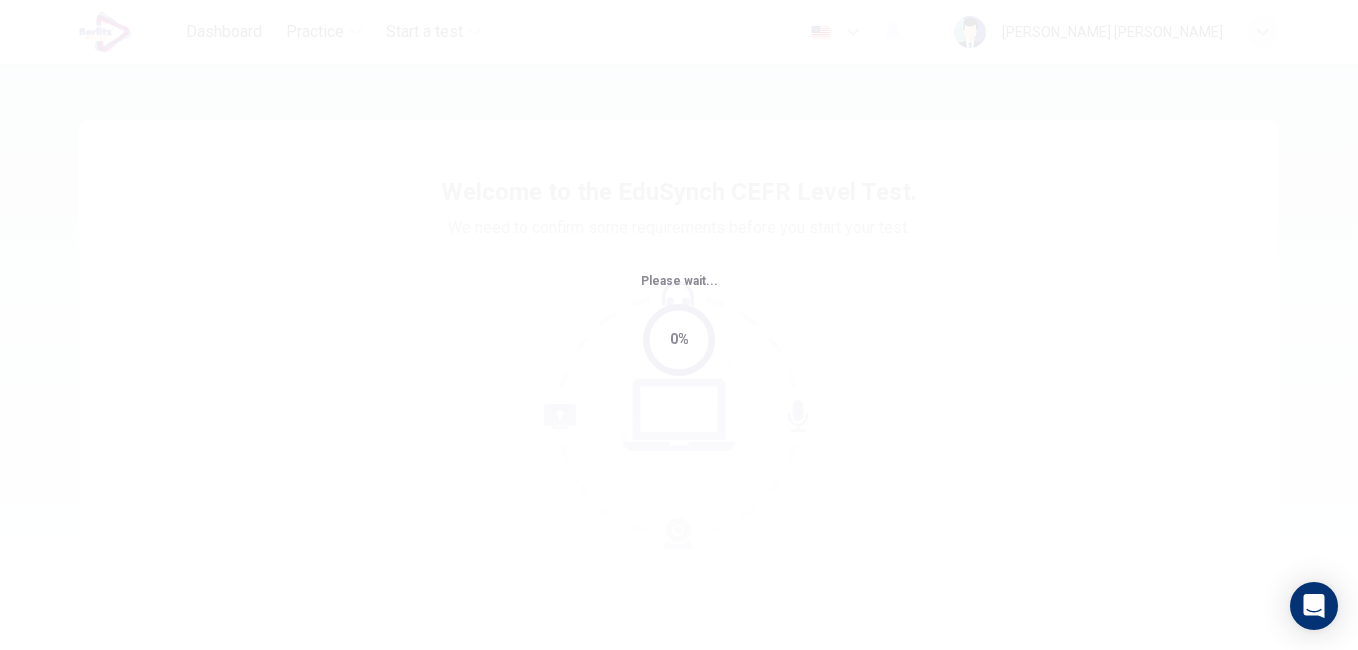 scroll, scrollTop: 0, scrollLeft: 0, axis: both 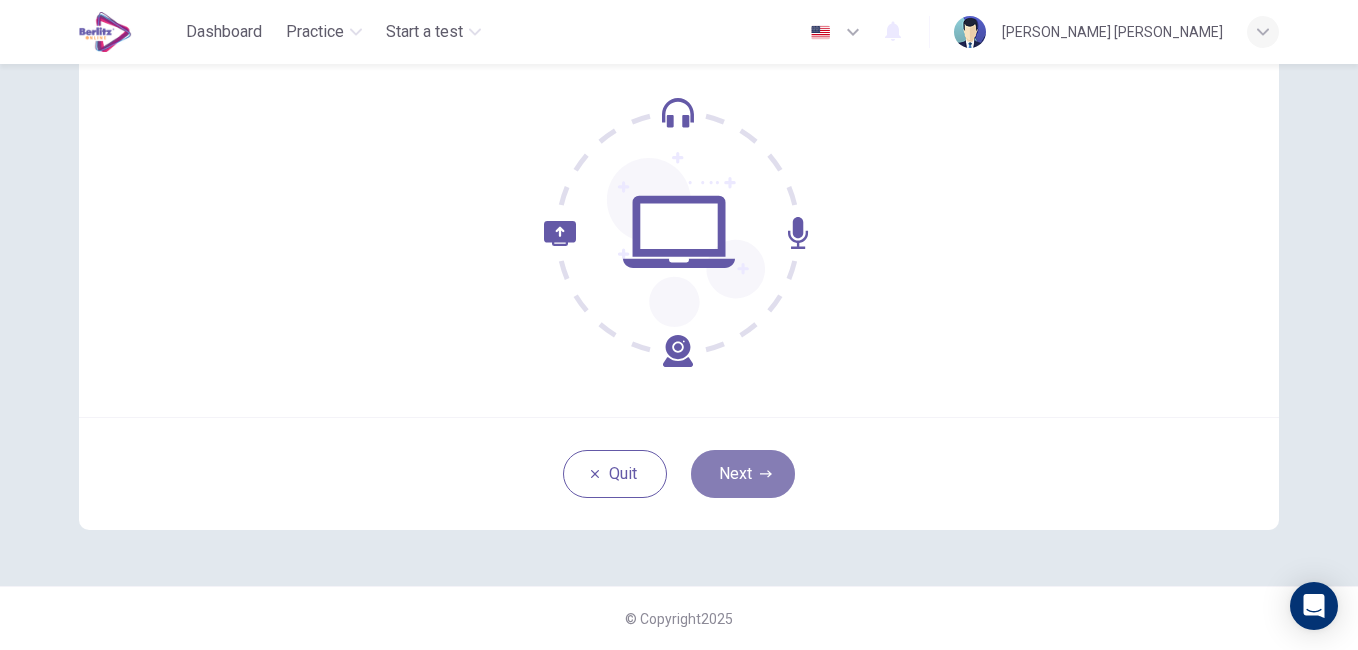 click on "Next" at bounding box center (743, 474) 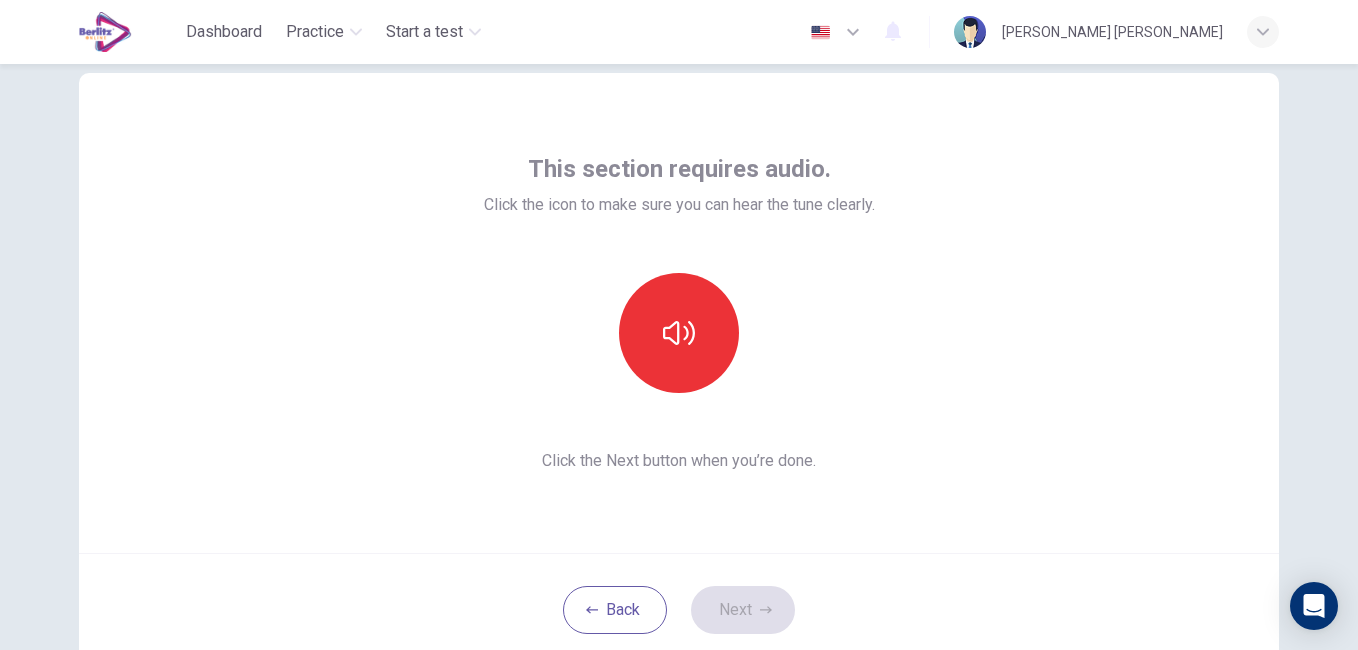 scroll, scrollTop: 46, scrollLeft: 0, axis: vertical 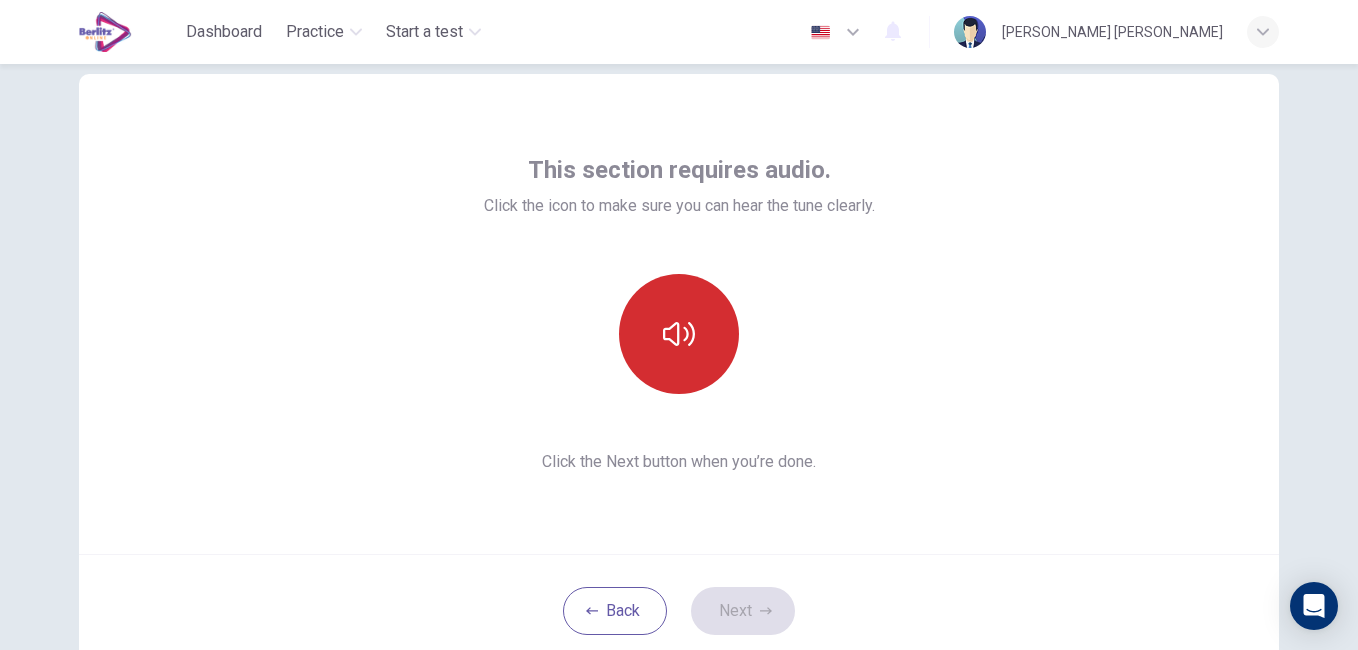 click 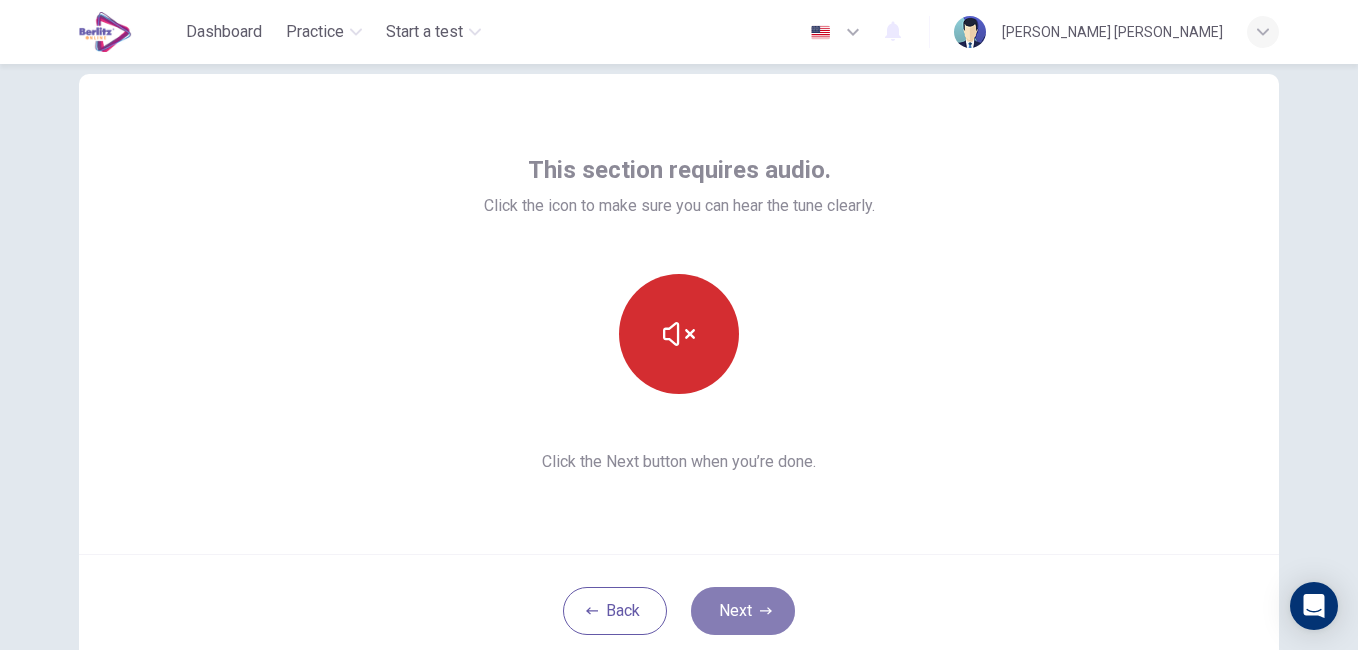 click on "Next" at bounding box center (743, 611) 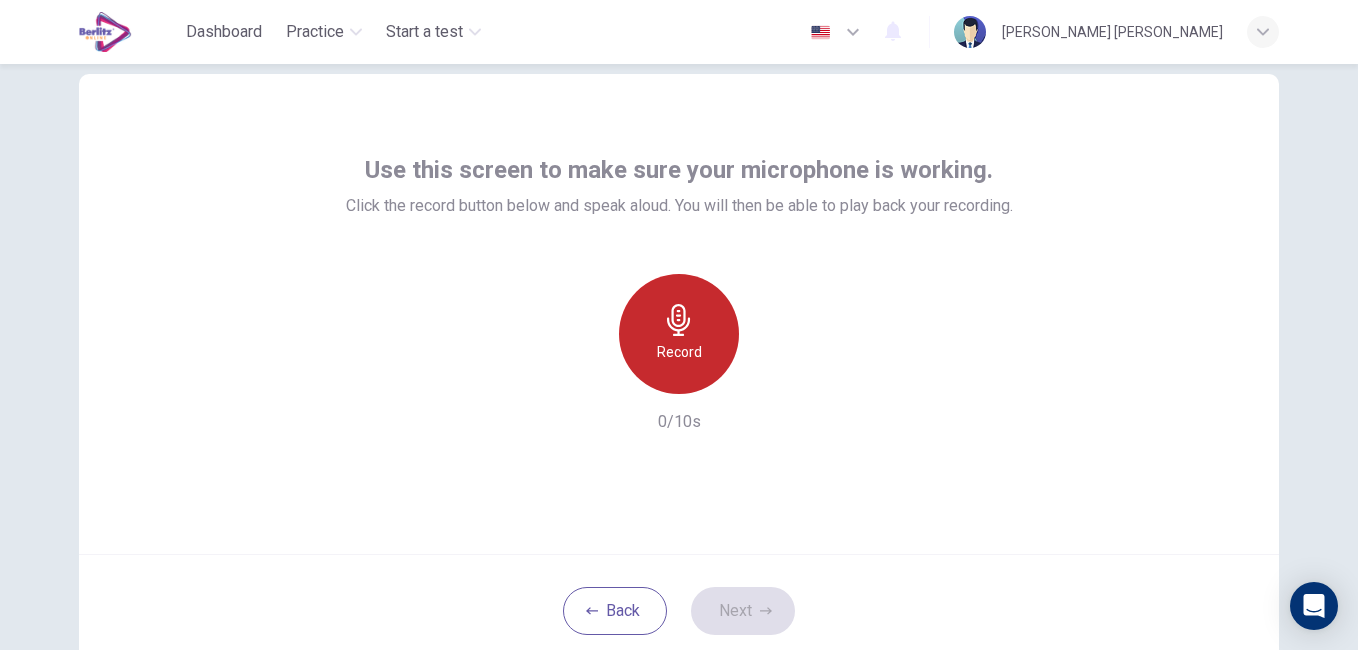 click on "Record" at bounding box center [679, 334] 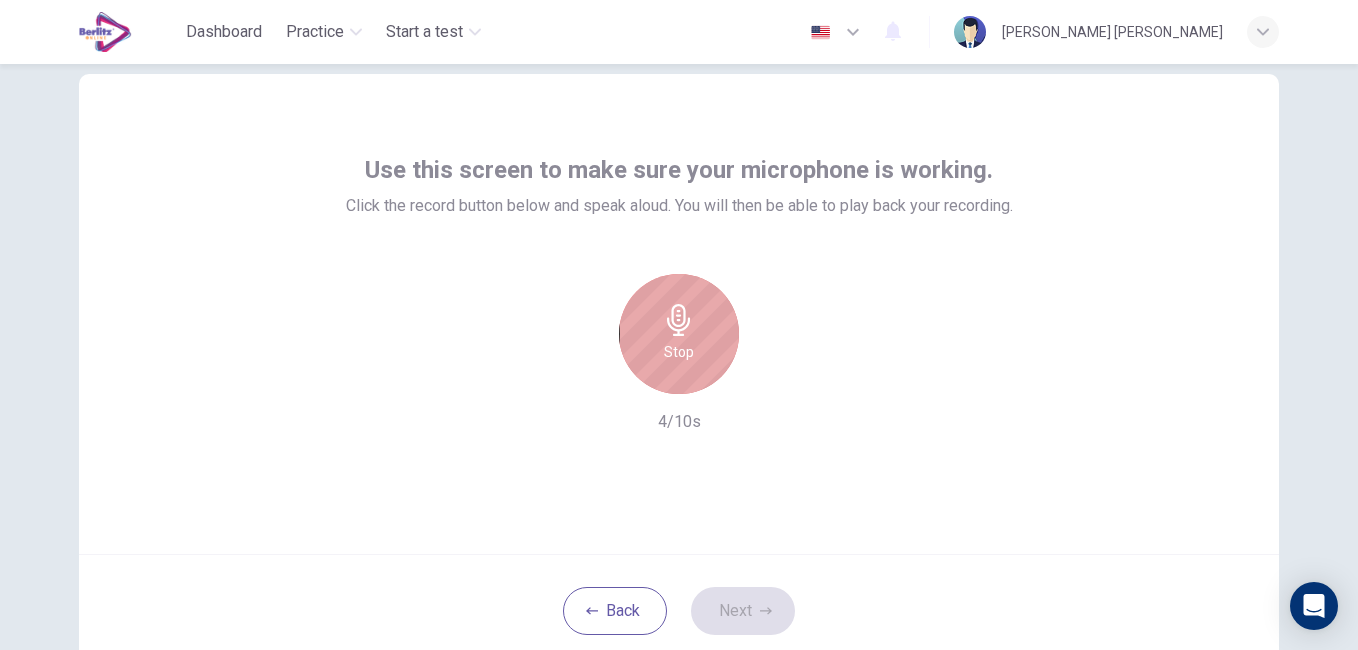 click on "Stop" at bounding box center [679, 334] 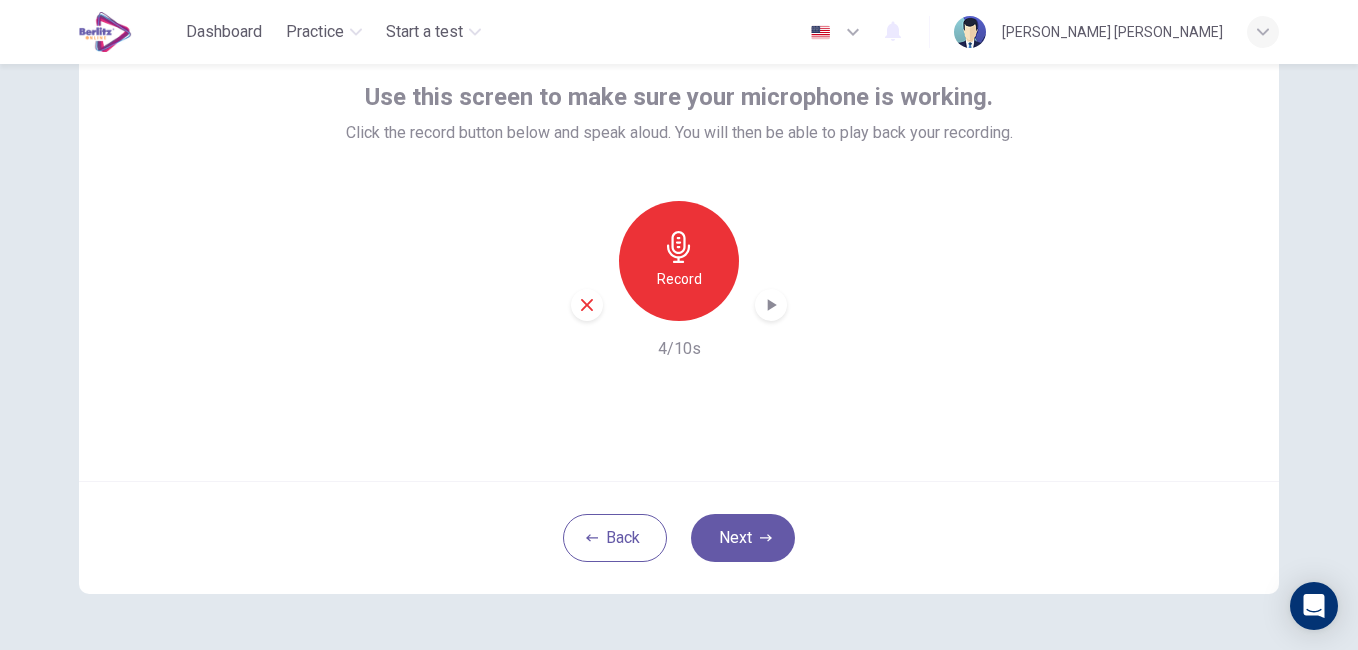 scroll, scrollTop: 120, scrollLeft: 0, axis: vertical 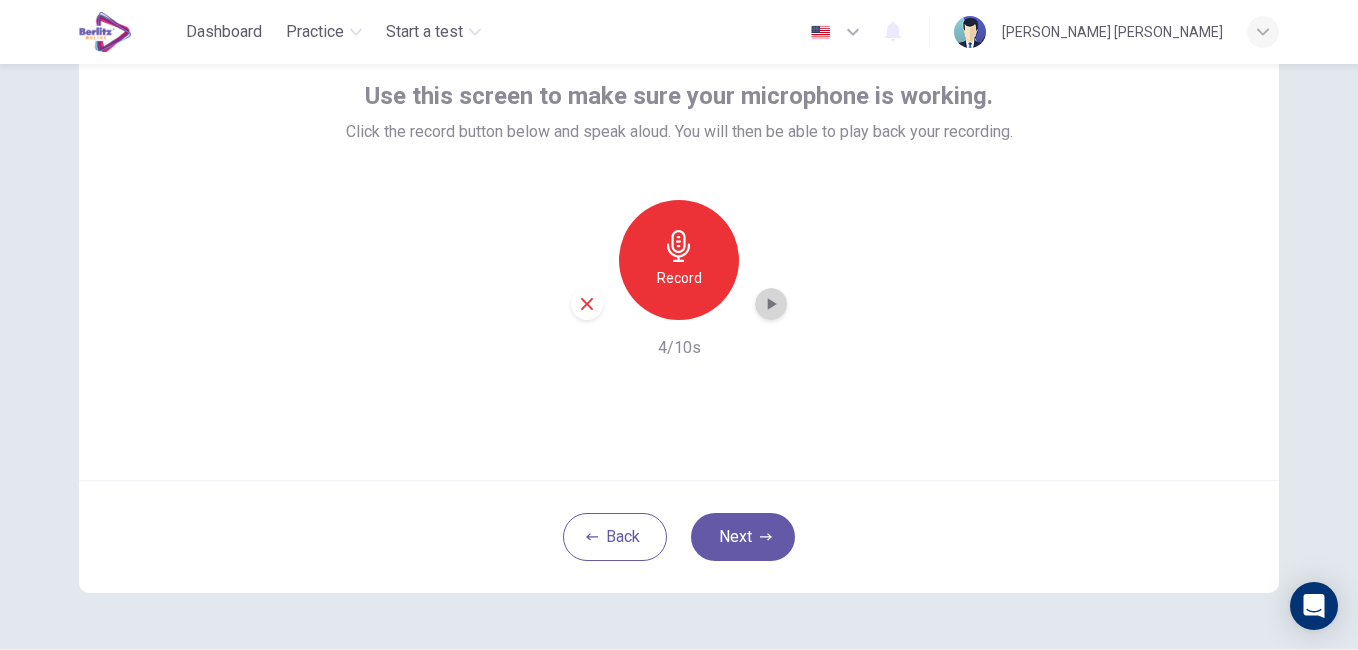 click at bounding box center [771, 304] 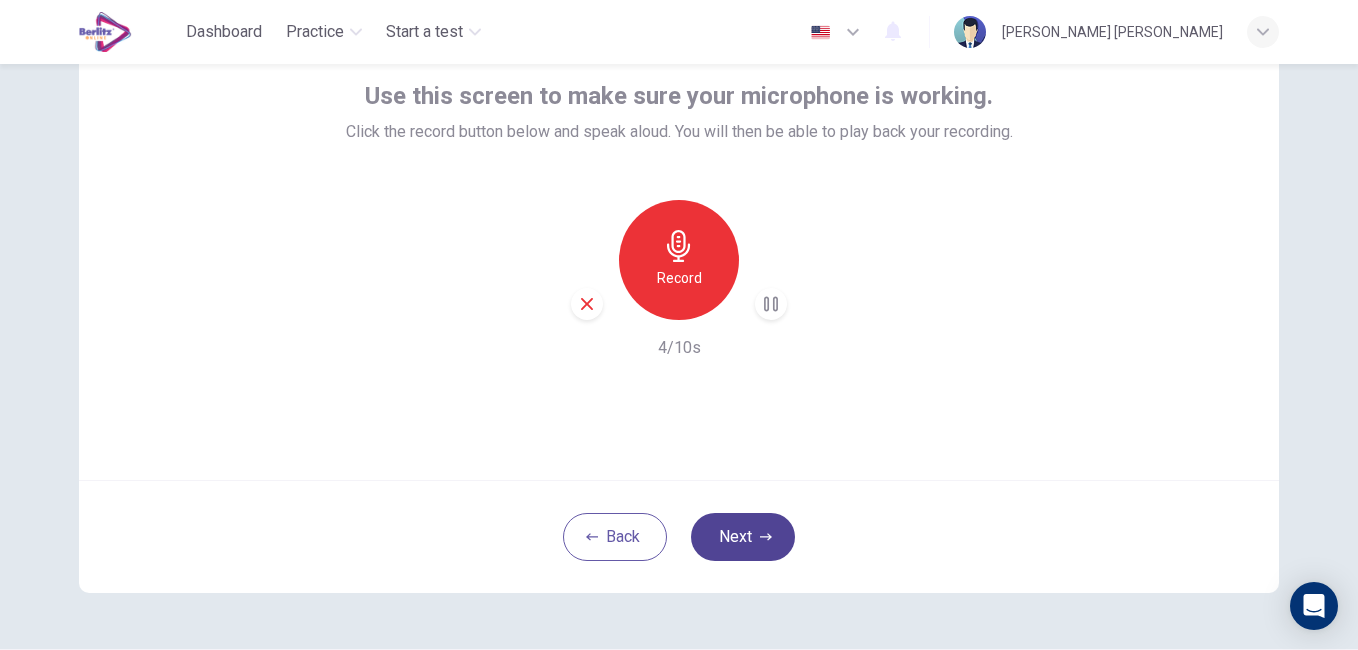 click on "Next" at bounding box center (743, 537) 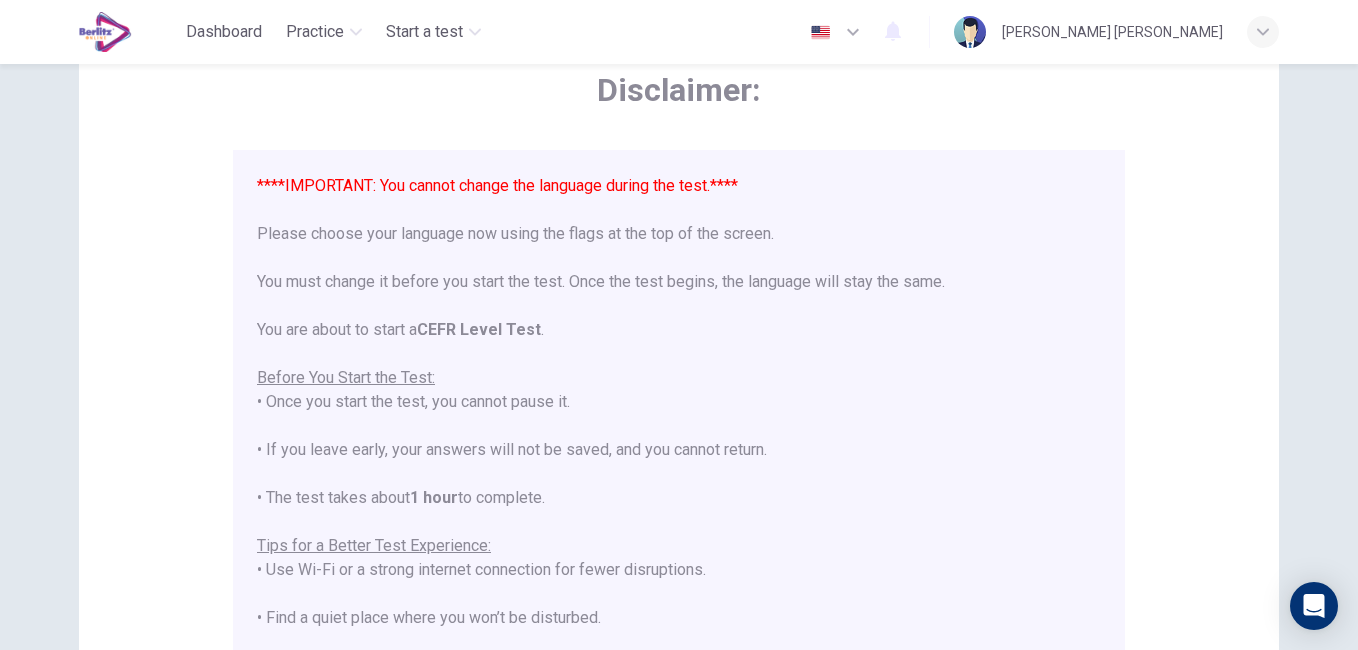 scroll, scrollTop: 107, scrollLeft: 0, axis: vertical 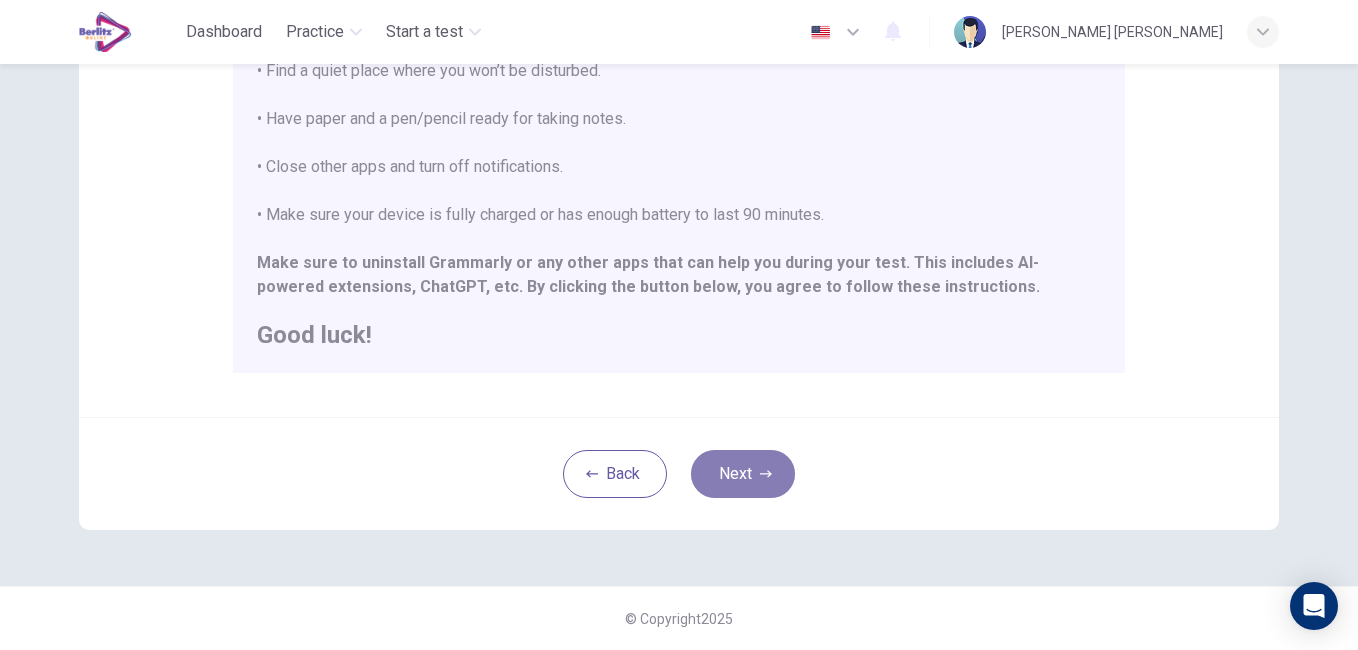click on "Next" at bounding box center [743, 474] 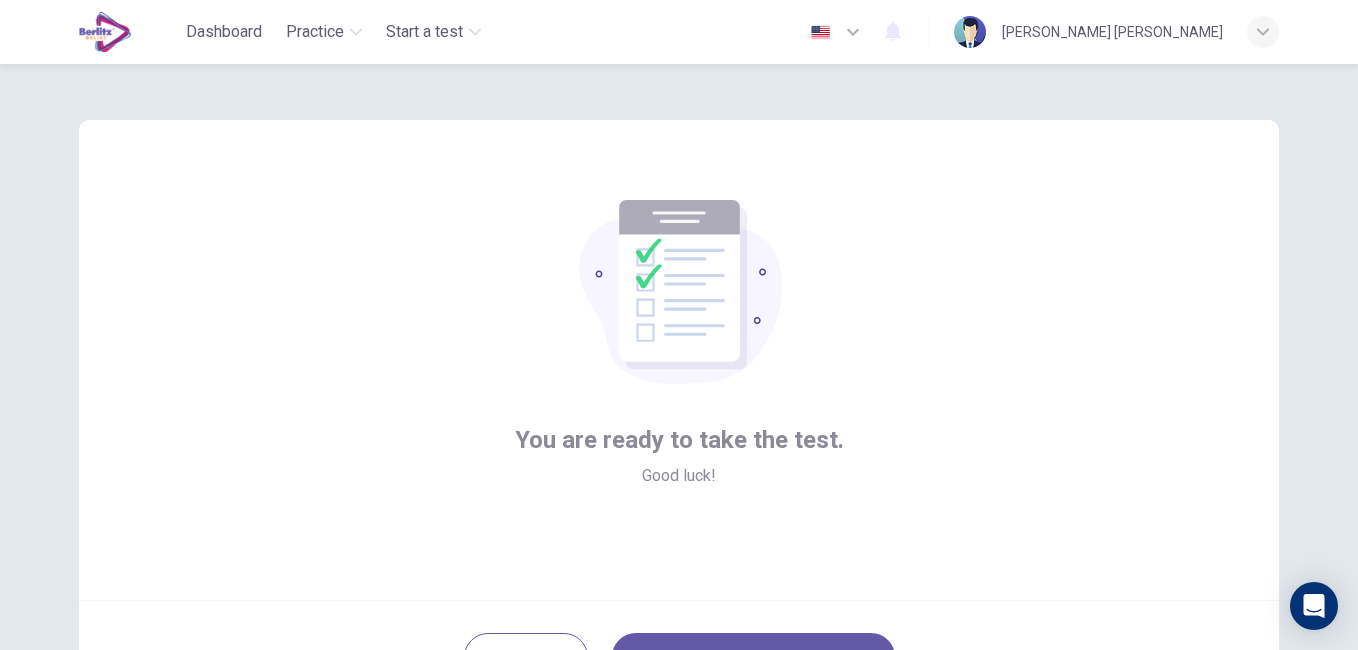 scroll, scrollTop: 183, scrollLeft: 0, axis: vertical 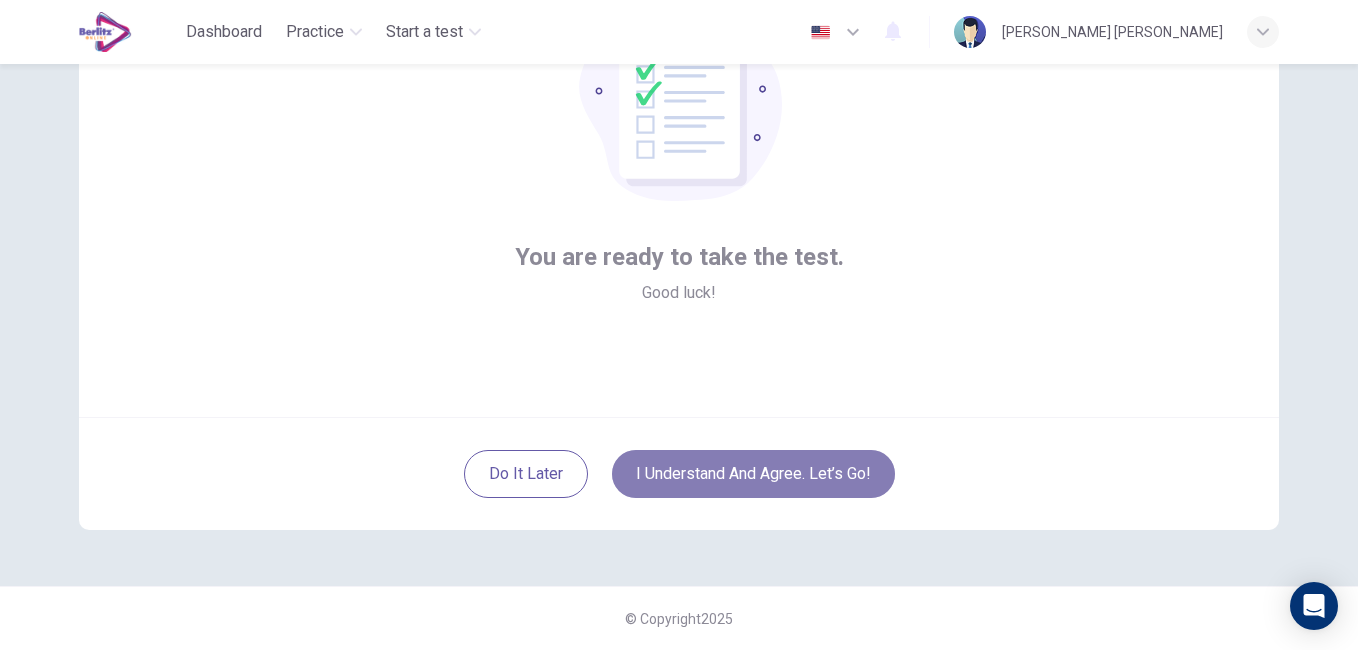 click on "I understand and agree. Let’s go!" at bounding box center (753, 474) 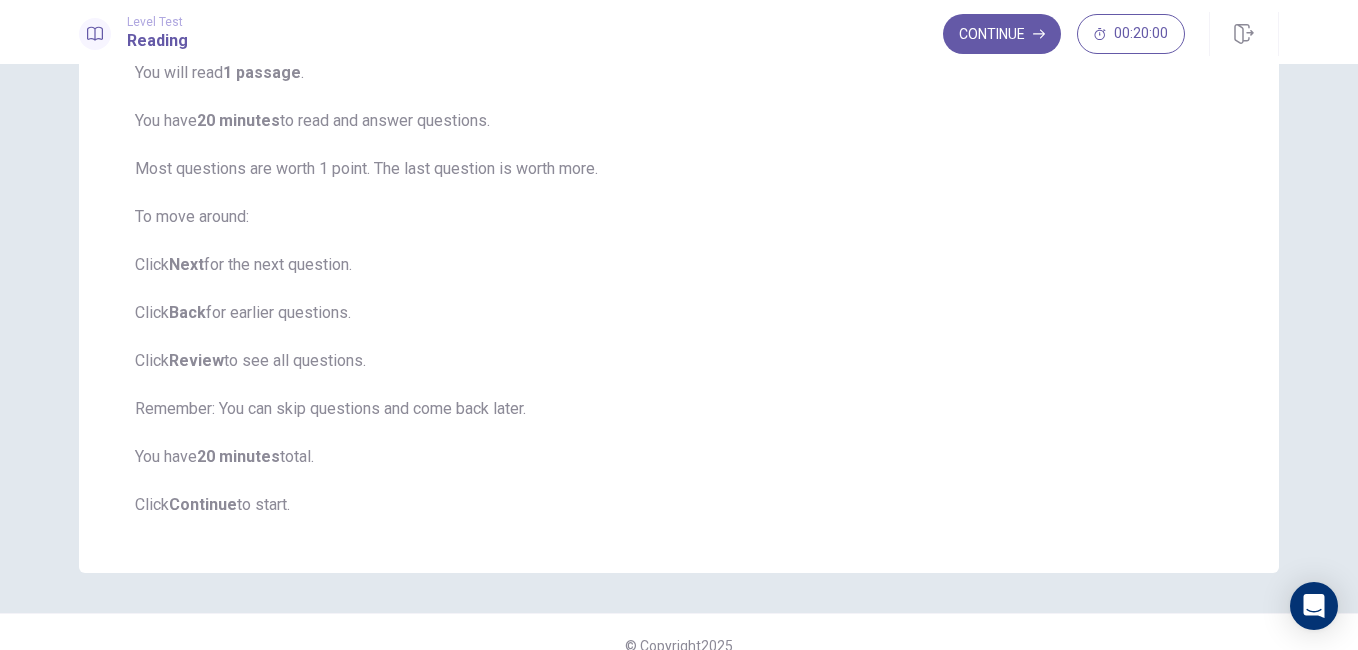 scroll, scrollTop: 206, scrollLeft: 0, axis: vertical 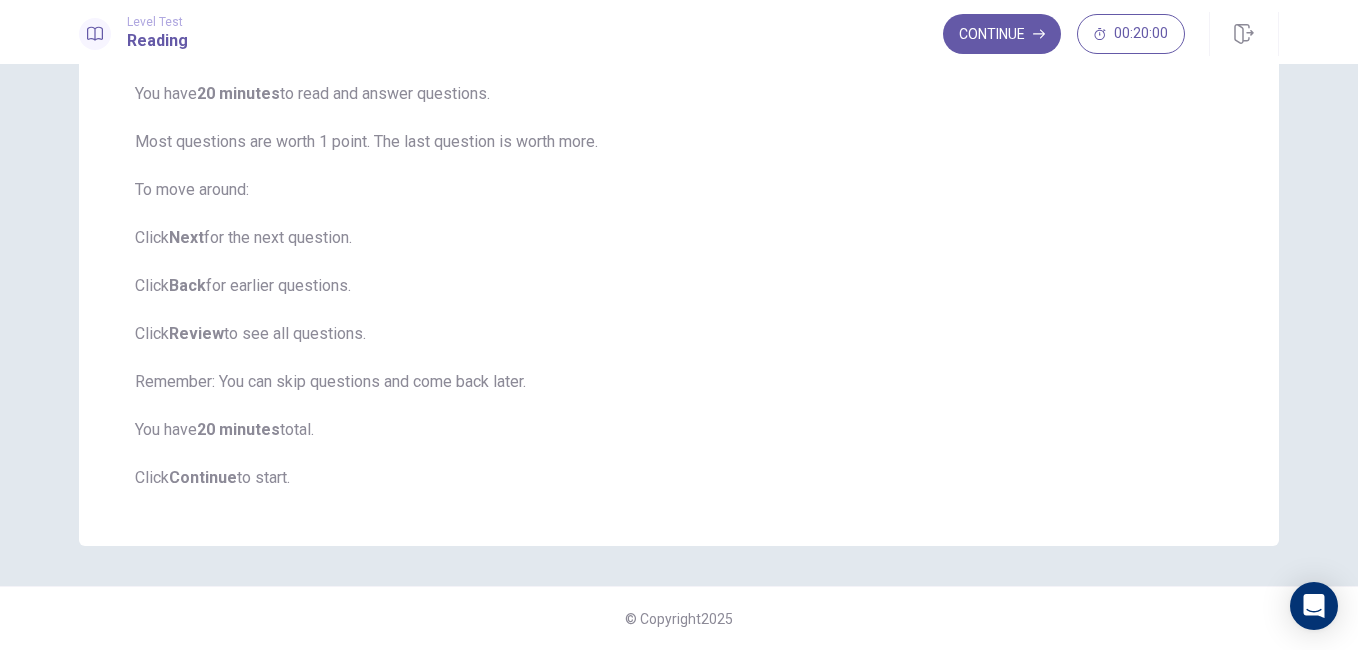 drag, startPoint x: 709, startPoint y: 464, endPoint x: 733, endPoint y: 315, distance: 150.9205 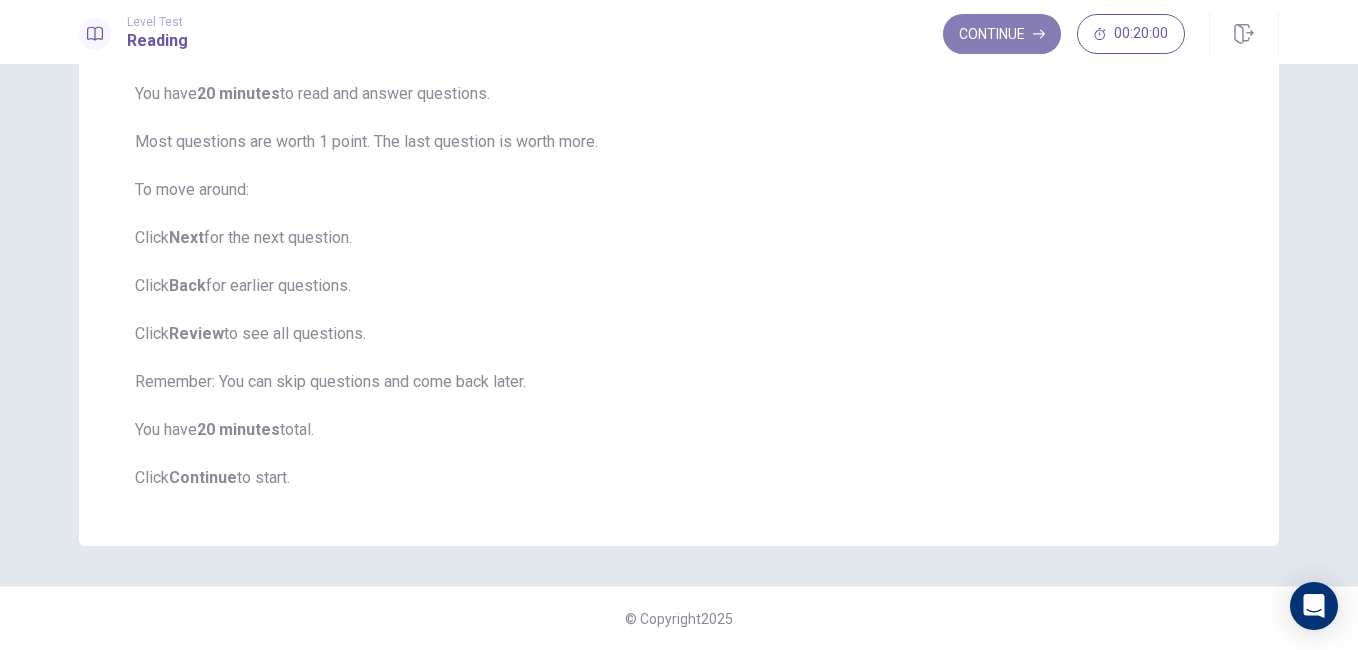click on "Continue" at bounding box center [1002, 34] 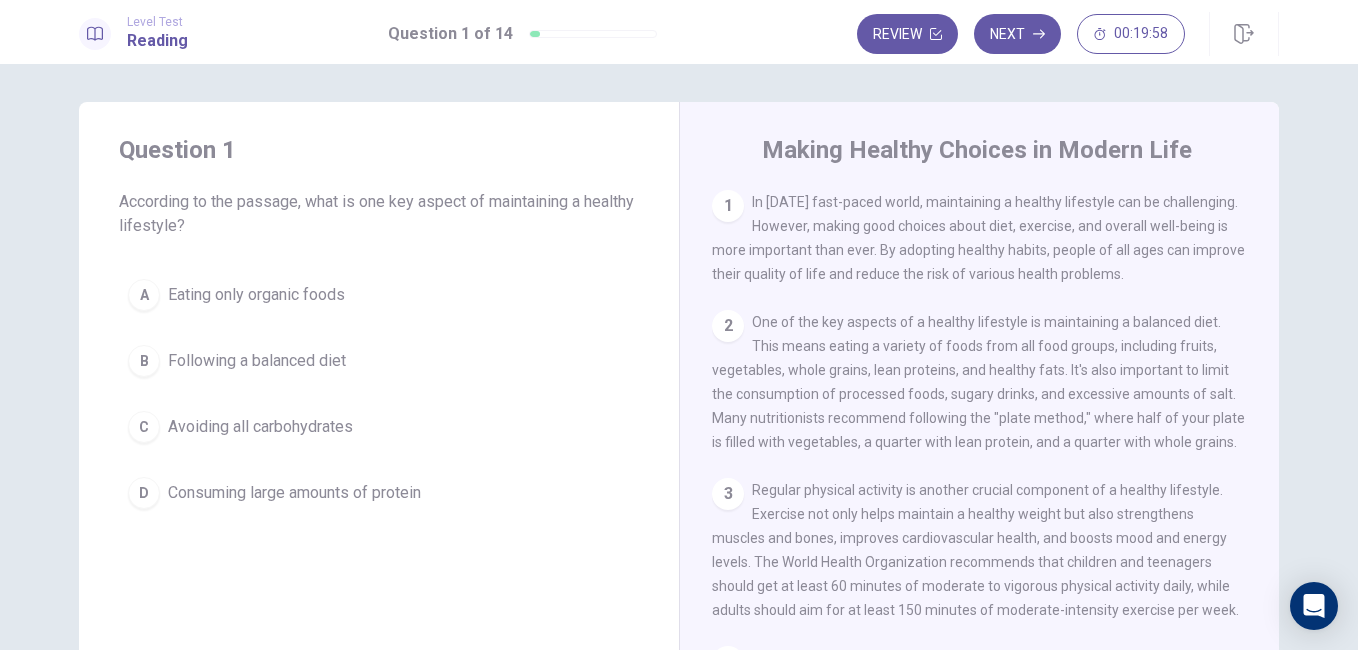 scroll, scrollTop: 0, scrollLeft: 0, axis: both 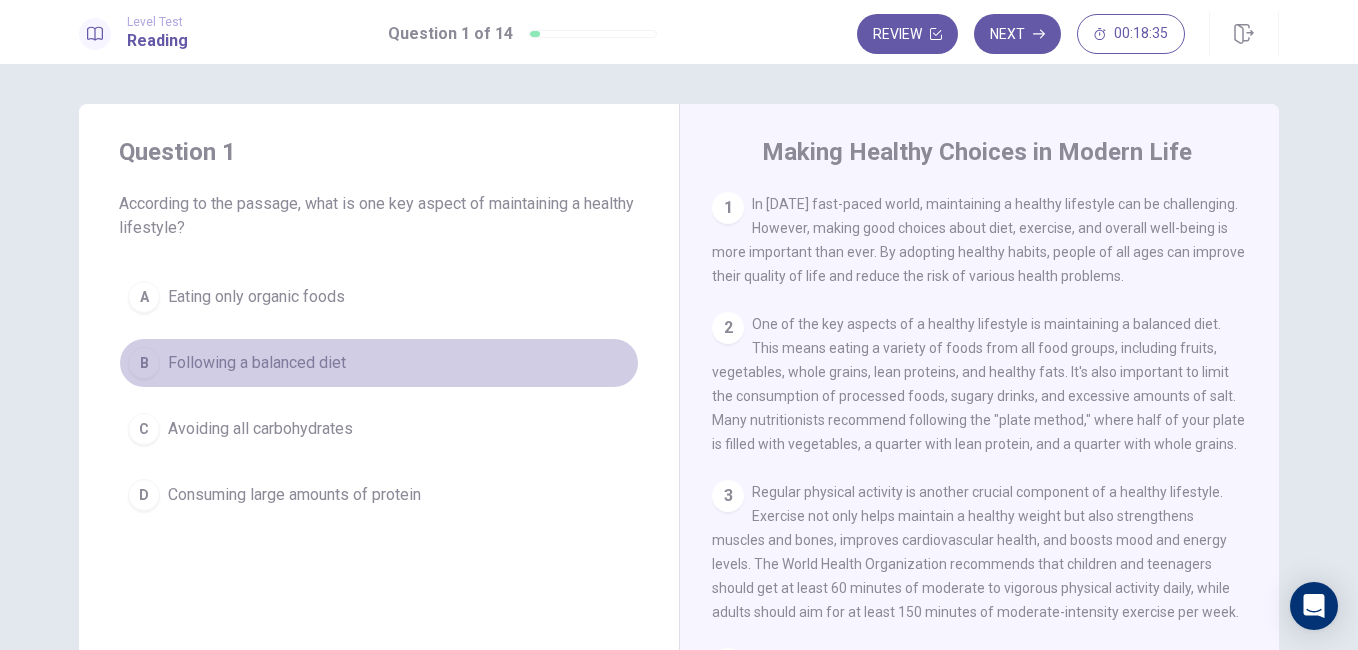 click on "B" at bounding box center [144, 363] 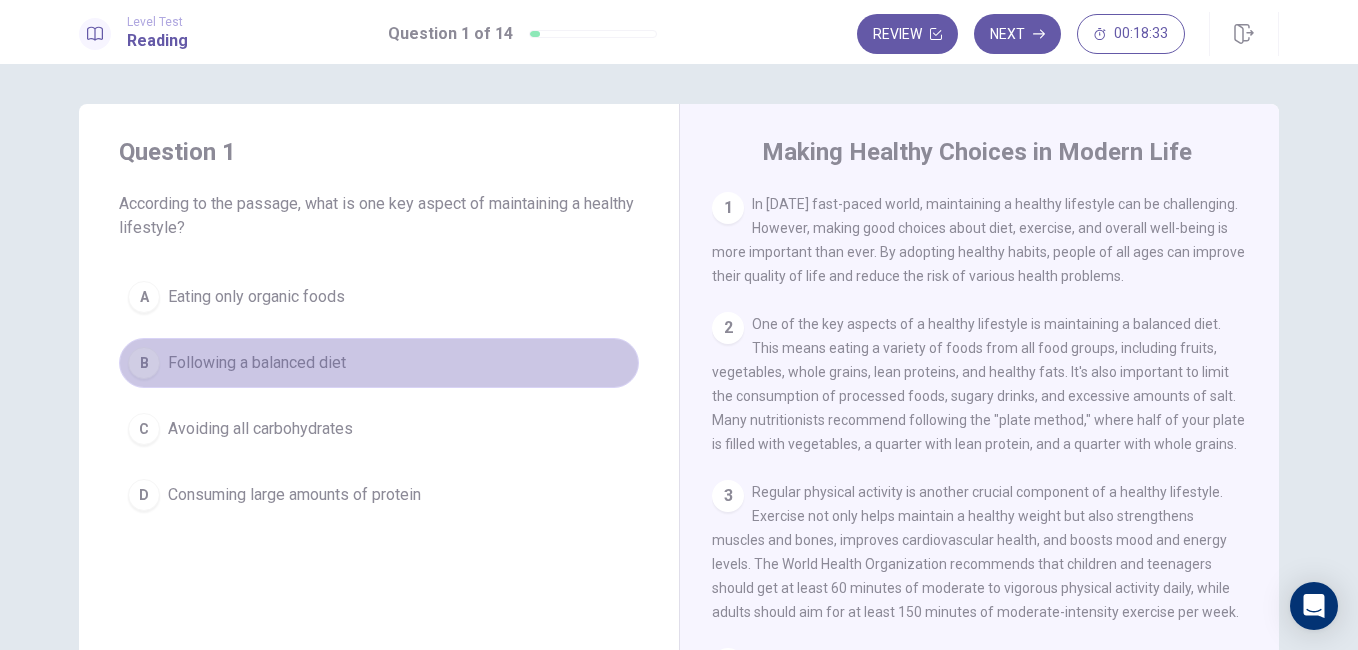 click on "Following a balanced diet" at bounding box center [257, 363] 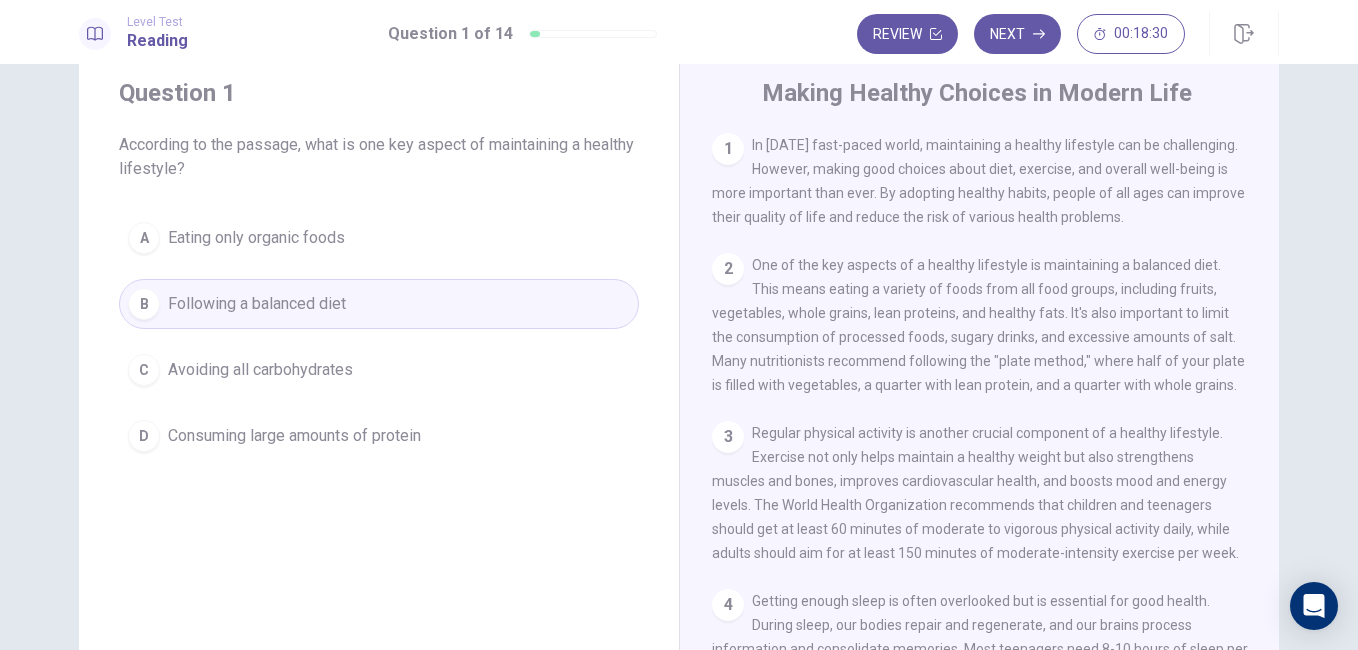 scroll, scrollTop: 0, scrollLeft: 0, axis: both 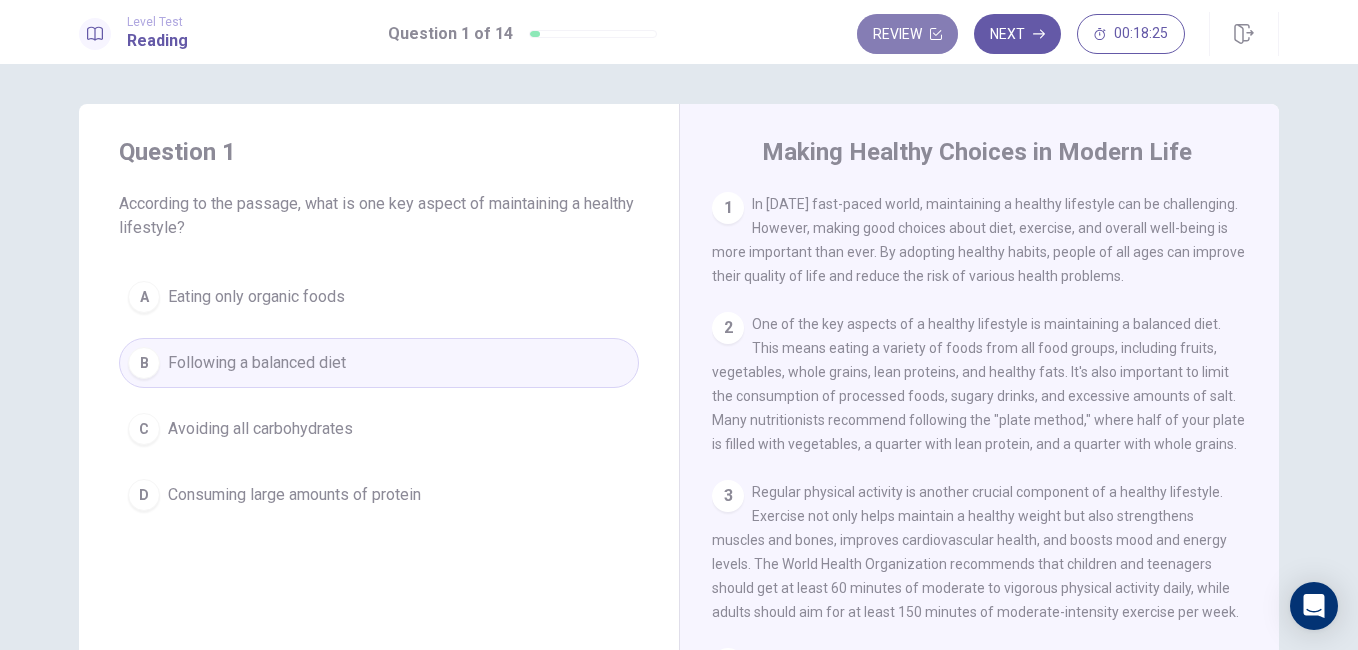 click 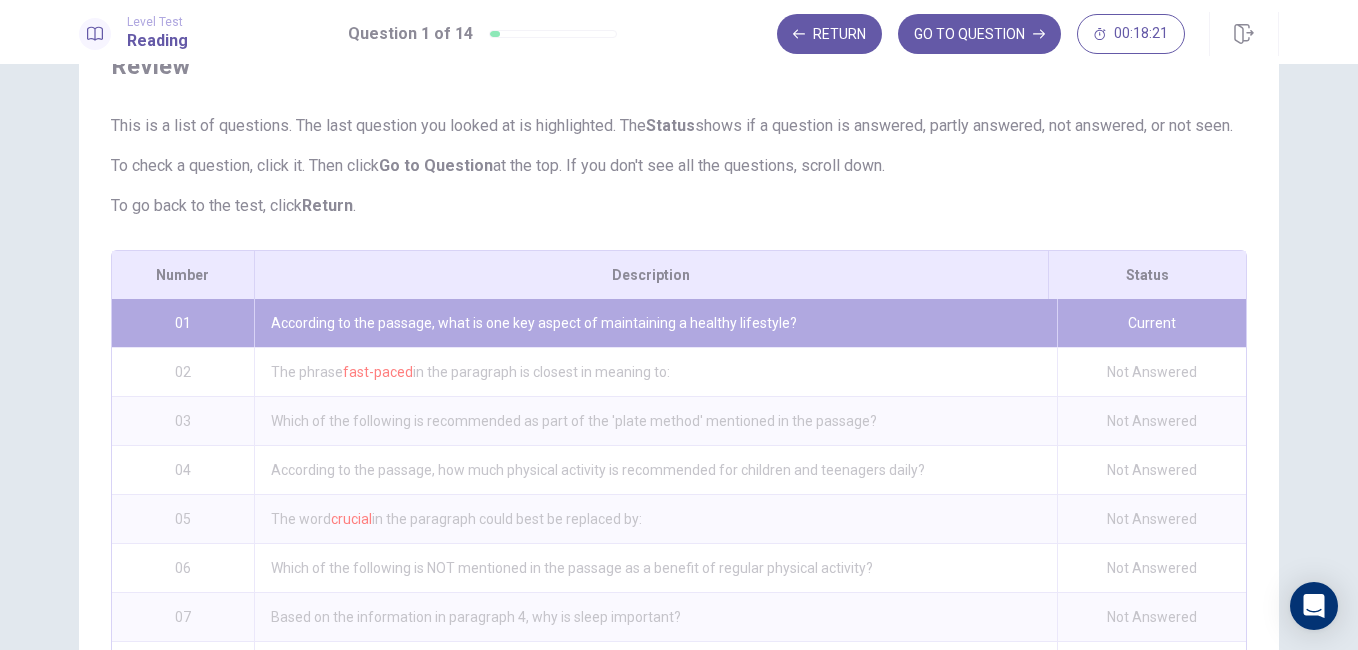 scroll, scrollTop: 0, scrollLeft: 0, axis: both 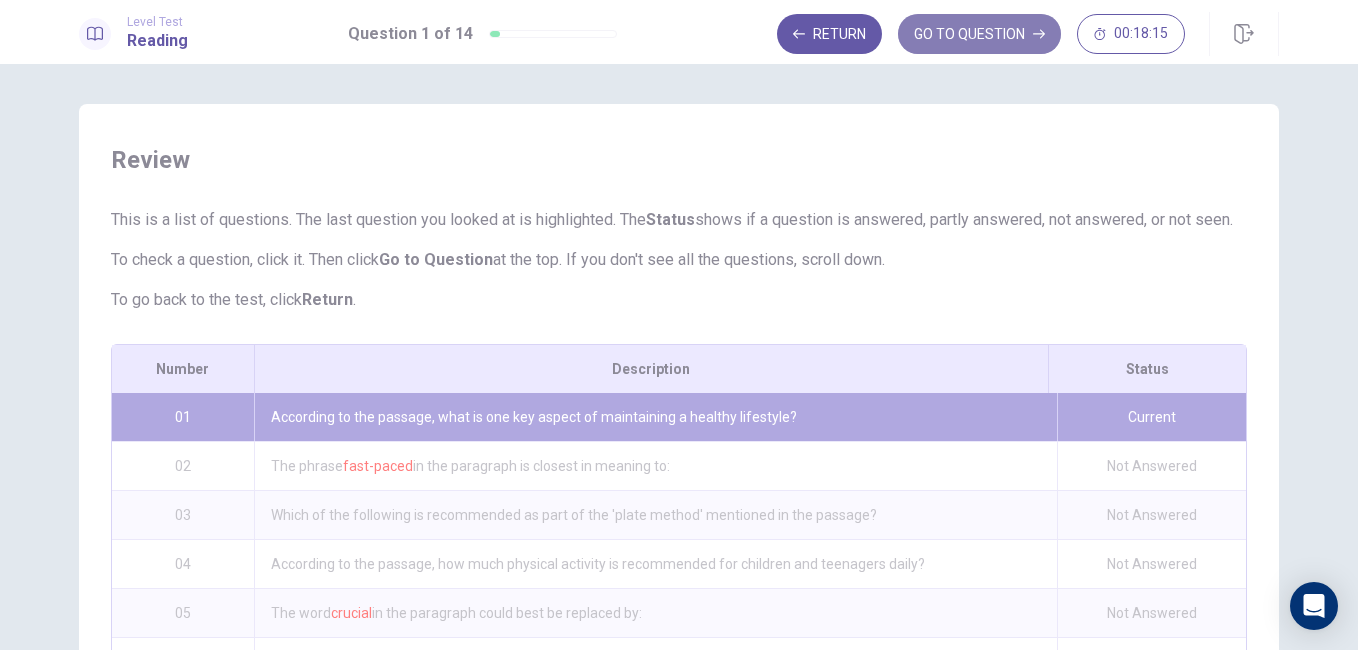 click on "GO TO QUESTION" at bounding box center [979, 34] 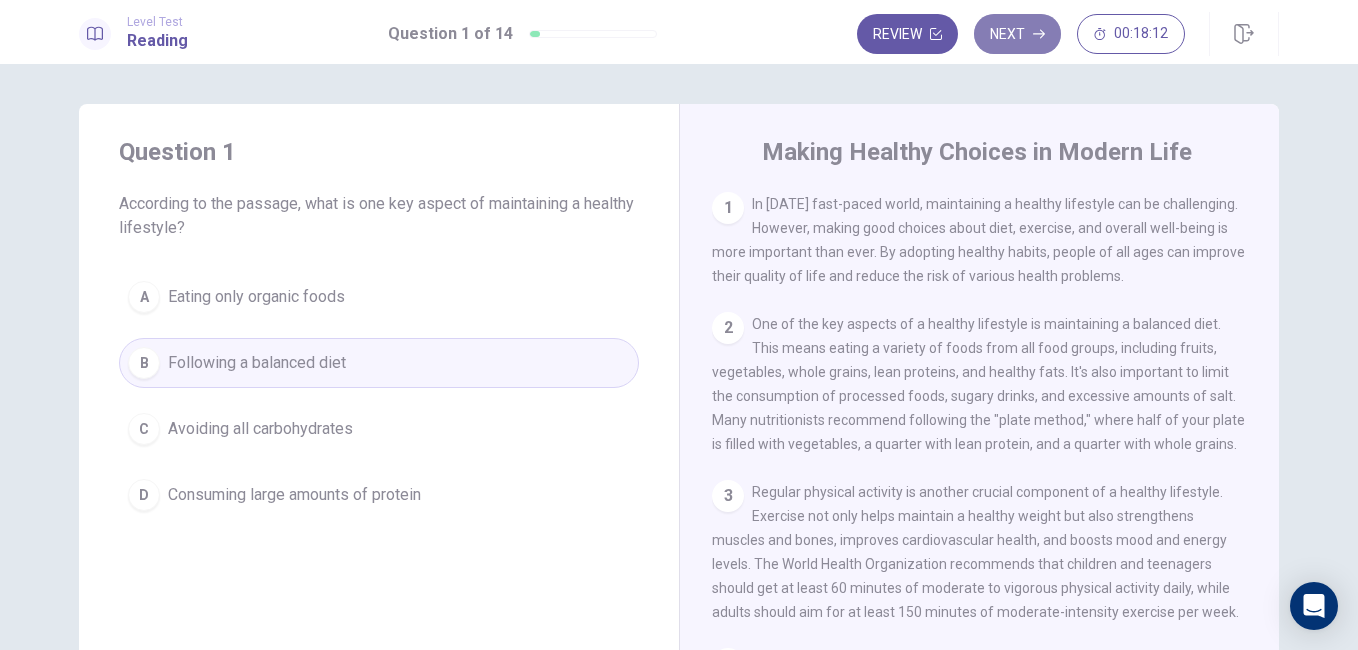 click on "Next" at bounding box center (1017, 34) 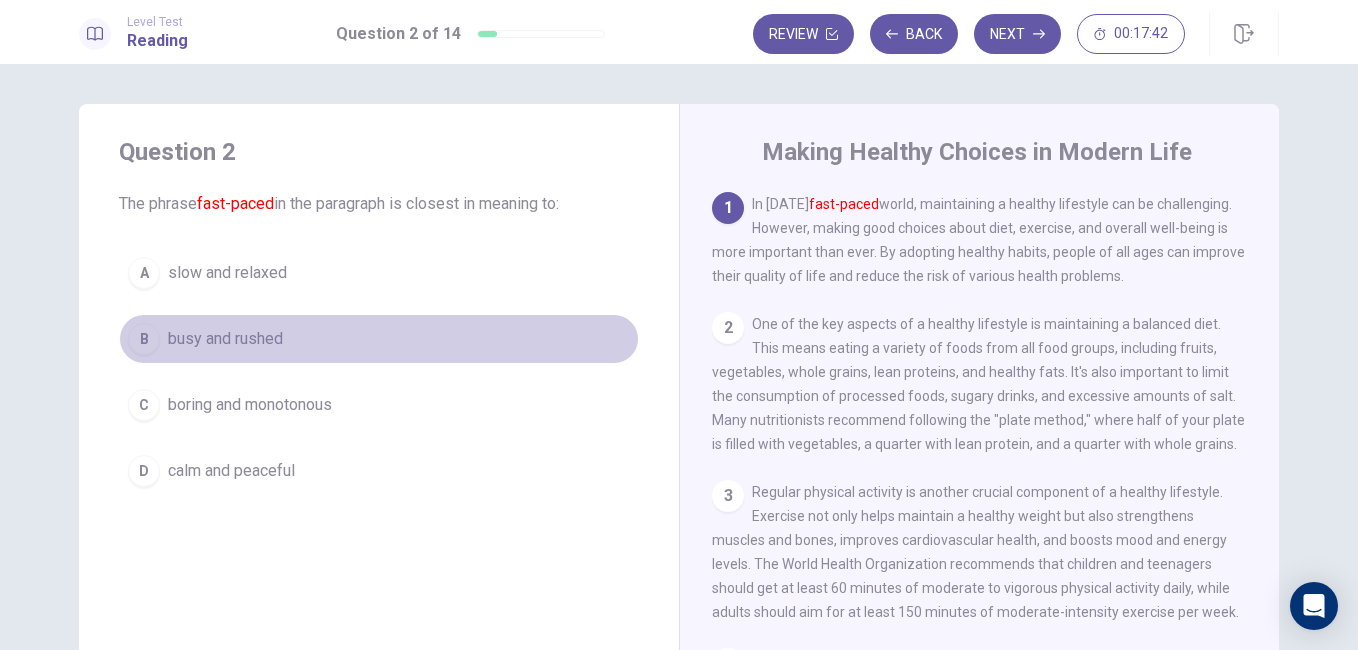 click on "B" at bounding box center (144, 339) 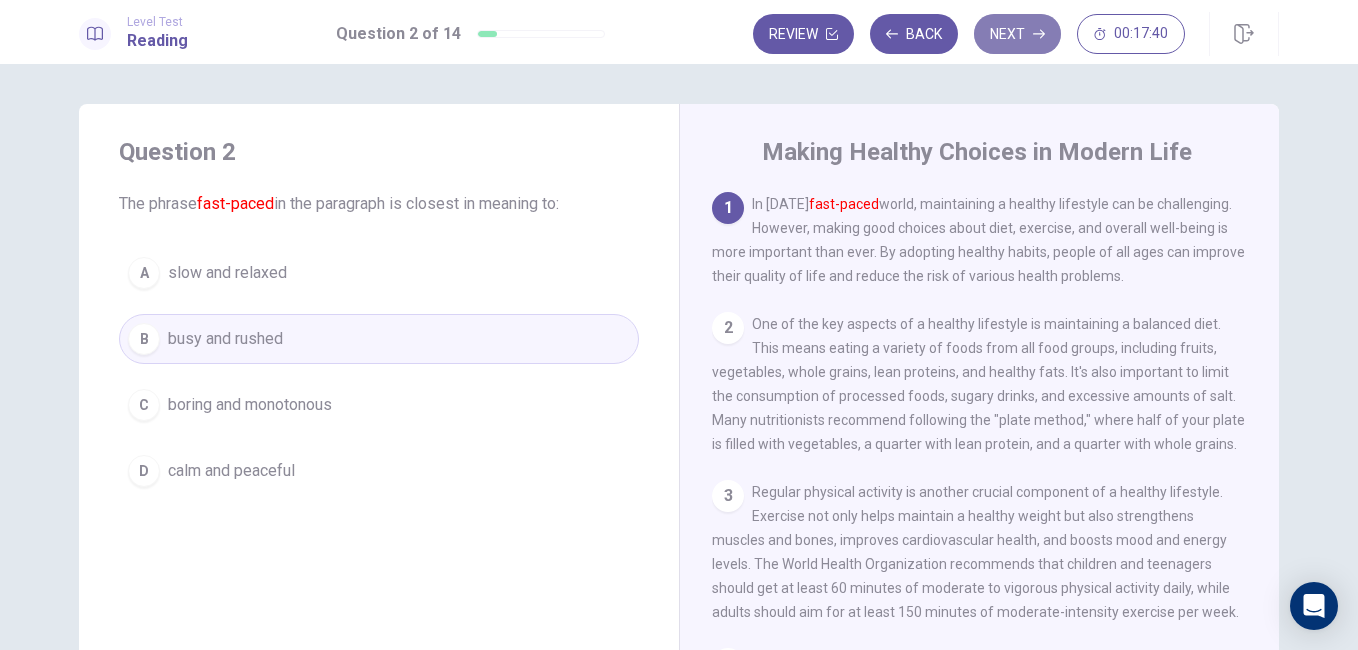 click on "Next" at bounding box center (1017, 34) 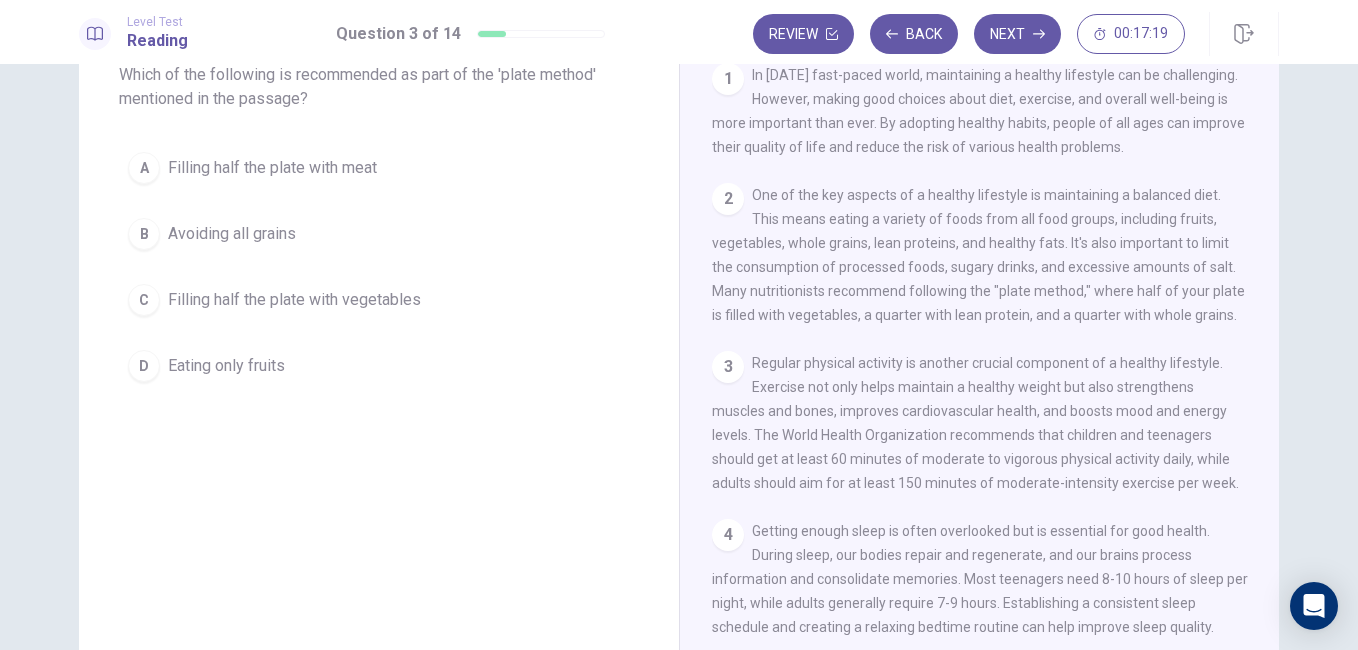 scroll, scrollTop: 130, scrollLeft: 0, axis: vertical 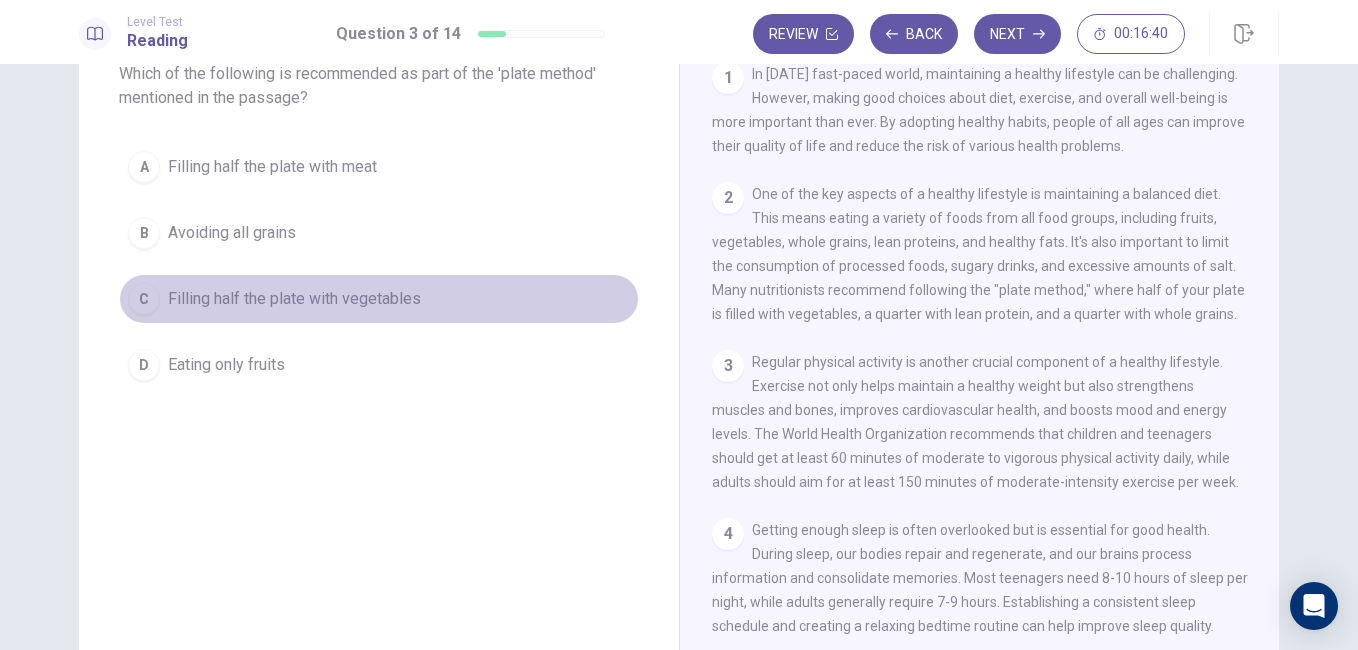 click on "Filling half the plate with vegetables" at bounding box center [294, 299] 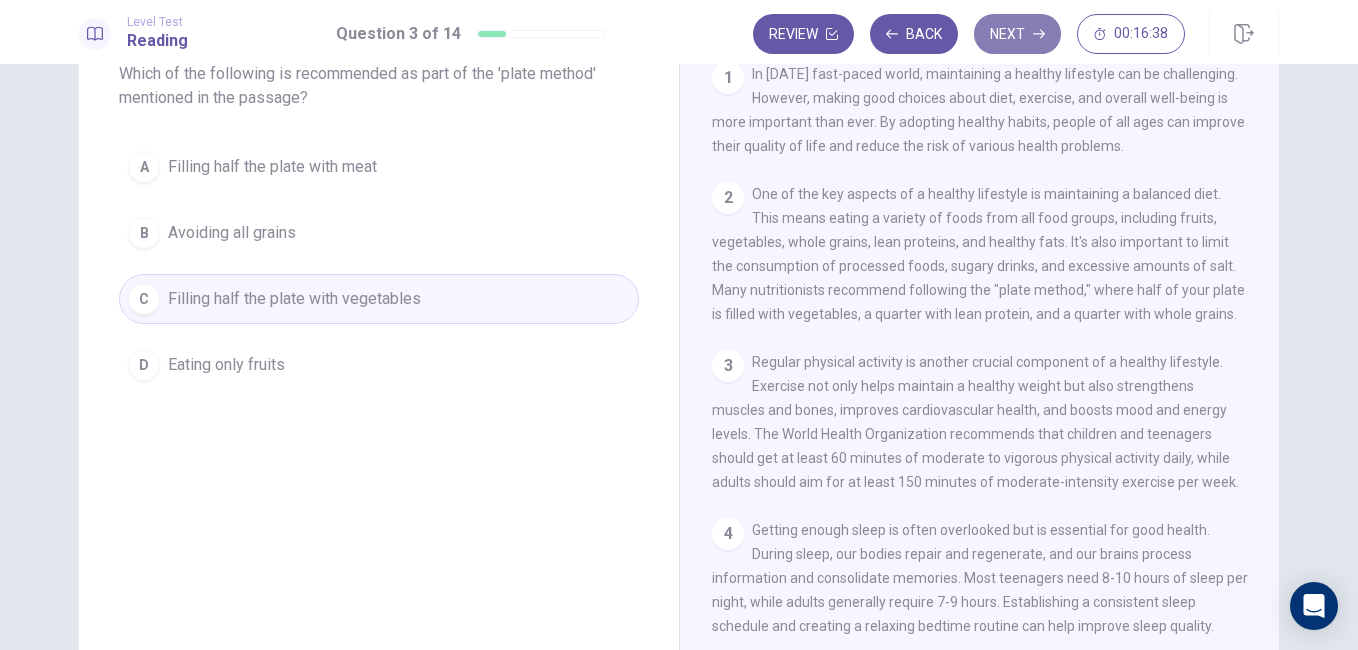 click on "Next" at bounding box center (1017, 34) 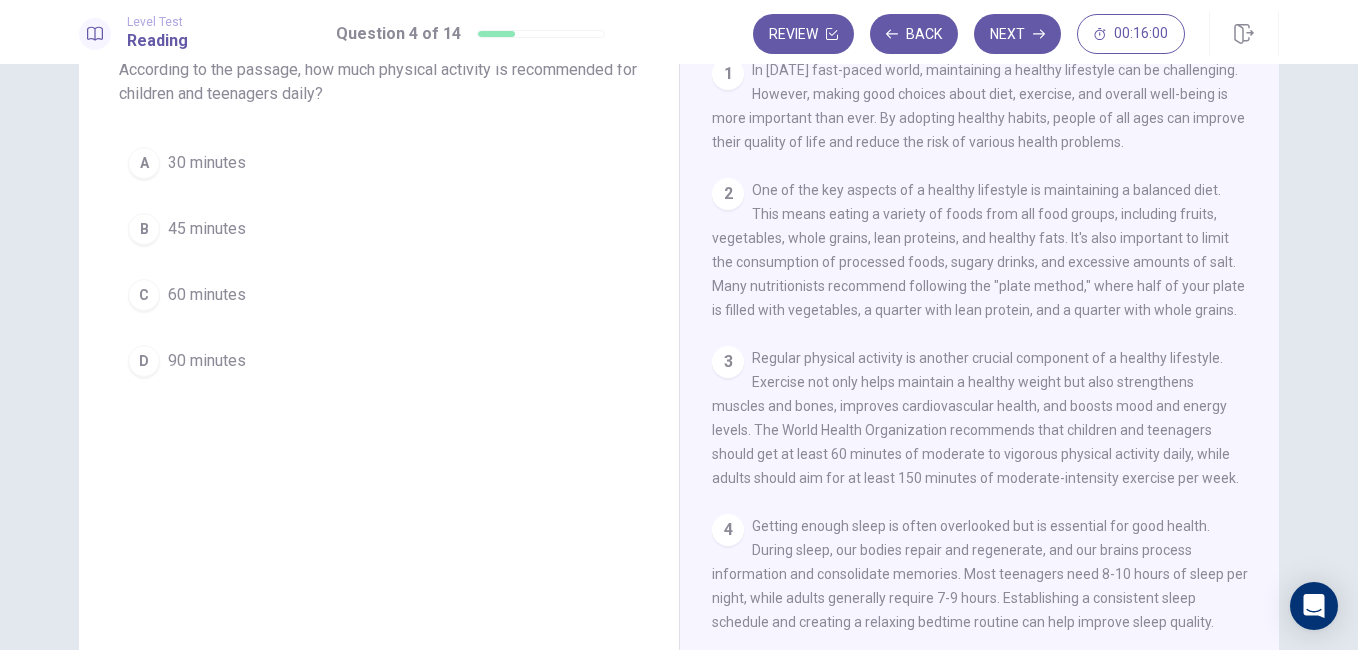 scroll, scrollTop: 0, scrollLeft: 0, axis: both 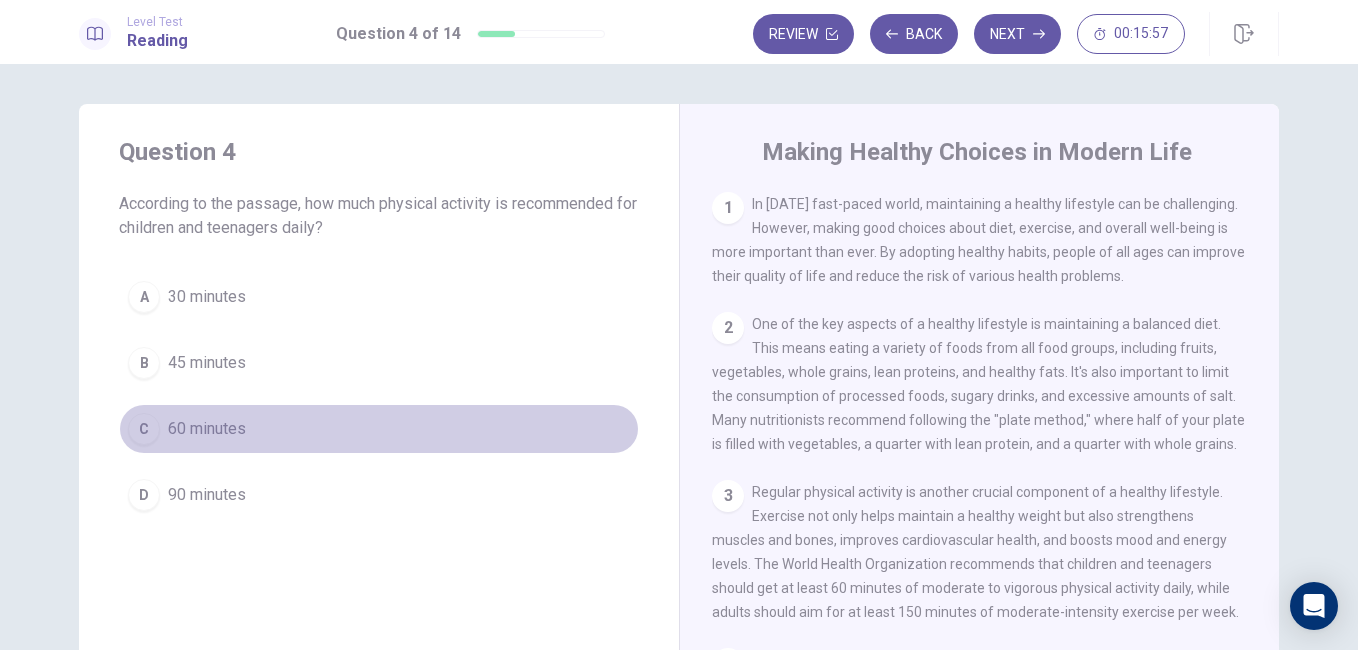 click on "C" at bounding box center [144, 429] 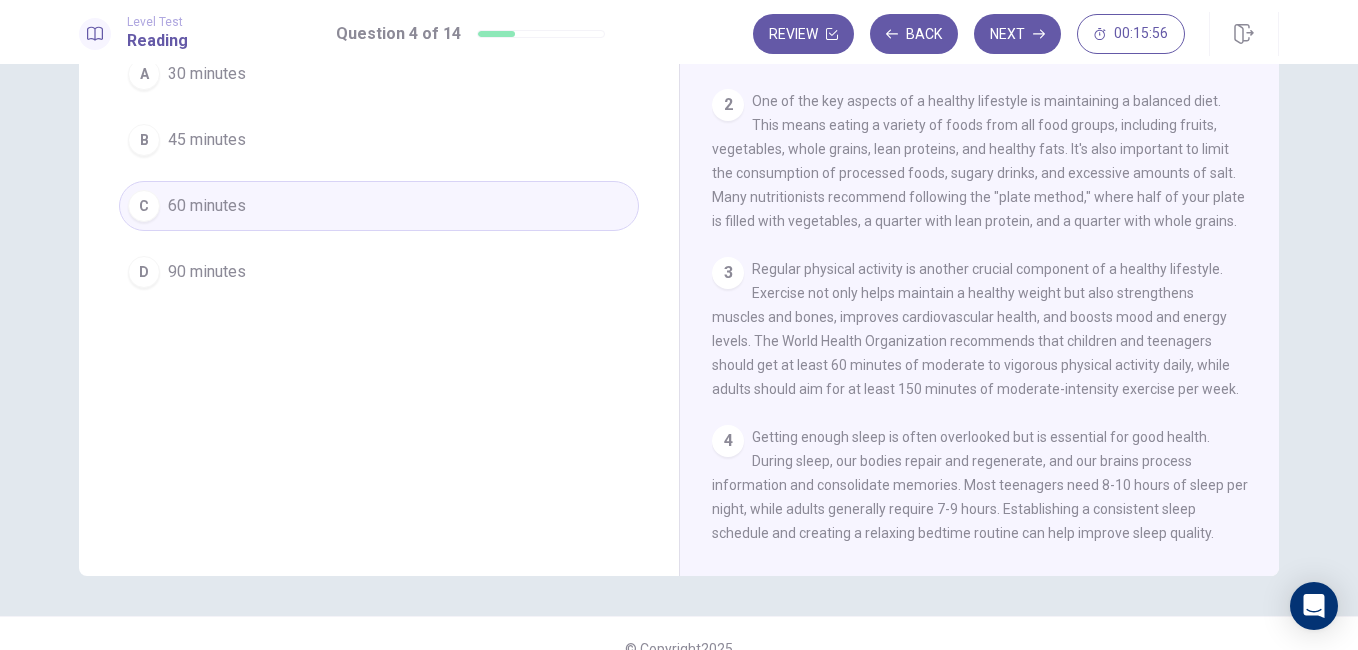 scroll, scrollTop: 253, scrollLeft: 0, axis: vertical 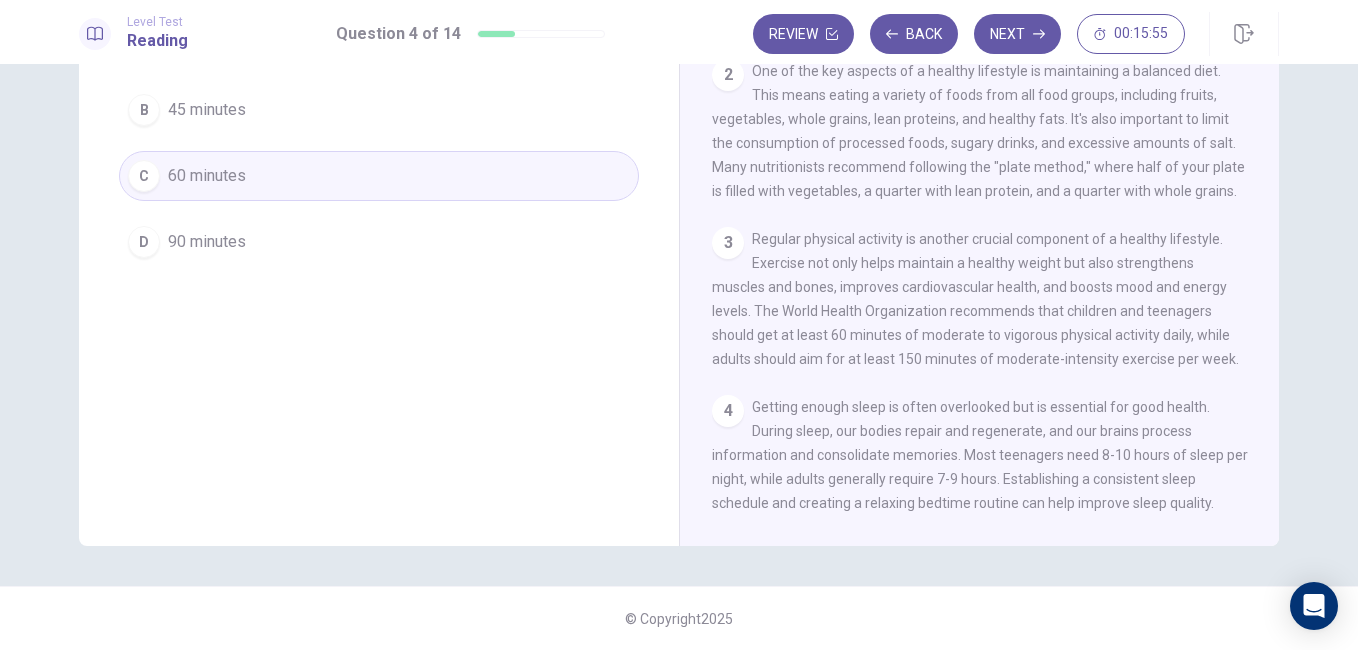 click on "Question 4 According to the passage, how much physical activity is recommended for children and teenagers daily? A 30 minutes B 45 minutes C 60 minutes D 90 minutes" at bounding box center [379, 198] 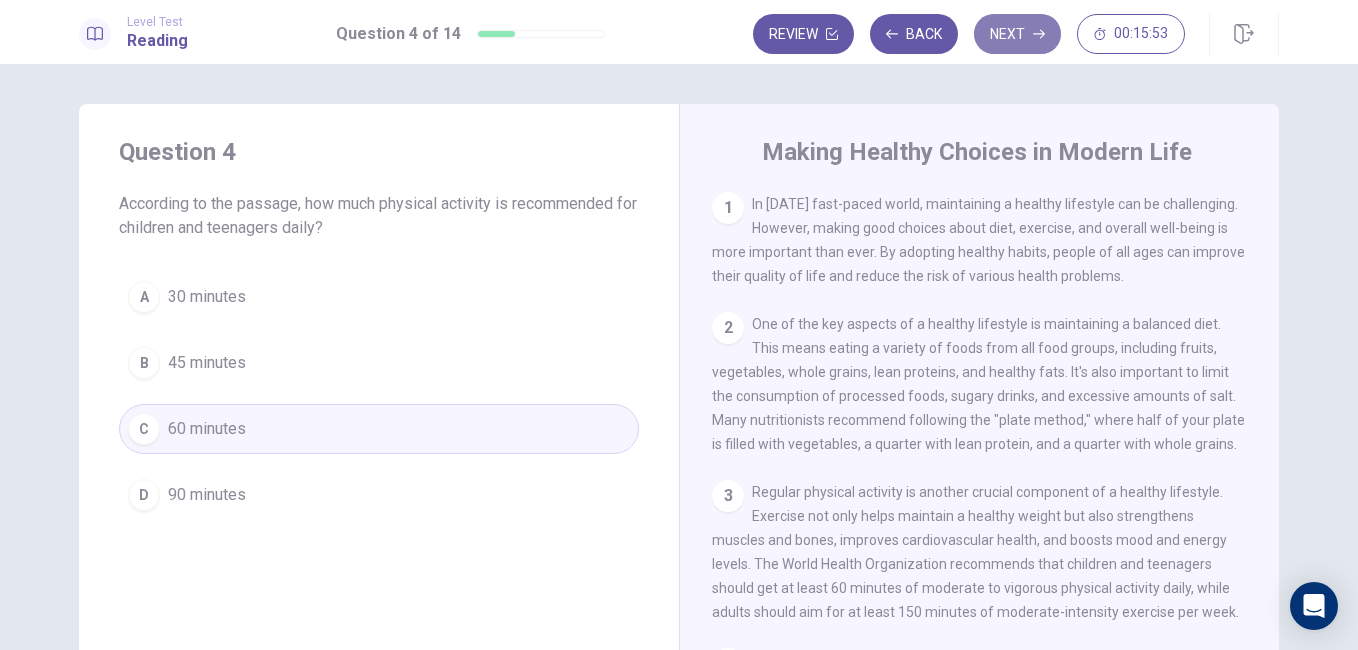 click on "Next" at bounding box center [1017, 34] 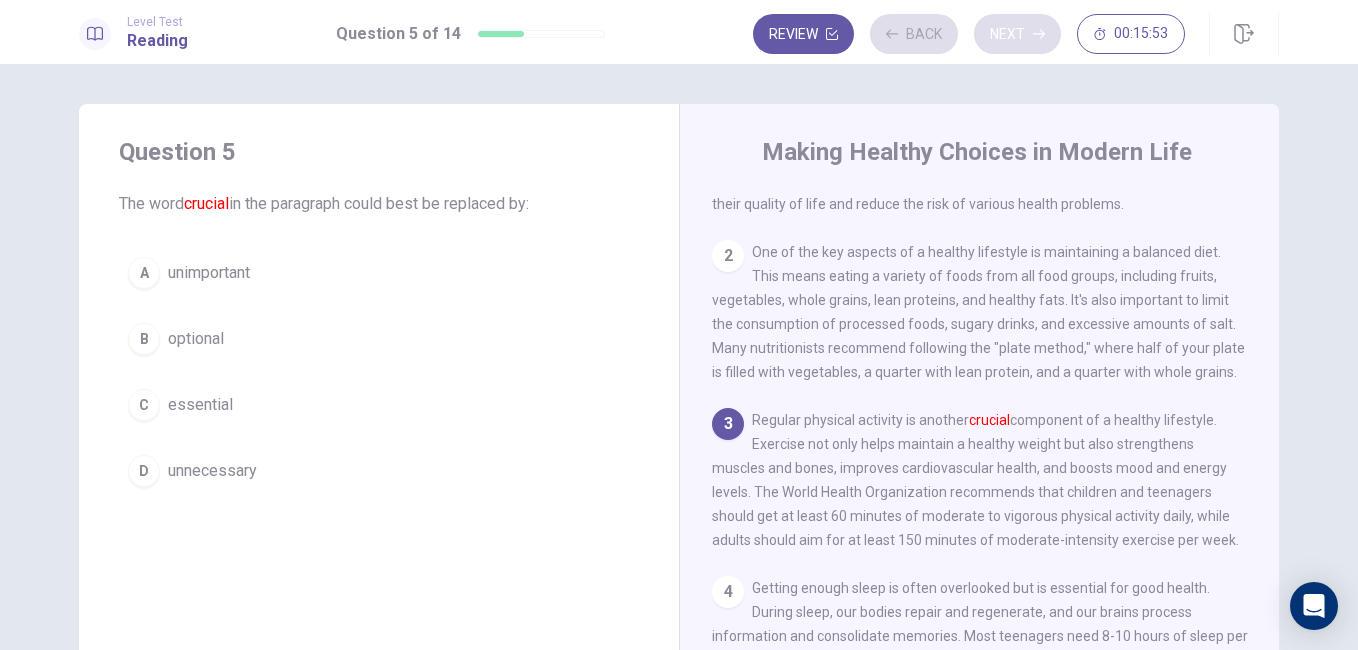 scroll, scrollTop: 73, scrollLeft: 0, axis: vertical 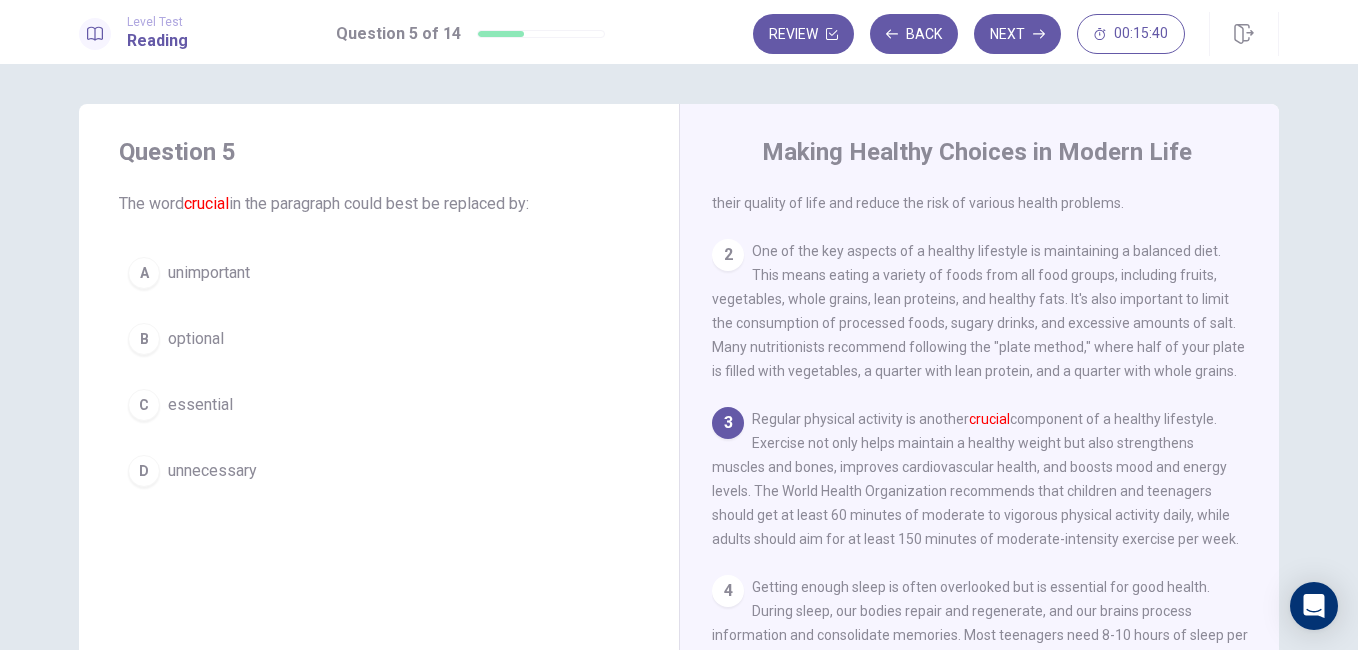 click on "C essential" at bounding box center [379, 405] 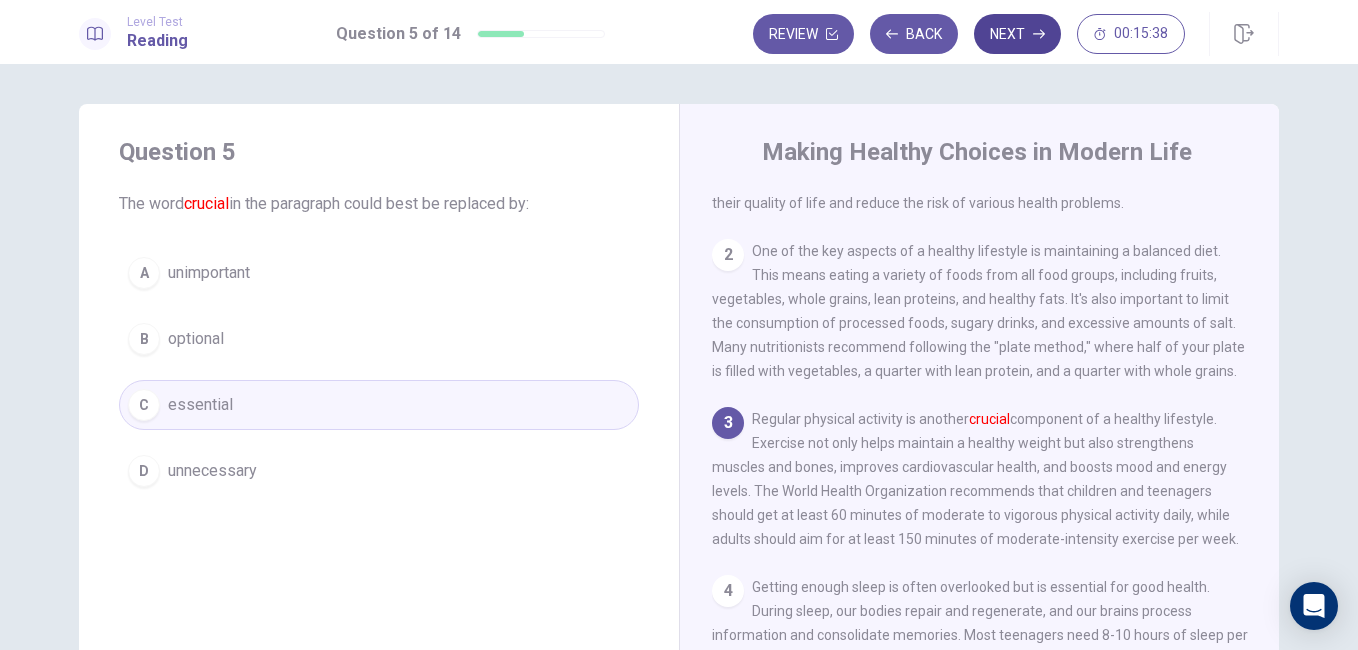 click on "Next" at bounding box center (1017, 34) 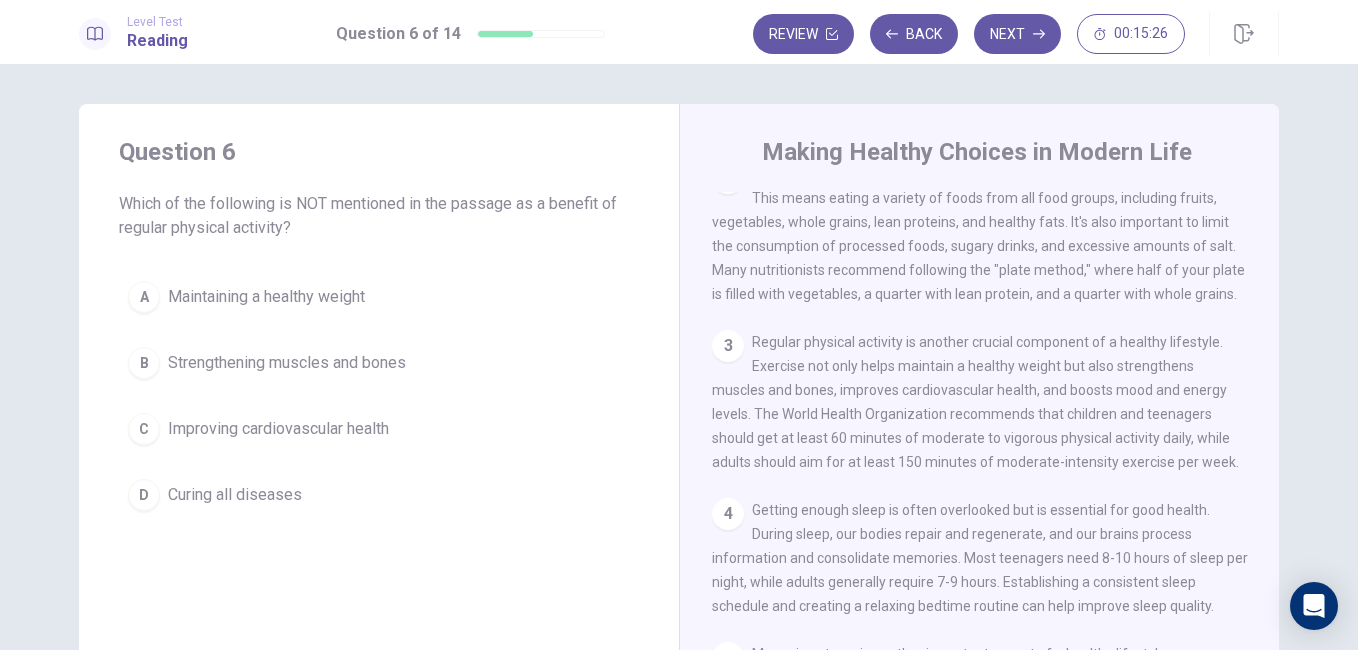 scroll, scrollTop: 151, scrollLeft: 0, axis: vertical 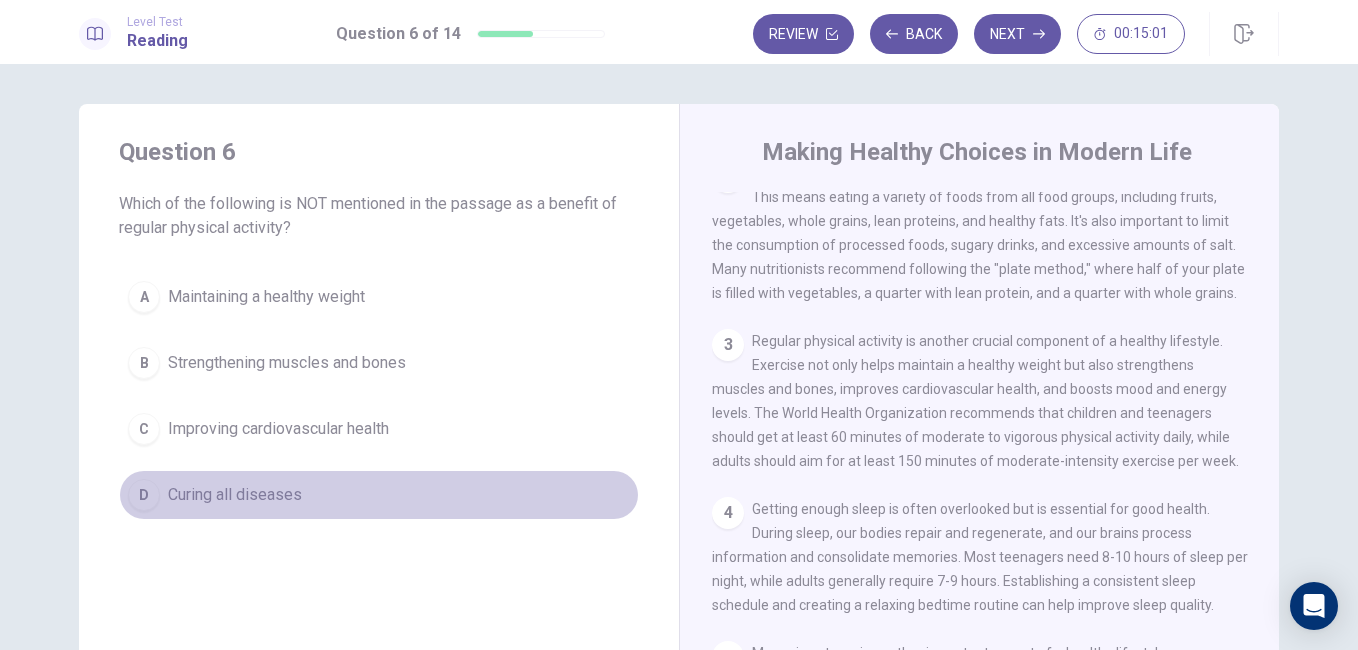 click on "D Curing all diseases" at bounding box center [379, 495] 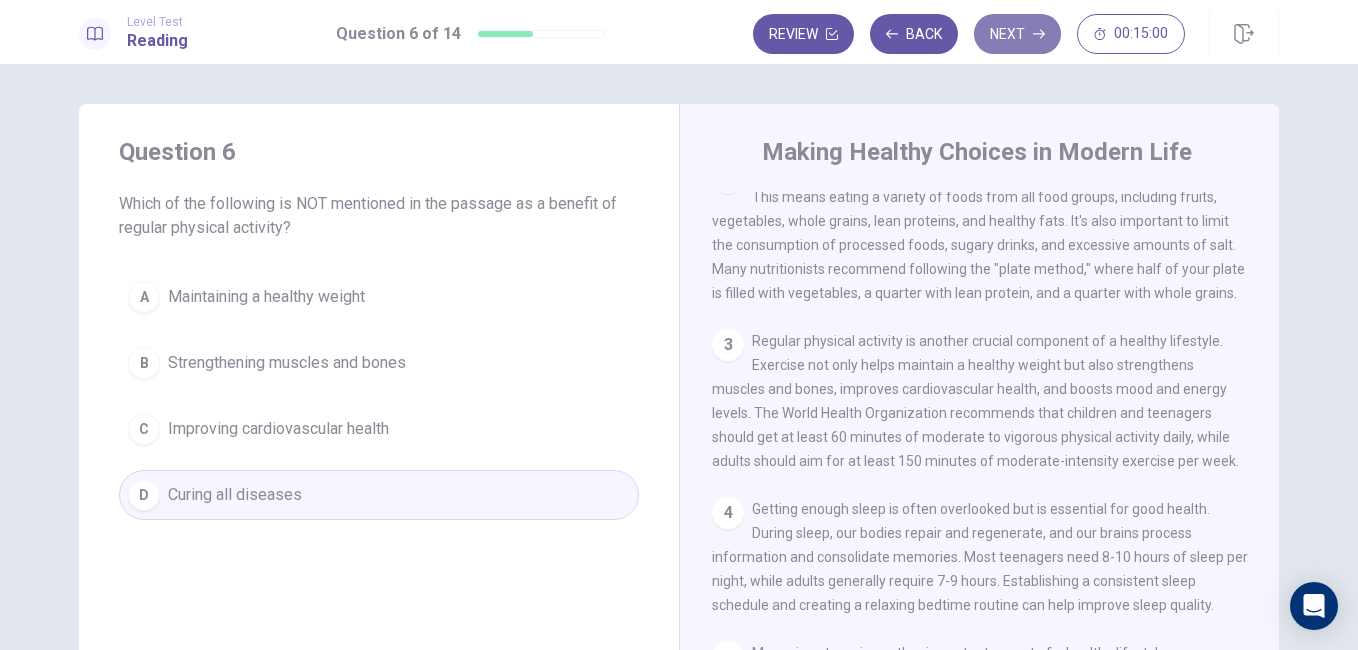 click on "Next" at bounding box center (1017, 34) 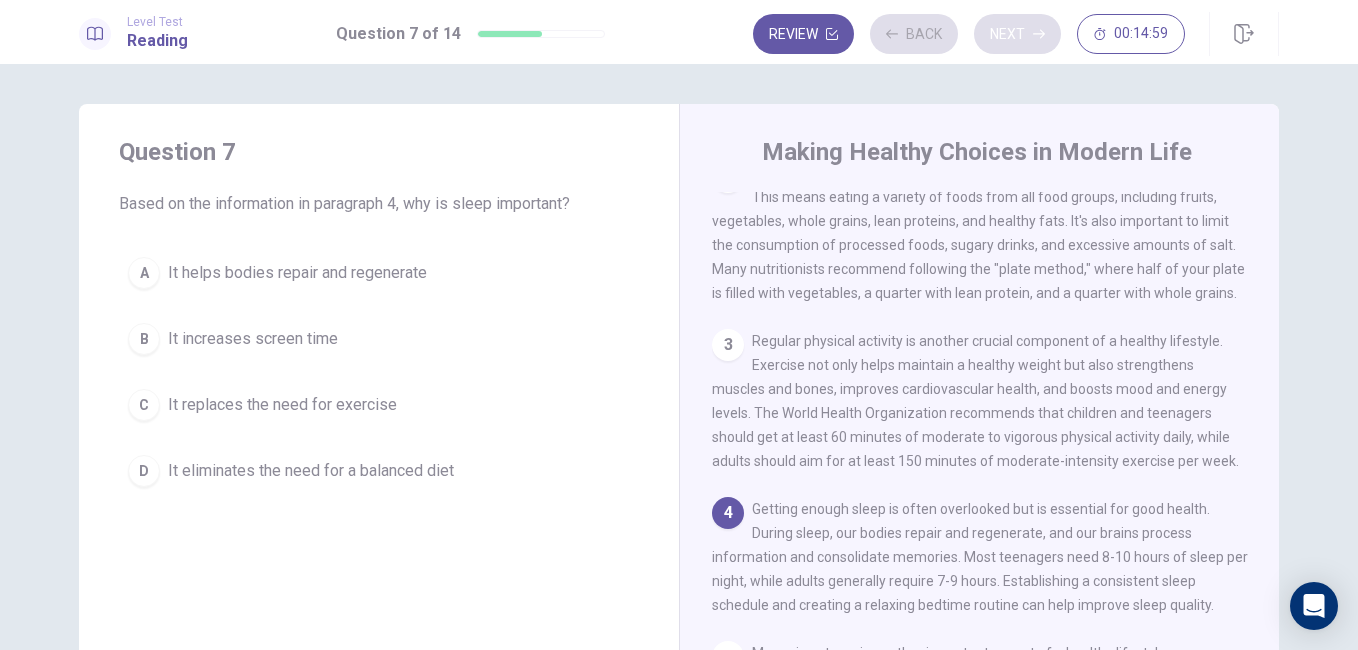 scroll, scrollTop: 222, scrollLeft: 0, axis: vertical 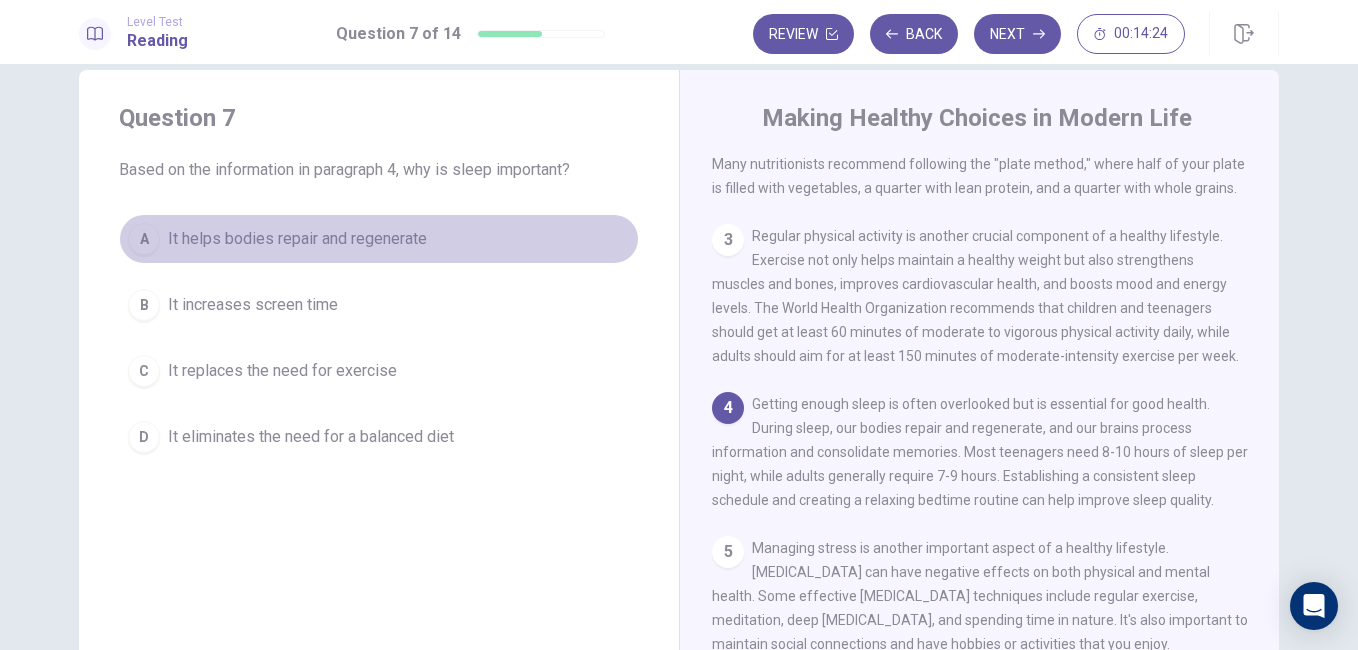 click on "It helps bodies repair and regenerate" at bounding box center (297, 239) 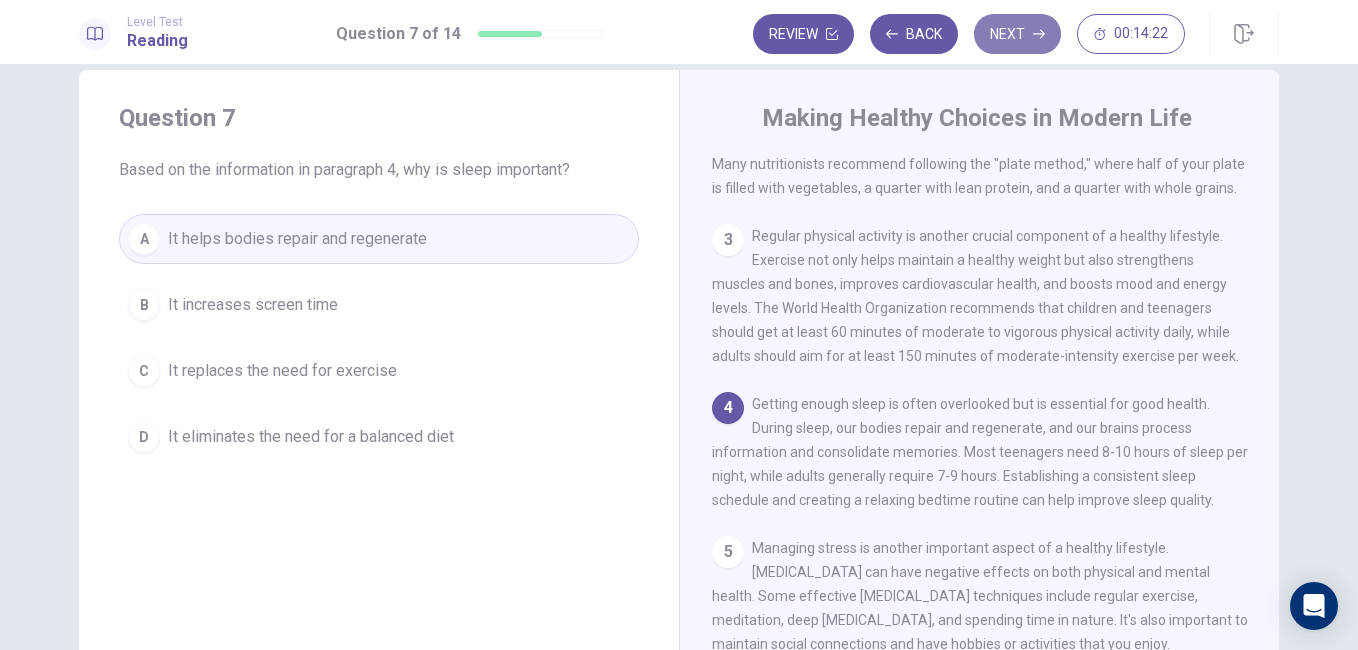 click on "Next" at bounding box center (1017, 34) 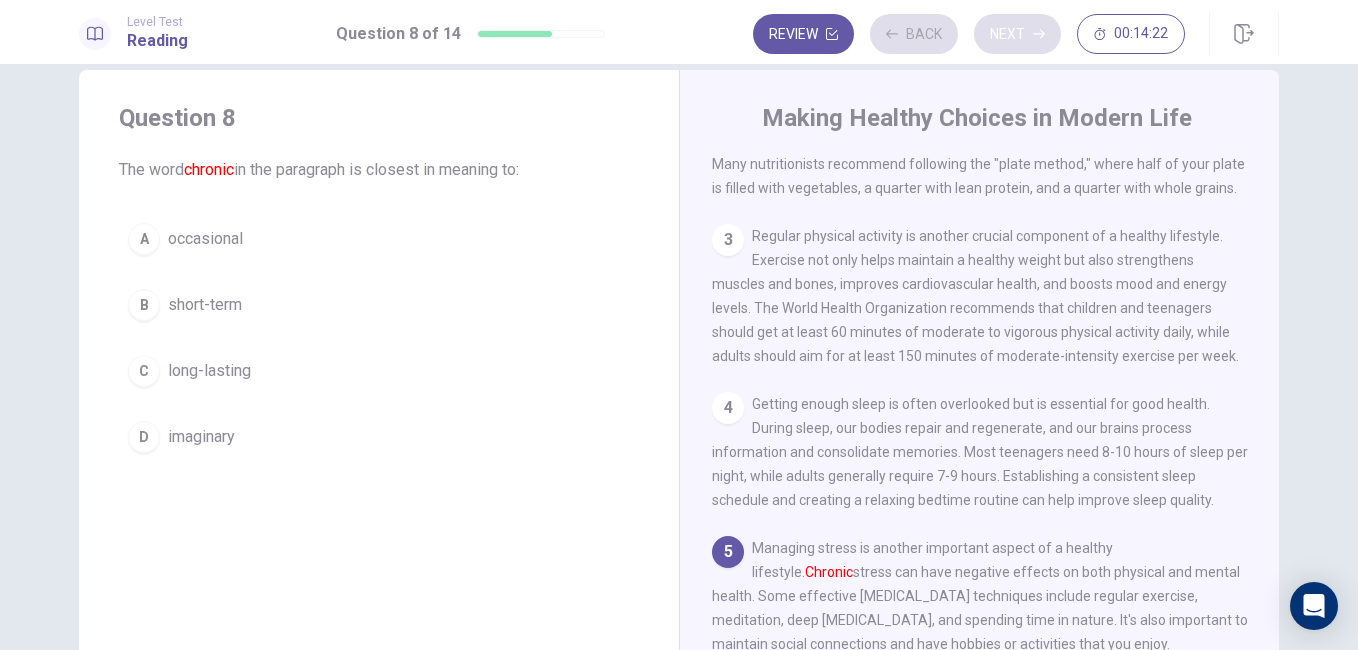 scroll, scrollTop: 371, scrollLeft: 0, axis: vertical 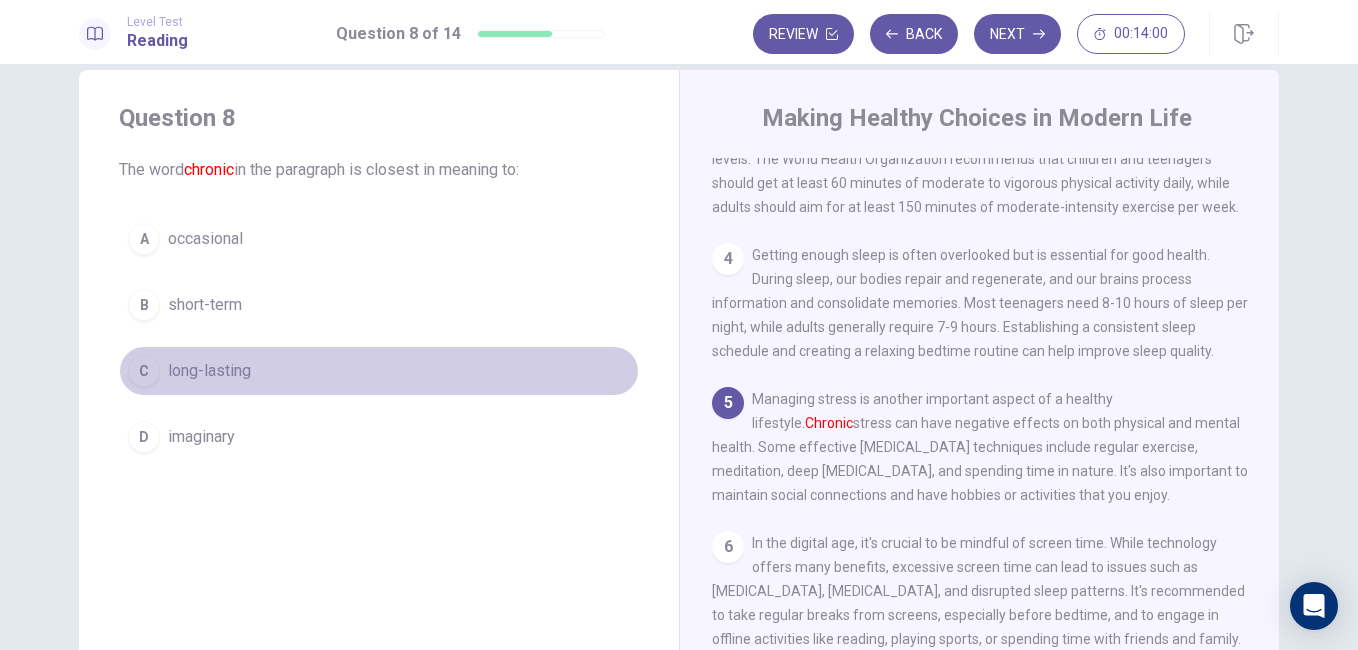 click on "C long-lasting" at bounding box center (379, 371) 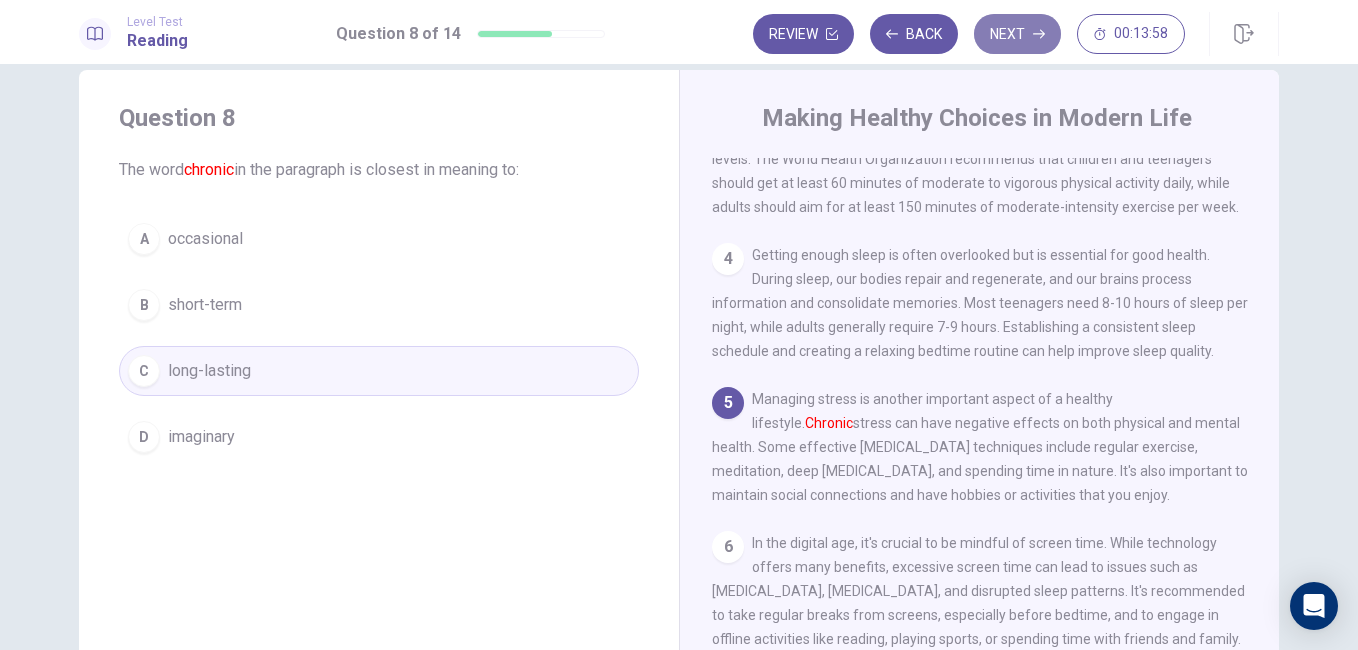 click on "Next" at bounding box center (1017, 34) 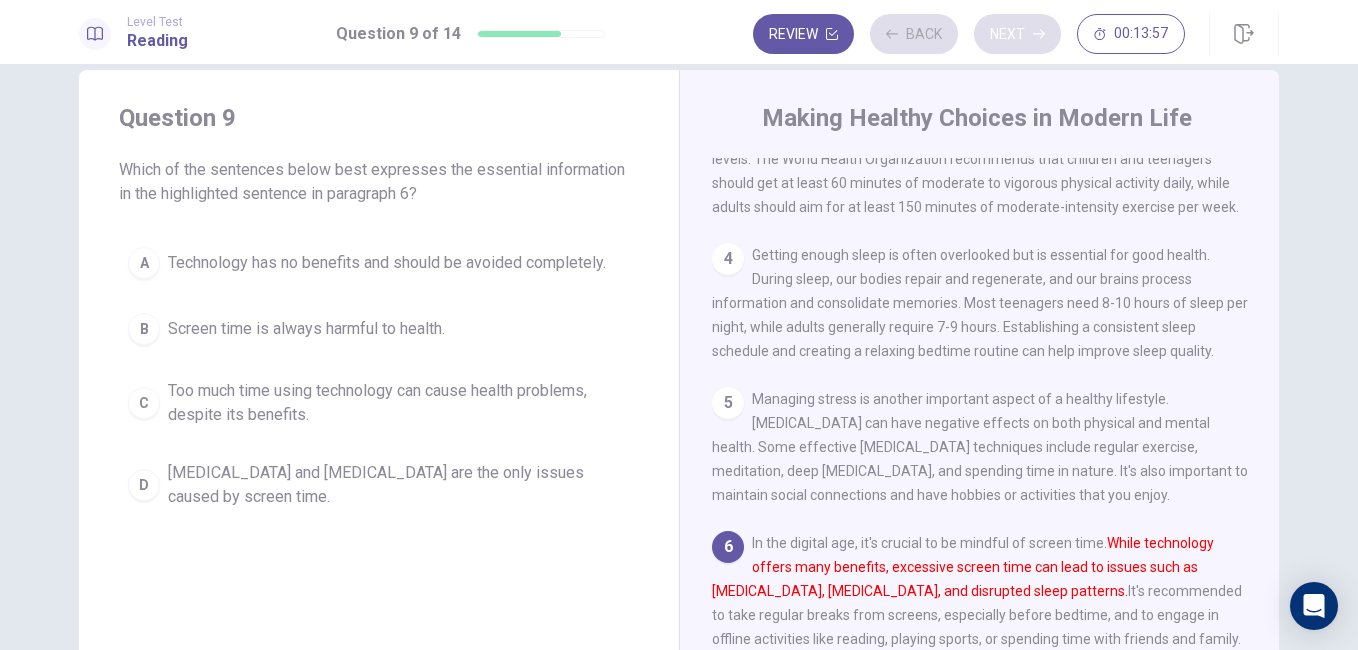 scroll, scrollTop: 520, scrollLeft: 0, axis: vertical 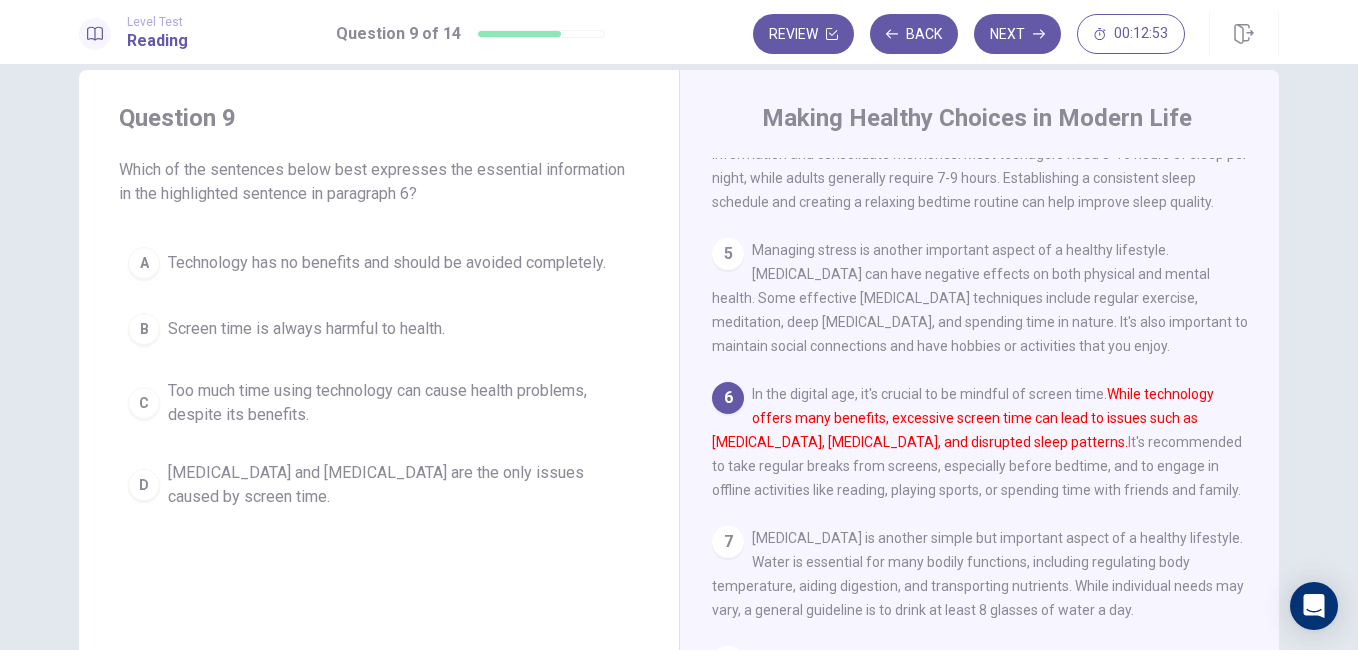 click on "Too much time using technology can cause health problems, despite its benefits." at bounding box center (399, 403) 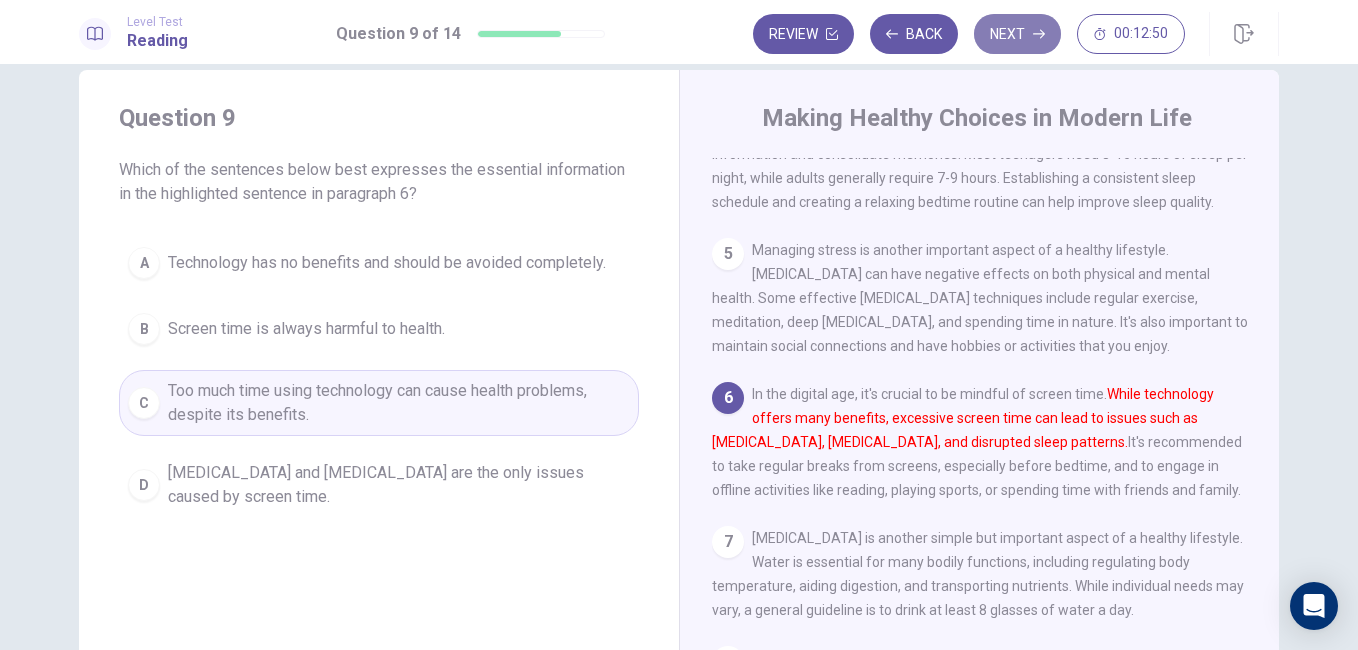 click on "Next" at bounding box center [1017, 34] 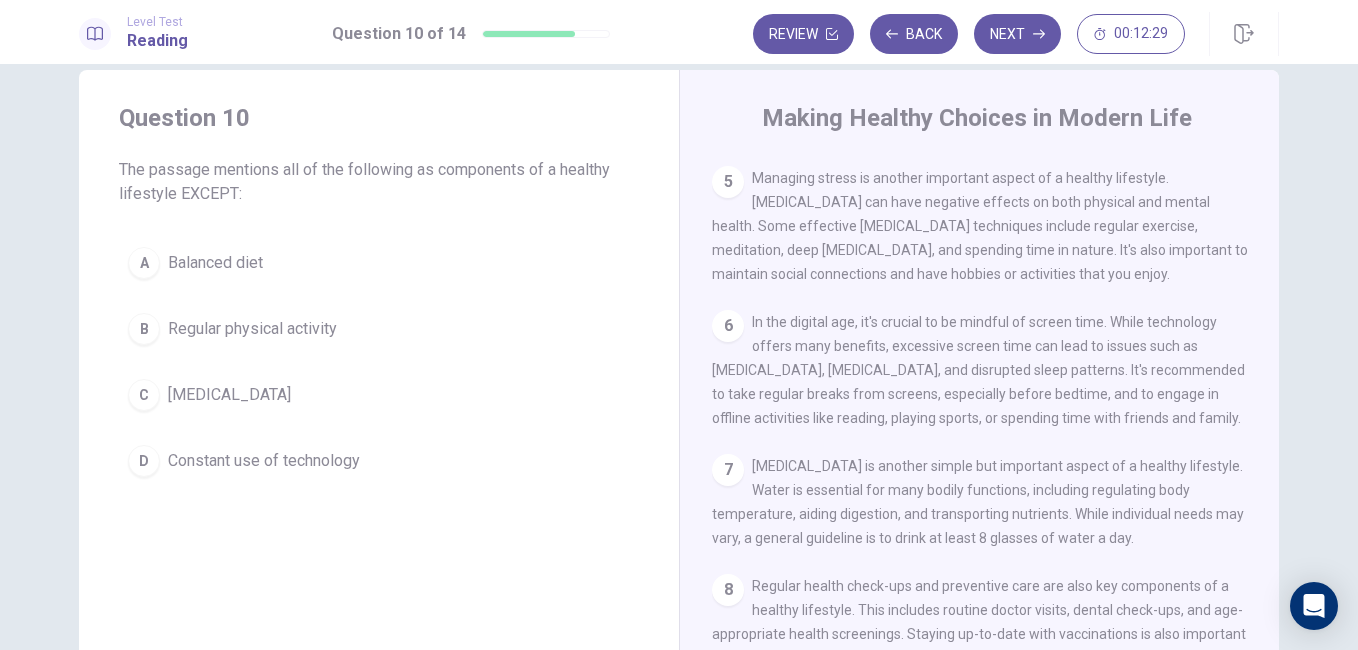 scroll, scrollTop: 593, scrollLeft: 0, axis: vertical 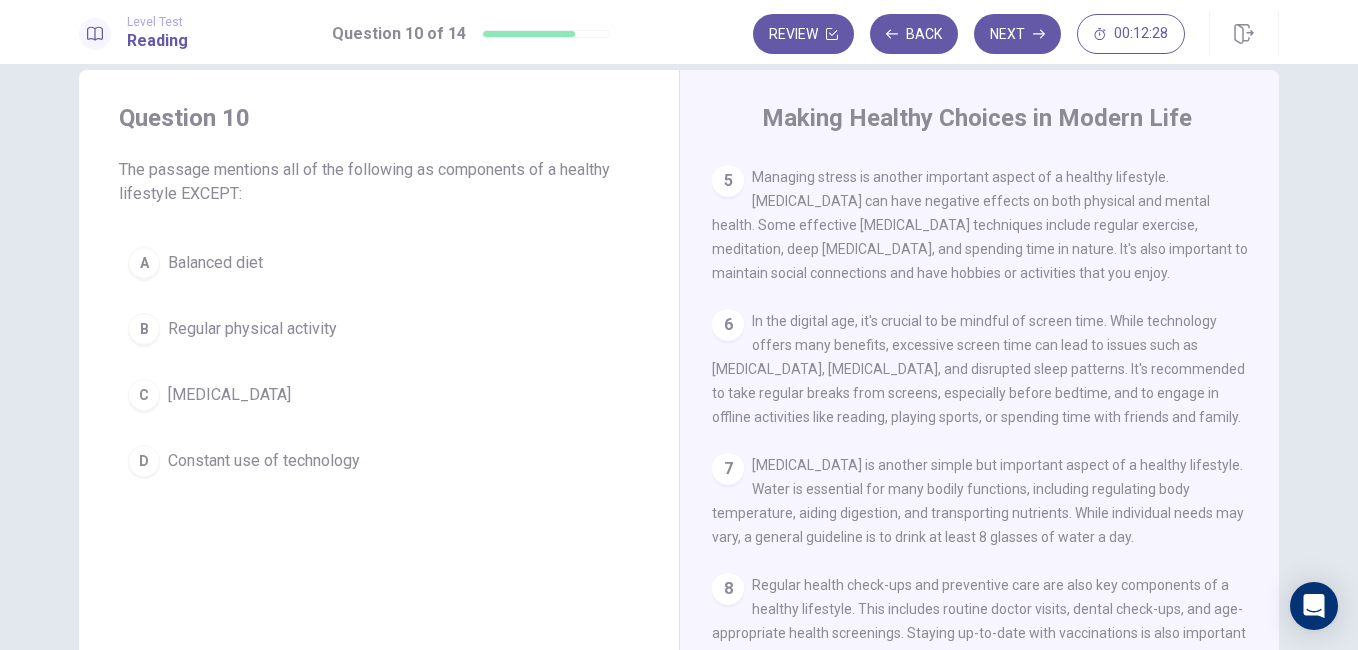 click on "Constant use of technology" at bounding box center (264, 461) 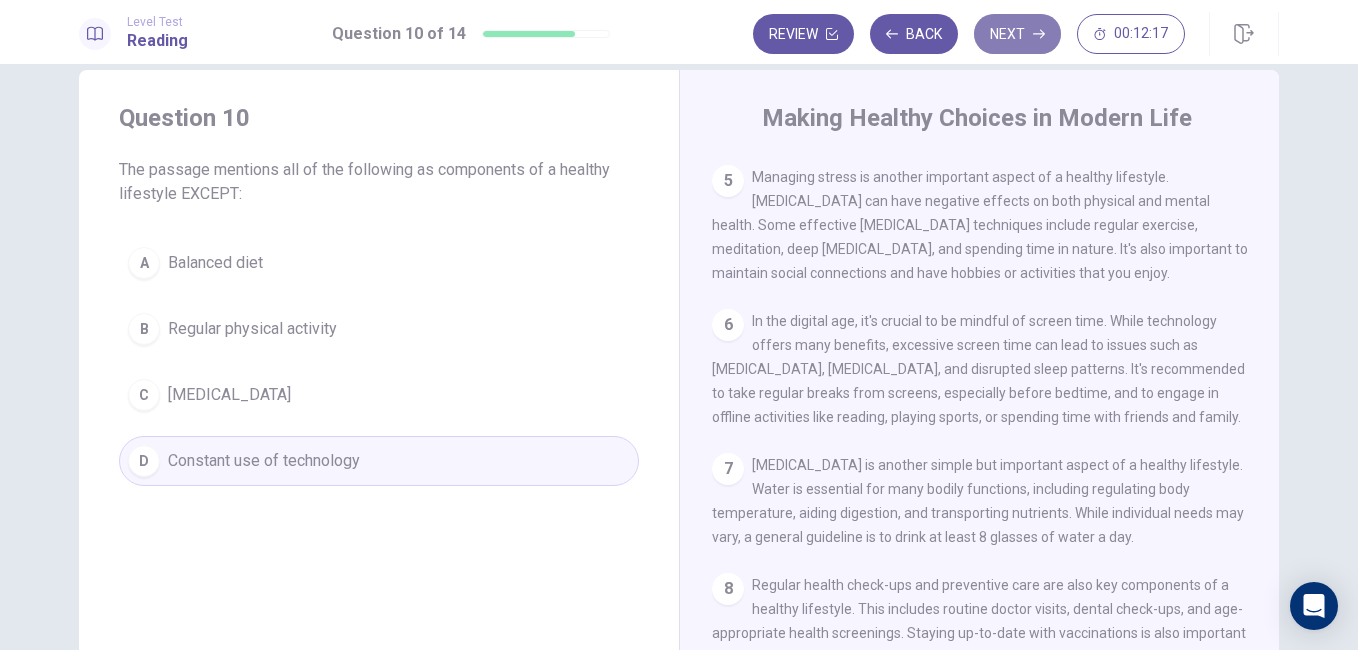 click 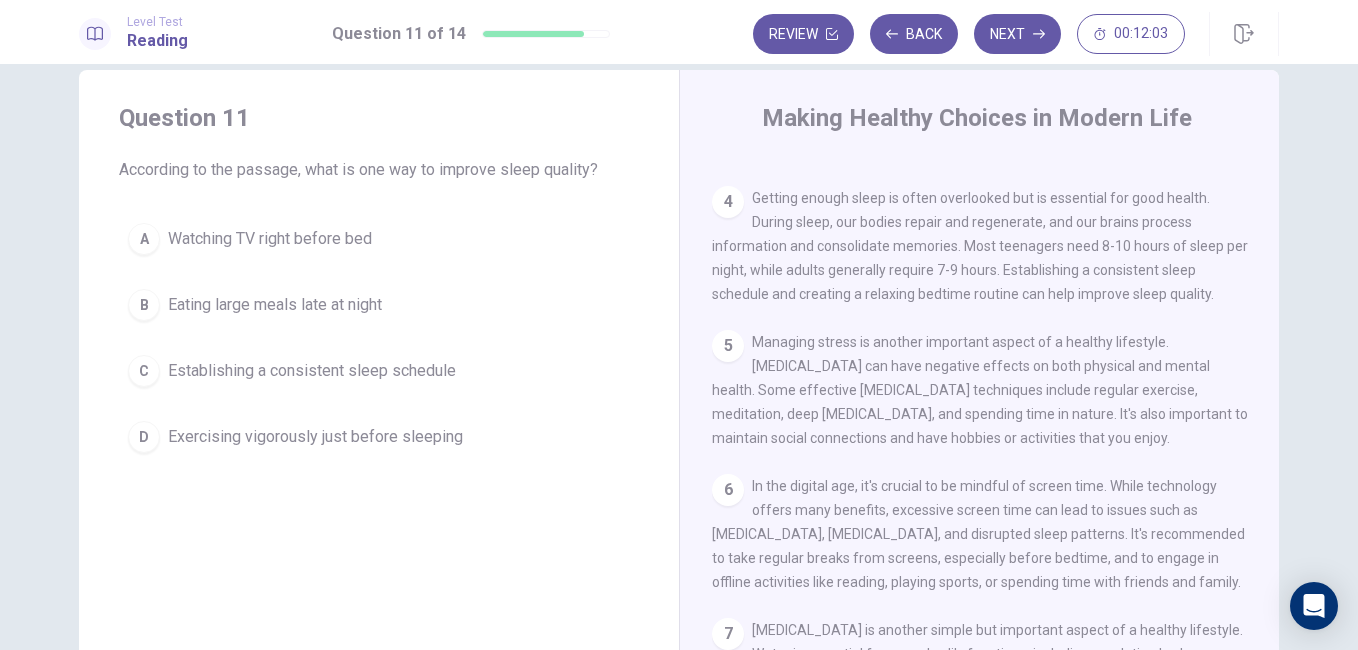 scroll, scrollTop: 422, scrollLeft: 0, axis: vertical 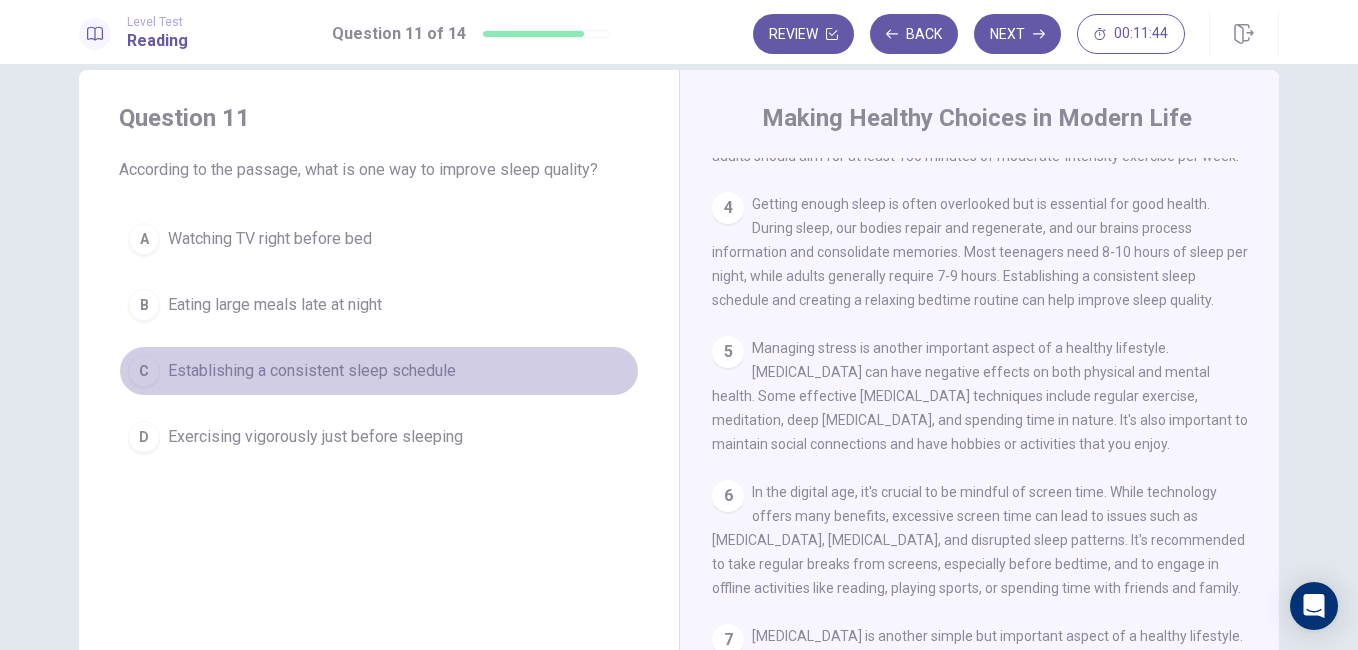 click on "C Establishing a consistent sleep schedule" at bounding box center [379, 371] 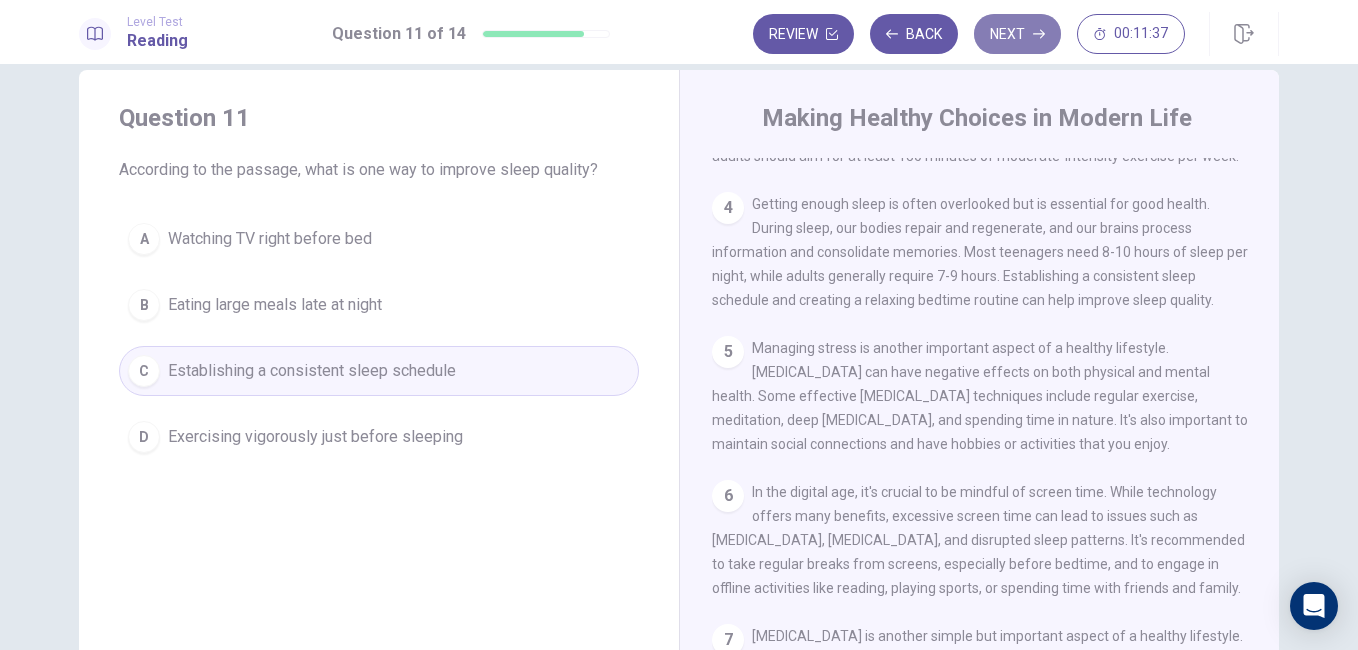 click on "Next" at bounding box center [1017, 34] 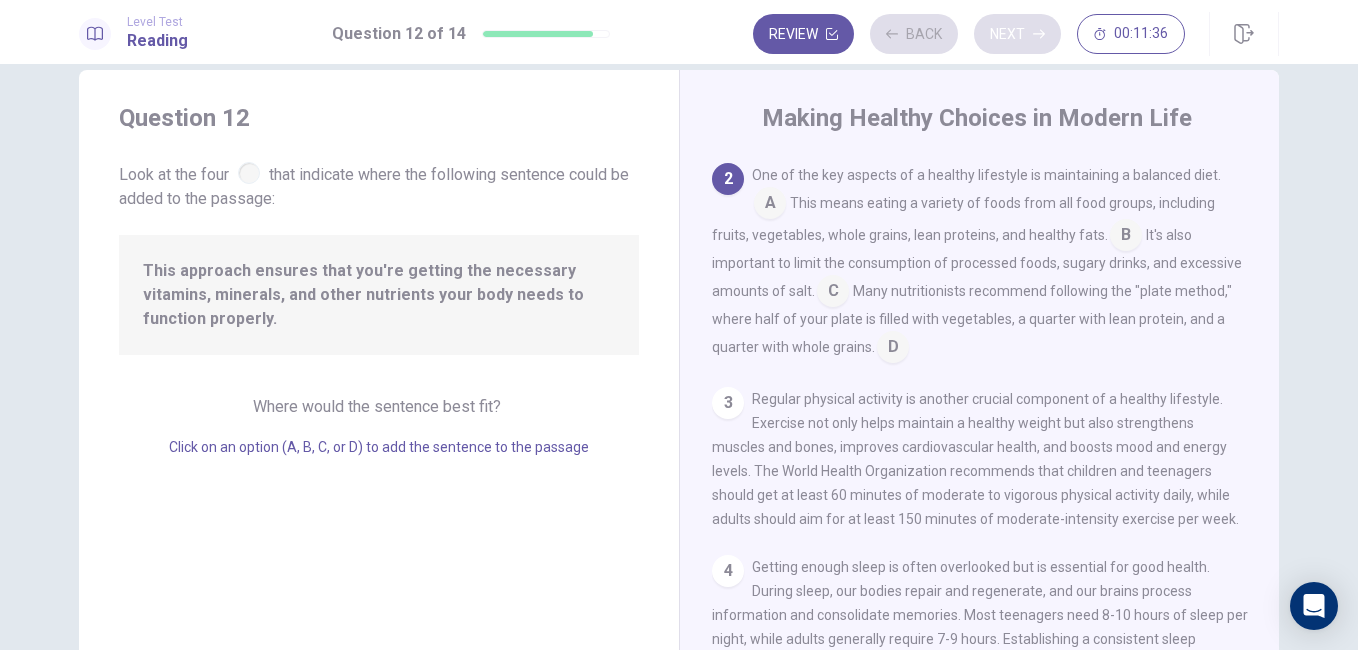 scroll, scrollTop: 124, scrollLeft: 0, axis: vertical 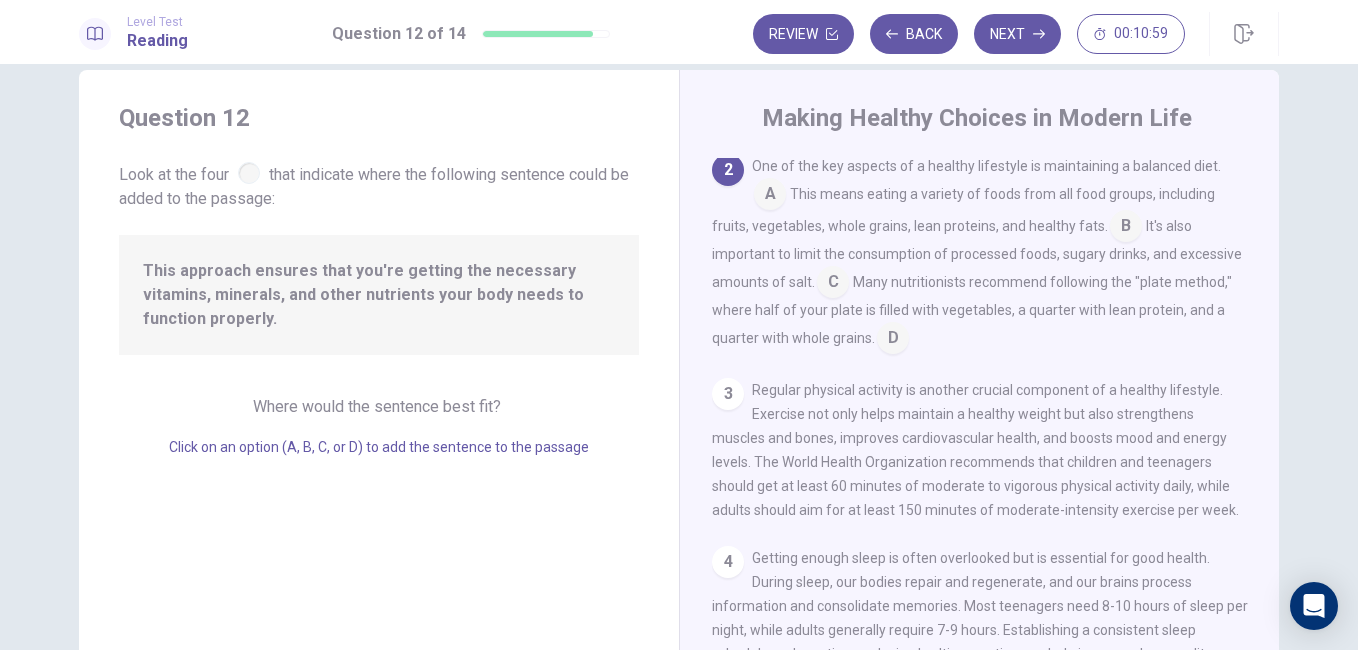 click at bounding box center (770, 196) 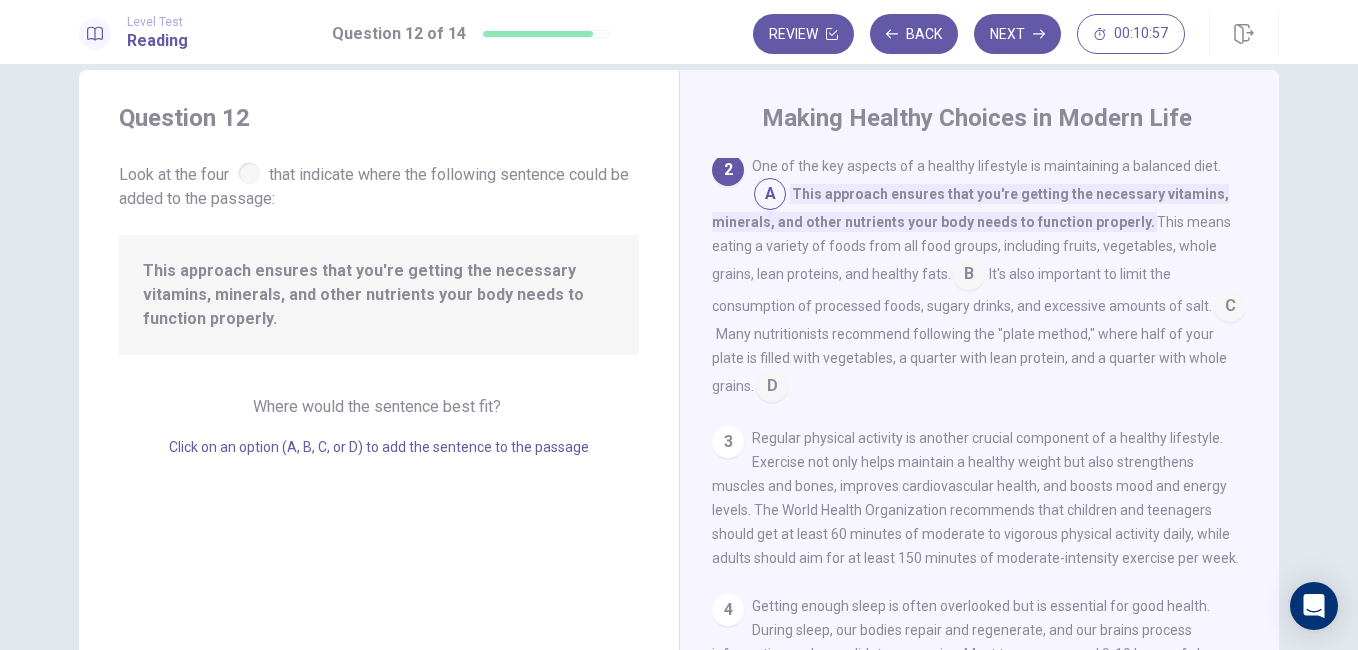 click at bounding box center [770, 196] 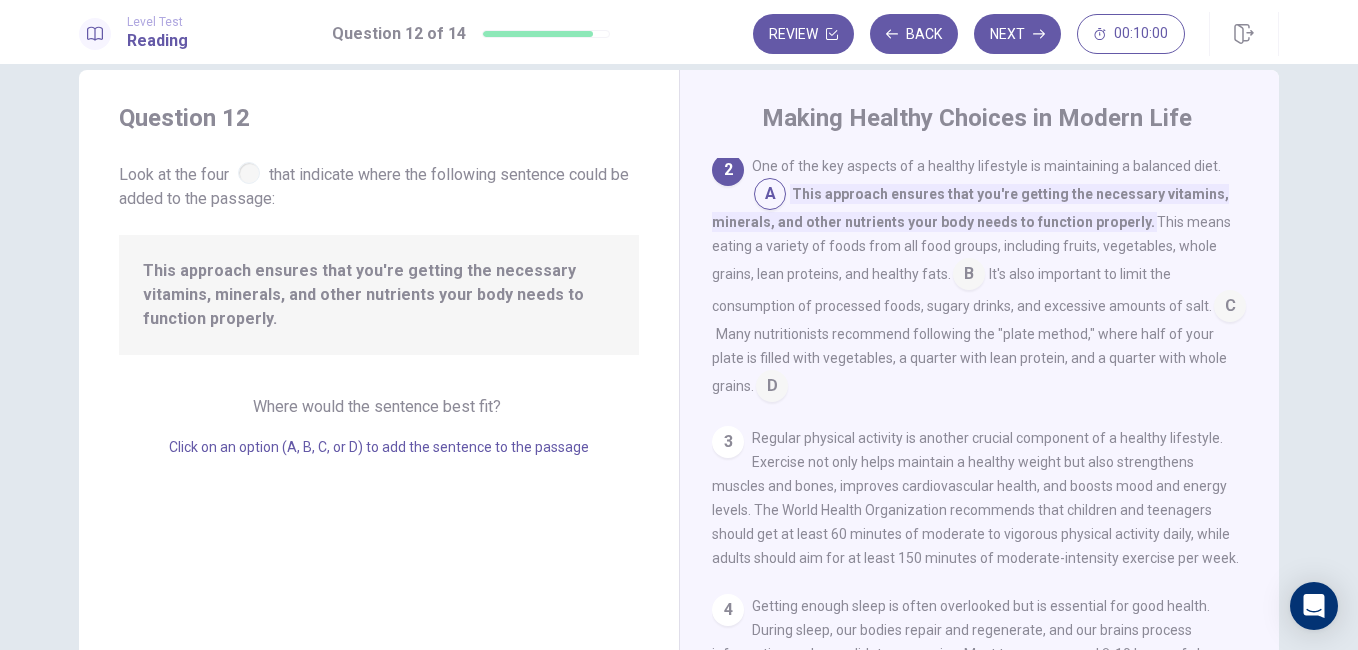 click at bounding box center [969, 276] 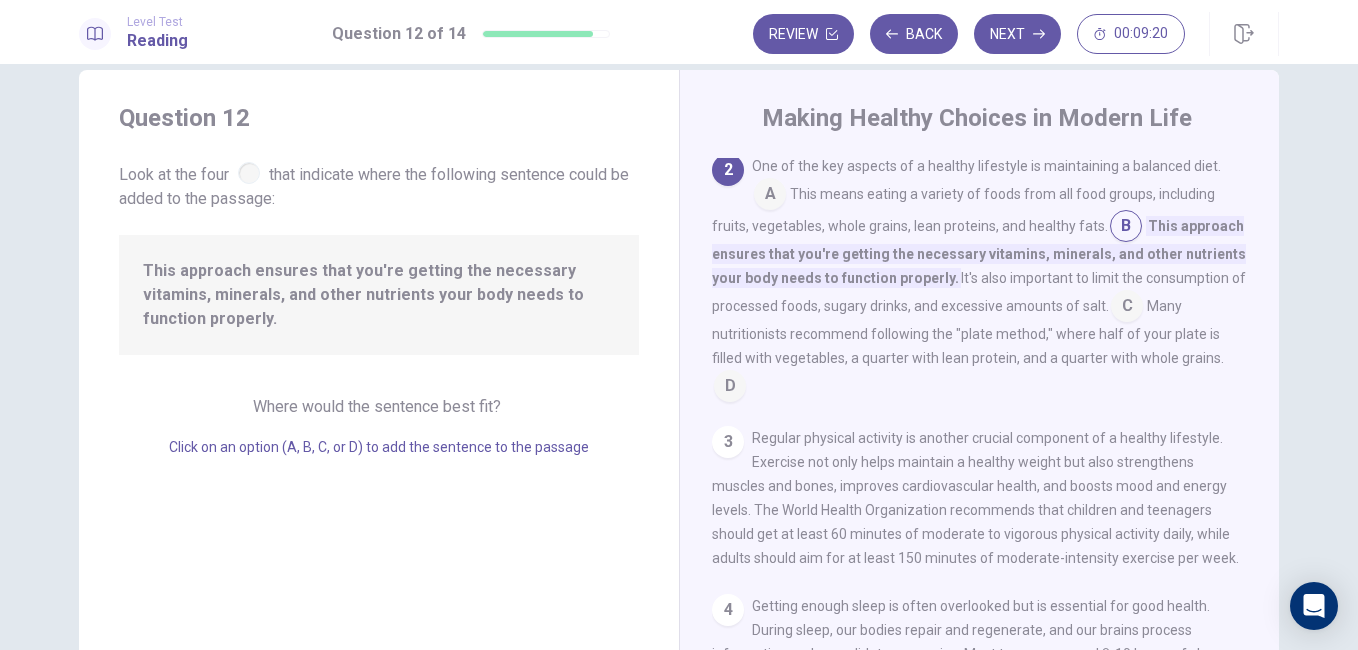 click at bounding box center (1127, 308) 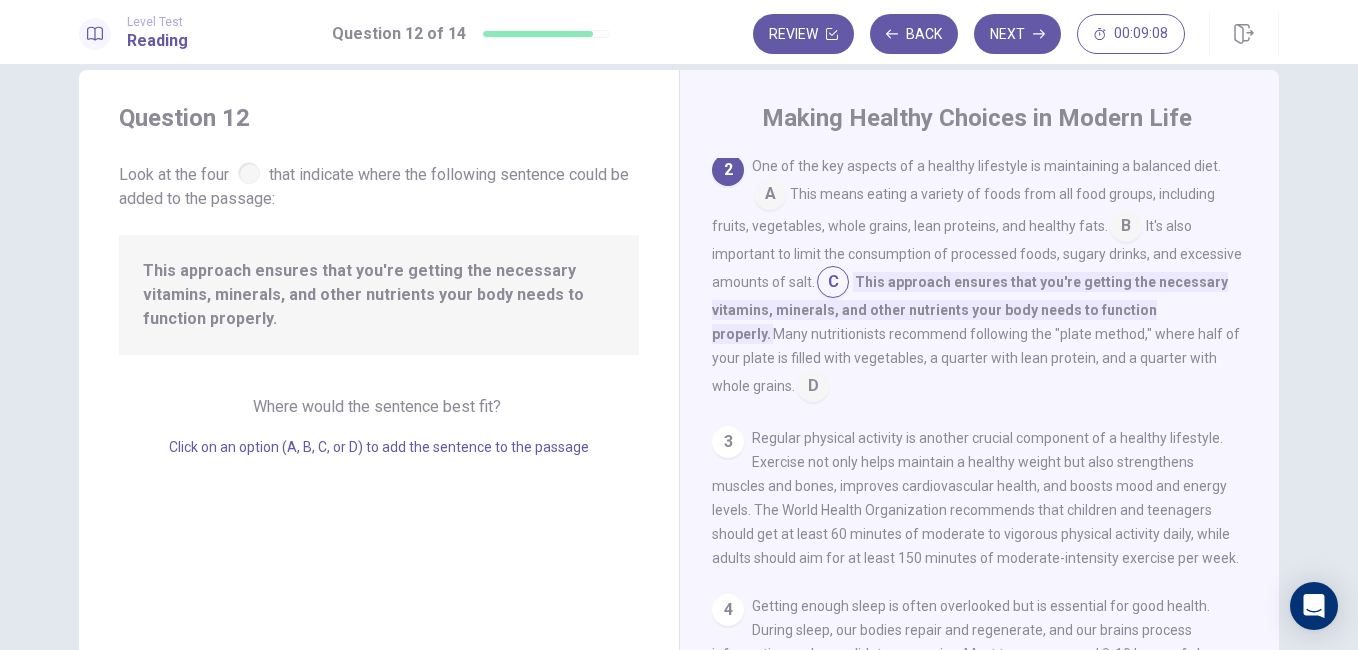 click at bounding box center (1126, 228) 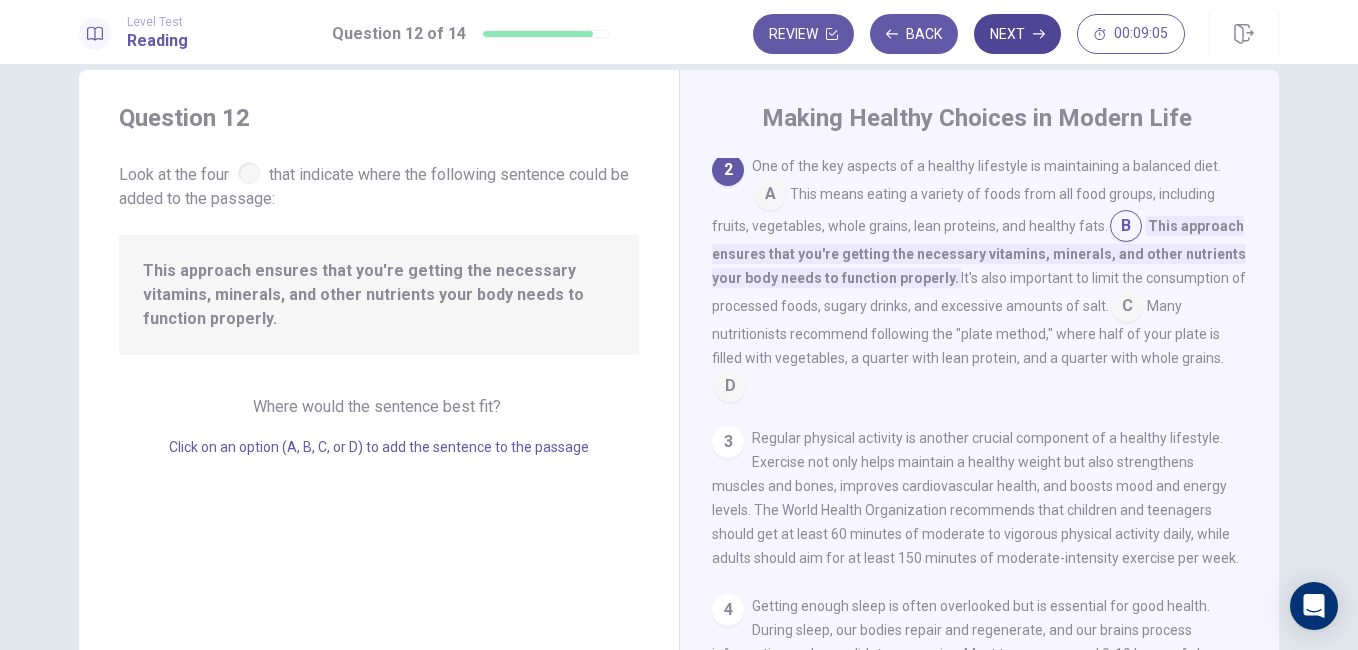click on "Next" at bounding box center [1017, 34] 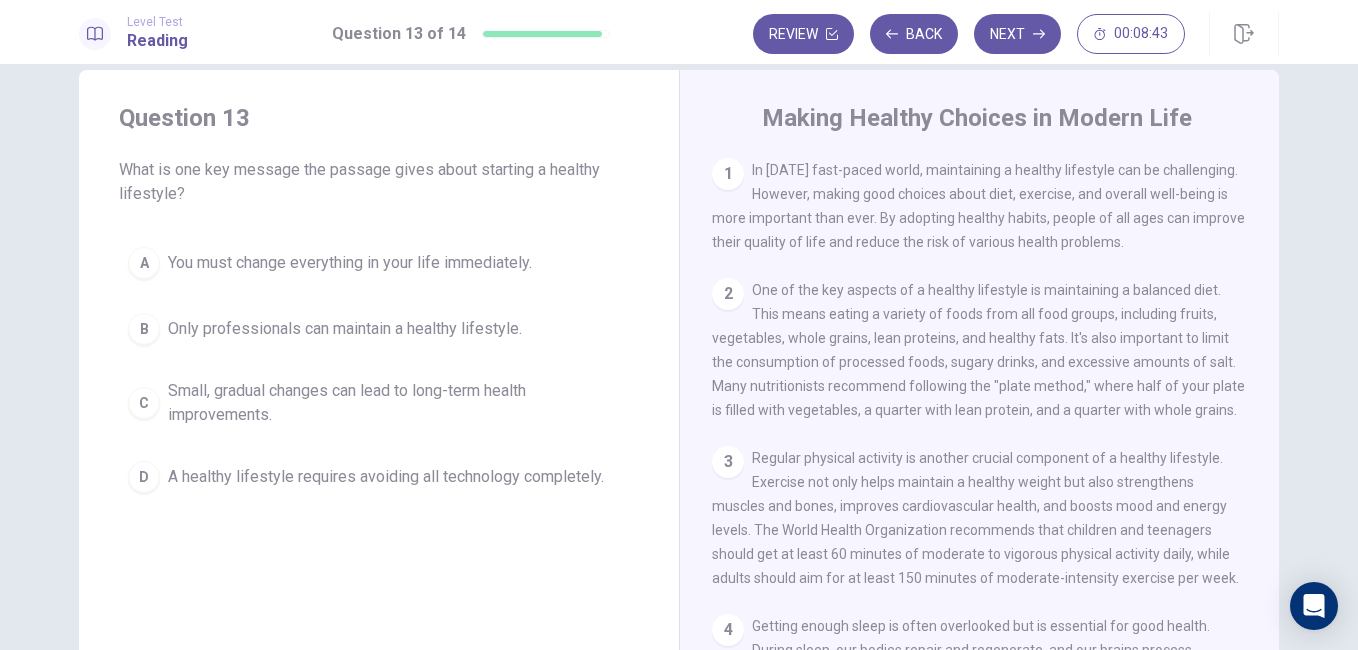drag, startPoint x: 501, startPoint y: 368, endPoint x: 473, endPoint y: 401, distance: 43.27817 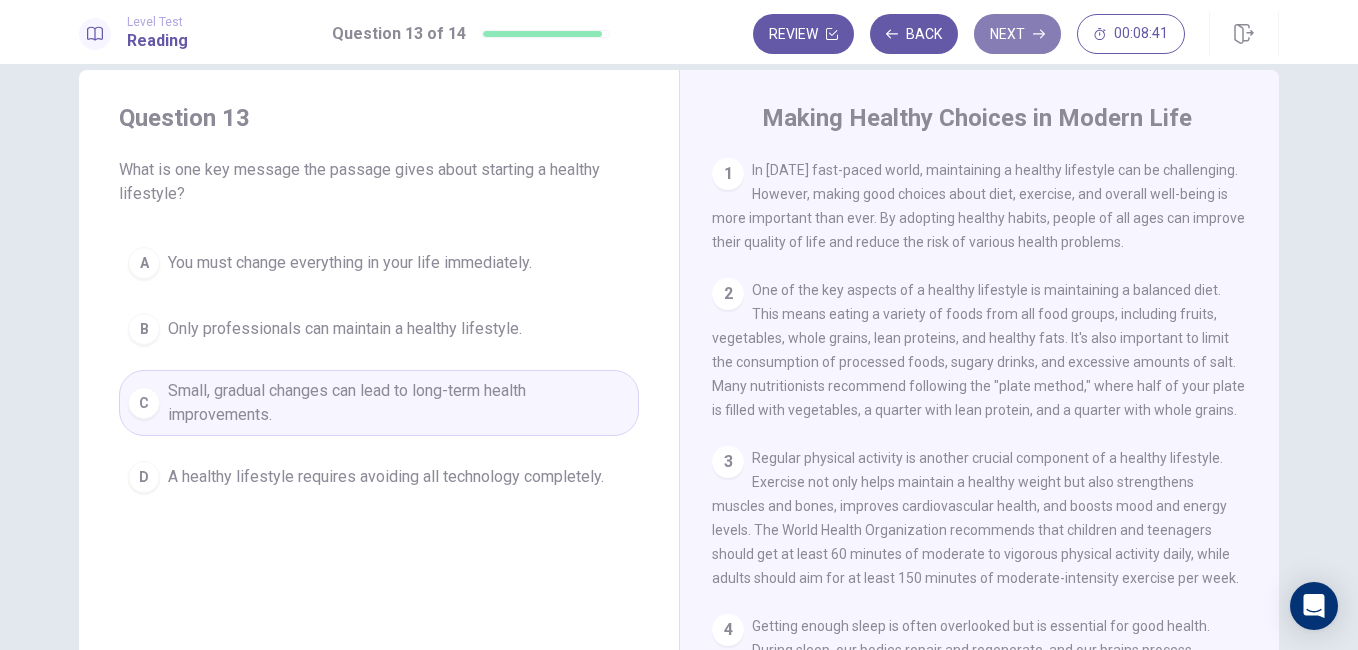 click 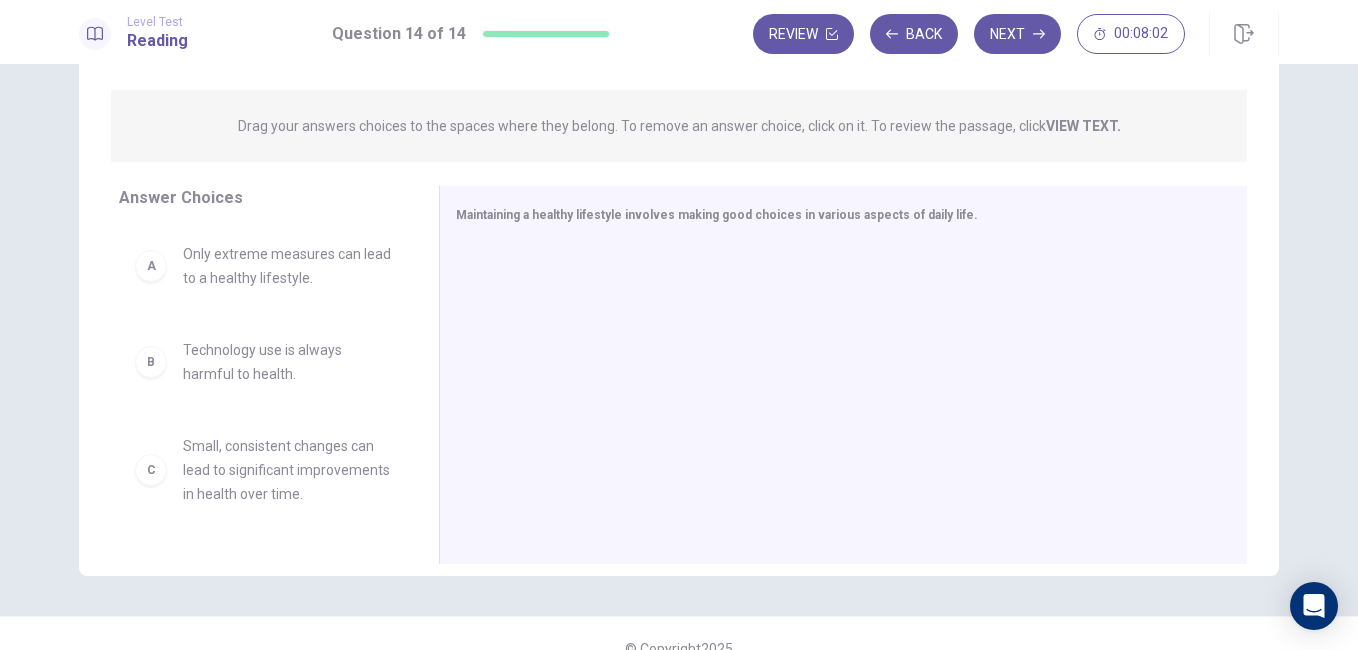 scroll, scrollTop: 224, scrollLeft: 0, axis: vertical 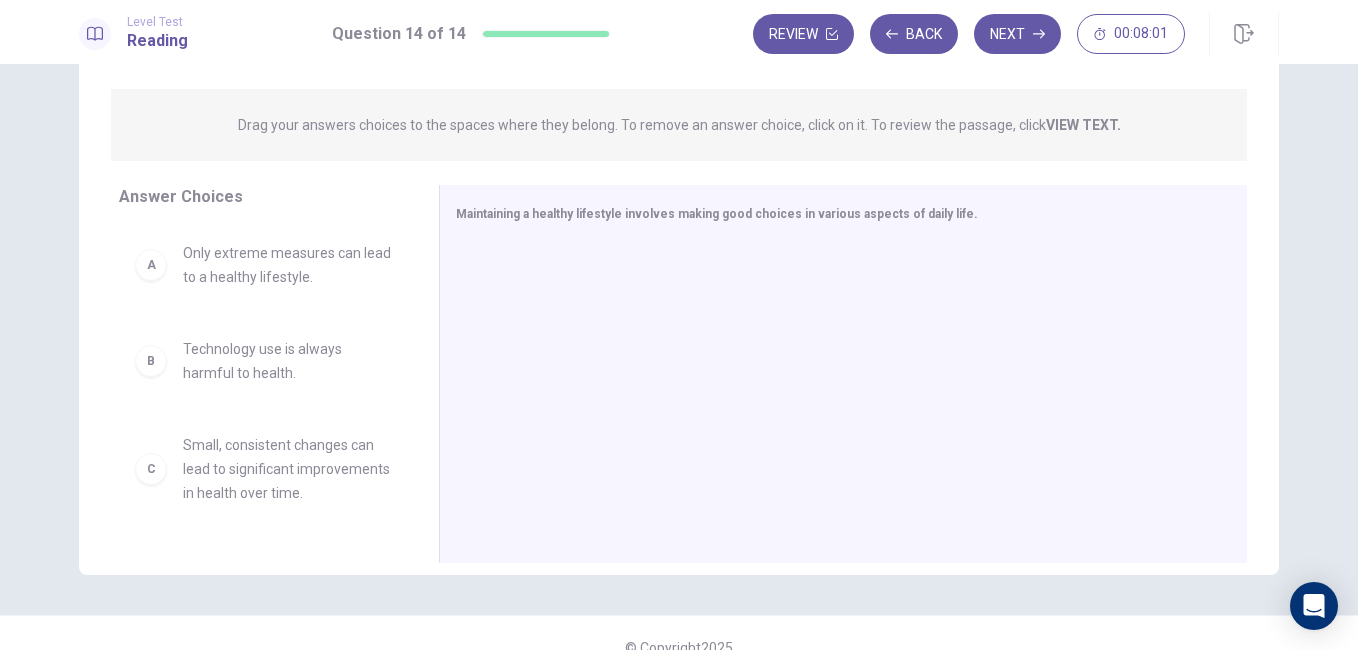 click at bounding box center (835, 376) 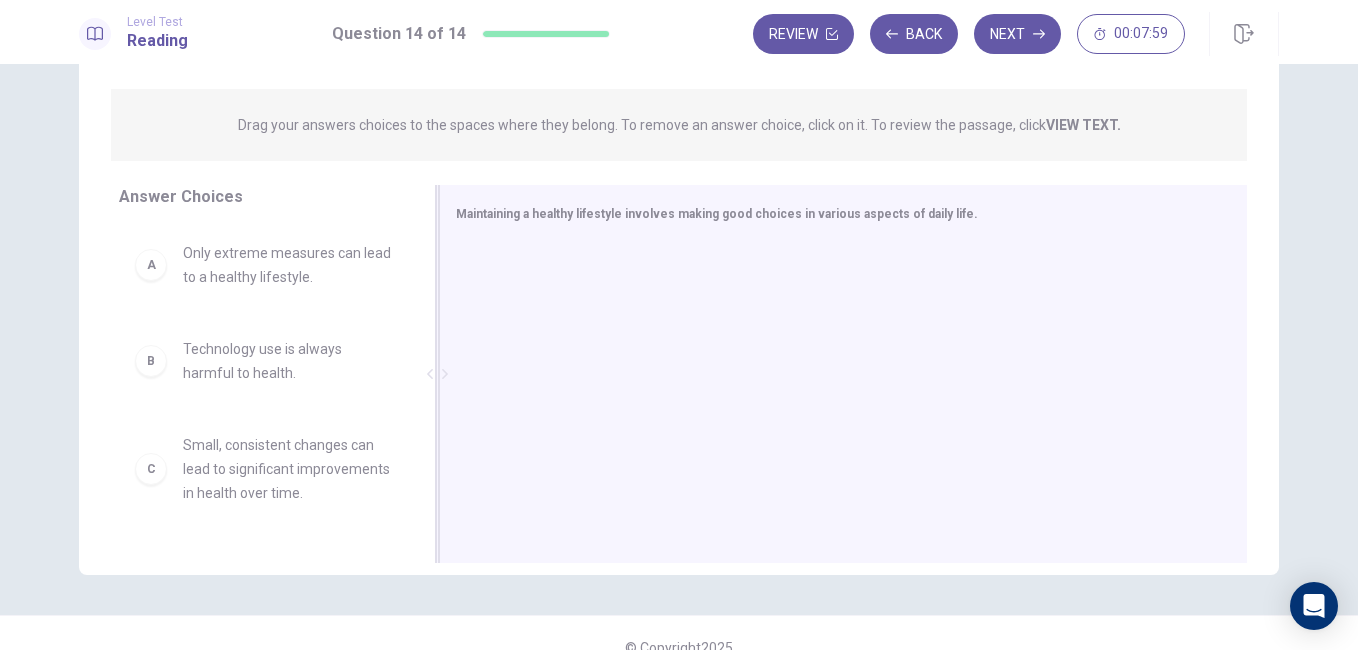 drag, startPoint x: 407, startPoint y: 333, endPoint x: 421, endPoint y: 383, distance: 51.92302 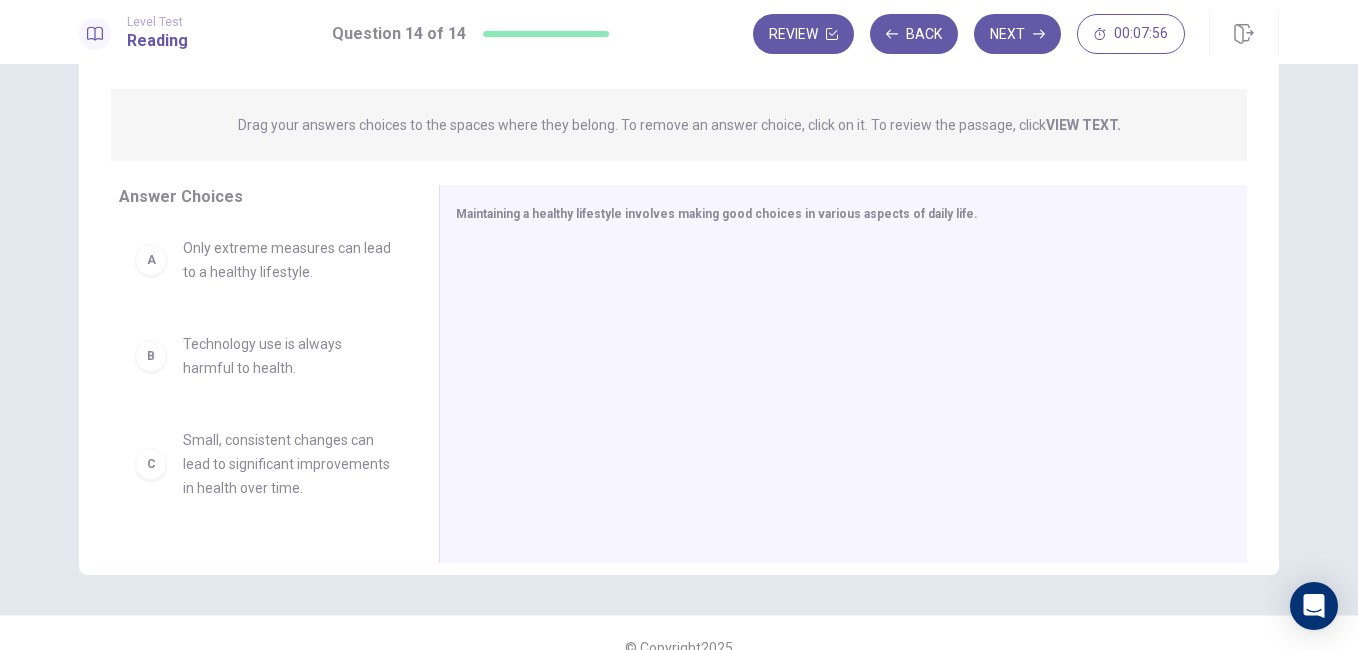 scroll, scrollTop: 0, scrollLeft: 0, axis: both 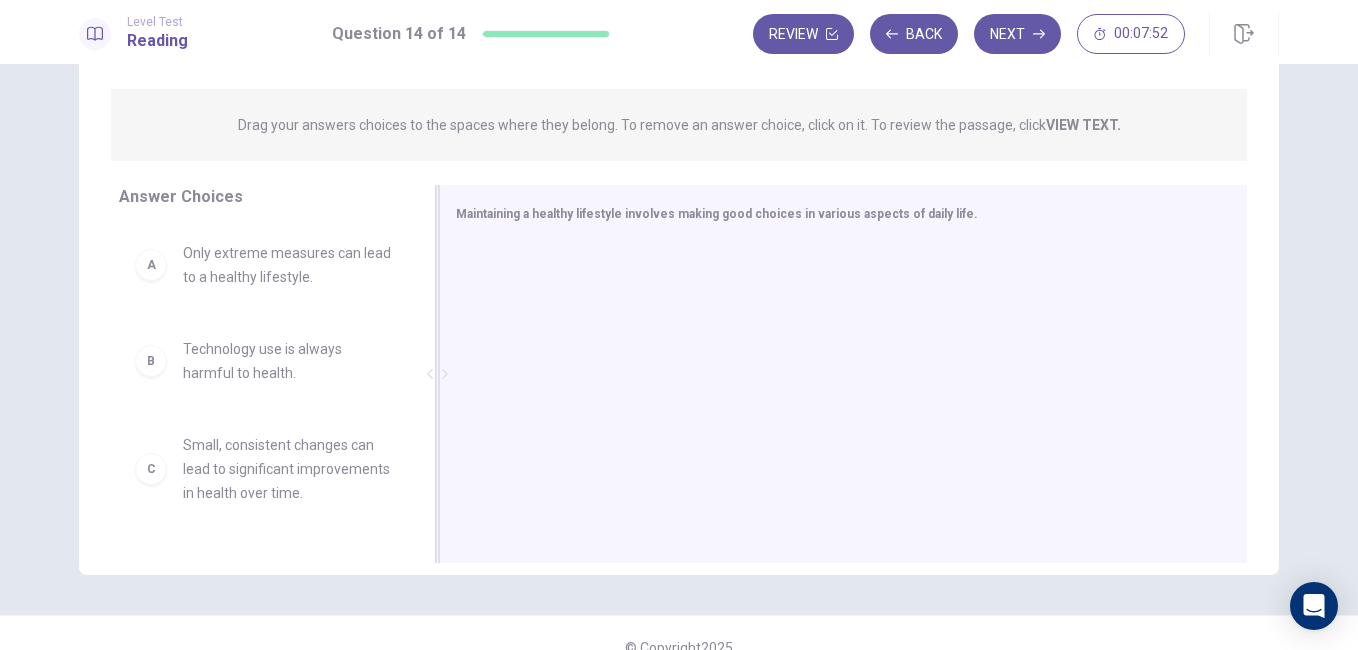 click at bounding box center [835, 376] 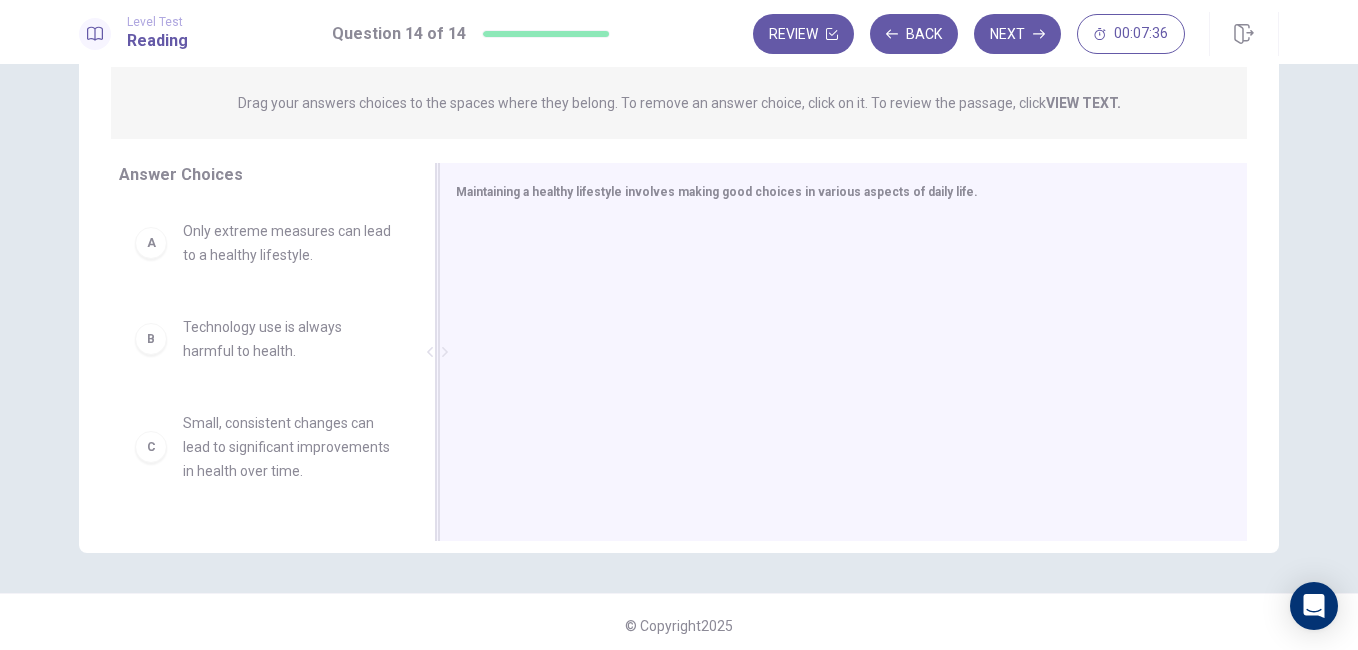 scroll, scrollTop: 253, scrollLeft: 0, axis: vertical 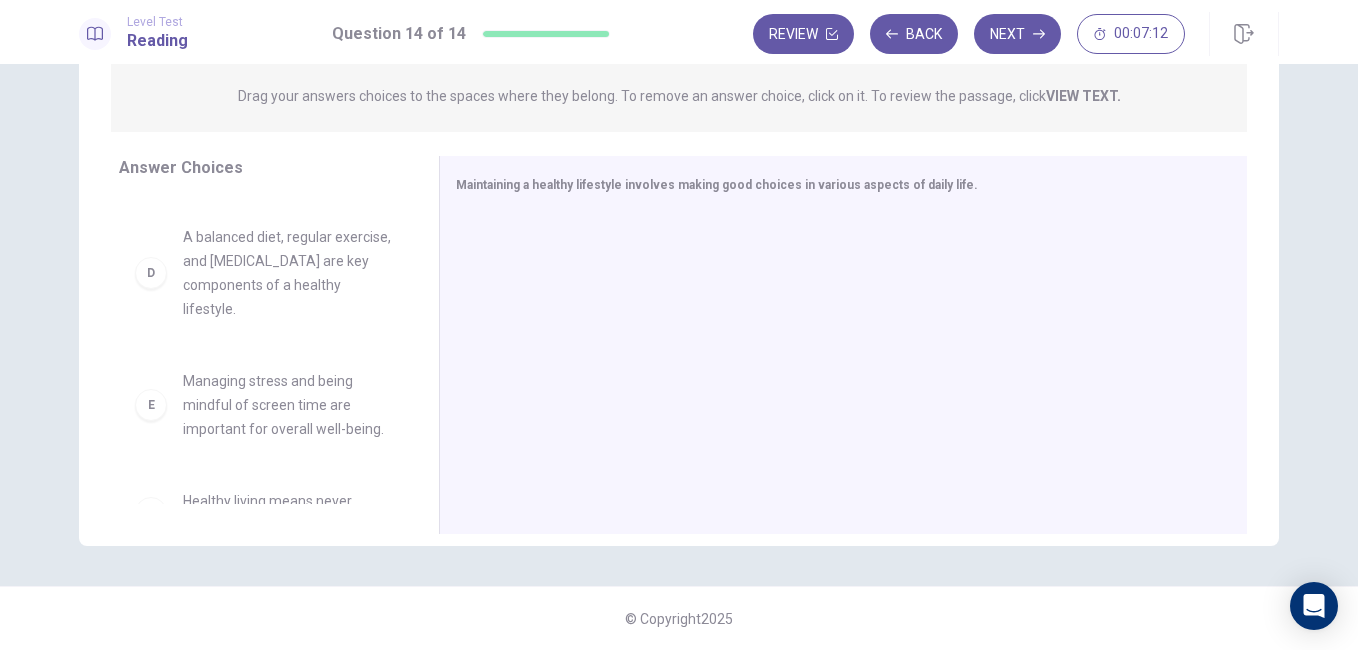 click on "D" at bounding box center [151, 273] 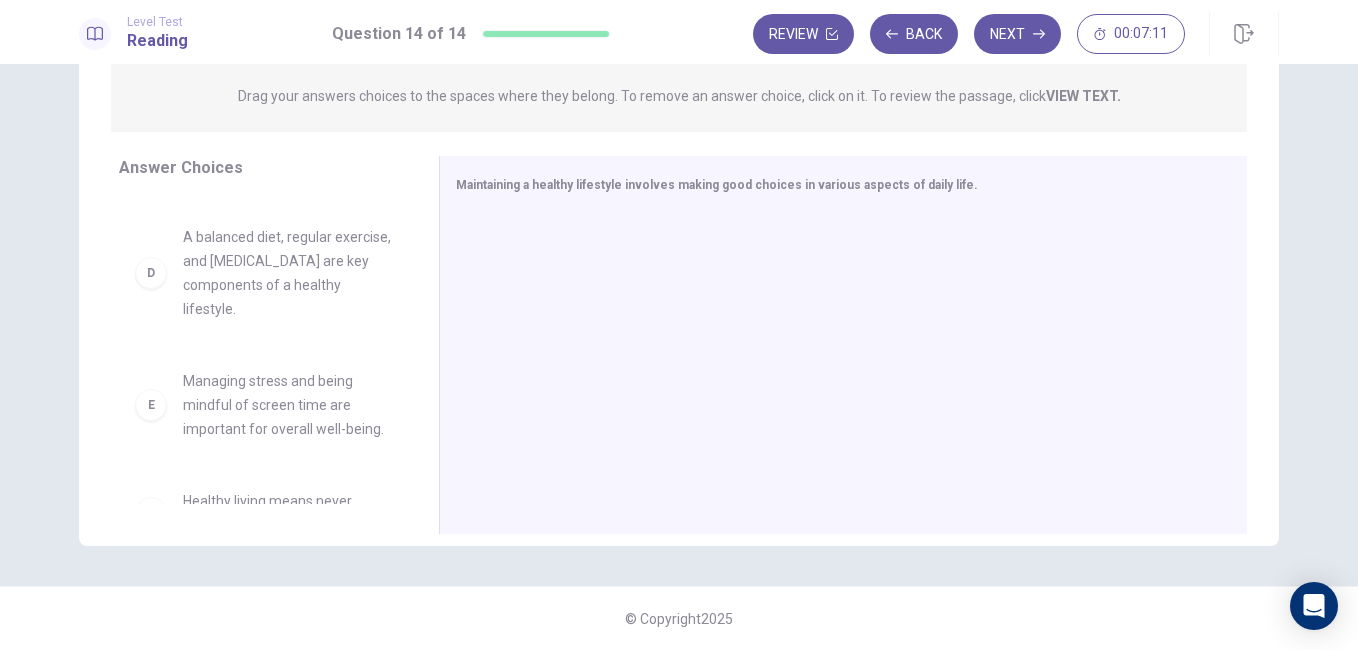 click on "D" at bounding box center [151, 273] 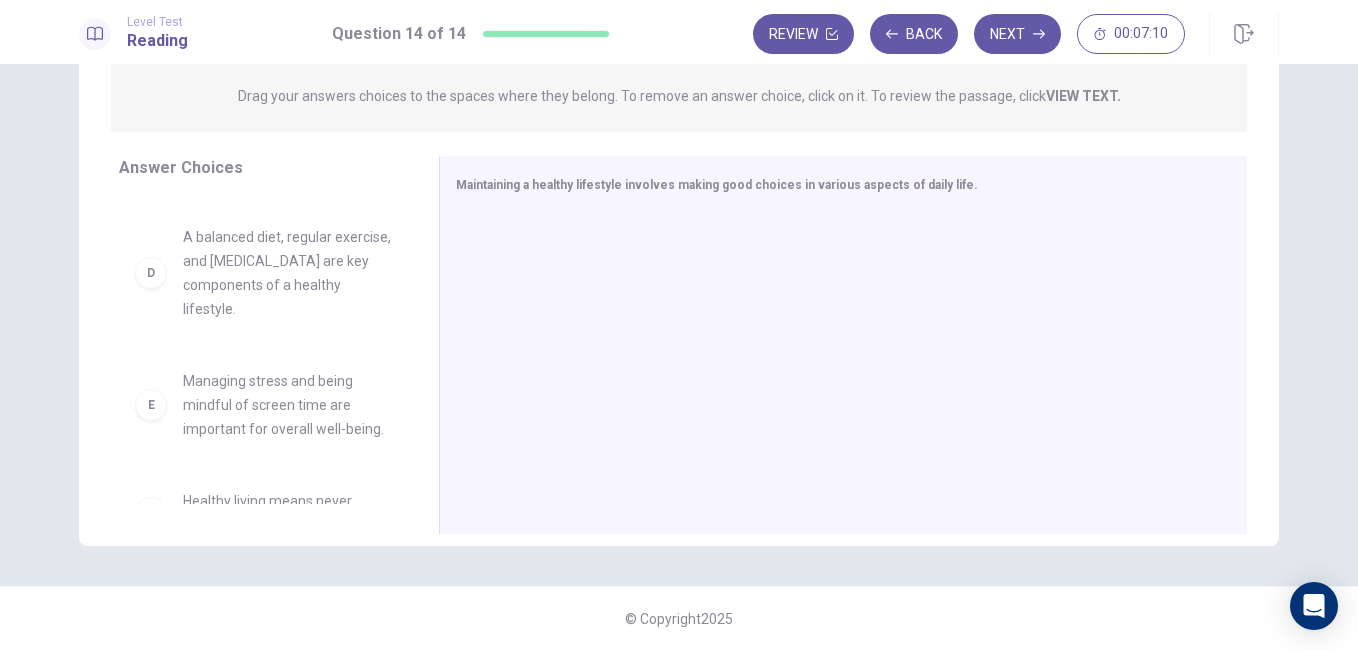 click on "A balanced diet, regular exercise, and [MEDICAL_DATA] are key components of a healthy lifestyle." at bounding box center [287, 273] 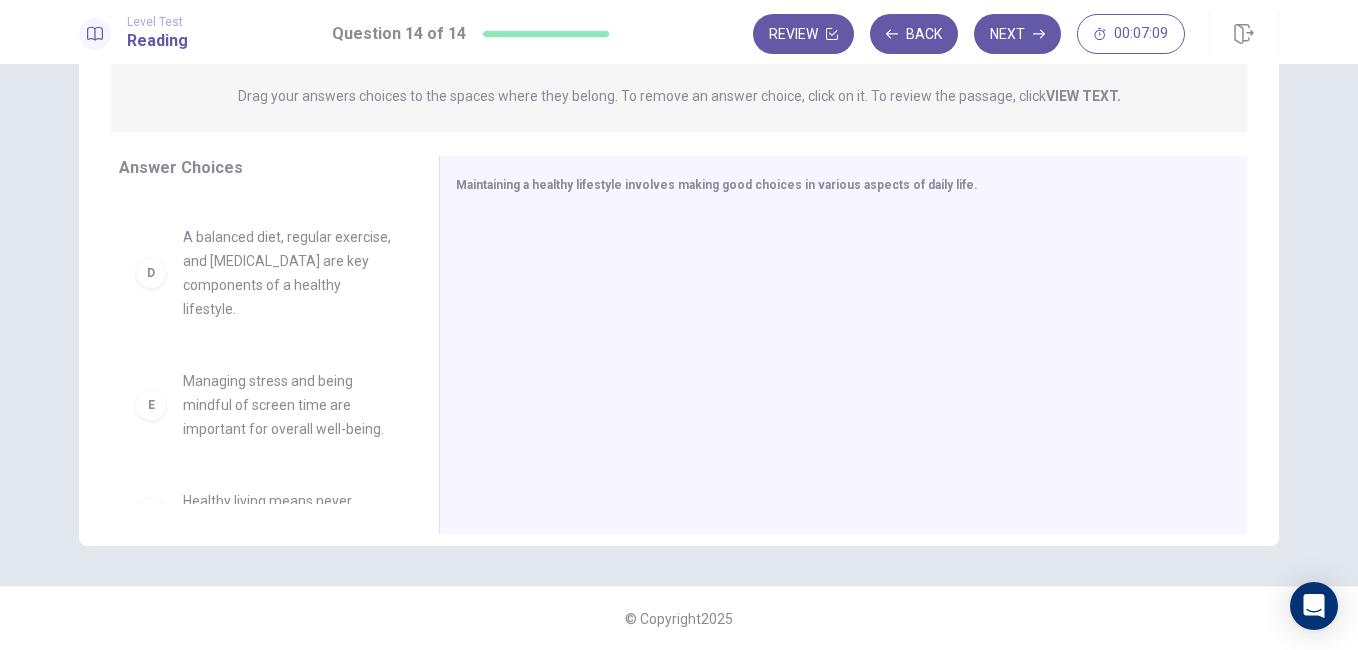 click on "A balanced diet, regular exercise, and [MEDICAL_DATA] are key components of a healthy lifestyle." at bounding box center [287, 273] 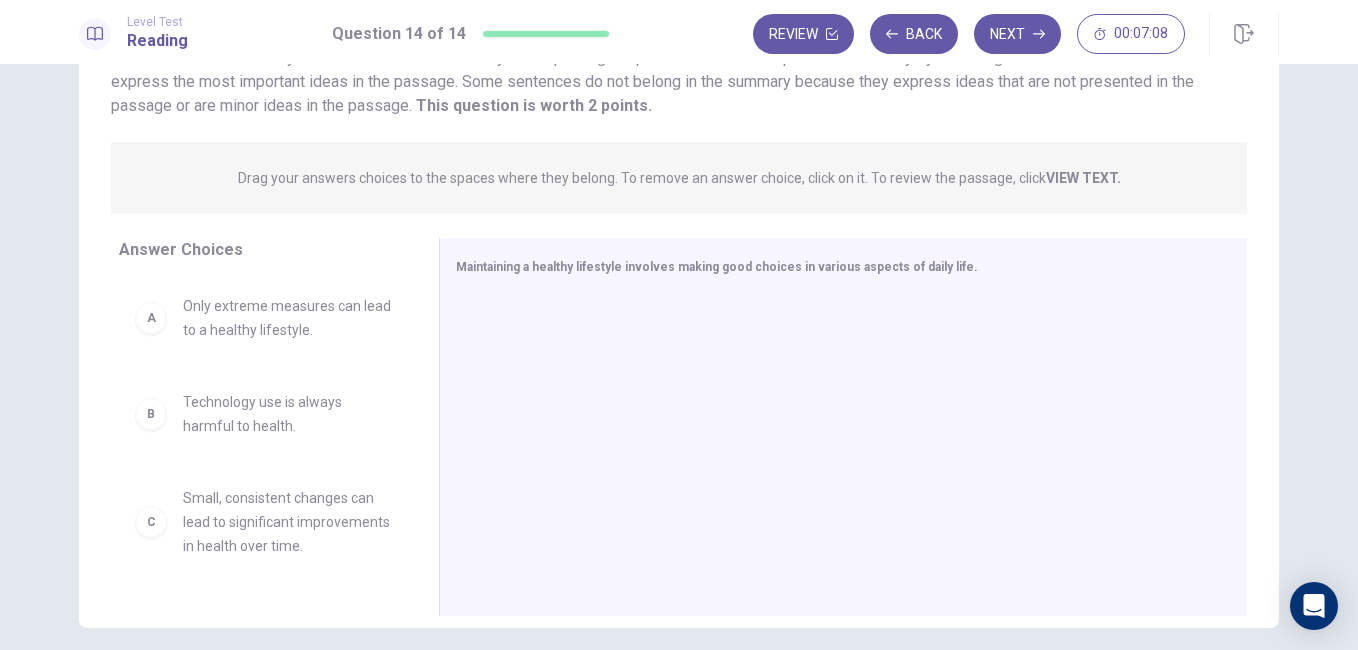 scroll, scrollTop: 173, scrollLeft: 0, axis: vertical 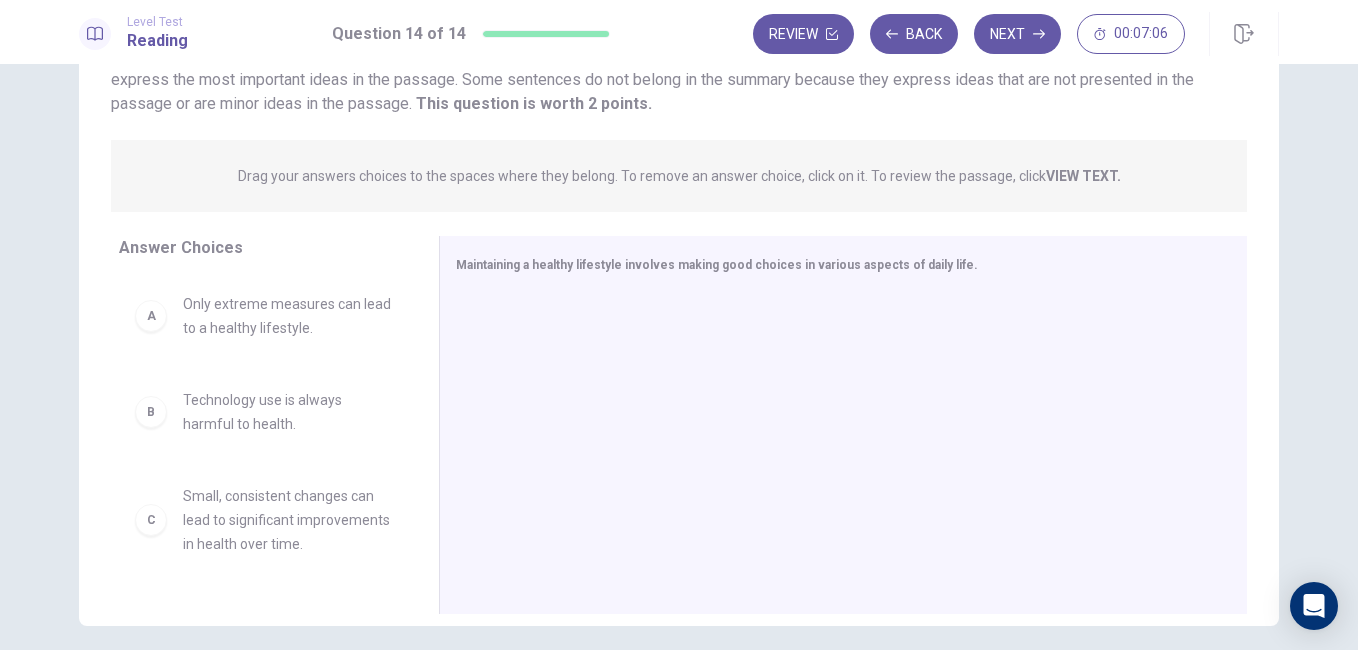 click on "B" at bounding box center [151, 412] 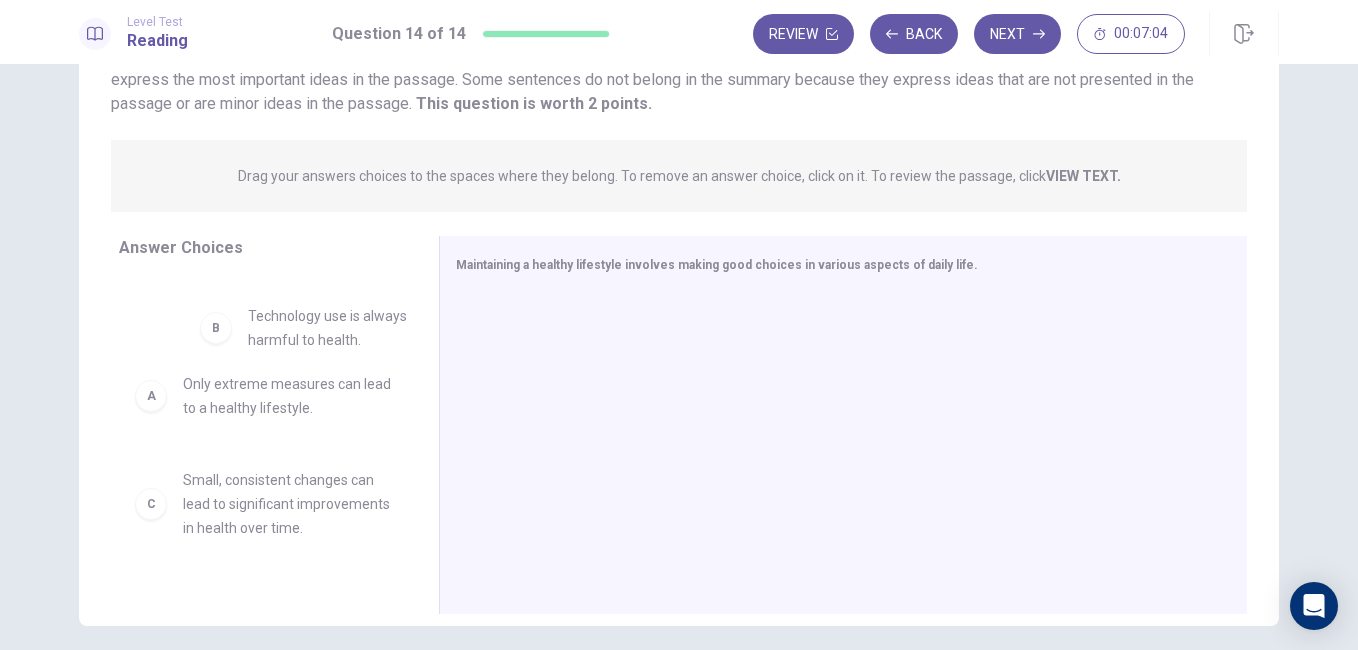 drag, startPoint x: 148, startPoint y: 417, endPoint x: 227, endPoint y: 321, distance: 124.32619 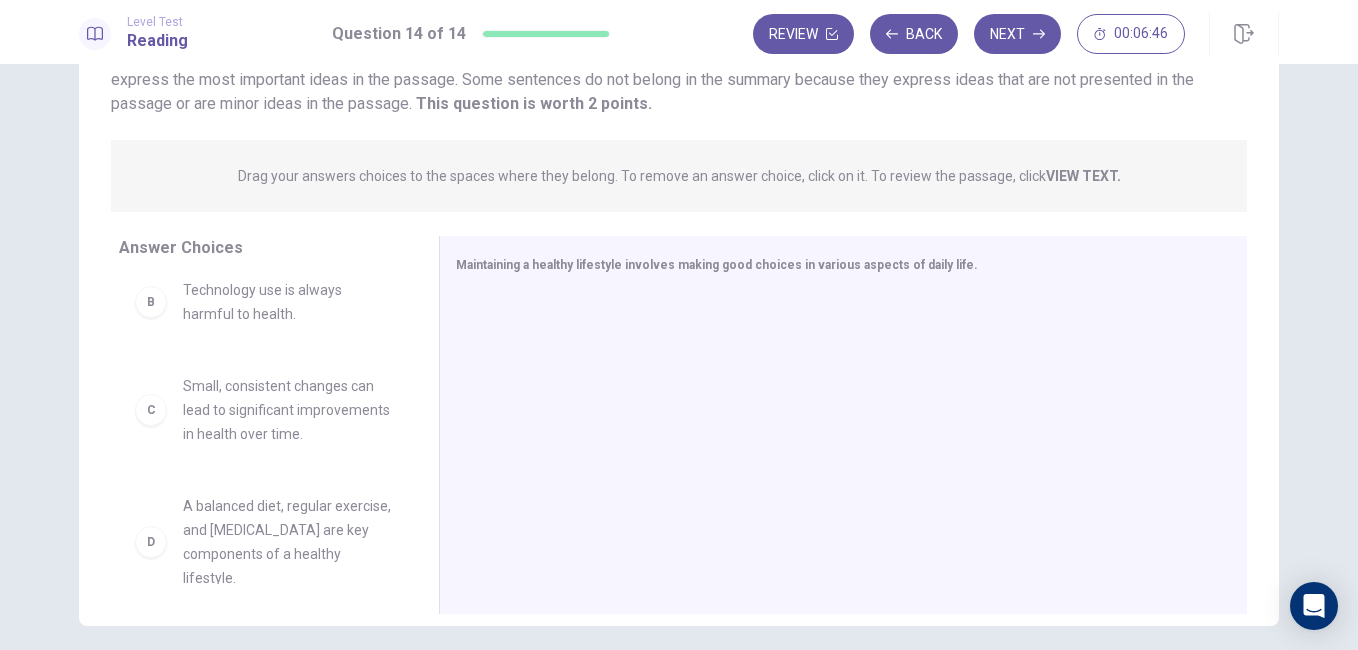 scroll, scrollTop: 109, scrollLeft: 0, axis: vertical 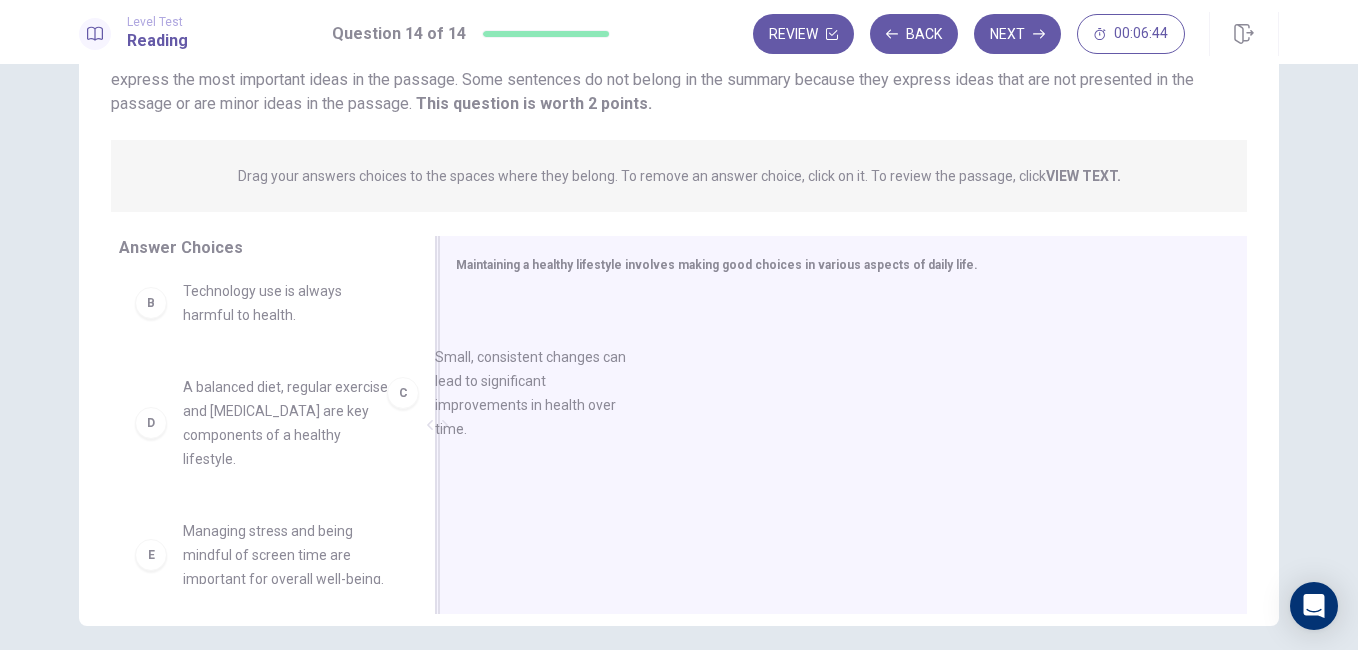drag, startPoint x: 265, startPoint y: 408, endPoint x: 551, endPoint y: 376, distance: 287.78464 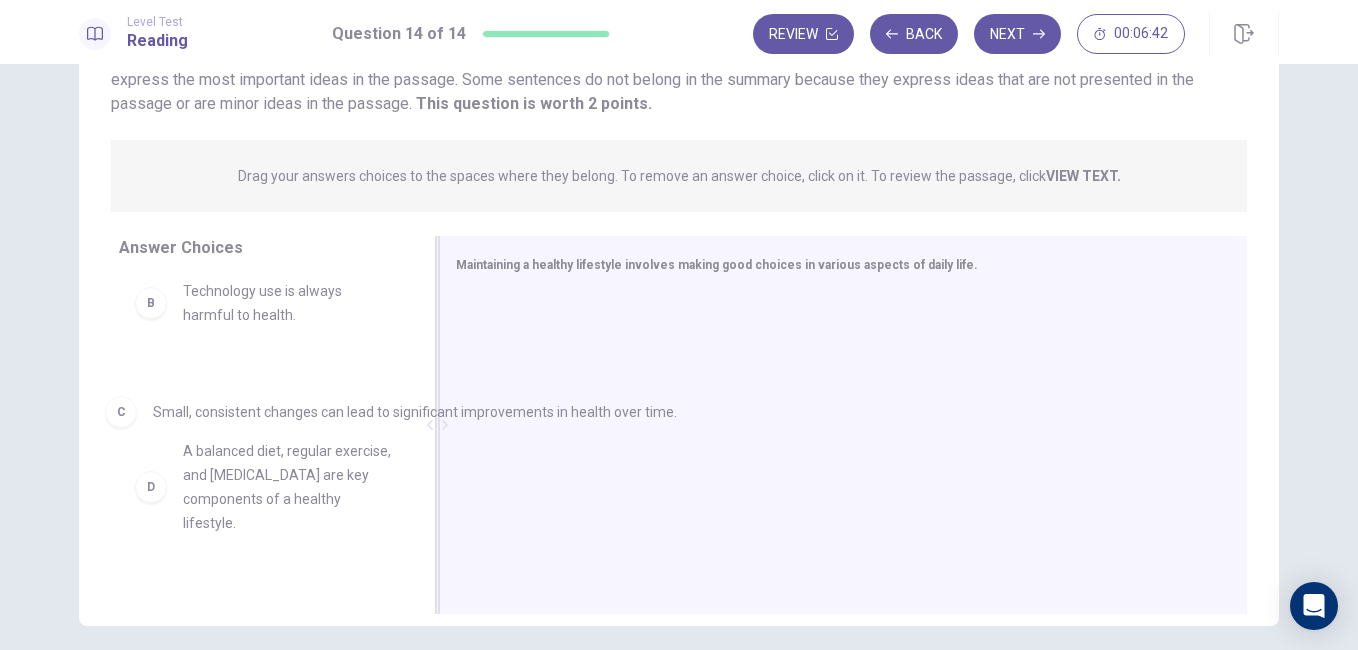 drag, startPoint x: 565, startPoint y: 332, endPoint x: 201, endPoint y: 424, distance: 375.4464 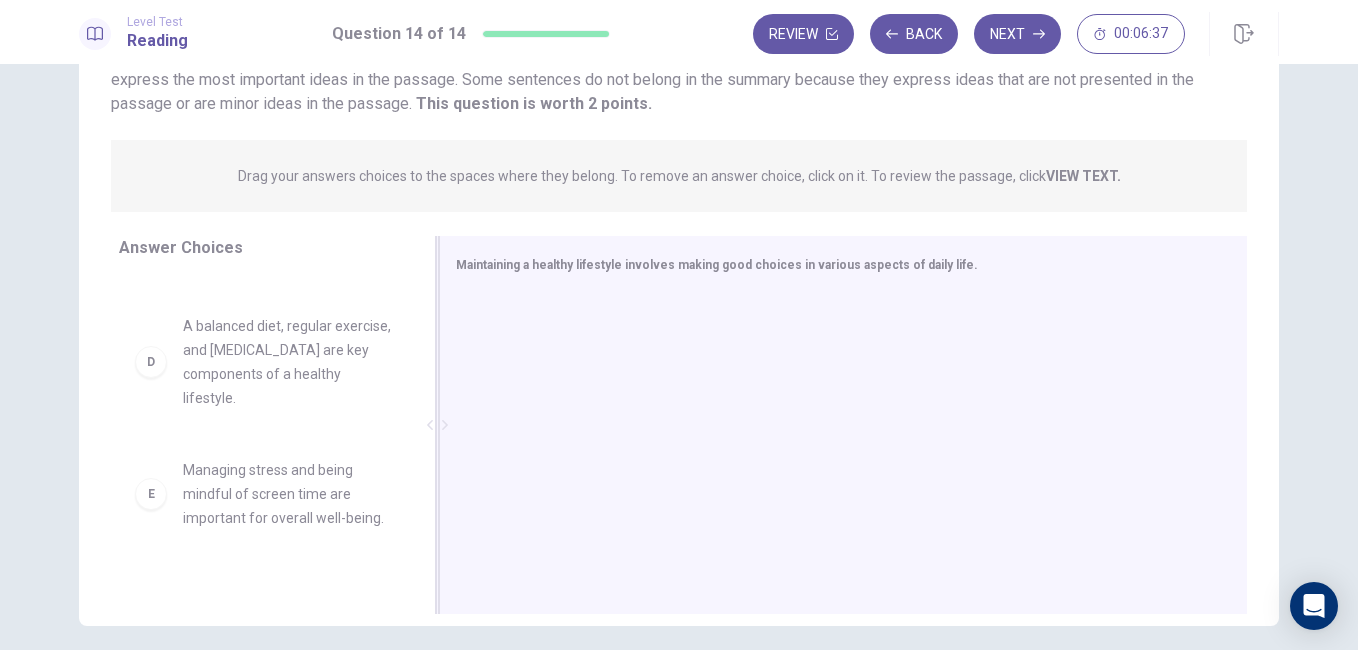 scroll, scrollTop: 289, scrollLeft: 0, axis: vertical 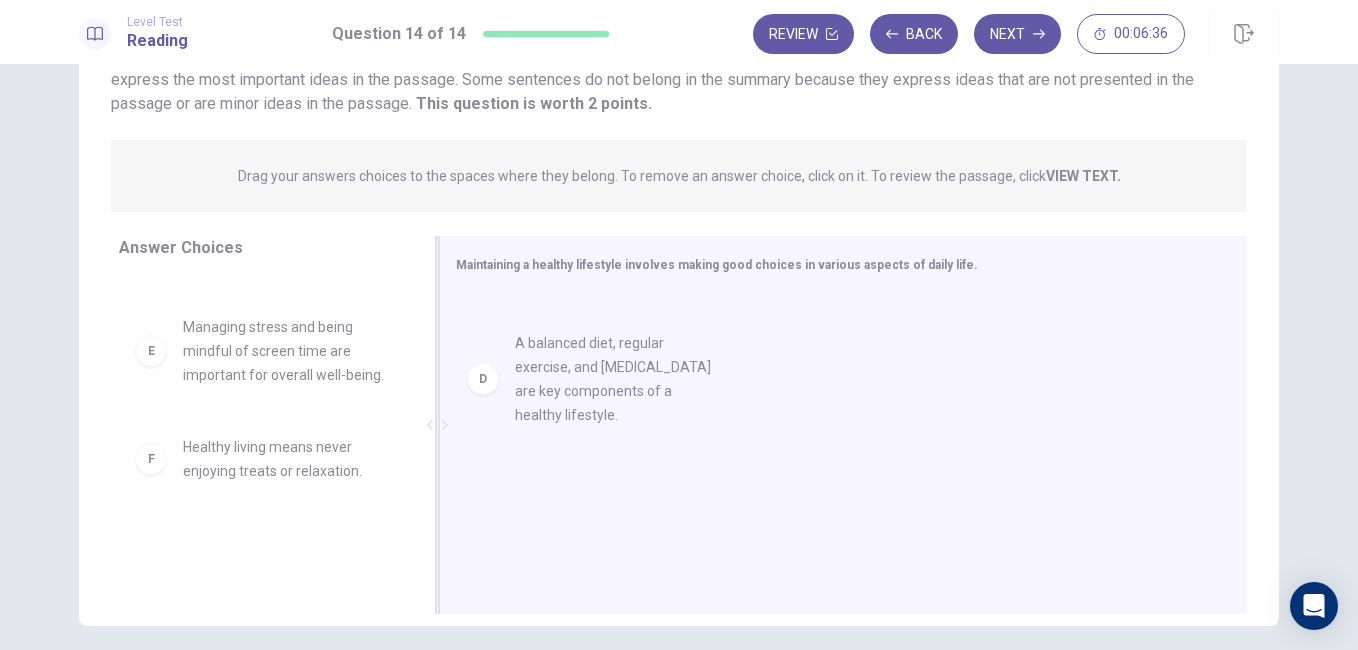 drag, startPoint x: 221, startPoint y: 380, endPoint x: 571, endPoint y: 373, distance: 350.07 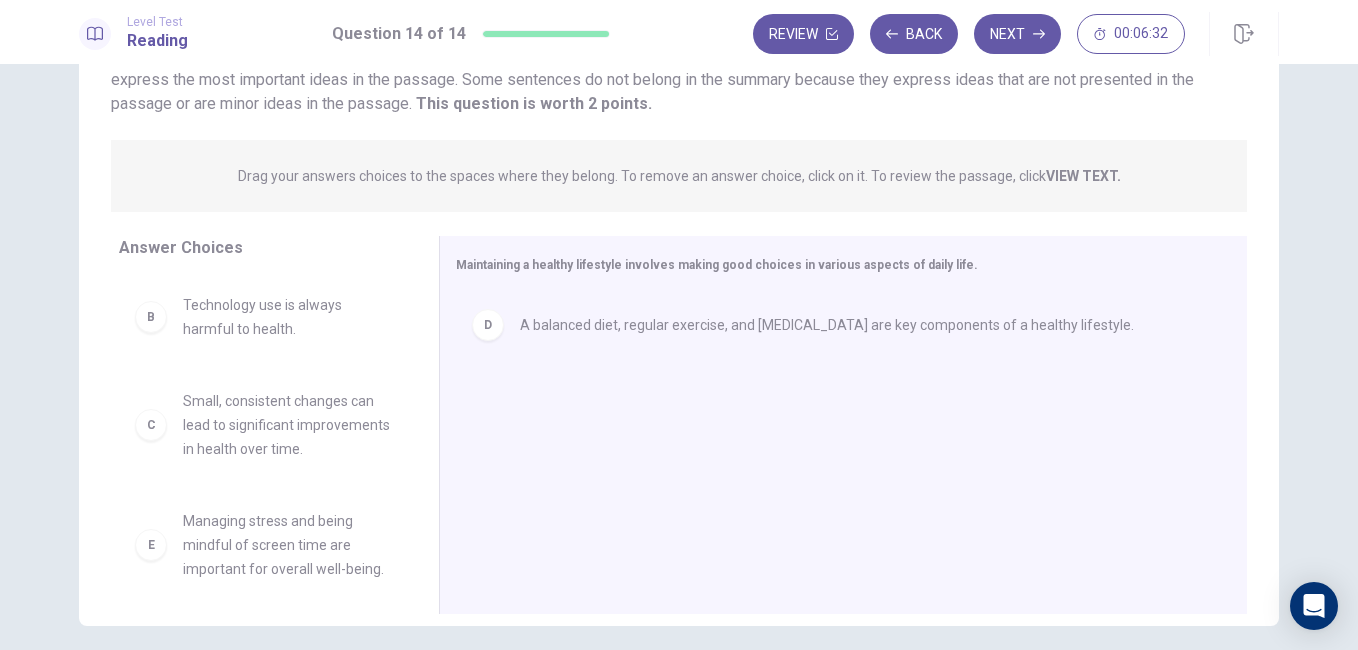 scroll, scrollTop: 0, scrollLeft: 0, axis: both 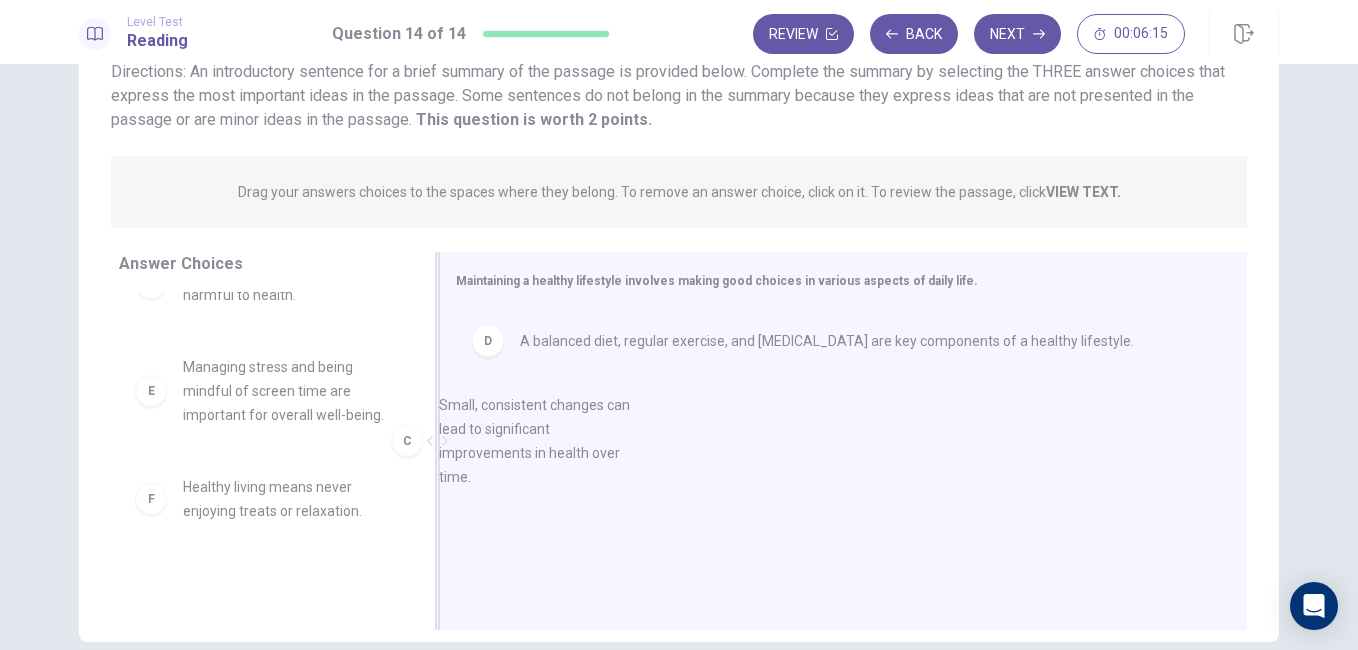 drag, startPoint x: 256, startPoint y: 407, endPoint x: 523, endPoint y: 445, distance: 269.69055 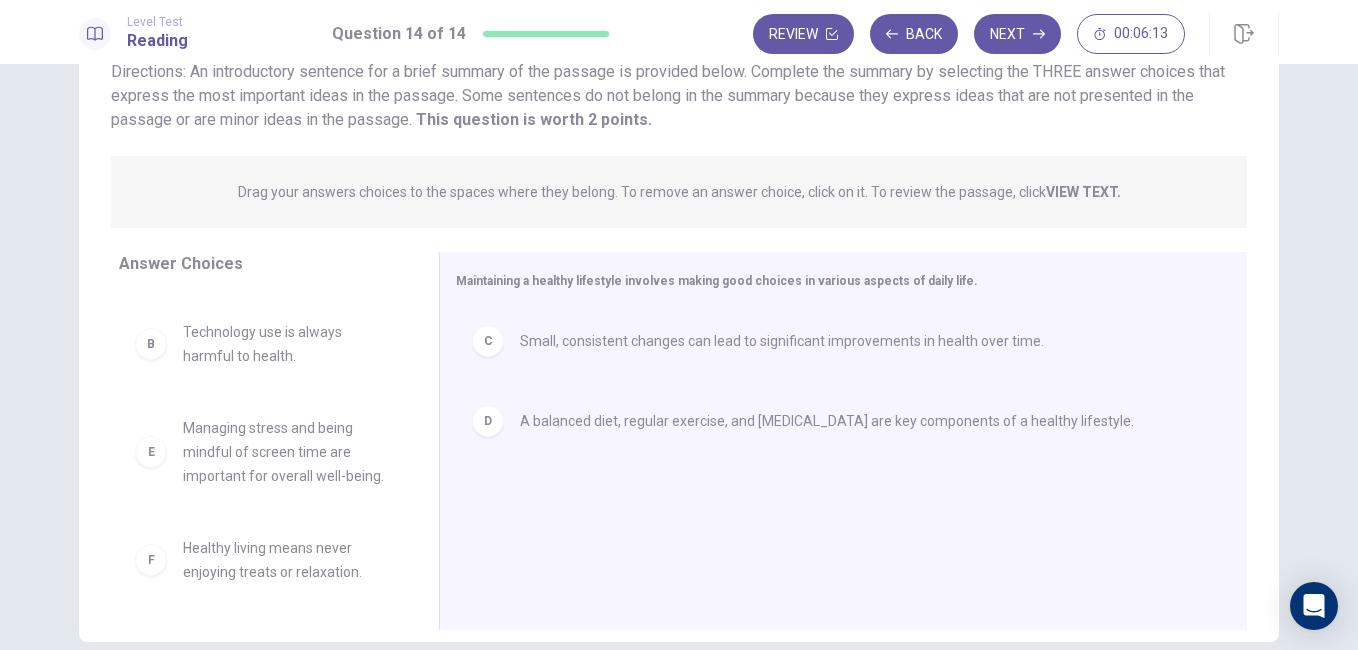 scroll, scrollTop: 0, scrollLeft: 0, axis: both 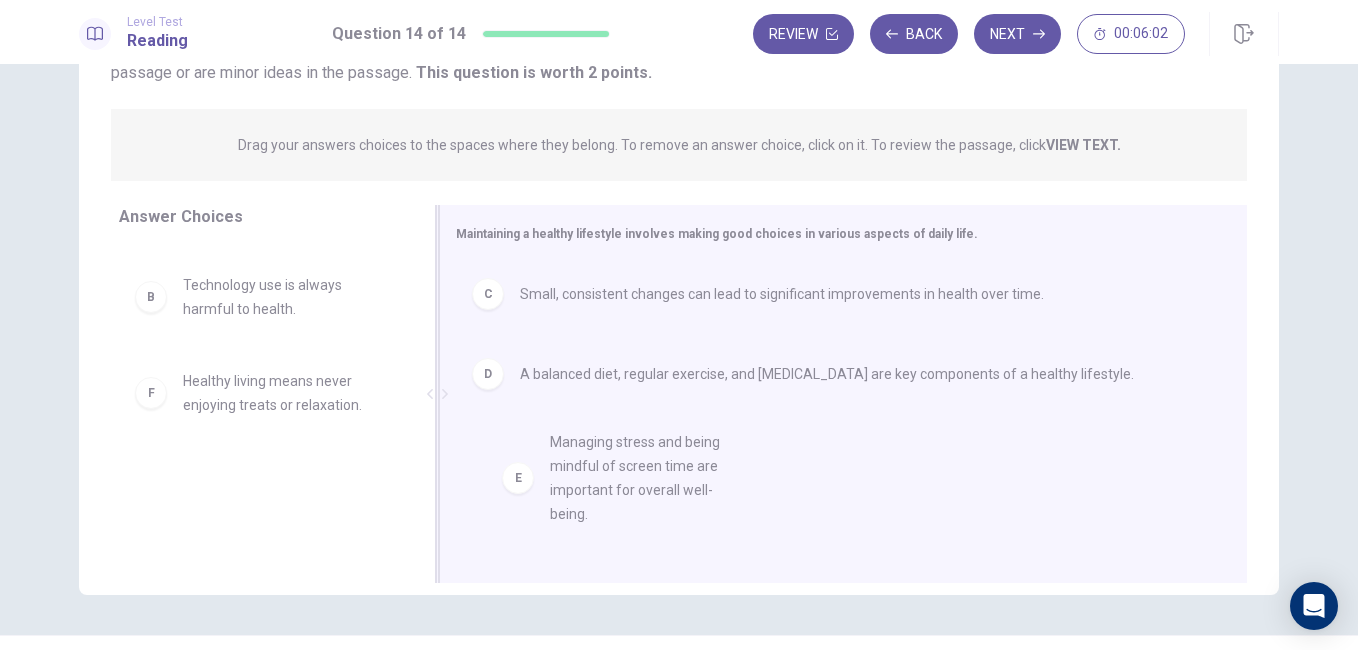 drag, startPoint x: 276, startPoint y: 420, endPoint x: 656, endPoint y: 482, distance: 385.0247 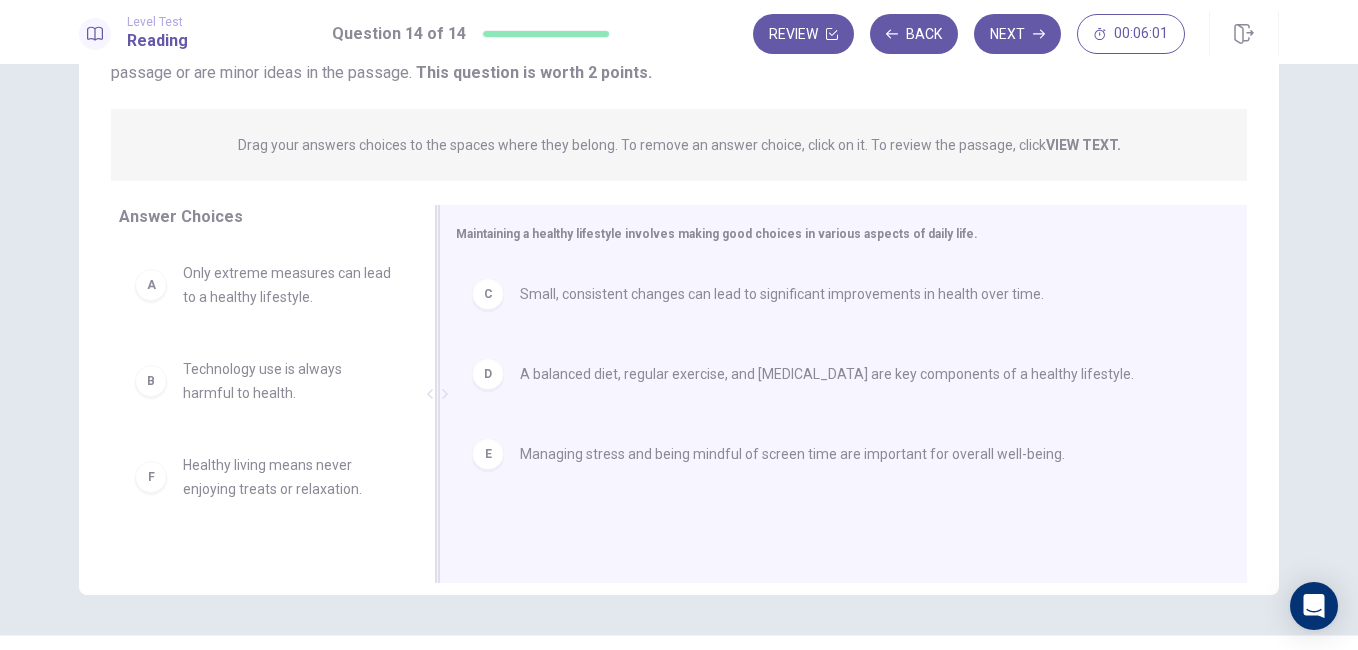 scroll, scrollTop: 0, scrollLeft: 0, axis: both 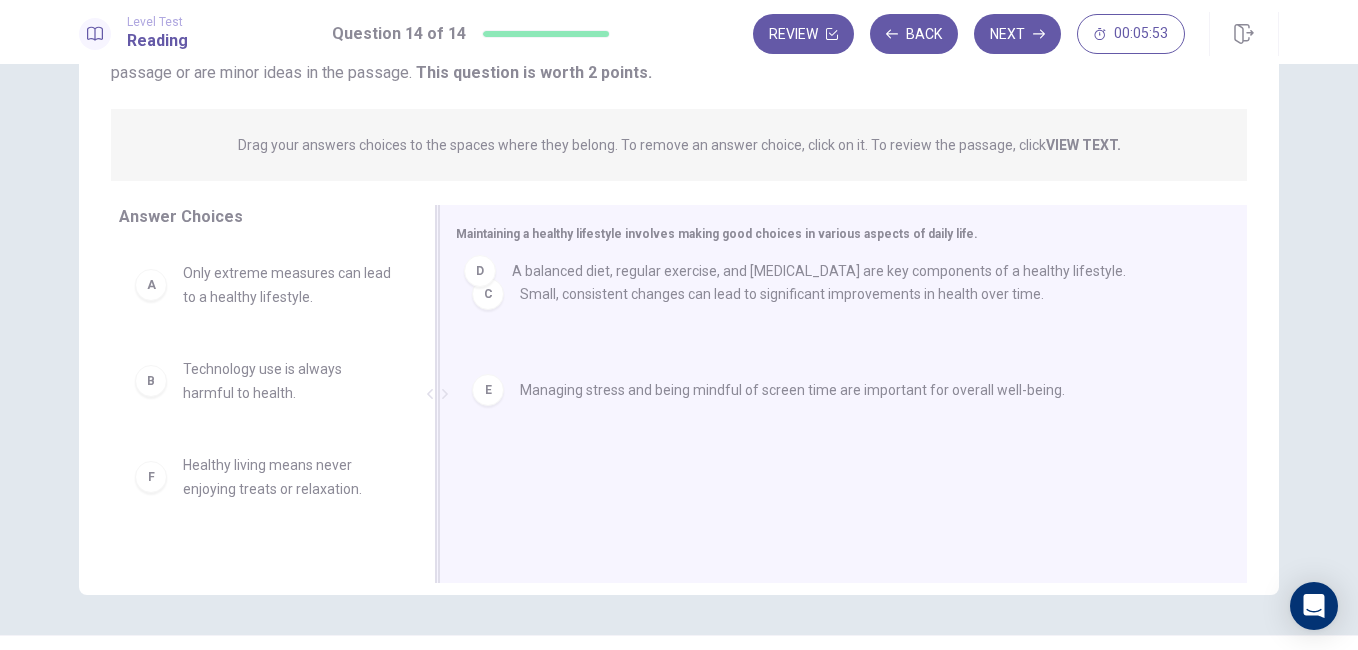 drag, startPoint x: 561, startPoint y: 376, endPoint x: 559, endPoint y: 258, distance: 118.016945 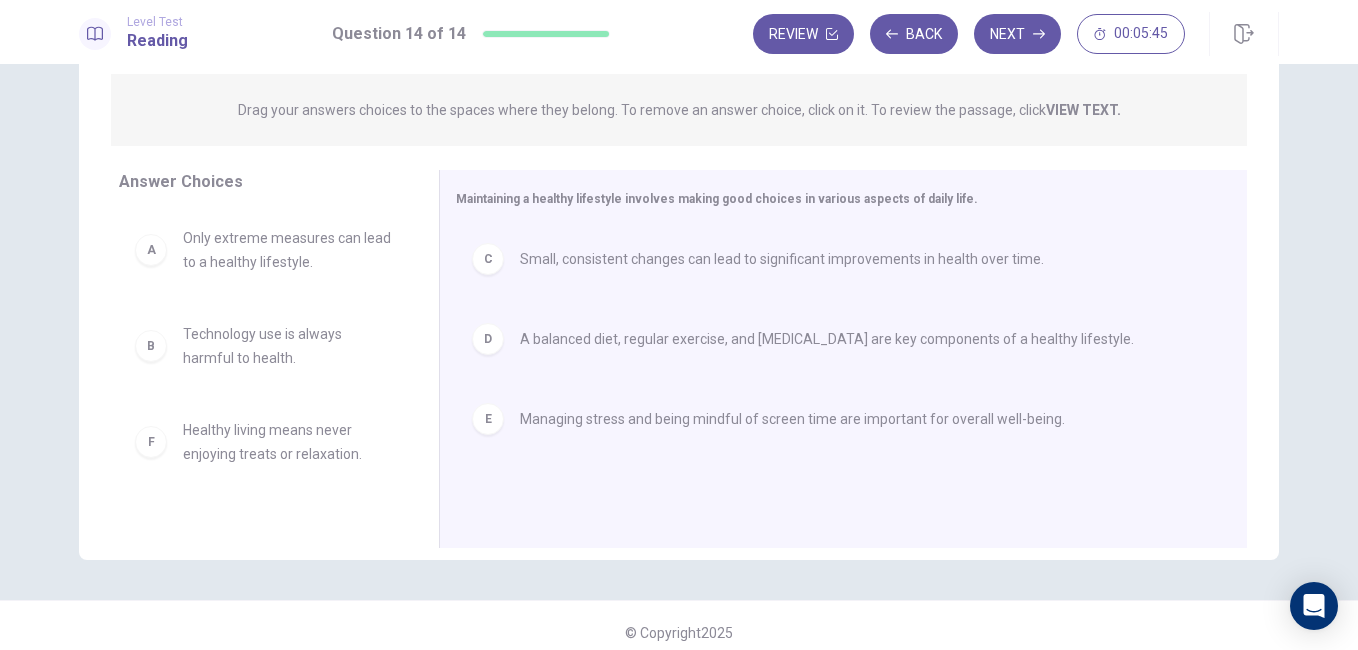 scroll, scrollTop: 241, scrollLeft: 0, axis: vertical 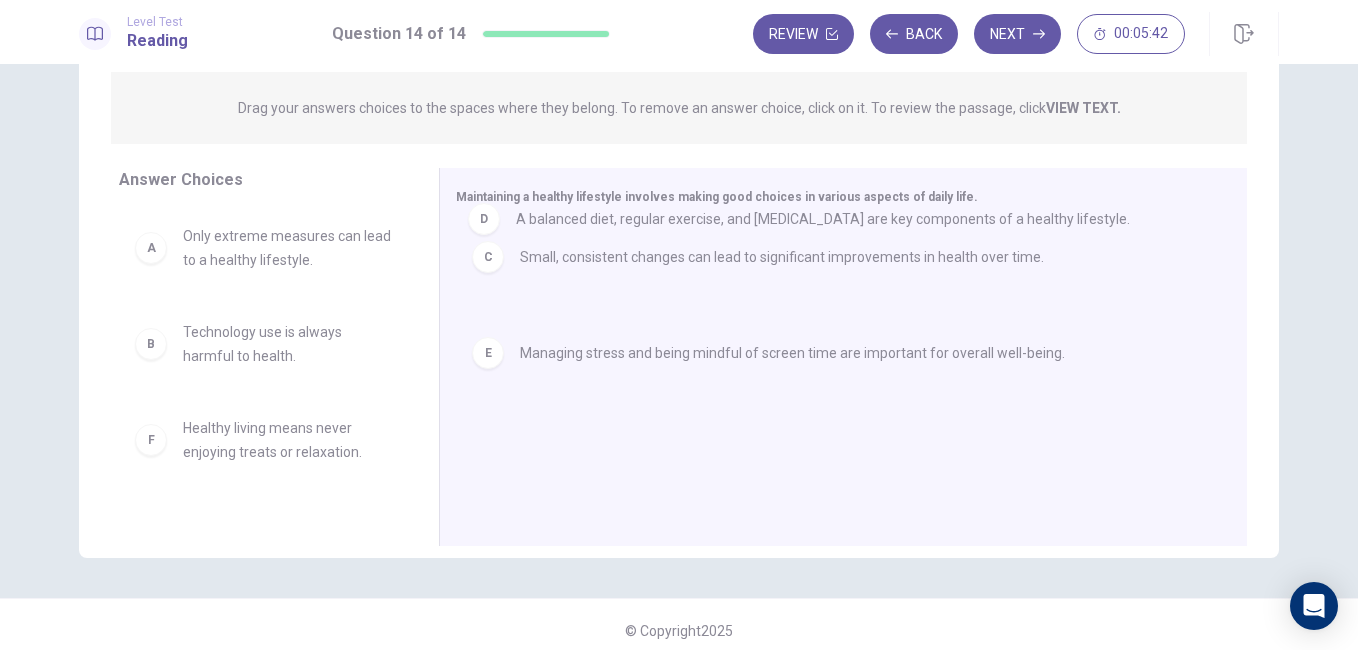 drag, startPoint x: 560, startPoint y: 347, endPoint x: 561, endPoint y: 224, distance: 123.00407 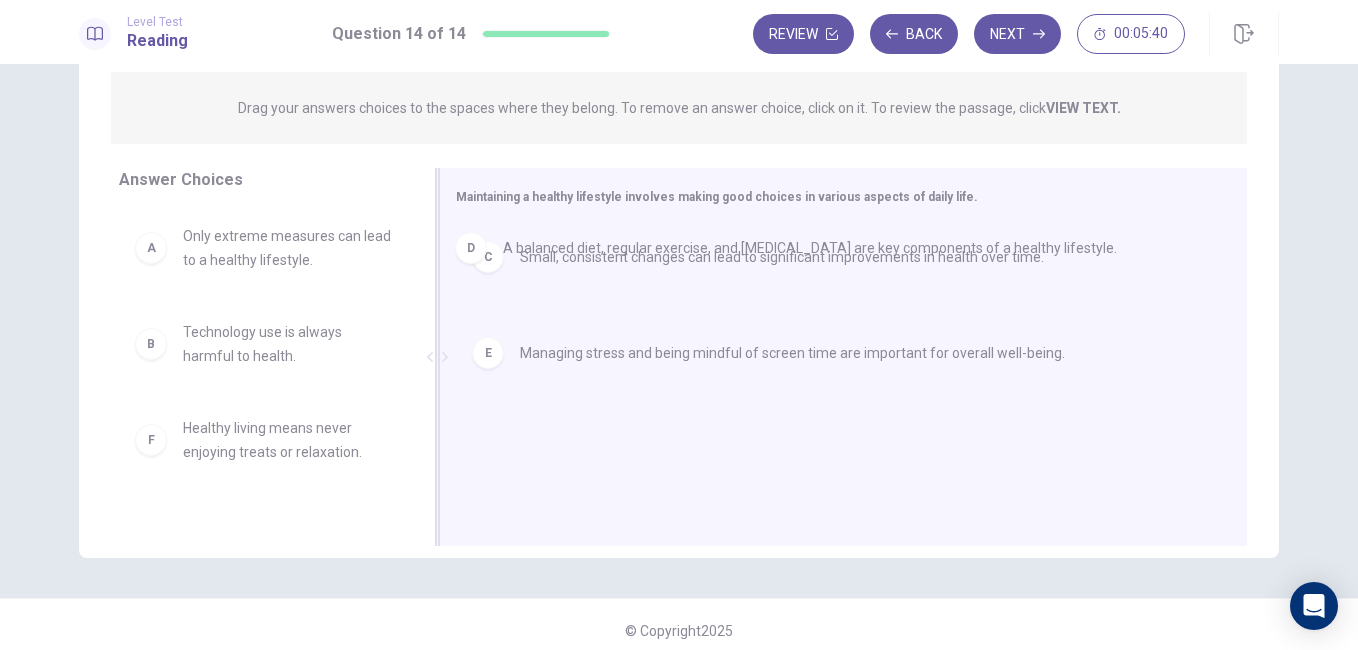 drag, startPoint x: 554, startPoint y: 348, endPoint x: 539, endPoint y: 250, distance: 99.14131 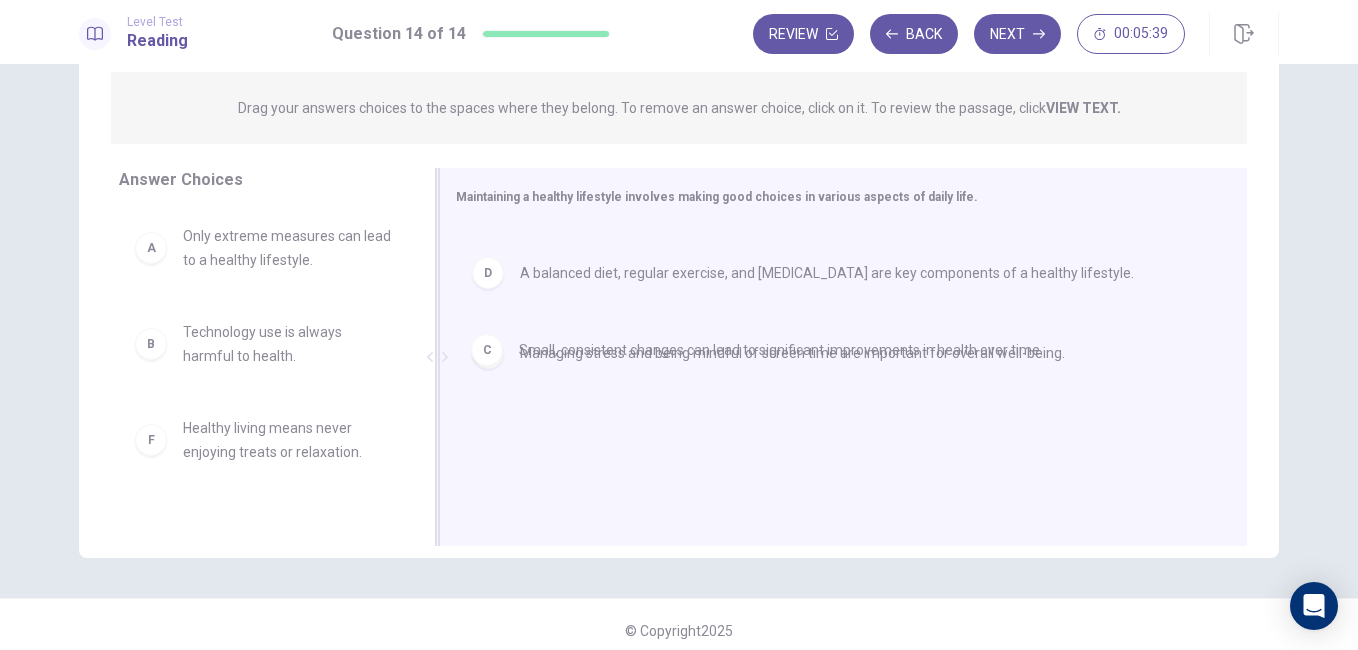 drag, startPoint x: 539, startPoint y: 250, endPoint x: 542, endPoint y: 337, distance: 87.05171 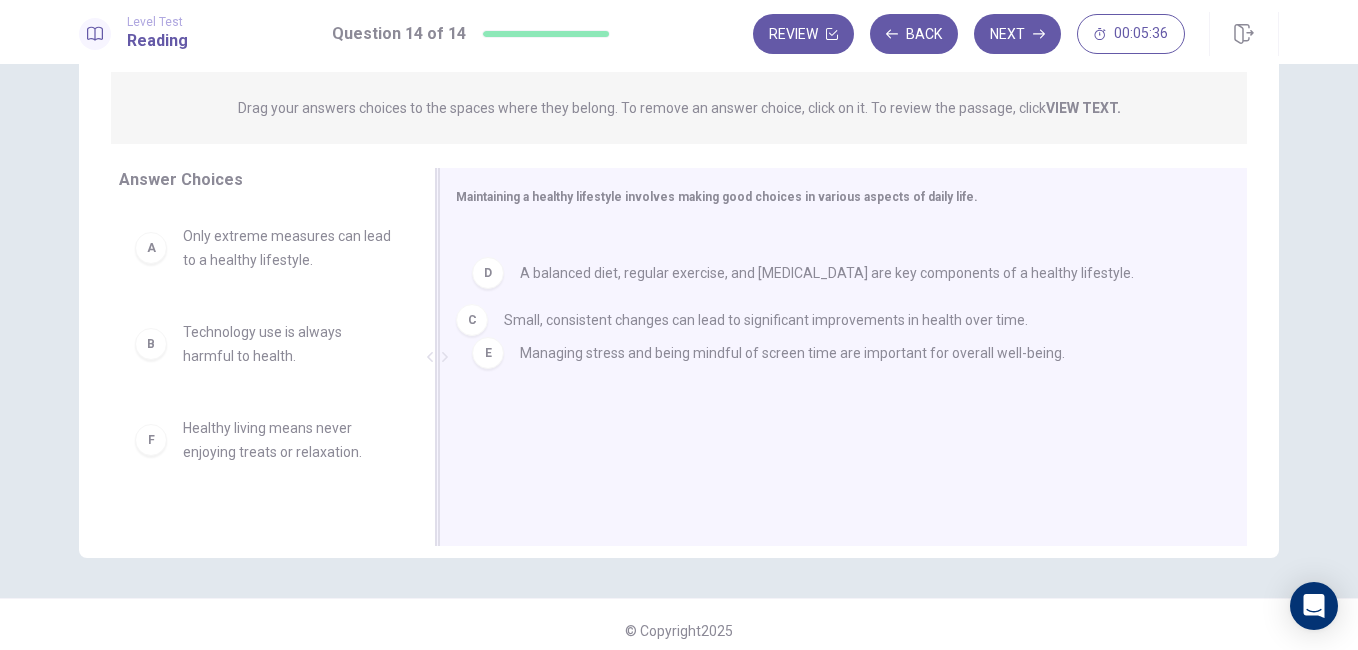drag, startPoint x: 541, startPoint y: 265, endPoint x: 531, endPoint y: 338, distance: 73.68175 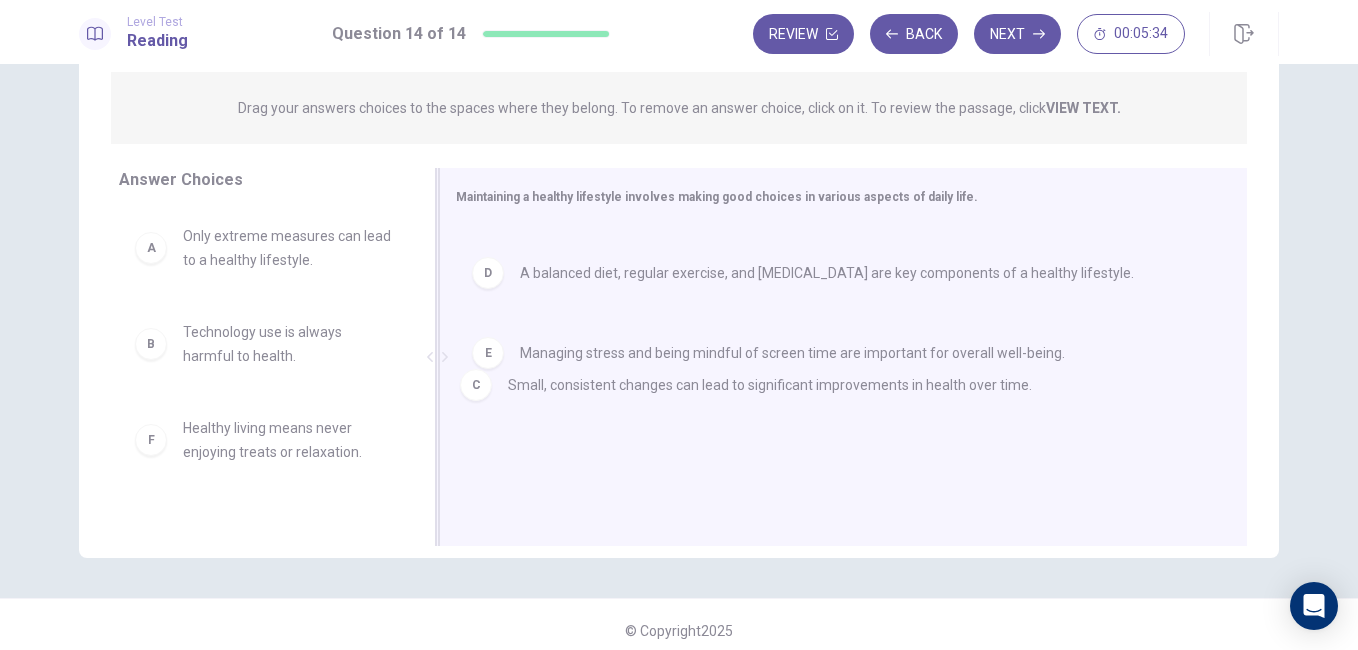 drag, startPoint x: 563, startPoint y: 264, endPoint x: 558, endPoint y: 422, distance: 158.0791 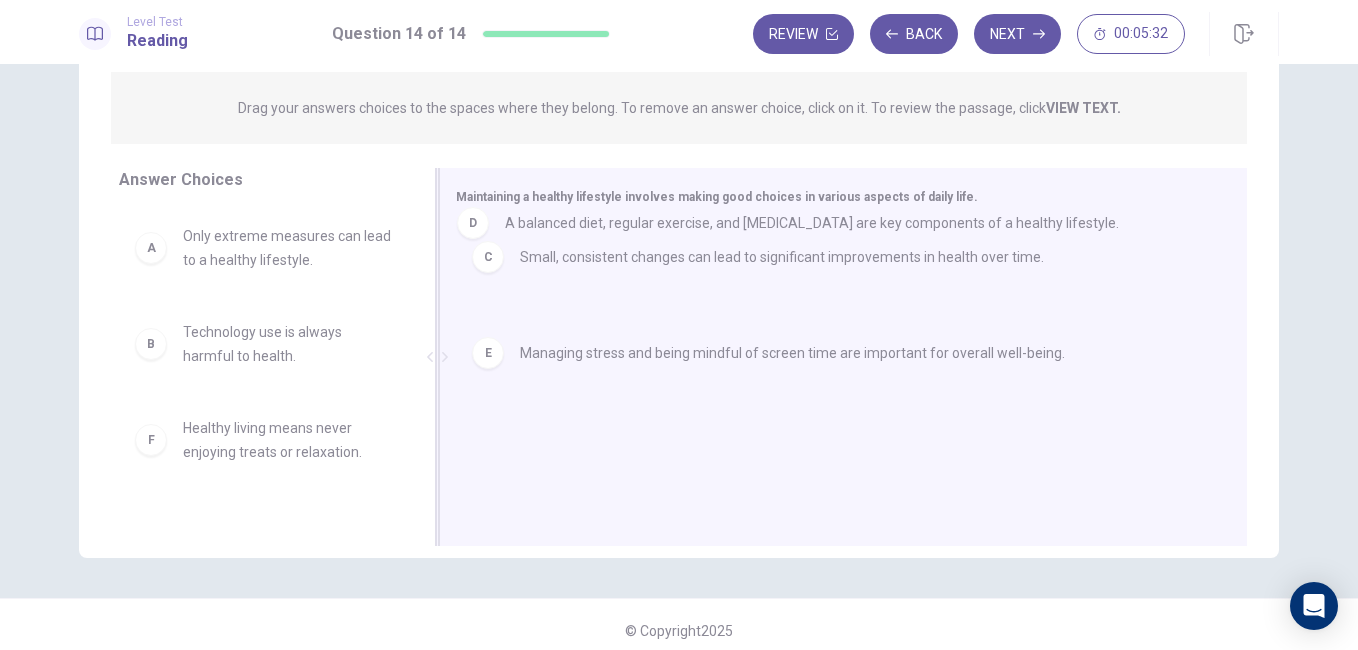 drag, startPoint x: 558, startPoint y: 336, endPoint x: 550, endPoint y: 213, distance: 123.25989 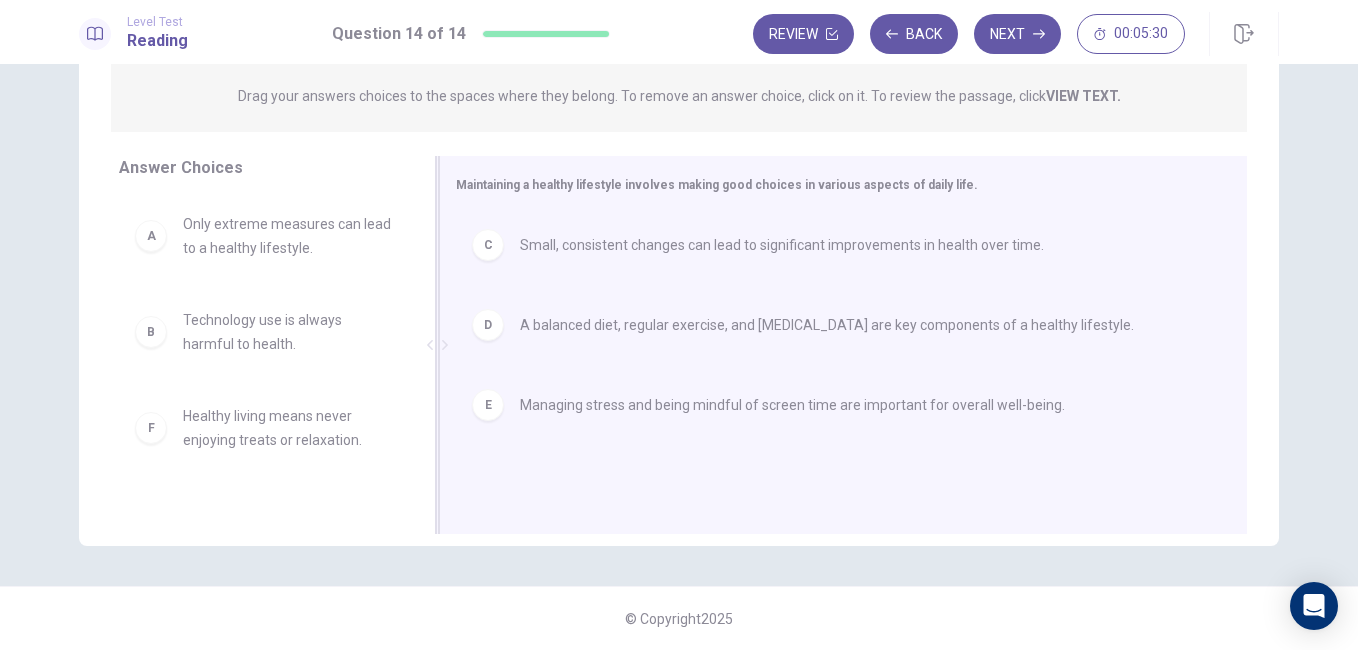 scroll, scrollTop: 0, scrollLeft: 0, axis: both 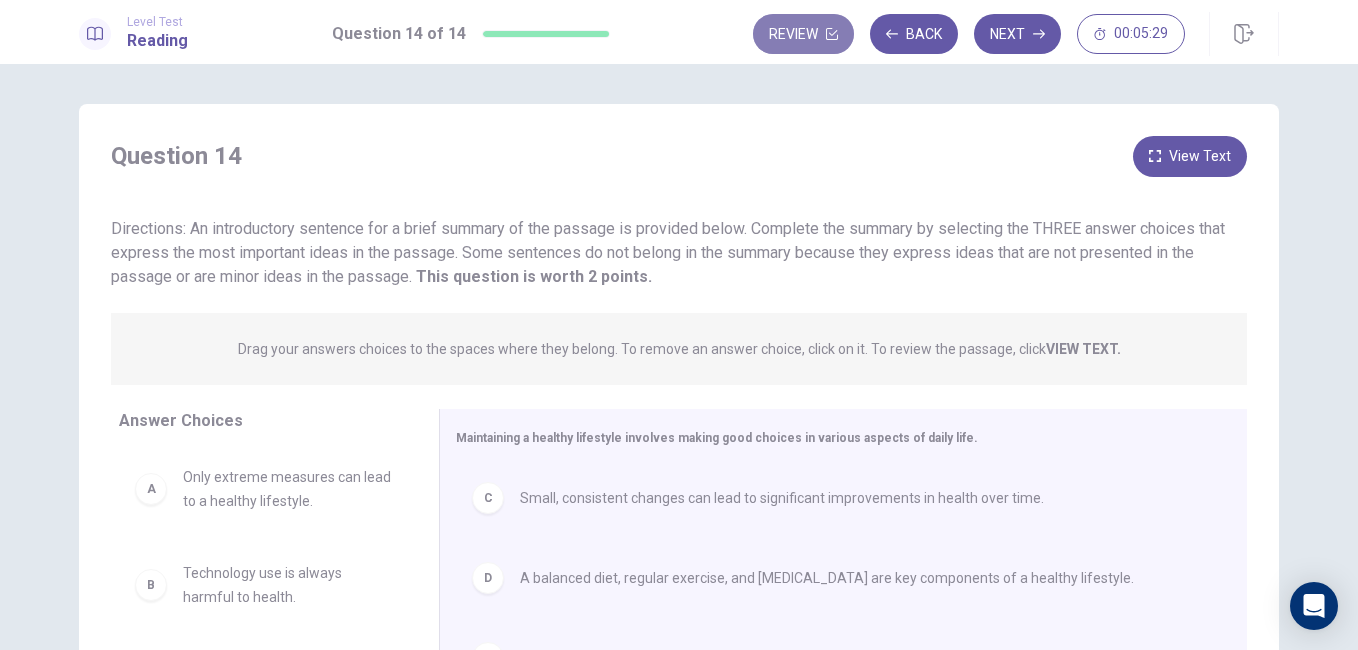 click on "Review" at bounding box center (803, 34) 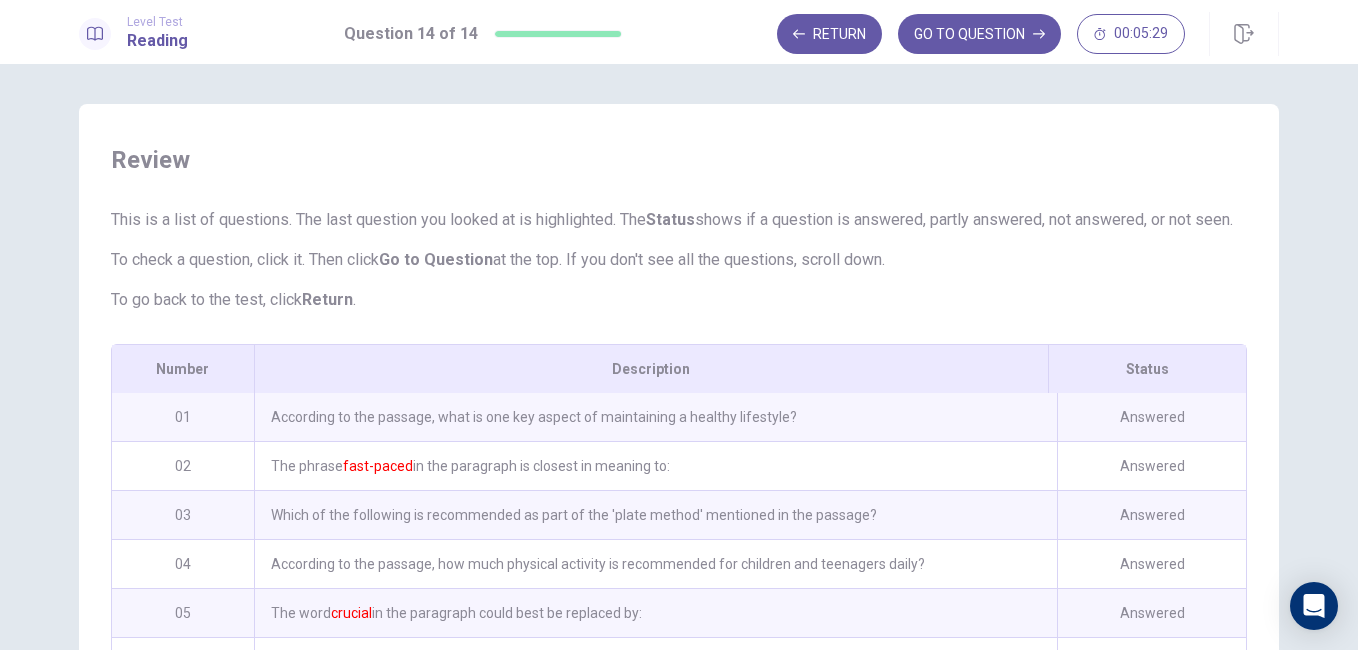 scroll, scrollTop: 286, scrollLeft: 0, axis: vertical 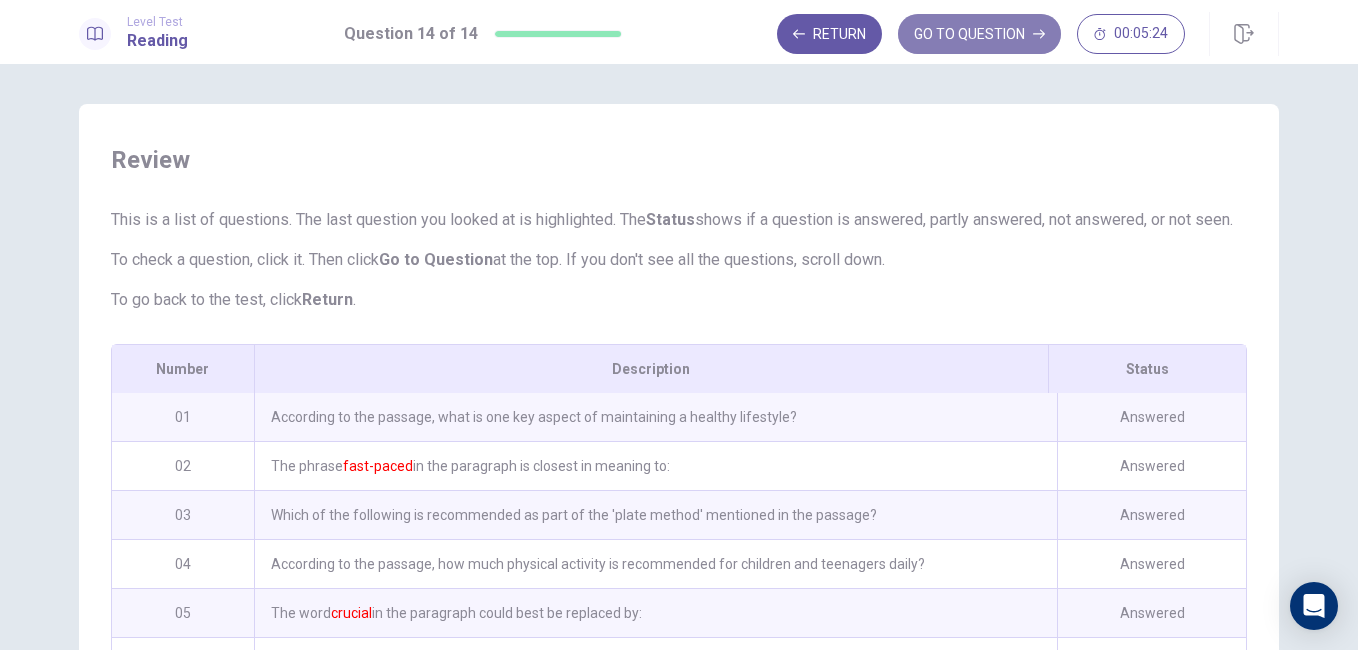 click on "GO TO QUESTION" at bounding box center (979, 34) 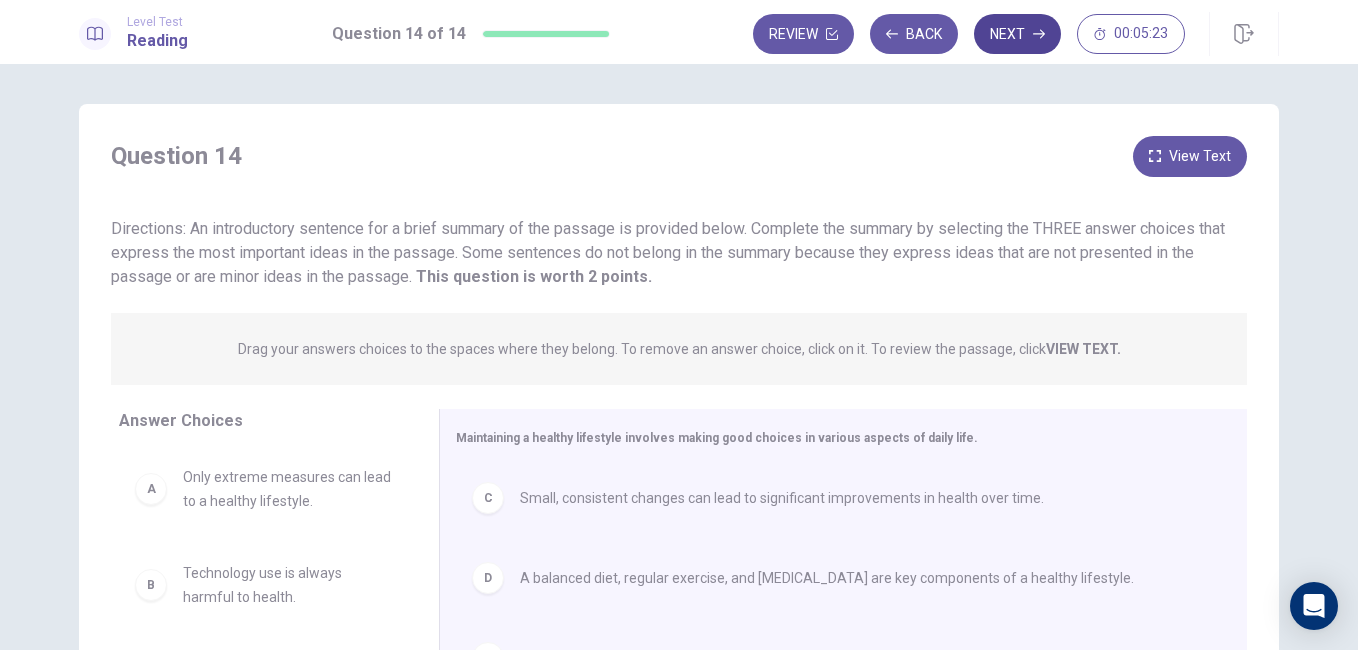 click on "Next" at bounding box center [1017, 34] 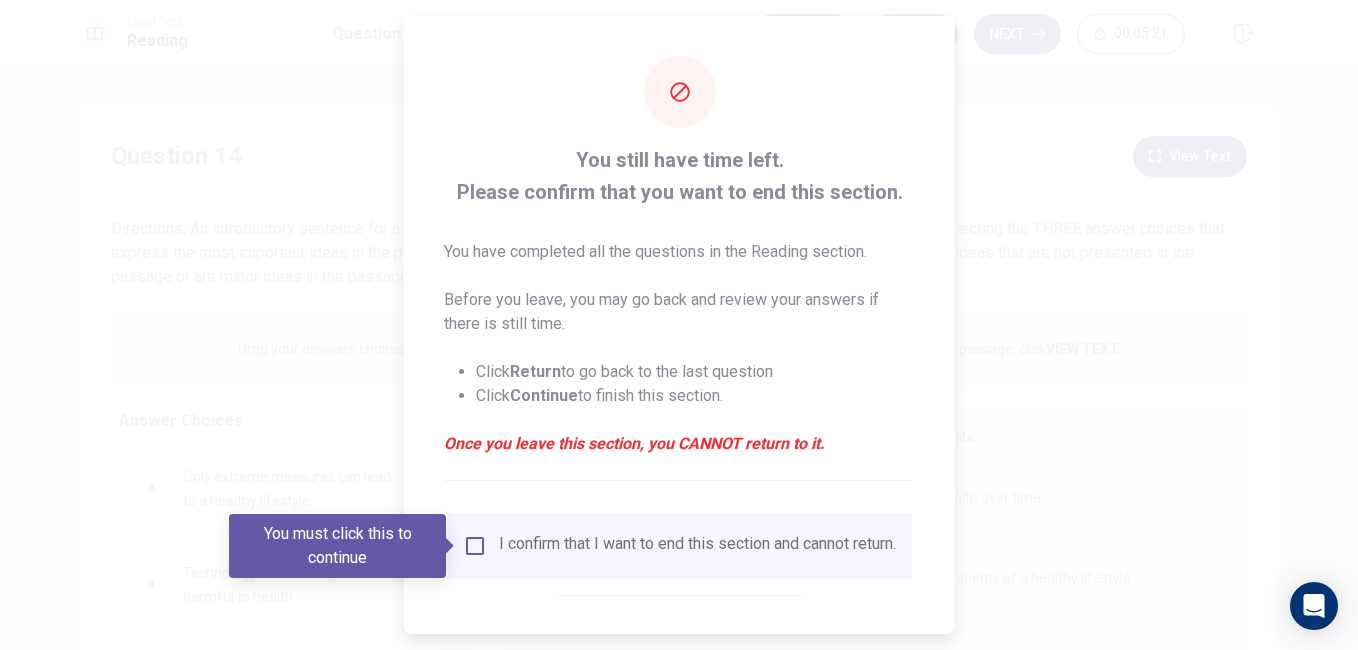 scroll, scrollTop: 96, scrollLeft: 0, axis: vertical 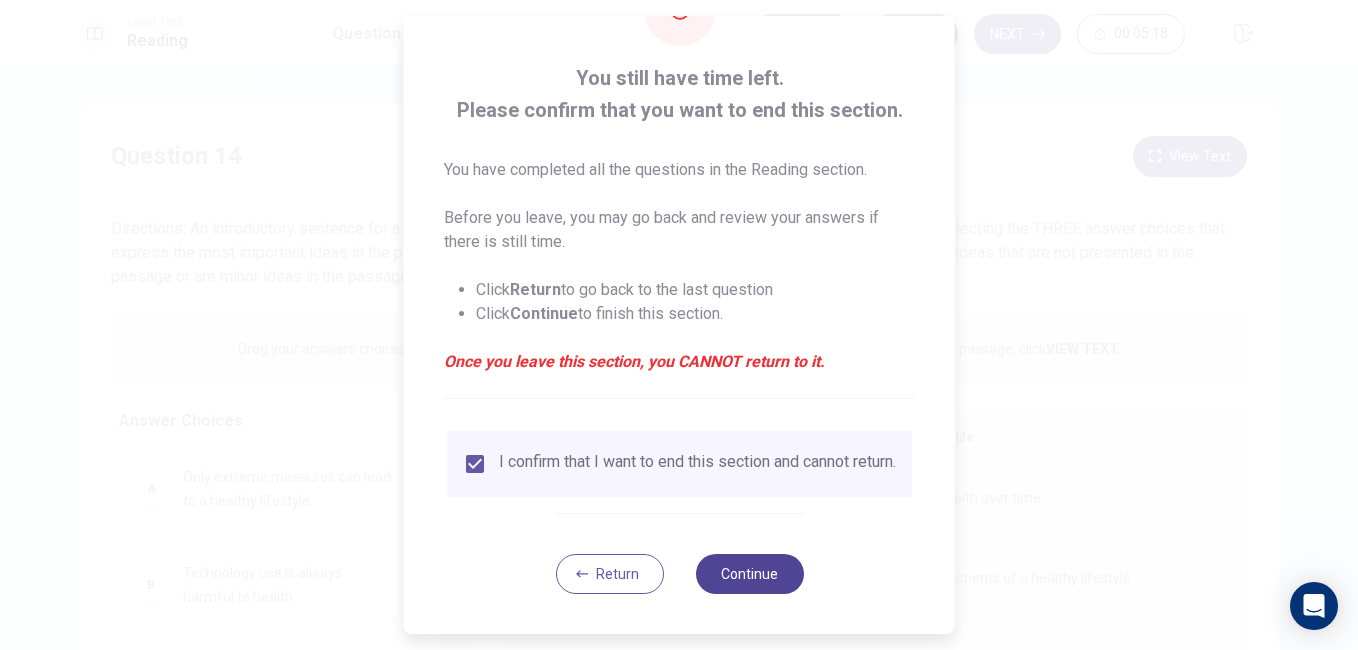 click on "Continue" at bounding box center [749, 574] 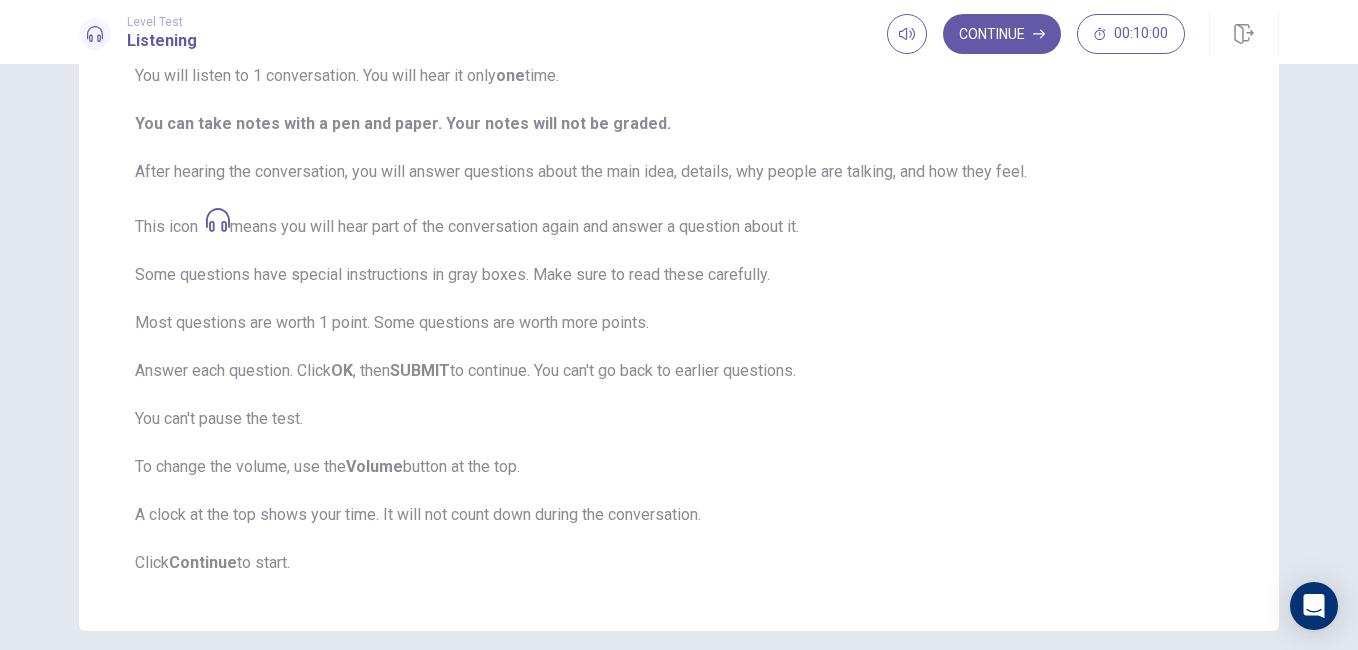 scroll, scrollTop: 225, scrollLeft: 0, axis: vertical 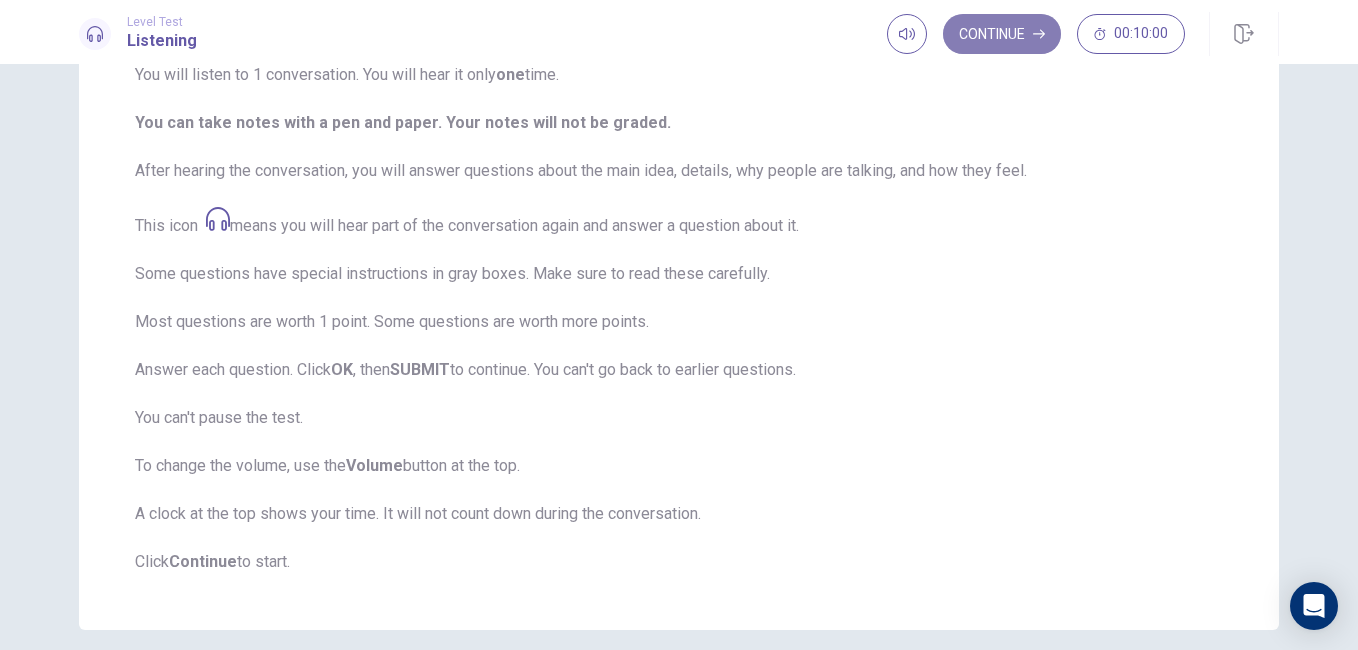 click on "Continue" at bounding box center (1002, 34) 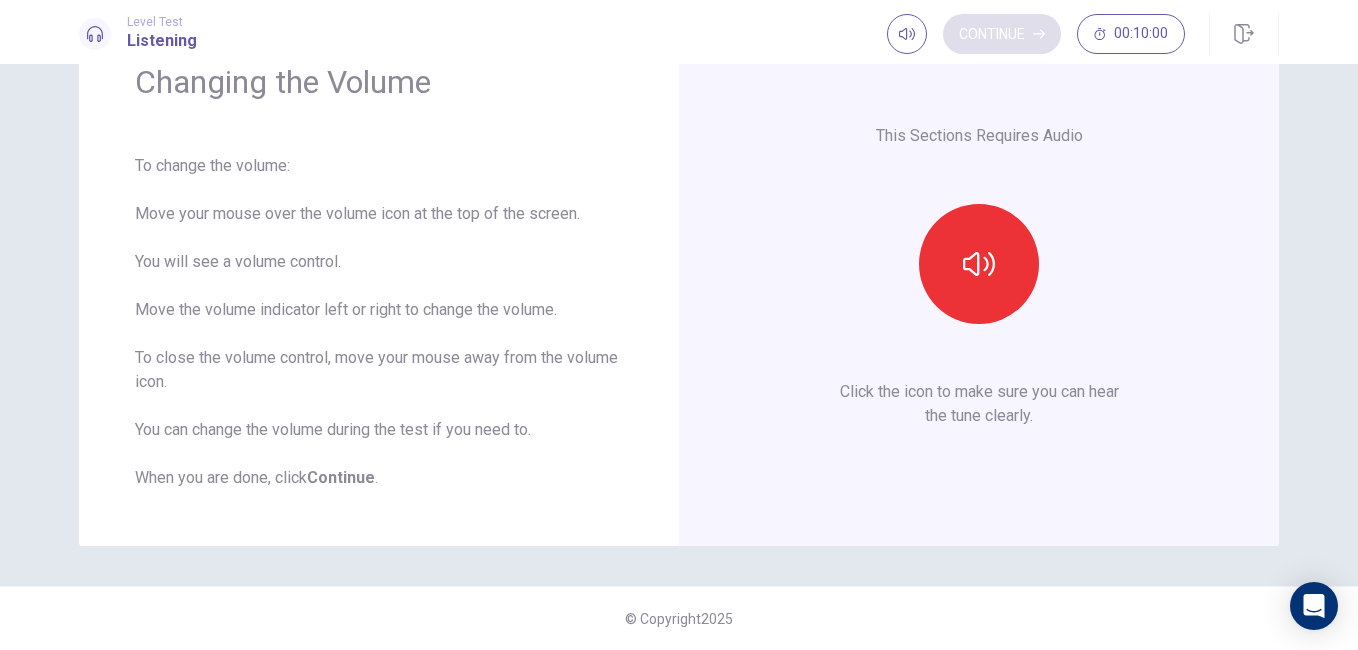 scroll, scrollTop: 98, scrollLeft: 0, axis: vertical 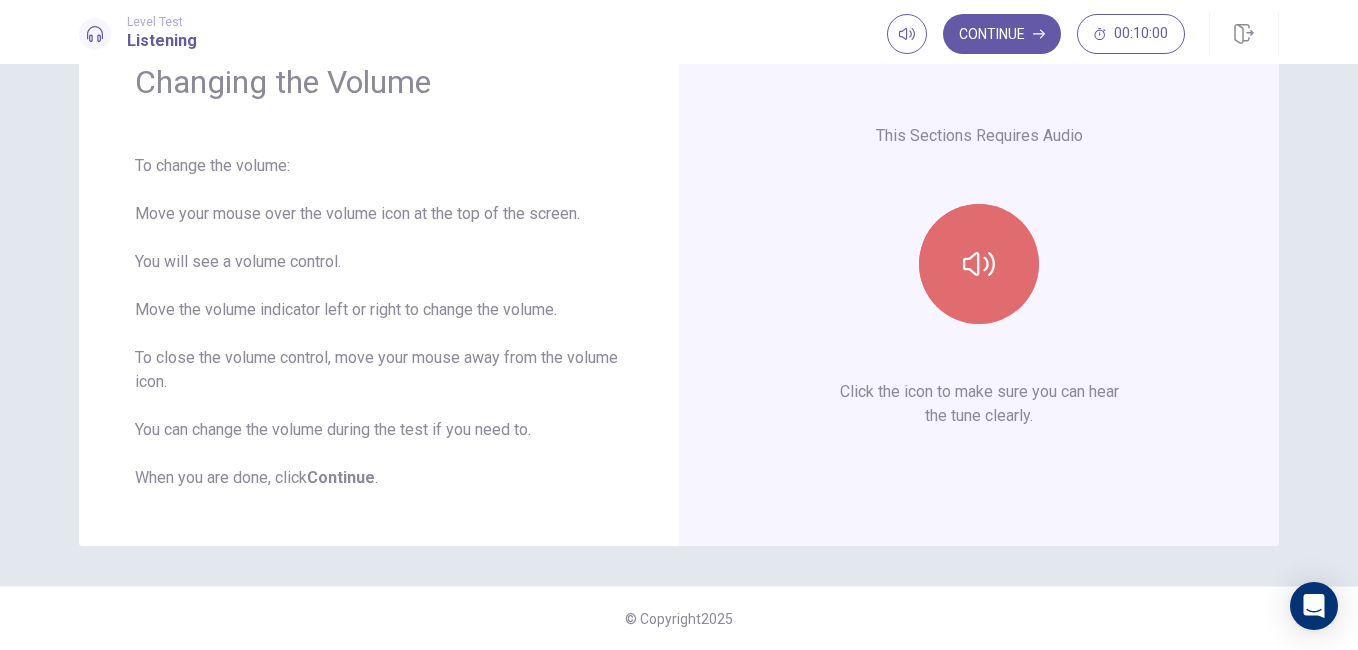 click 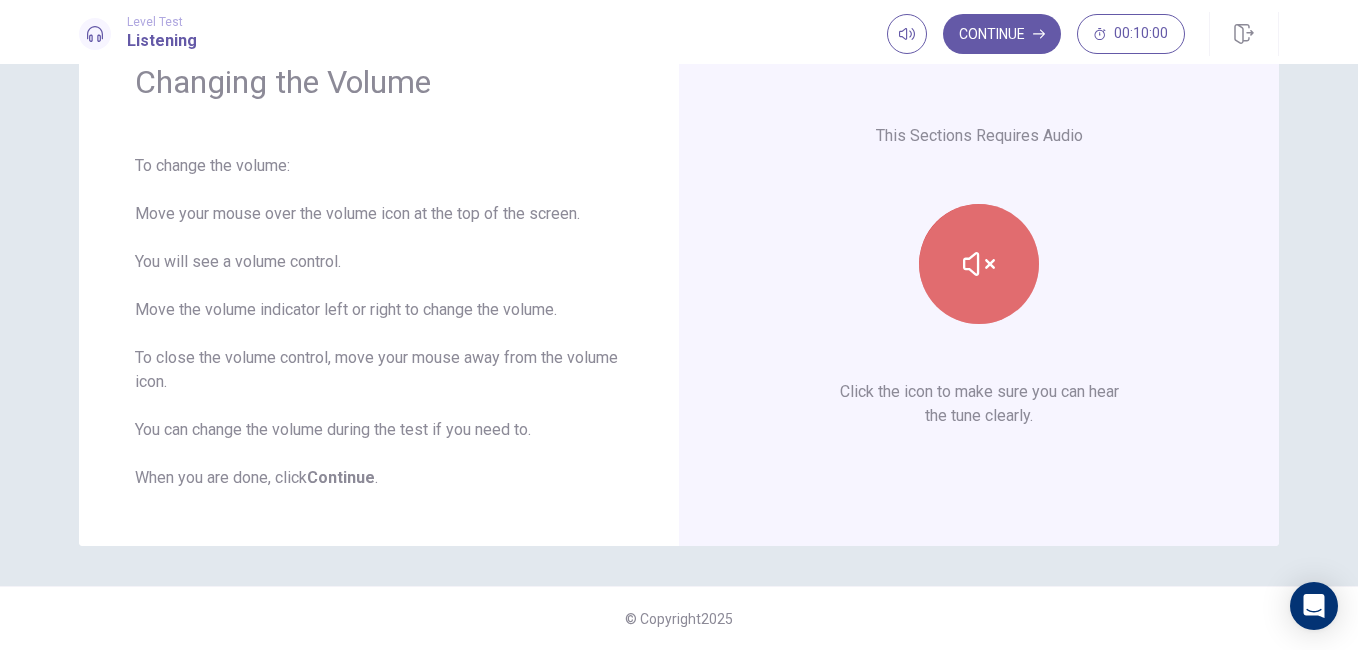 click 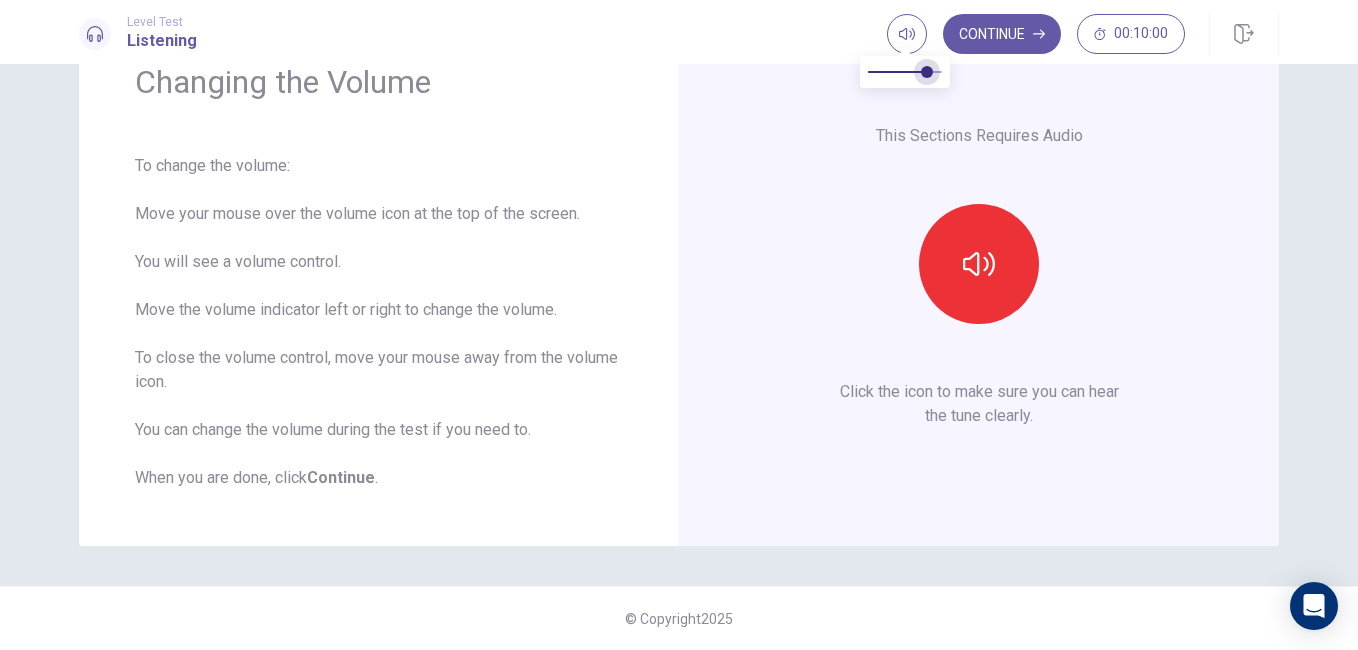 type on "***" 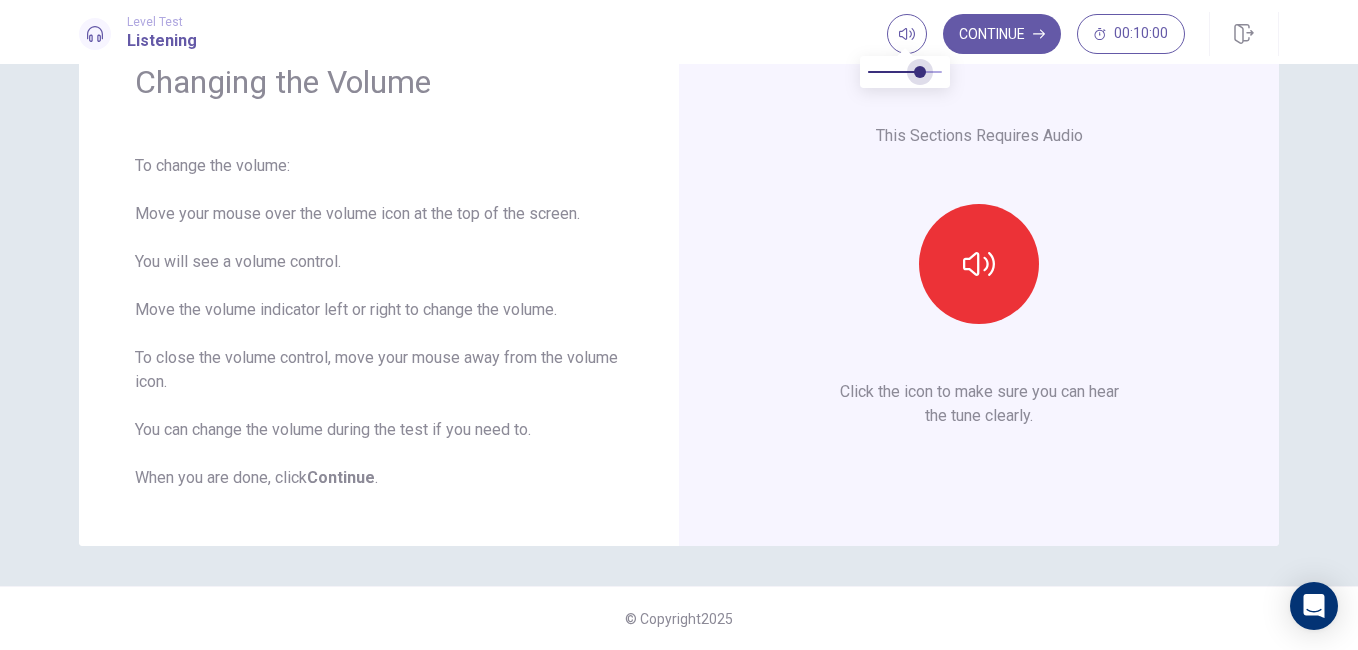 drag, startPoint x: 942, startPoint y: 70, endPoint x: 923, endPoint y: 72, distance: 19.104973 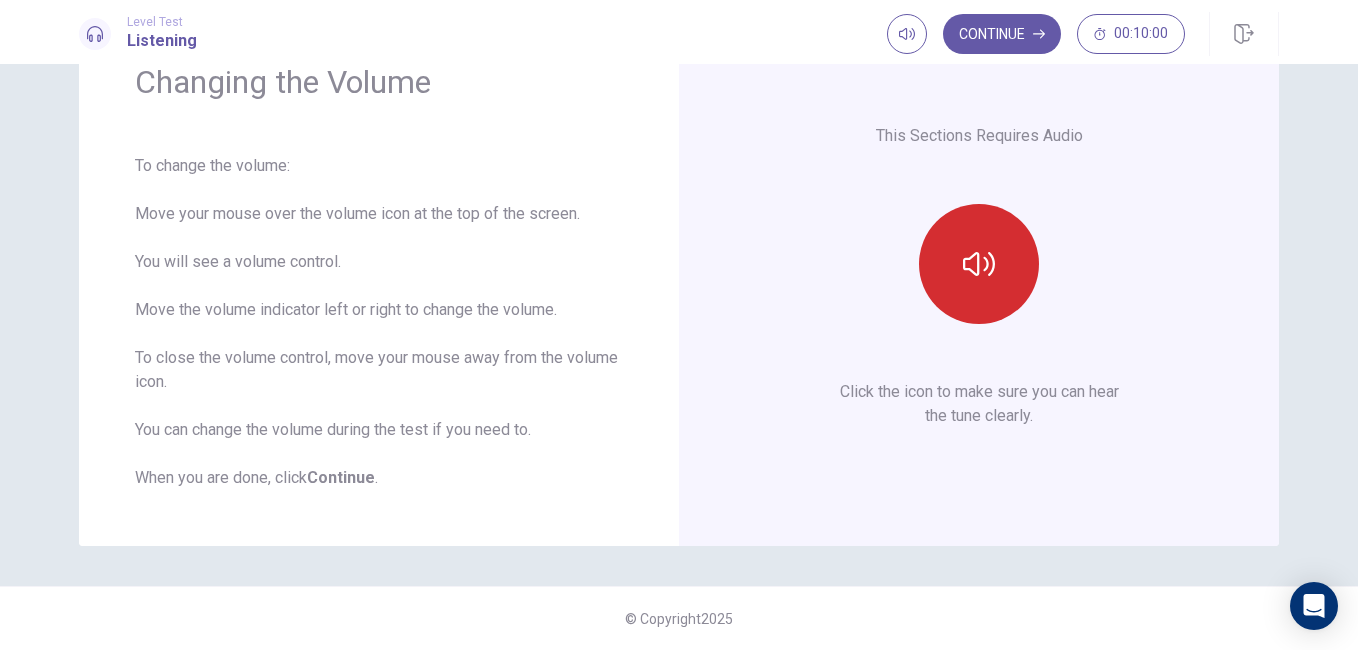 click at bounding box center [979, 264] 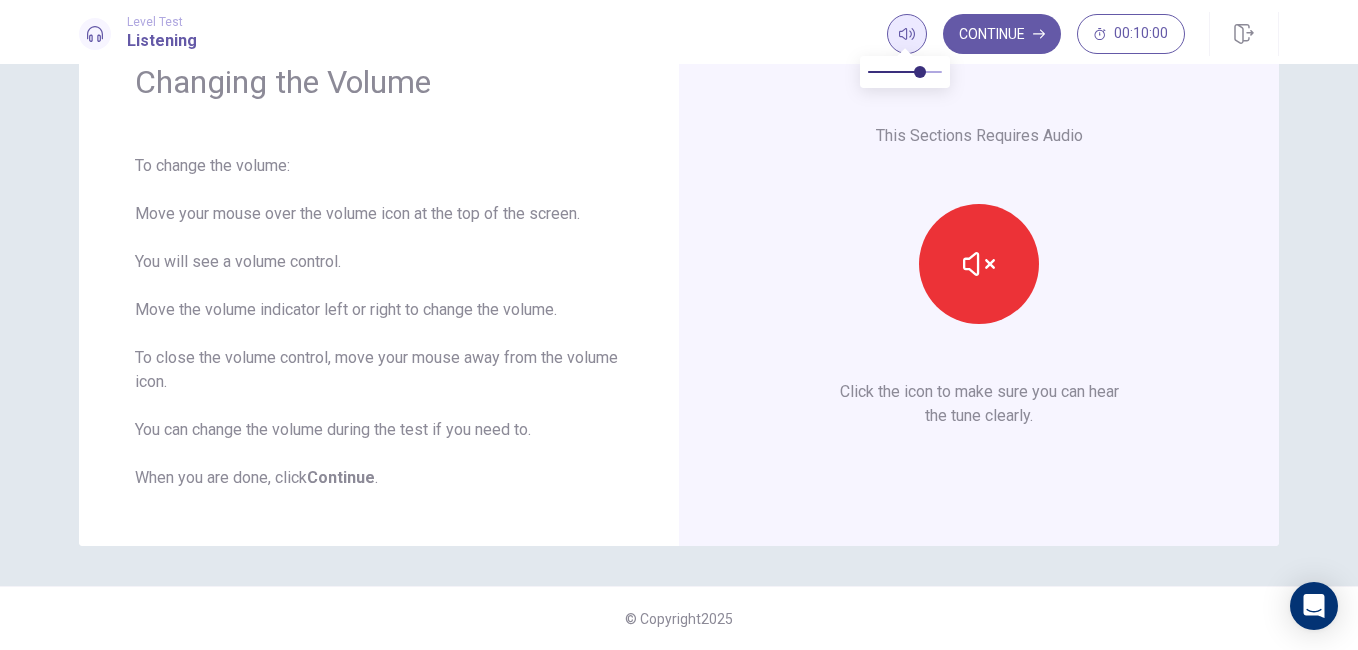 click at bounding box center [905, 50] 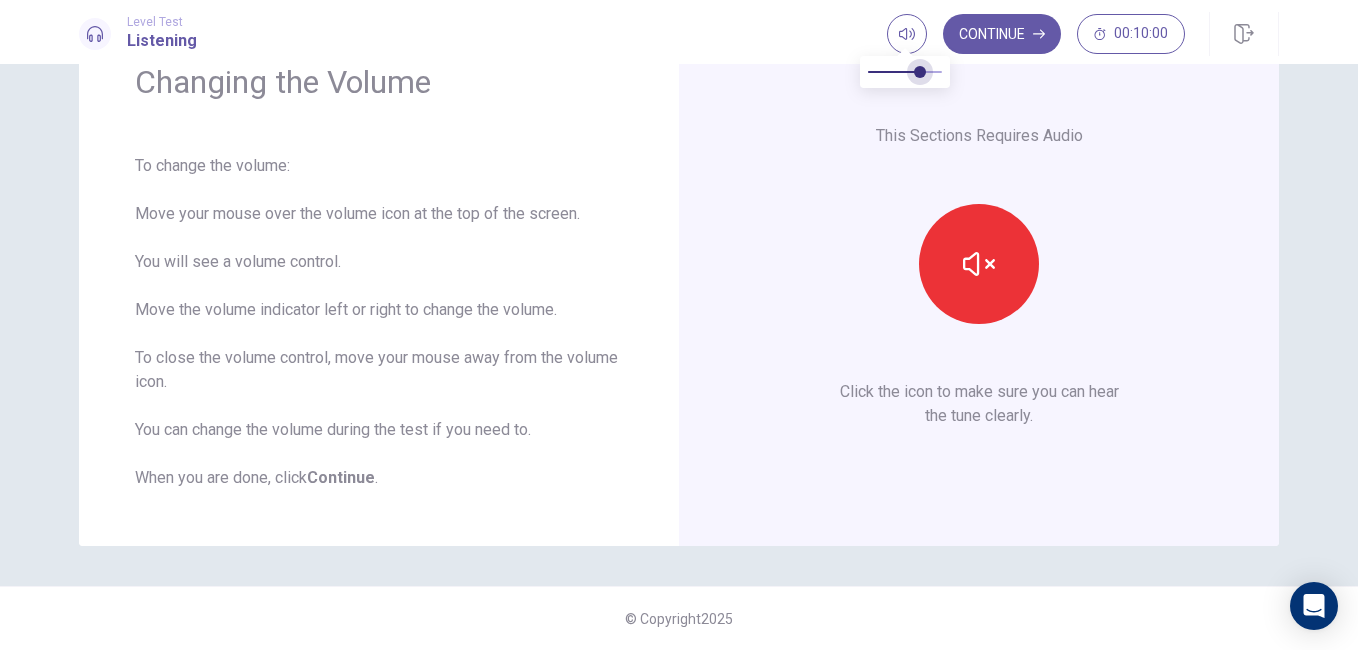 type on "***" 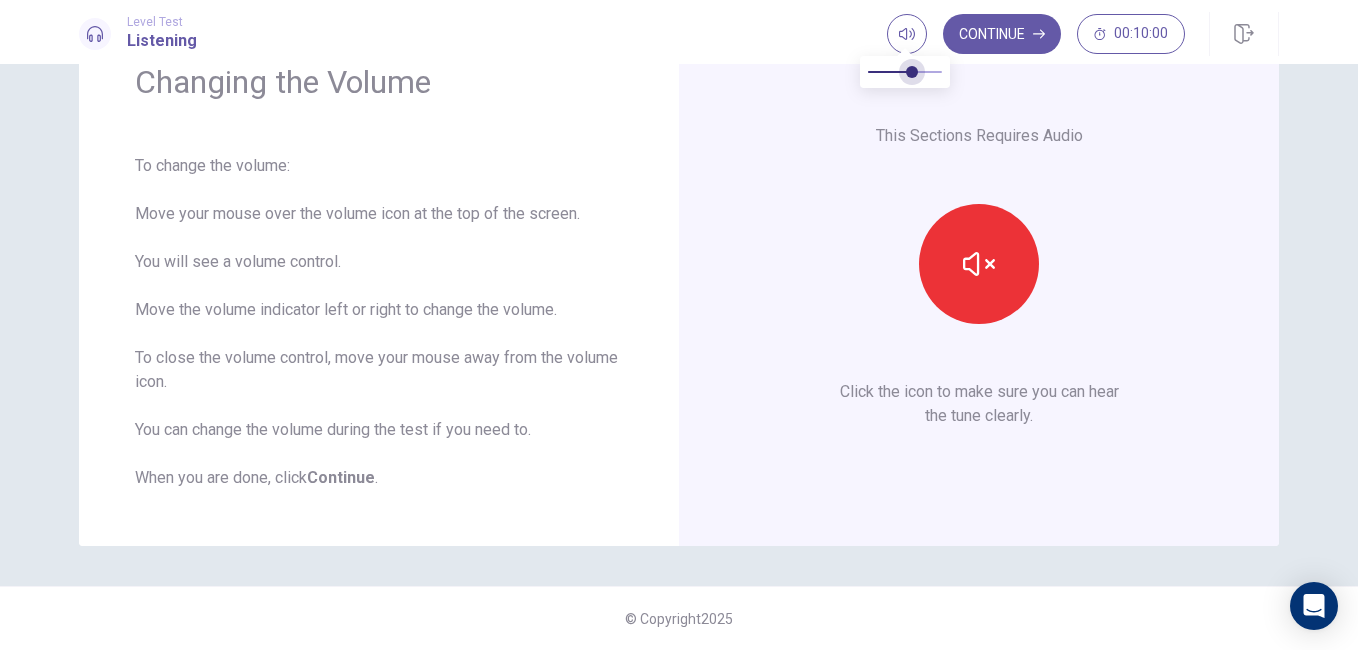 click at bounding box center [912, 72] 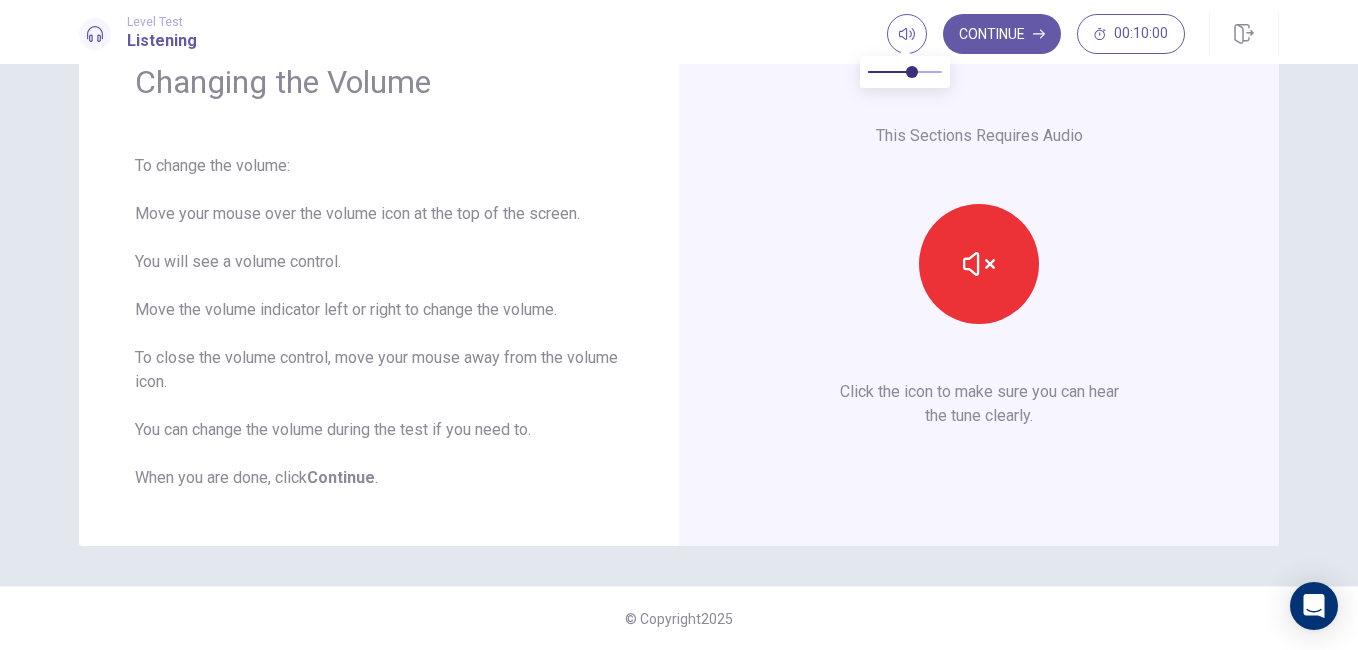 click on "This Sections Requires Audio Click the icon to make sure you can hear   the tune clearly." at bounding box center [979, 276] 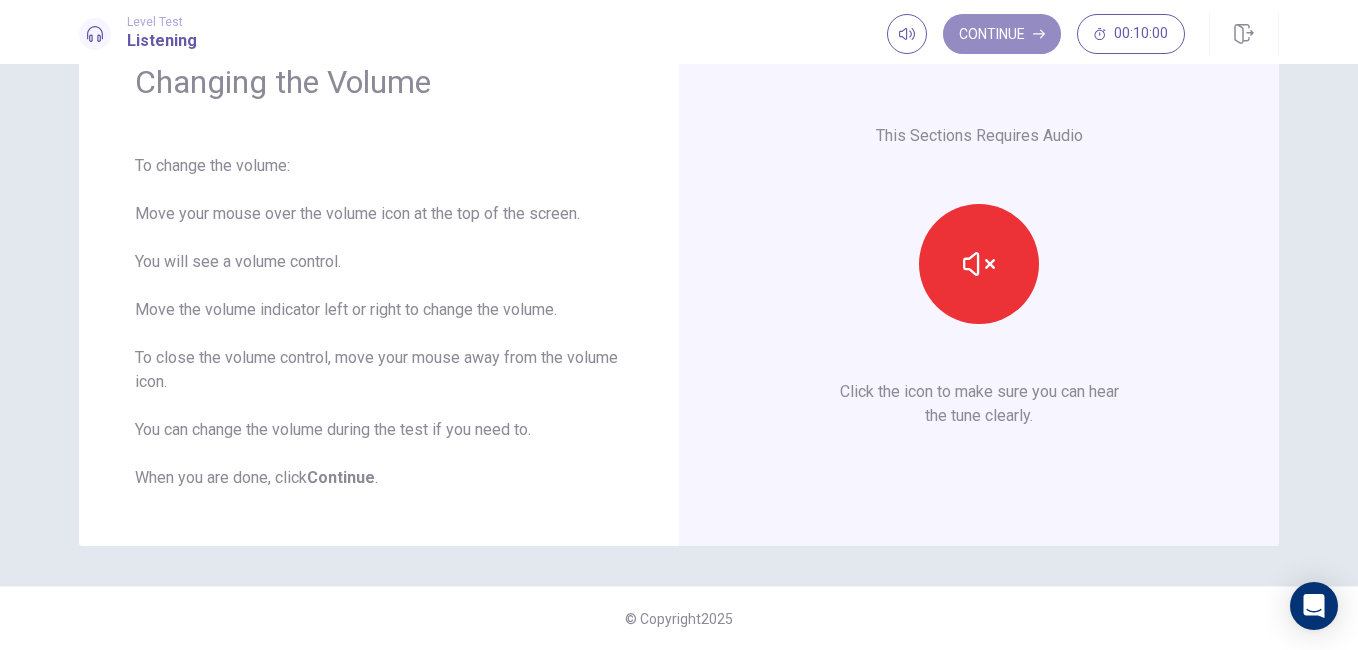 click on "Continue" at bounding box center [1002, 34] 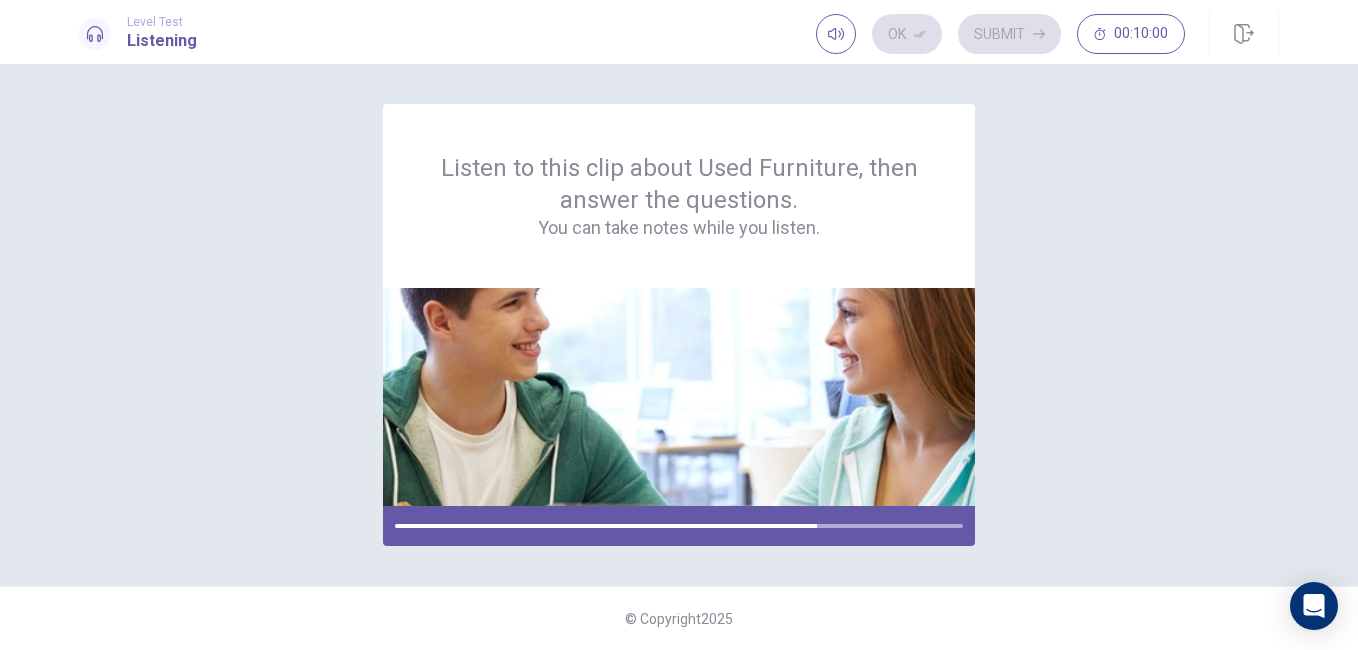click on "Listen to this clip about Used Furniture, then answer the questions.  You can take notes while you listen." at bounding box center (679, 325) 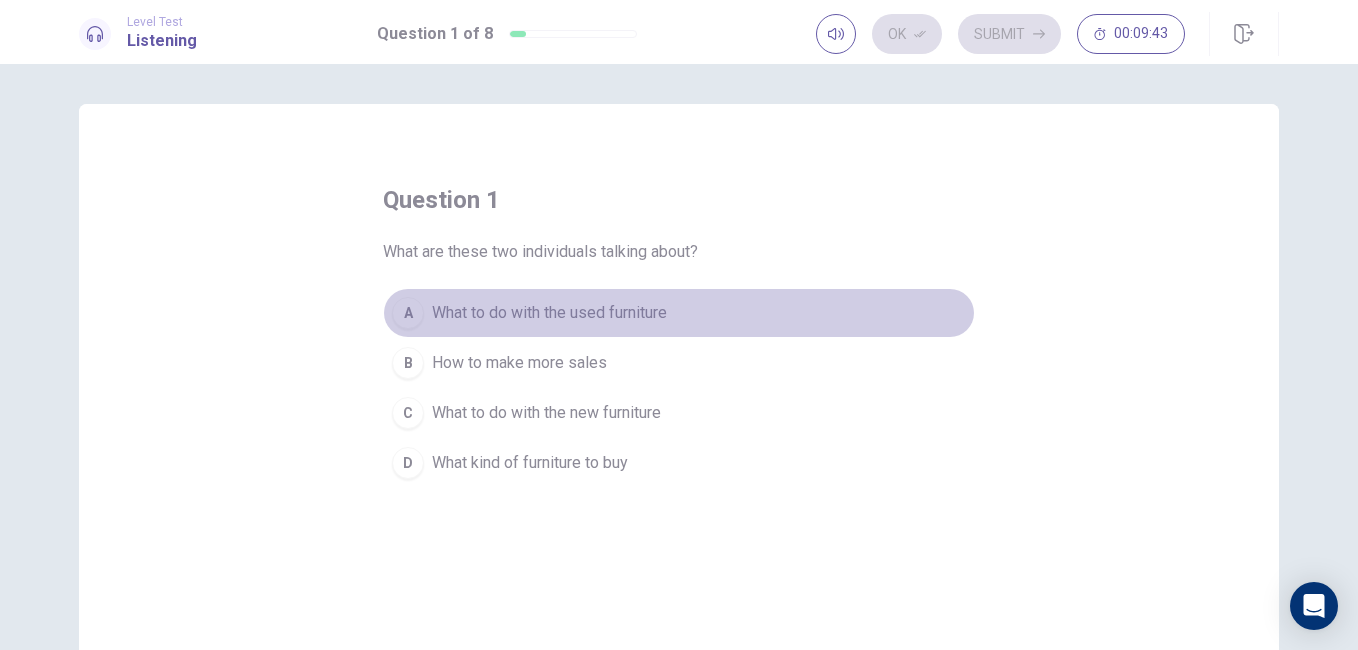 click on "A" at bounding box center [408, 313] 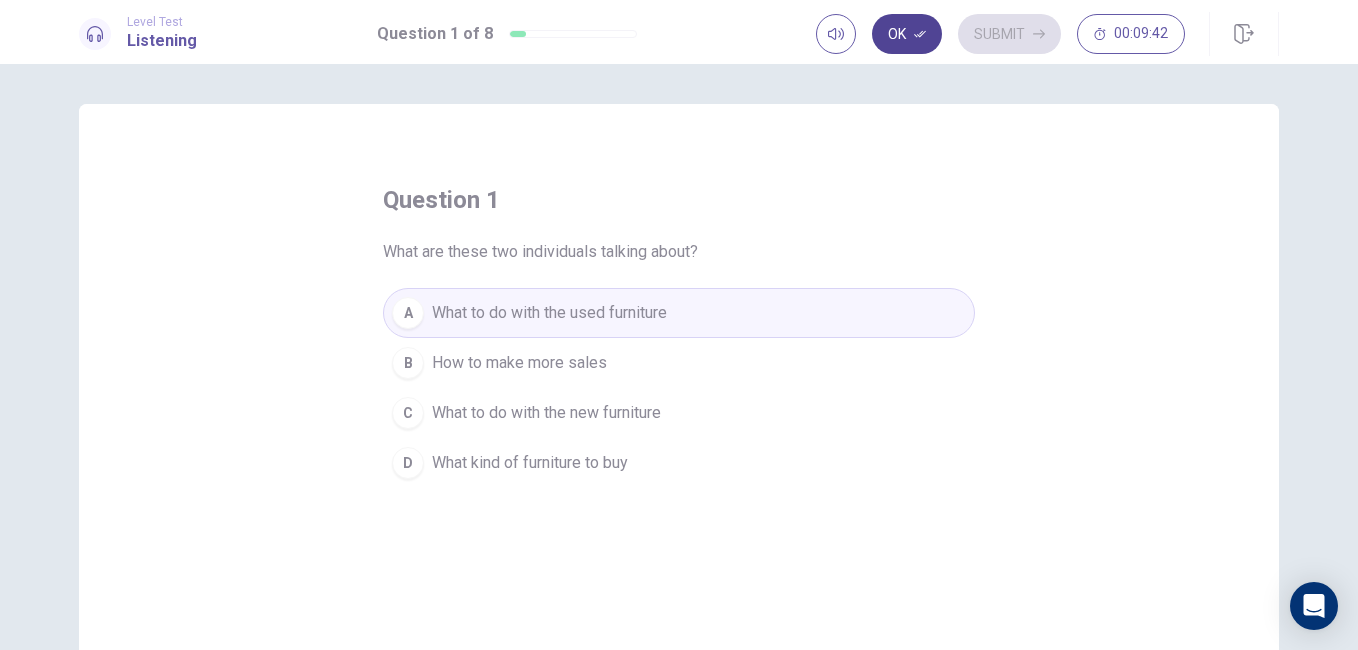 click on "Ok" at bounding box center [907, 34] 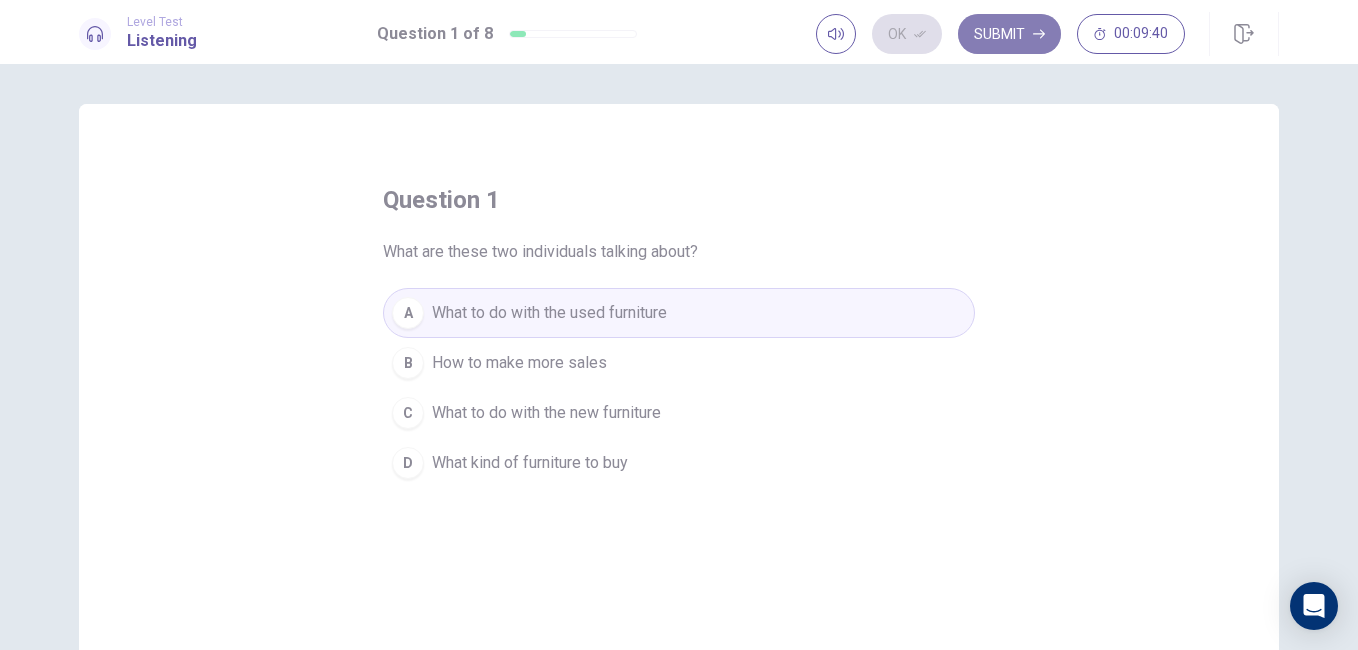 click on "Submit" at bounding box center [1009, 34] 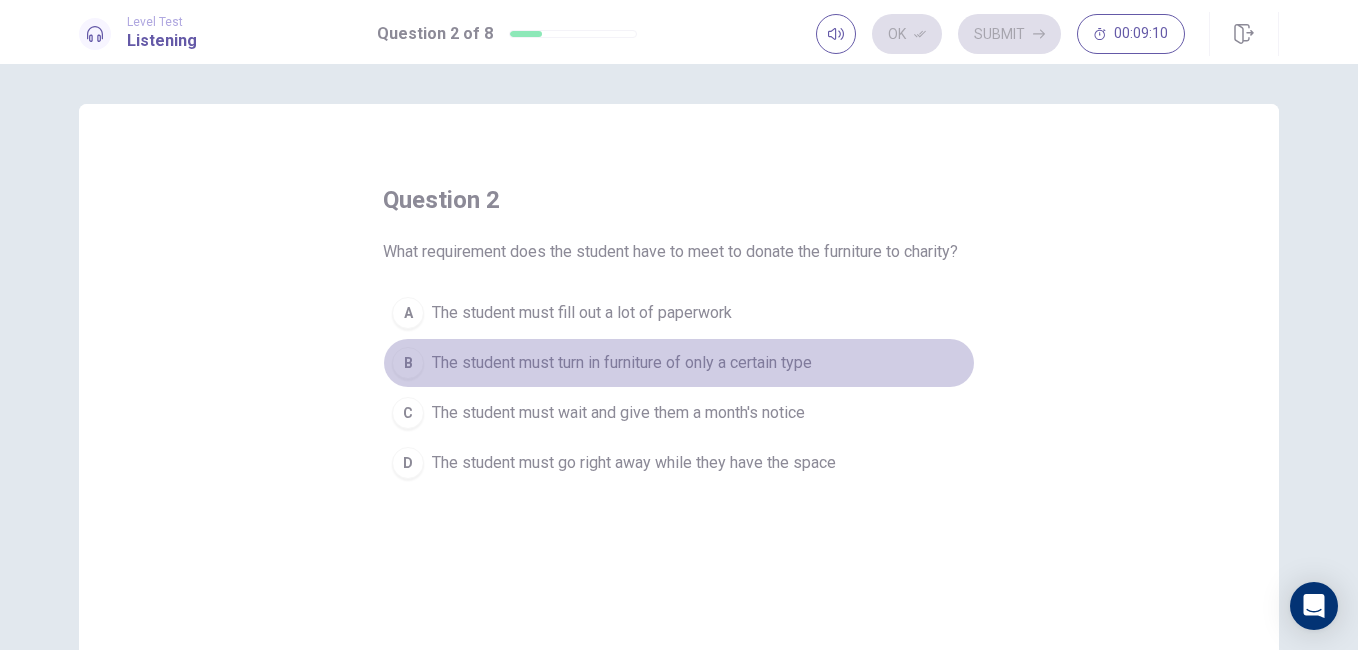 drag, startPoint x: 603, startPoint y: 369, endPoint x: 707, endPoint y: 385, distance: 105.22357 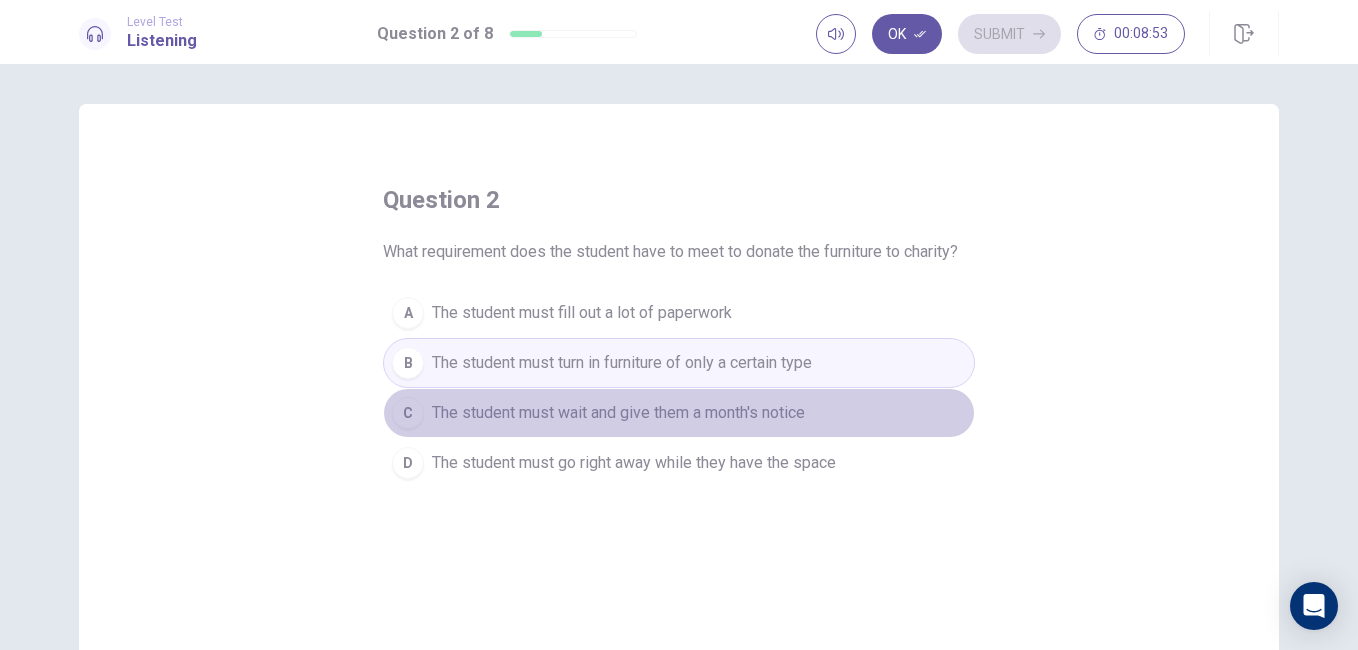 click on "The student must wait and give them a month's notice" at bounding box center (618, 413) 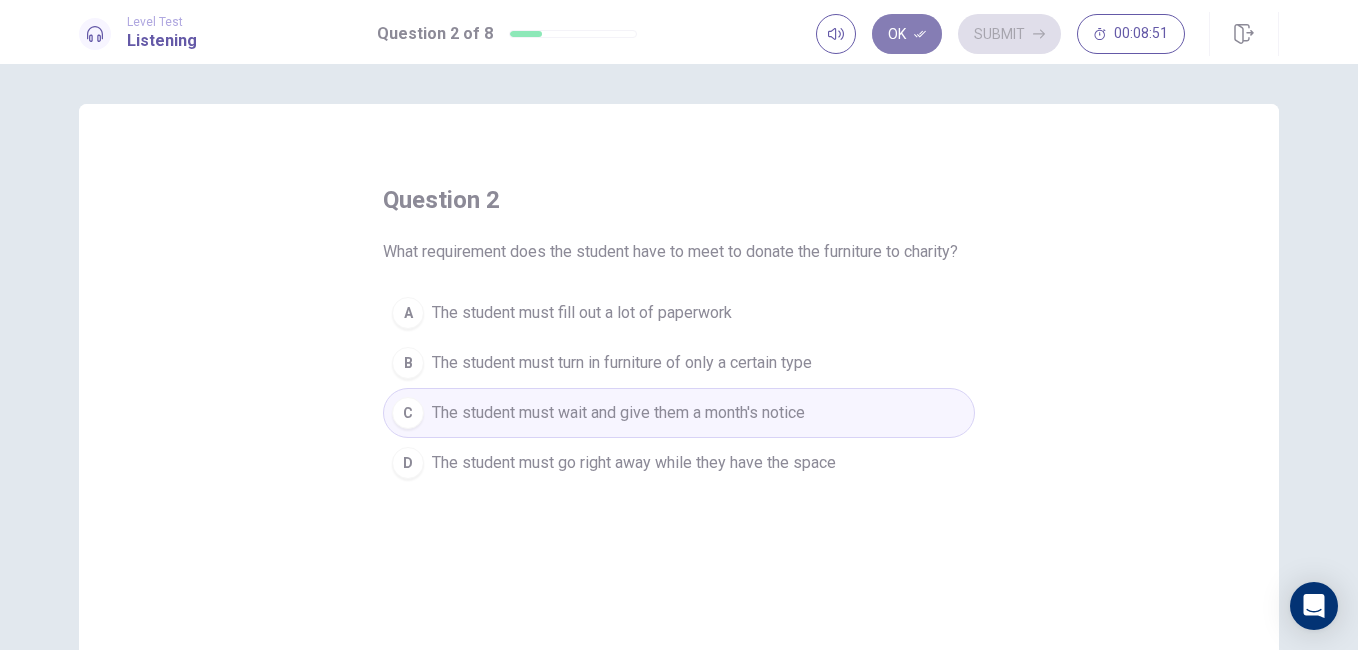 click on "Ok" at bounding box center [907, 34] 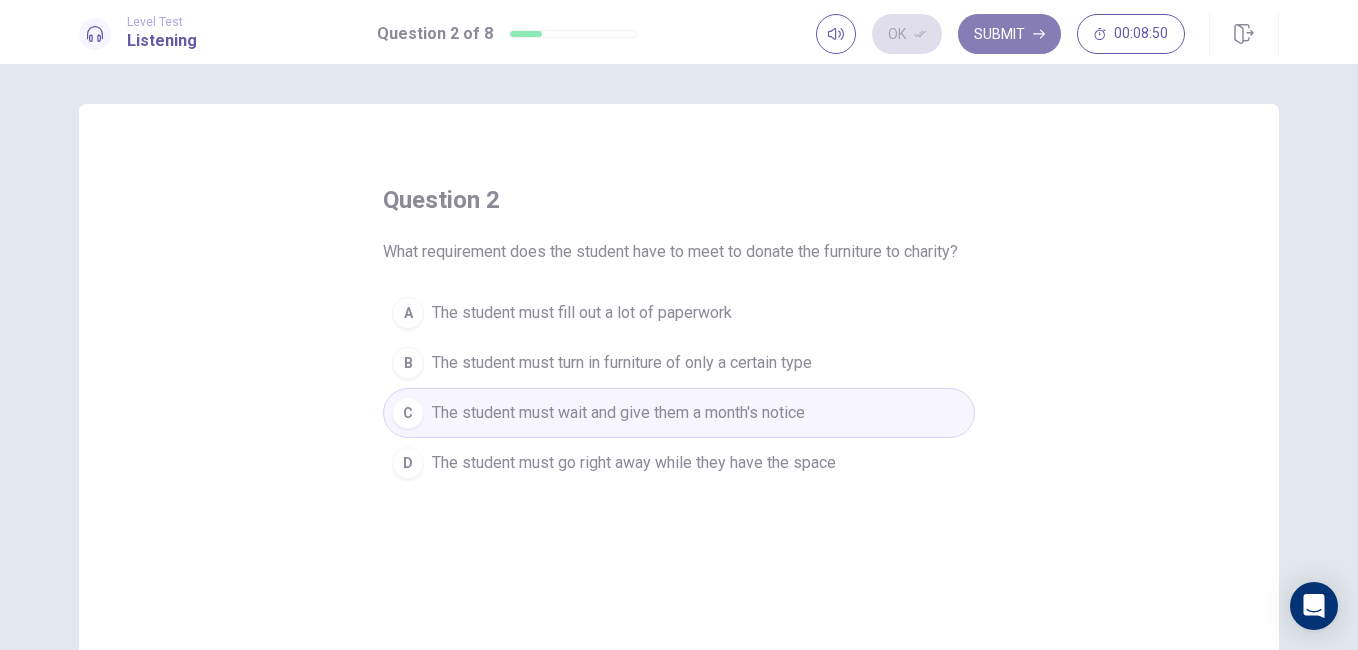 click on "Submit" at bounding box center [1009, 34] 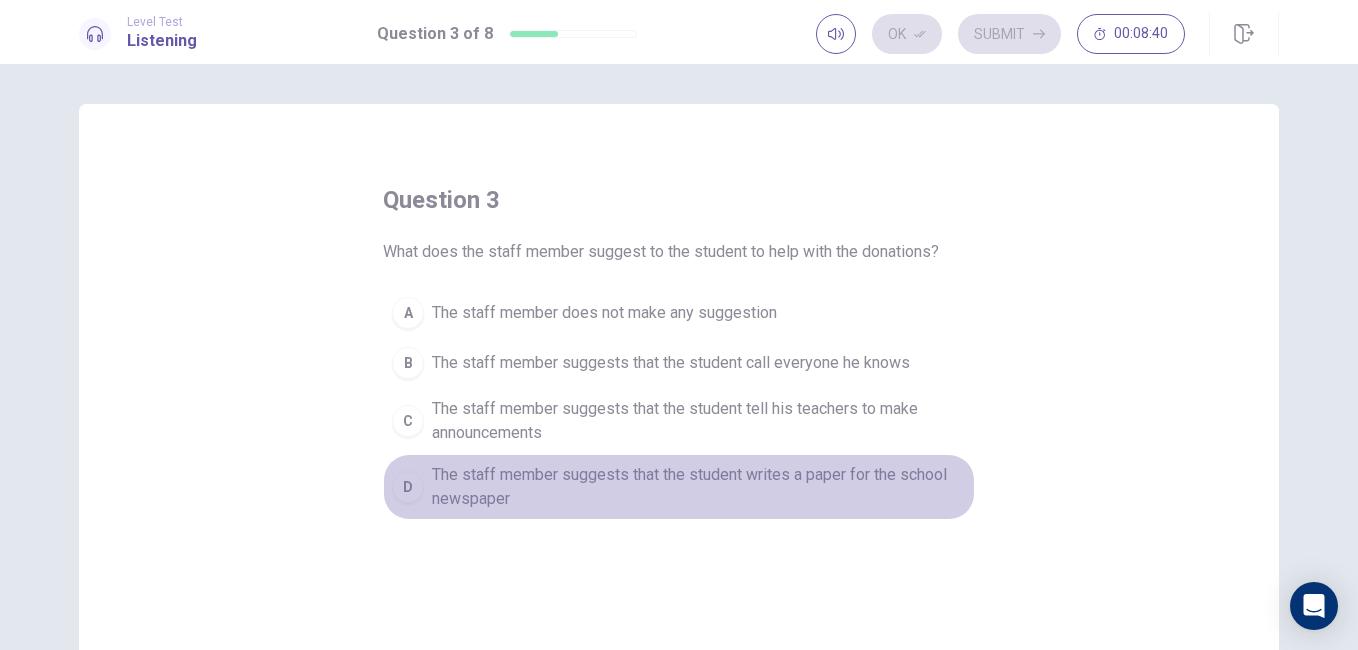 click on "The staff member suggests that the student writes a paper for the school newspaper" at bounding box center [699, 487] 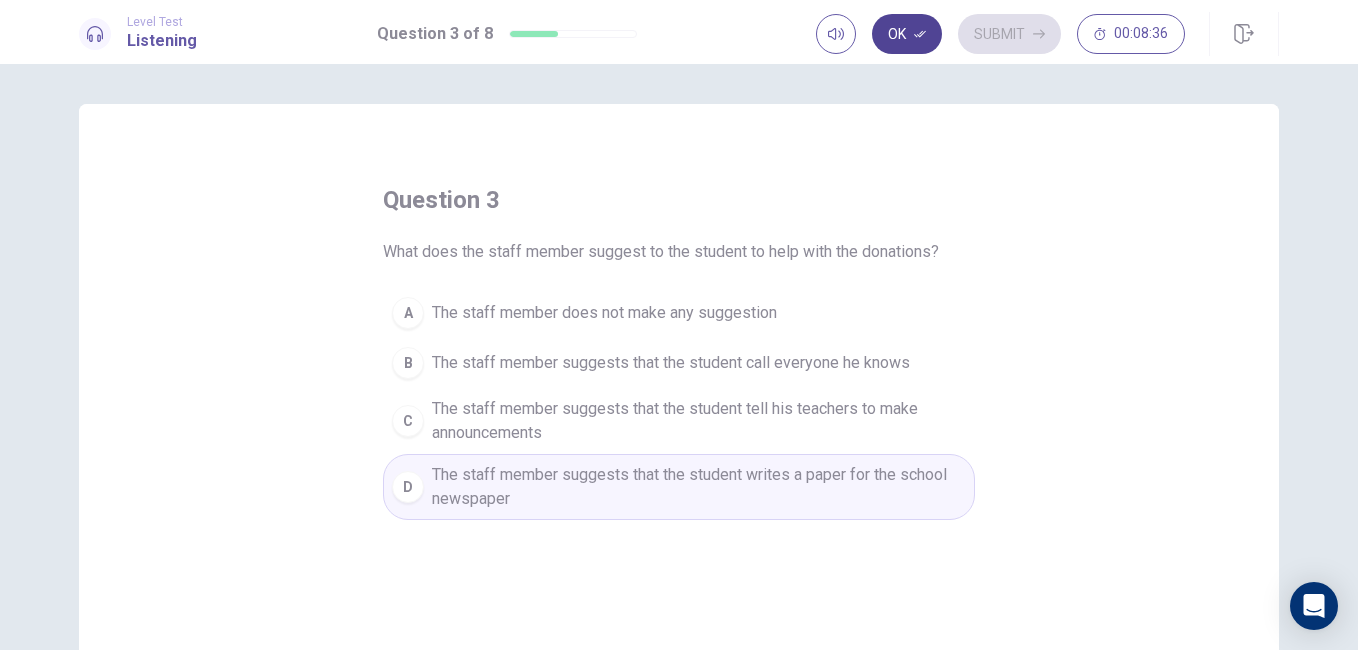 click on "Ok" at bounding box center [907, 34] 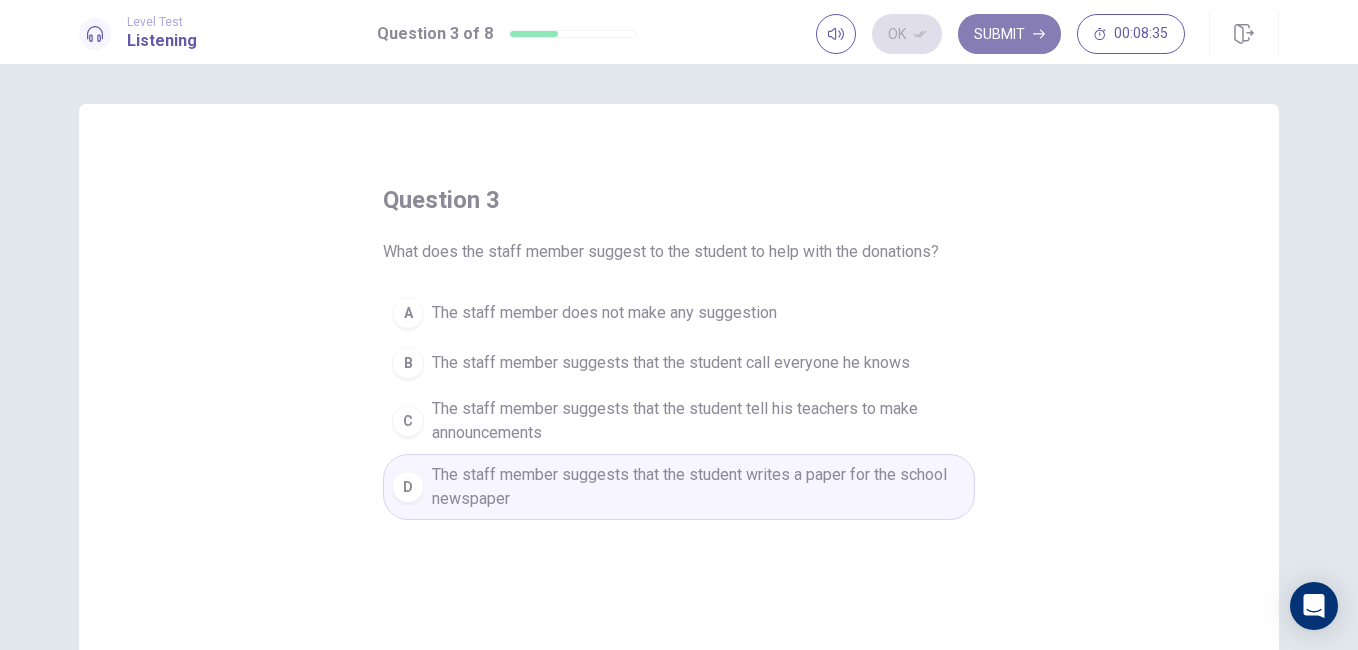 click on "Submit" at bounding box center (1009, 34) 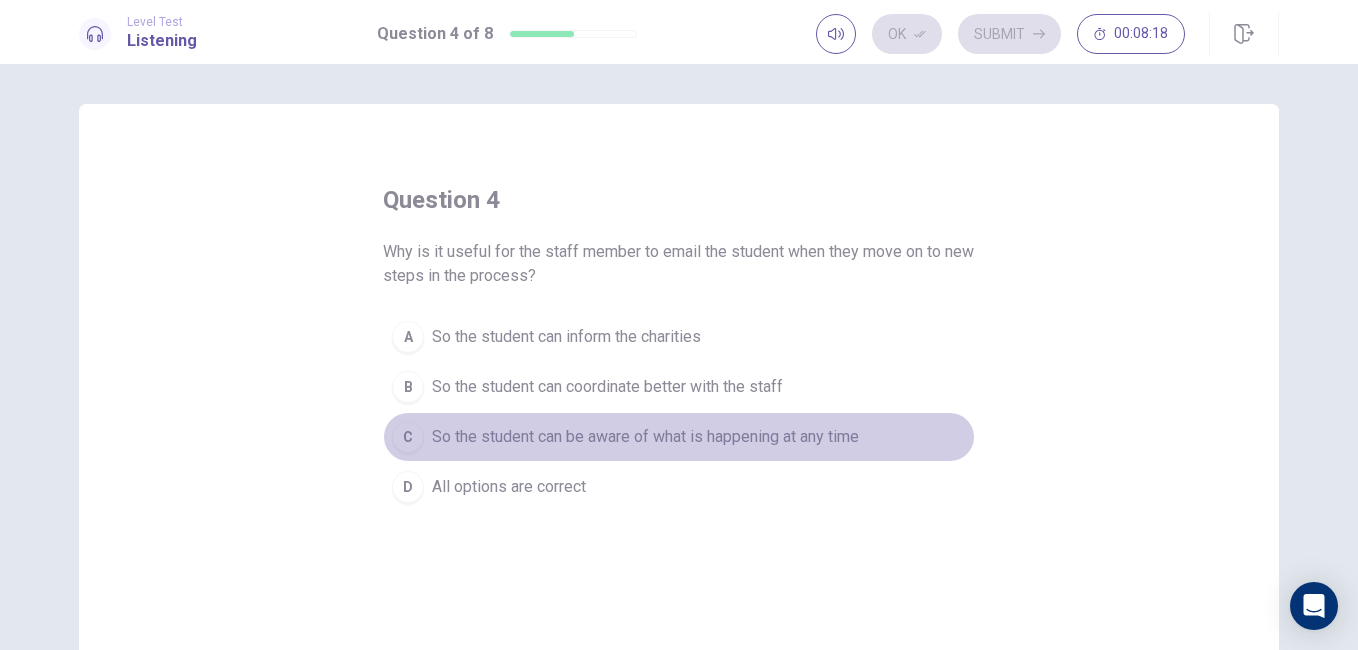 click on "So the student can be aware of what is happening at any time" at bounding box center (645, 437) 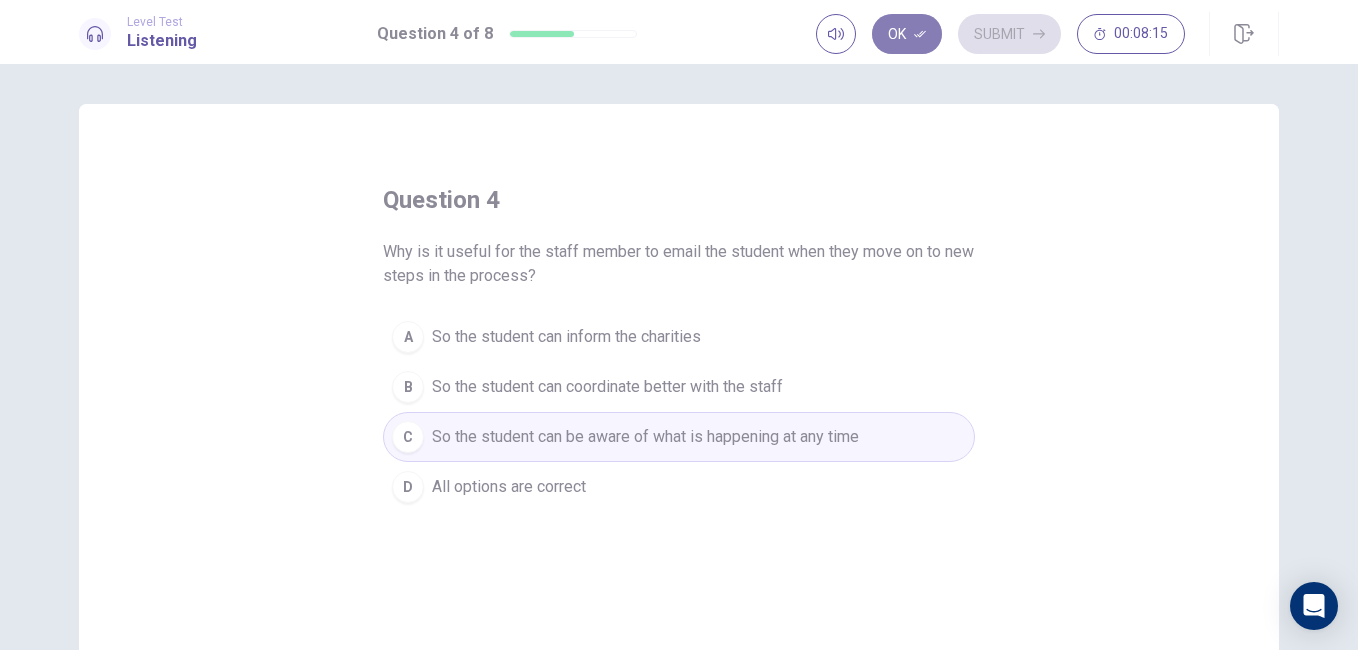 click 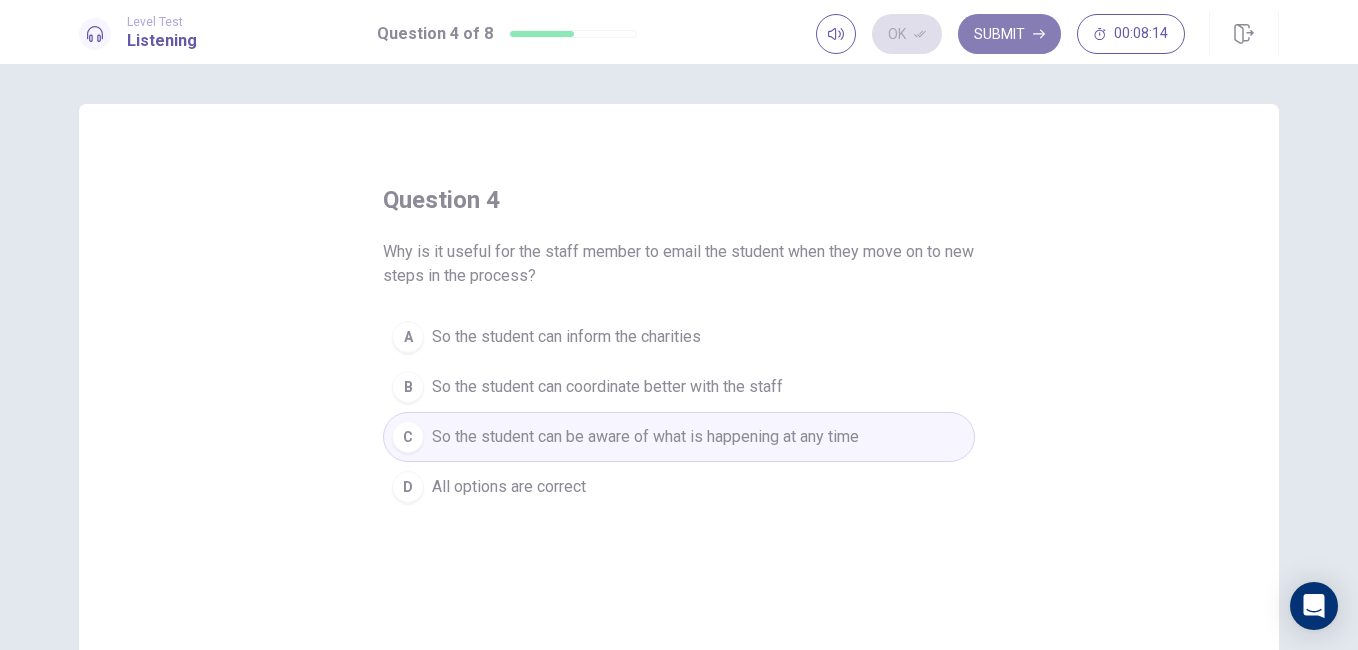 click on "Submit" at bounding box center [1009, 34] 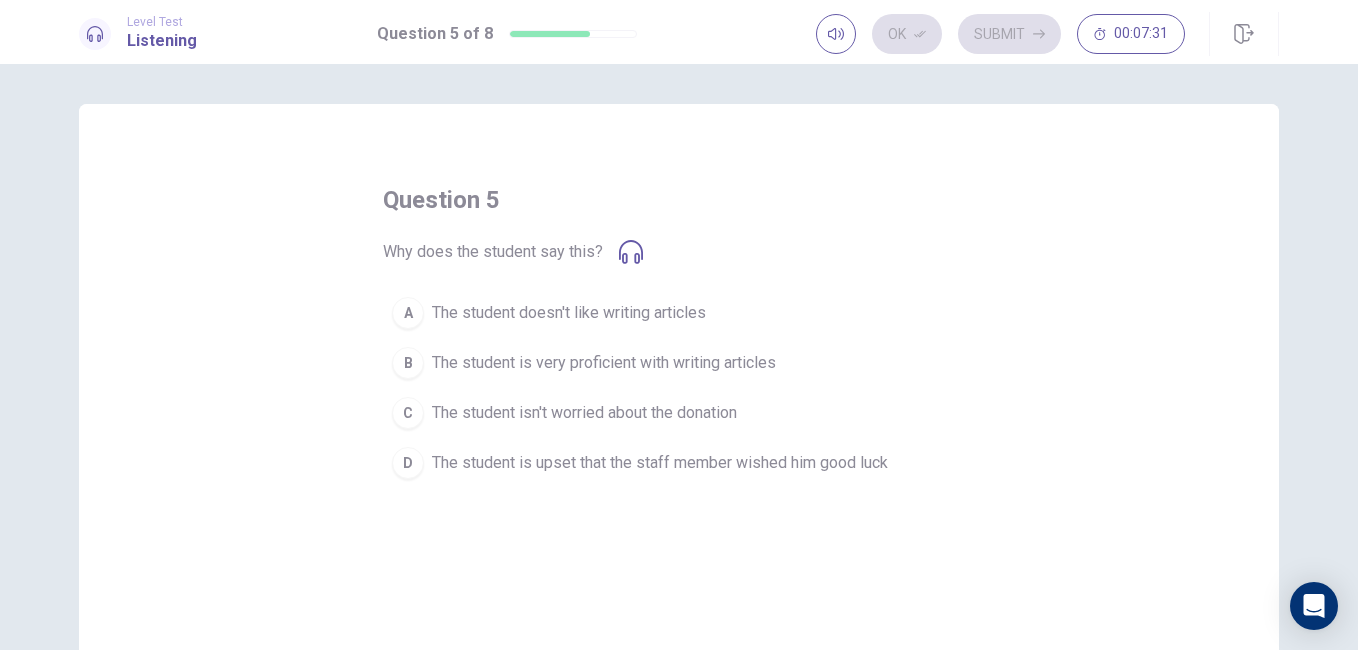 click on "A" at bounding box center [408, 313] 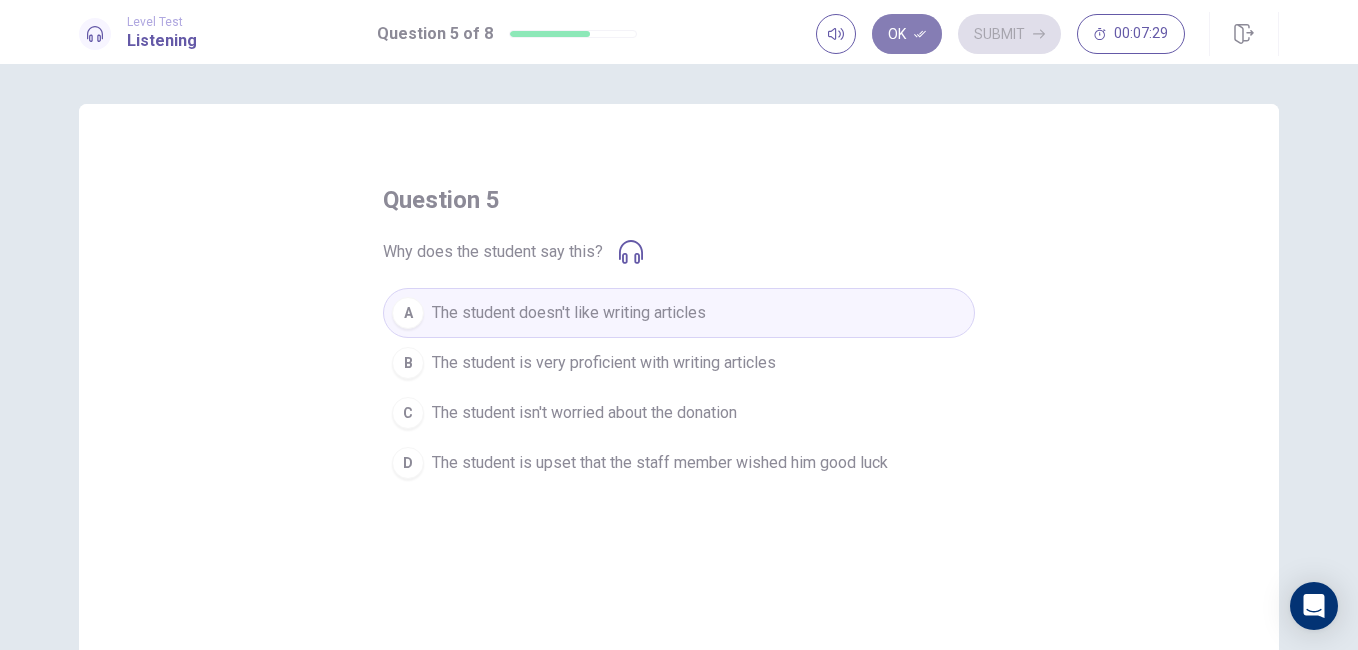 click on "Ok" at bounding box center (907, 34) 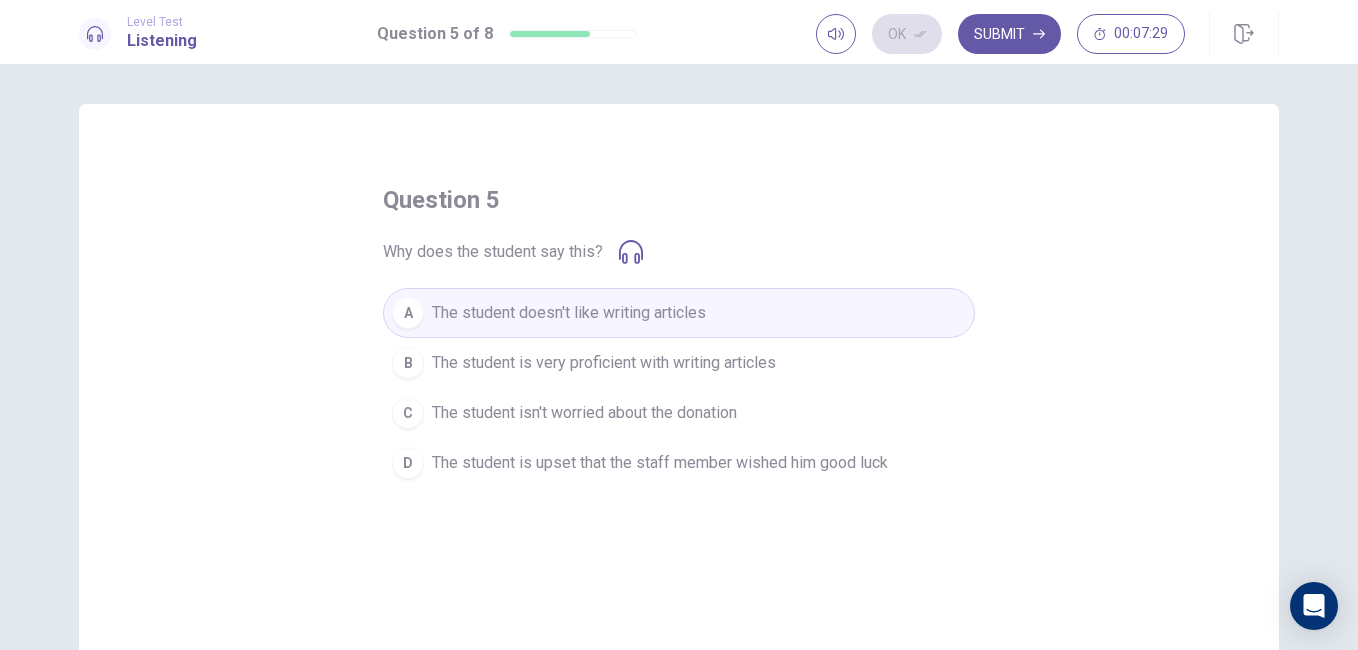 click on "Submit" at bounding box center (1009, 34) 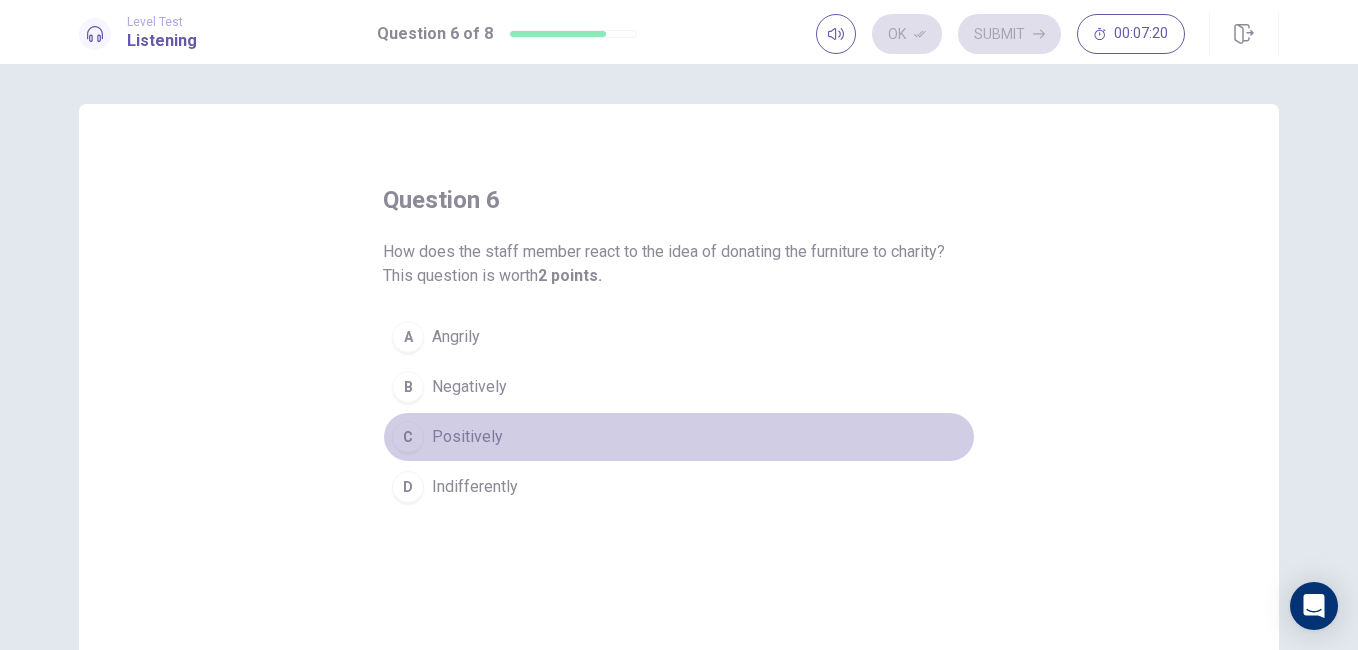 click on "C Positively" at bounding box center (679, 437) 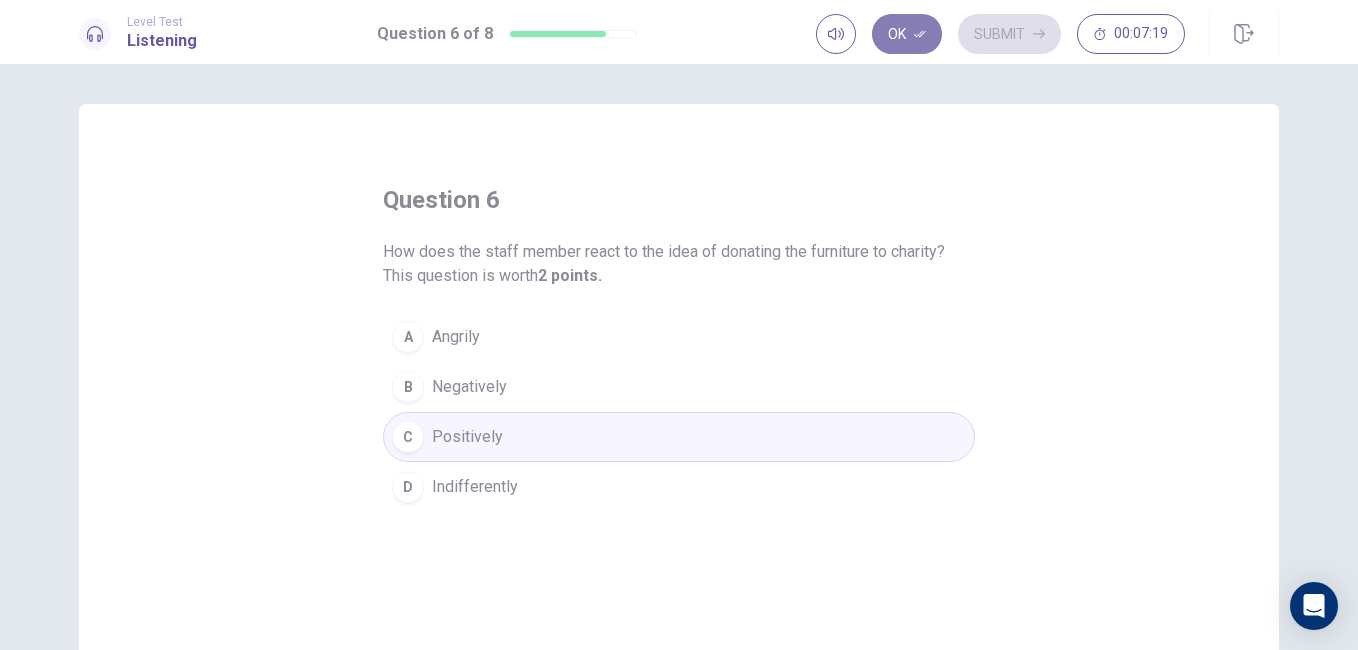 click on "Ok" at bounding box center [907, 34] 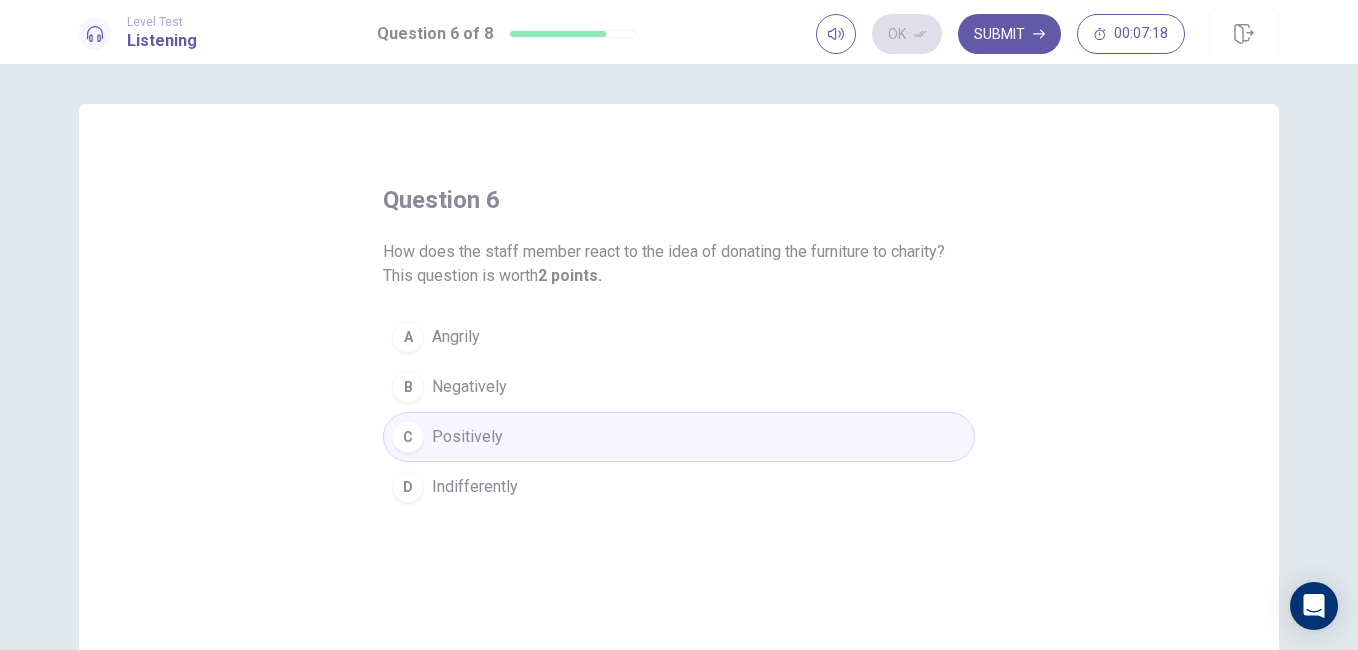 click on "Submit" at bounding box center [1009, 34] 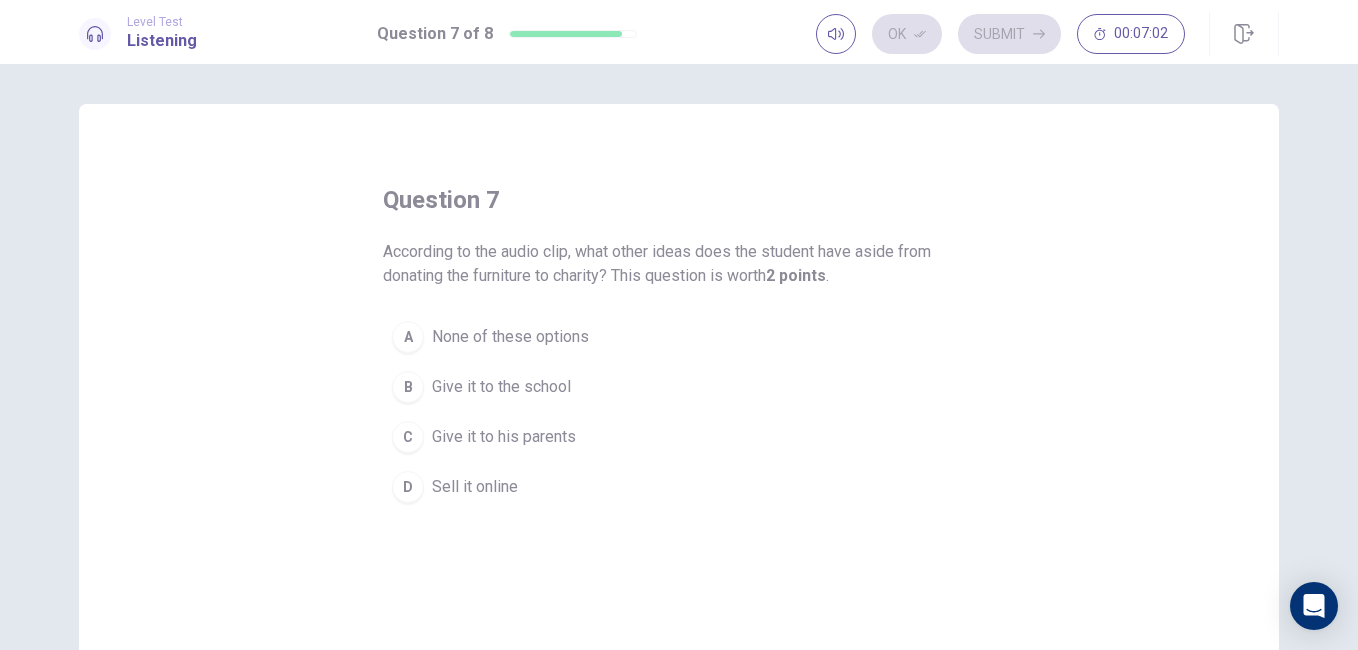 click on "B Give it to the school" at bounding box center (679, 387) 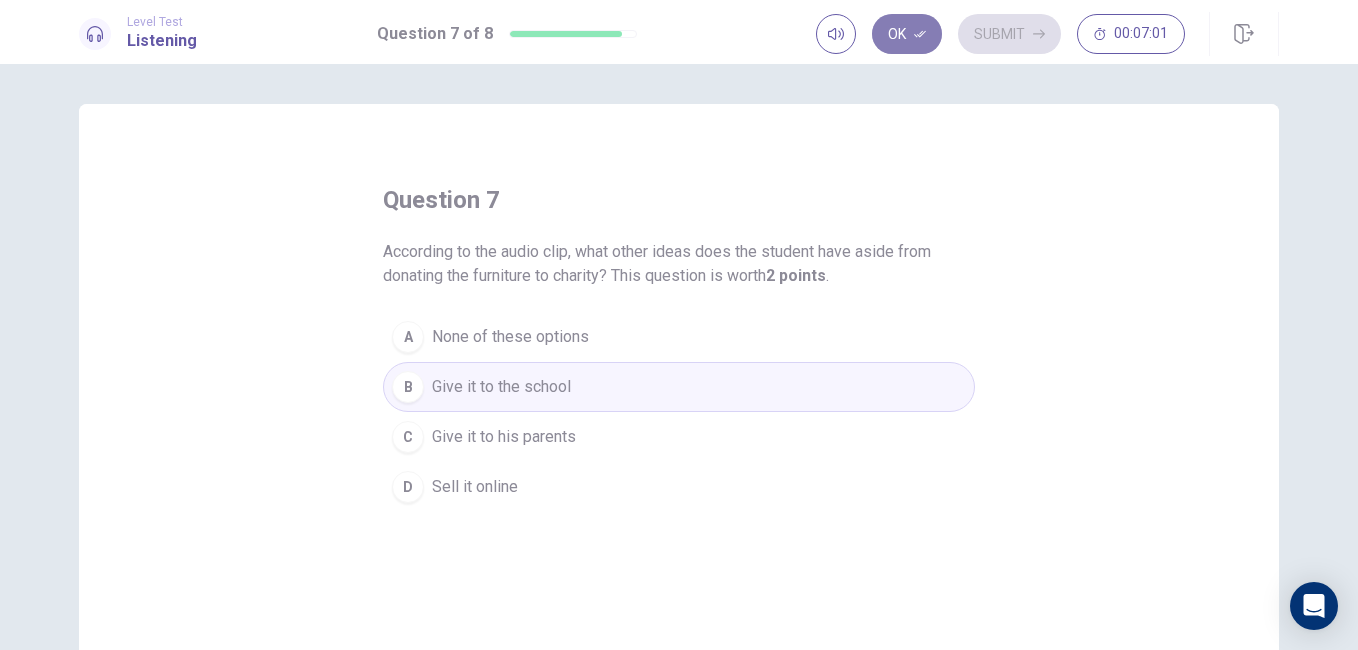 click on "Ok" at bounding box center (907, 34) 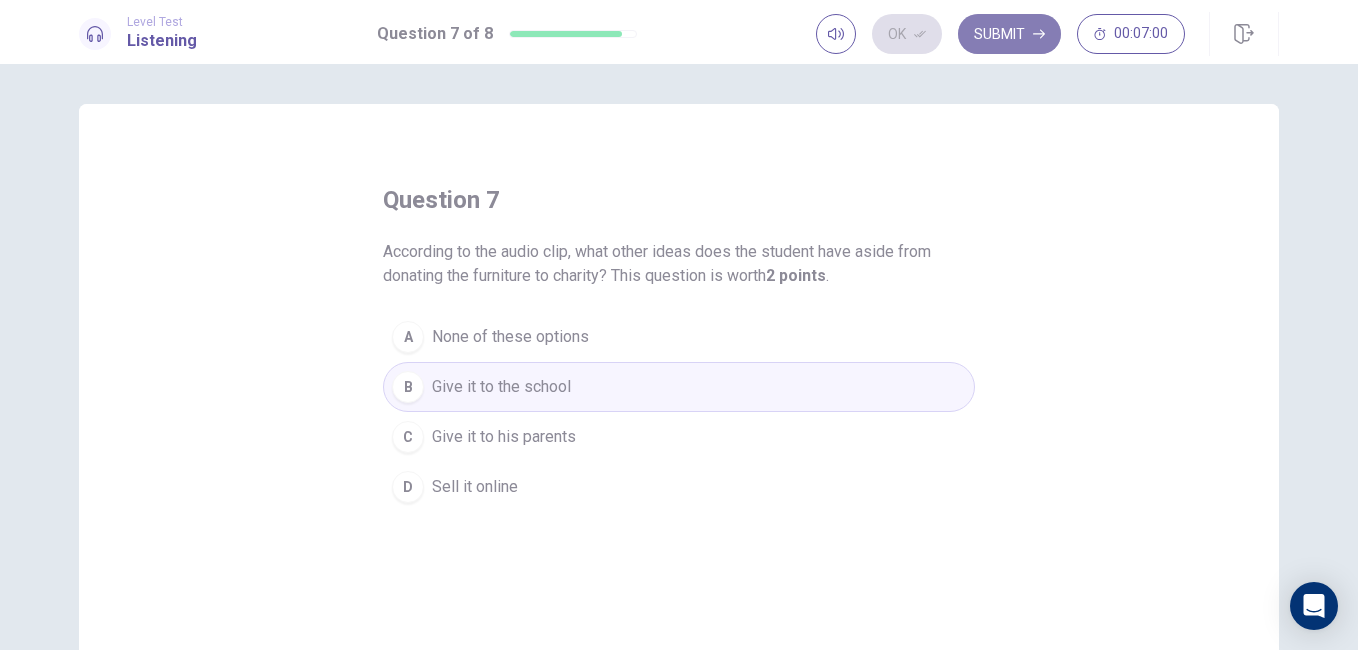 click on "Submit" at bounding box center [1009, 34] 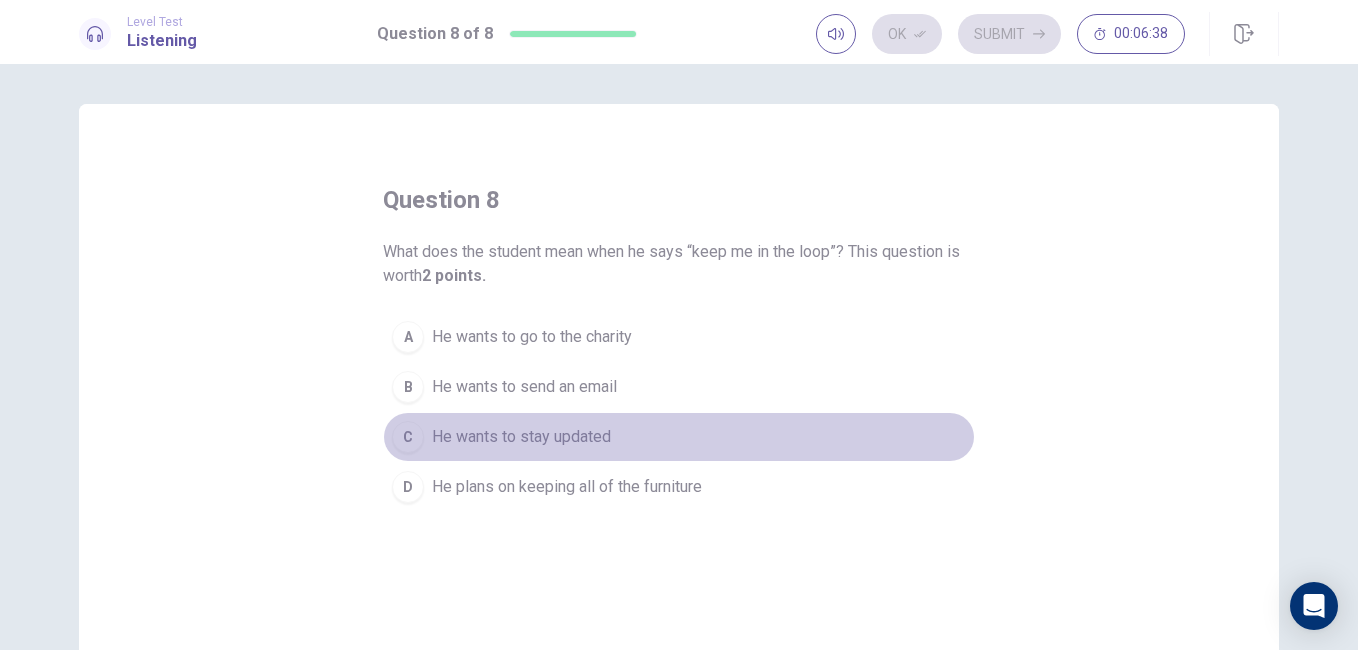 click on "C" at bounding box center (408, 437) 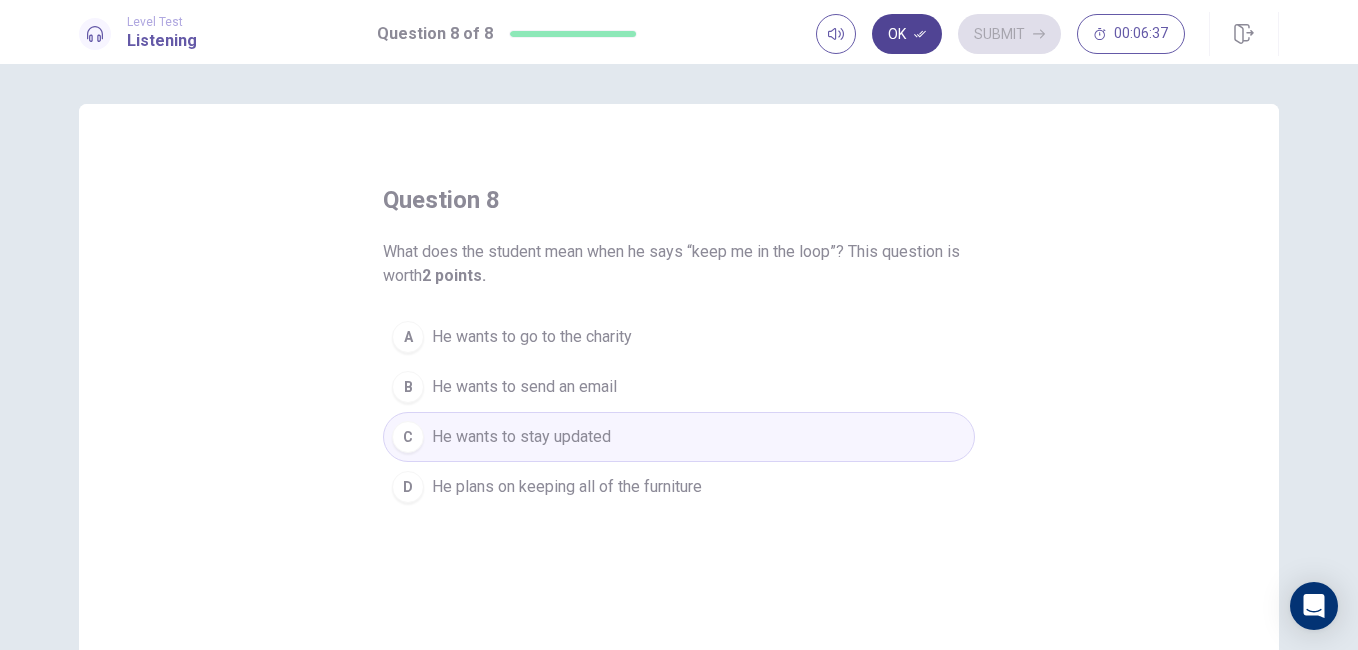 click 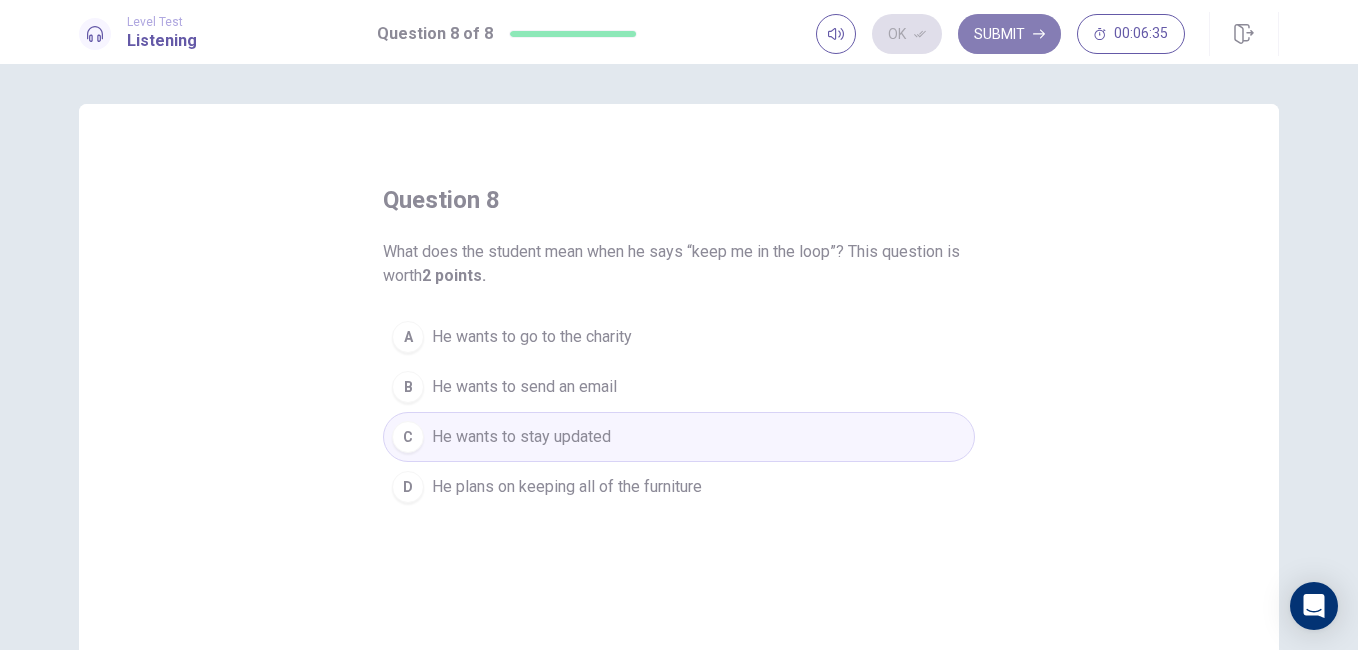 click on "Submit" at bounding box center [1009, 34] 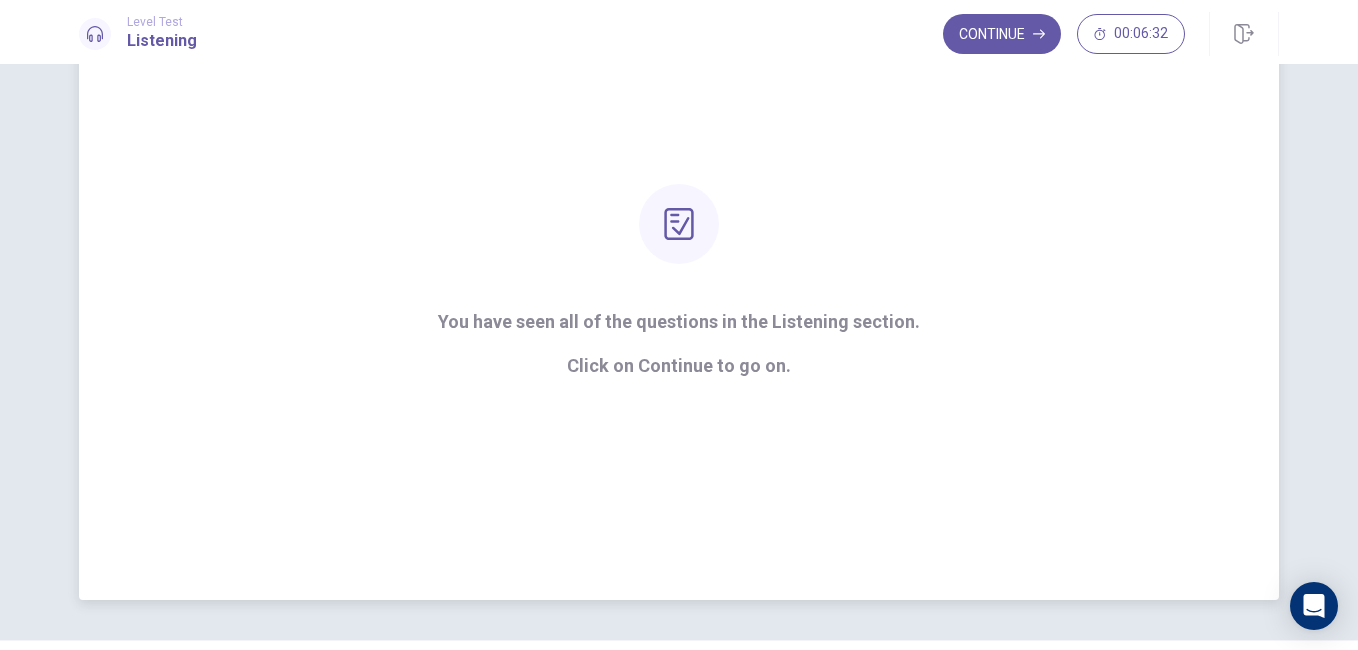 scroll, scrollTop: 198, scrollLeft: 0, axis: vertical 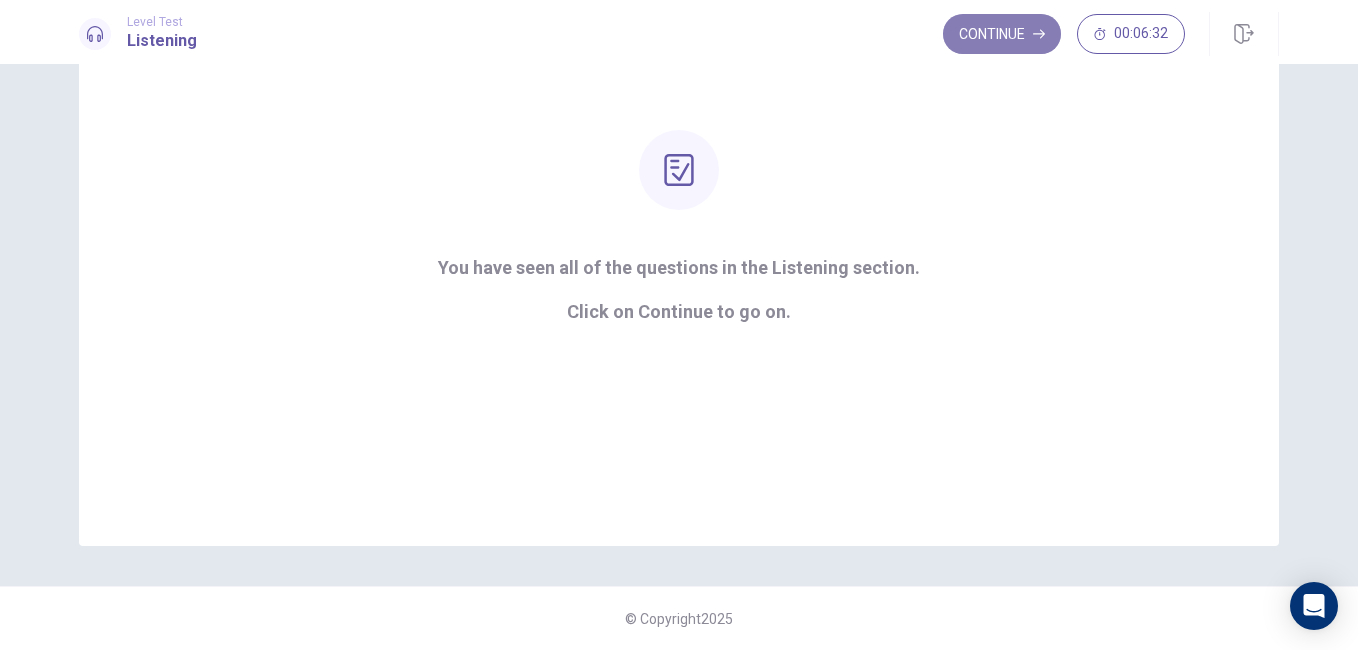 click on "Continue" at bounding box center (1002, 34) 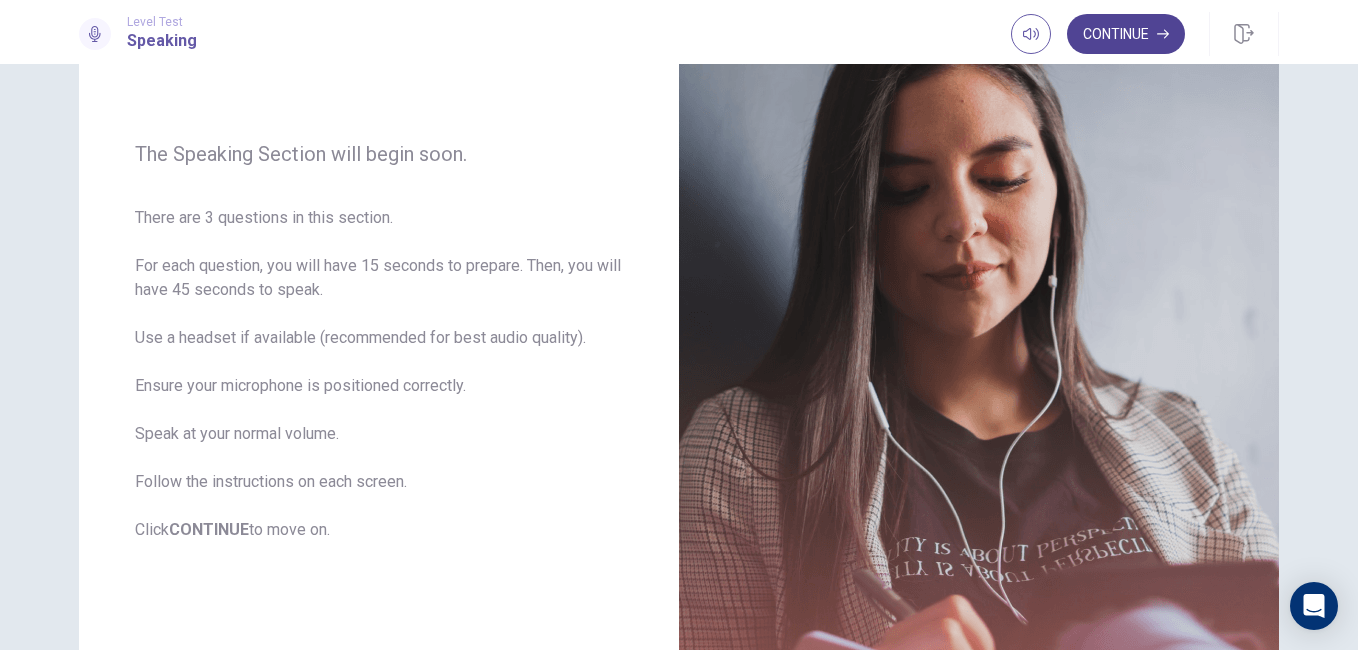 click on "Continue" at bounding box center (1126, 34) 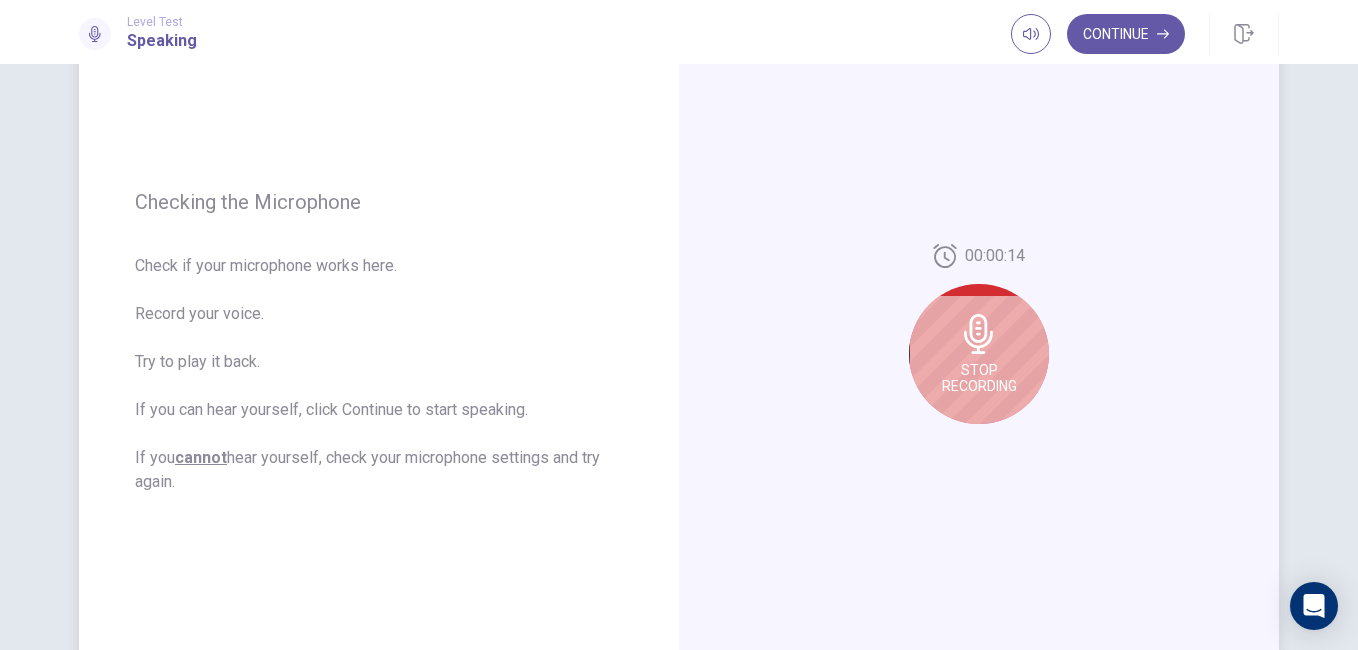 click on "Stop   Recording" at bounding box center [979, 354] 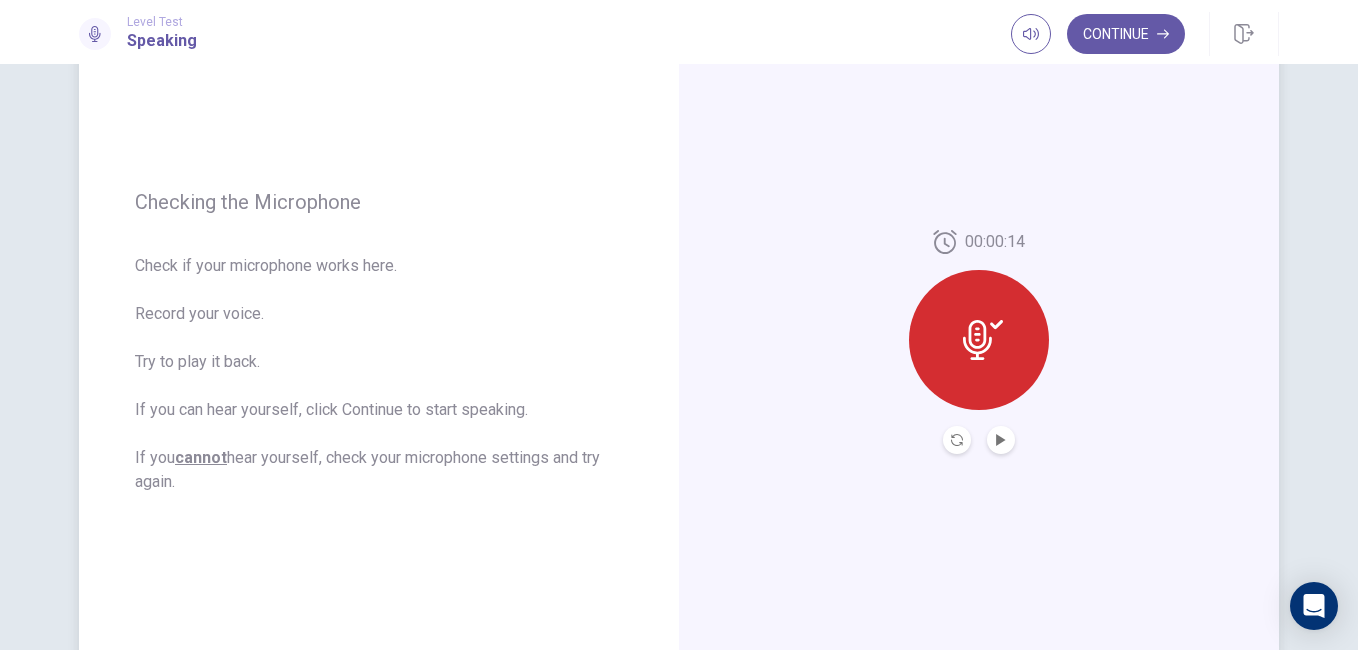 click at bounding box center (979, 340) 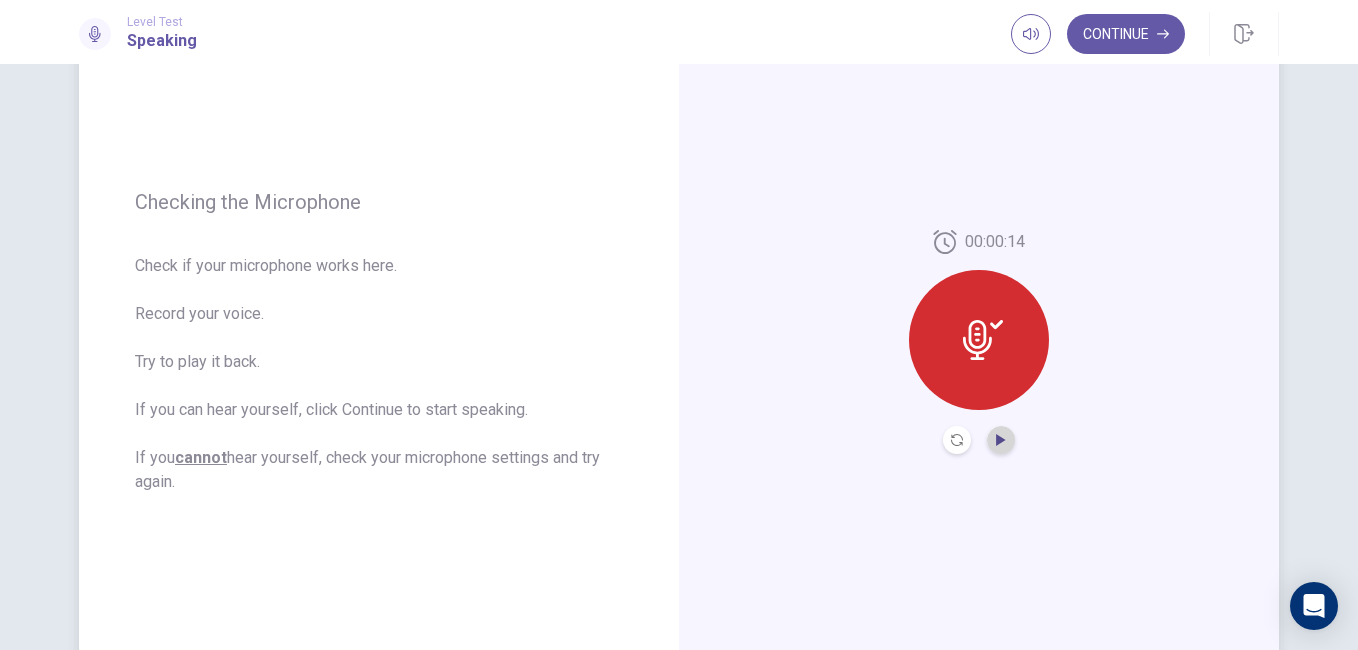 click 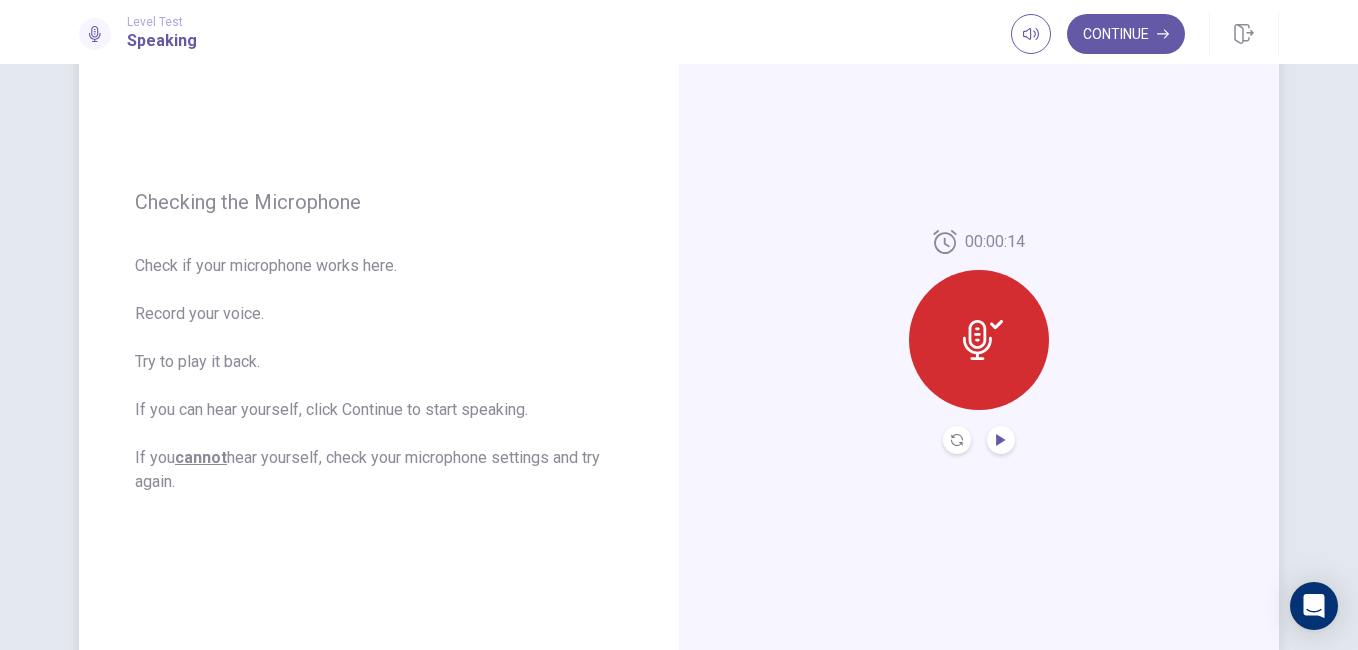 click at bounding box center (979, 340) 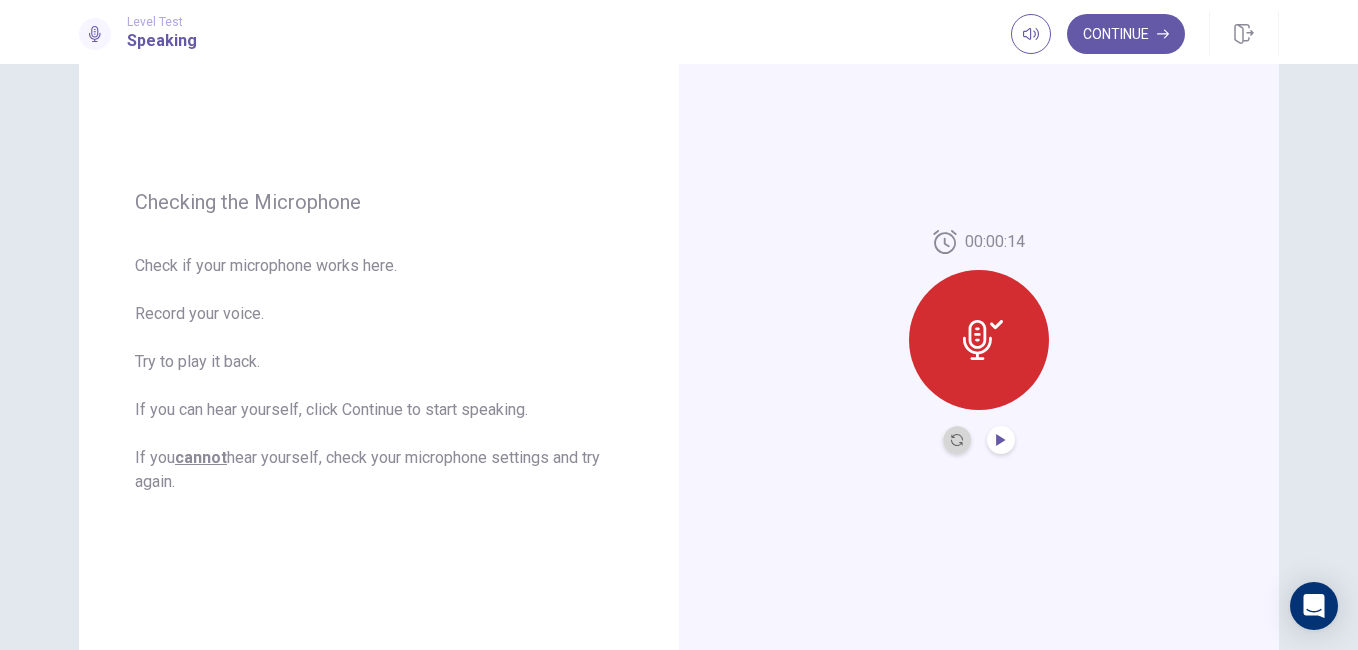 click at bounding box center (957, 440) 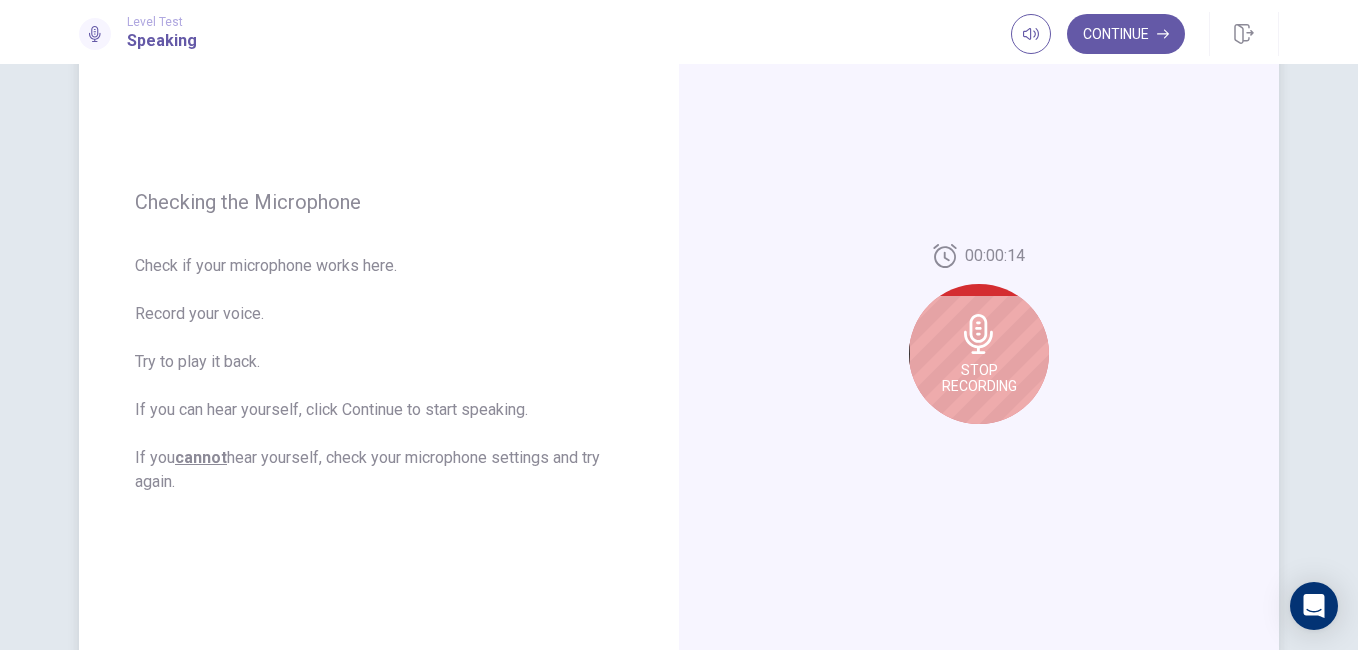 click 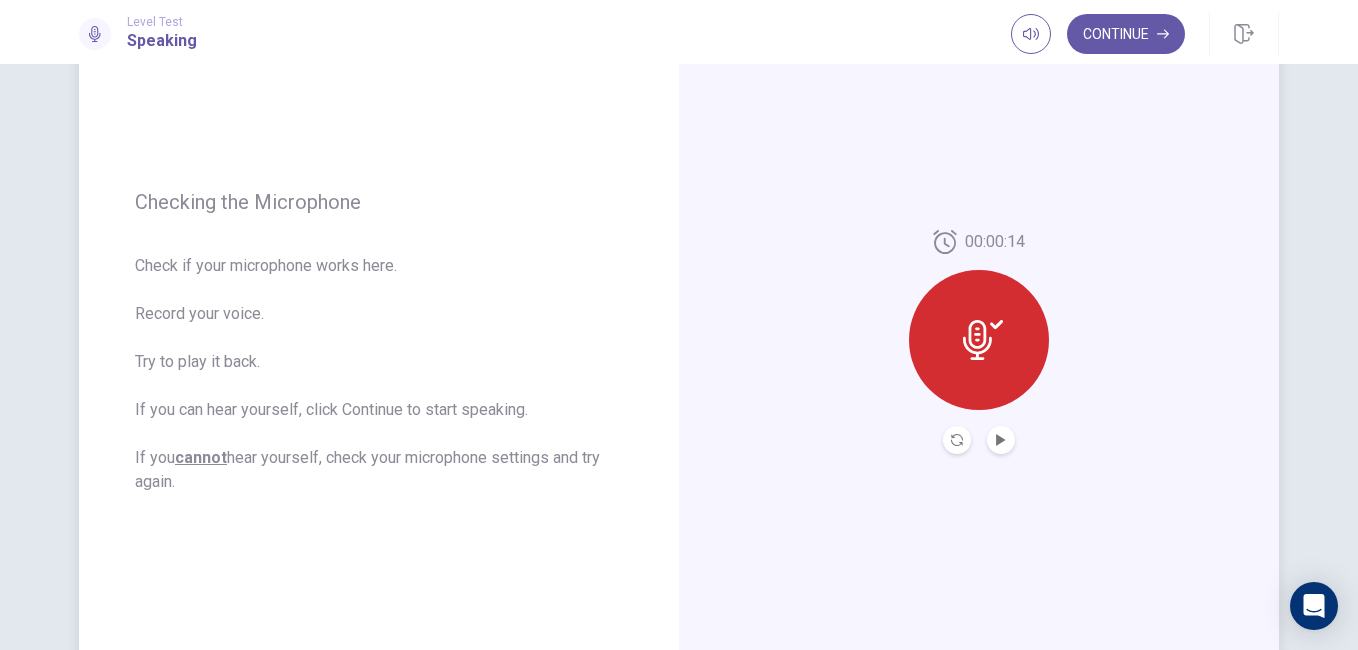 click 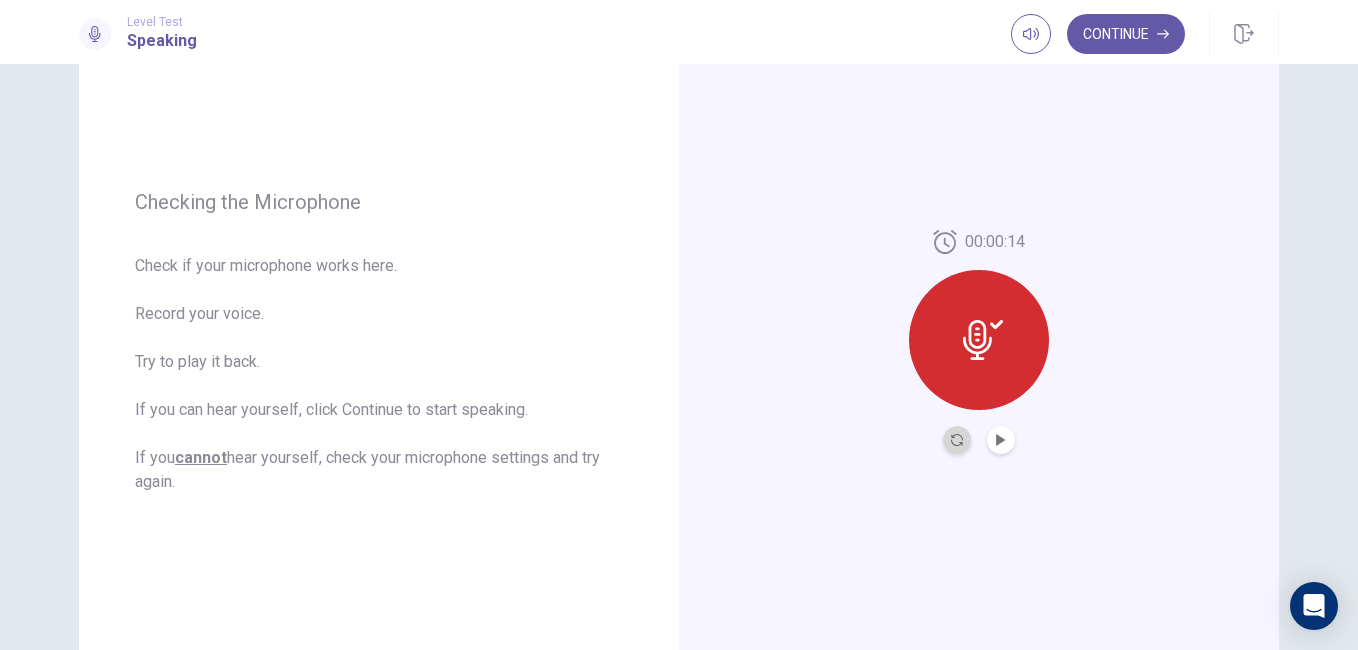 click at bounding box center (957, 440) 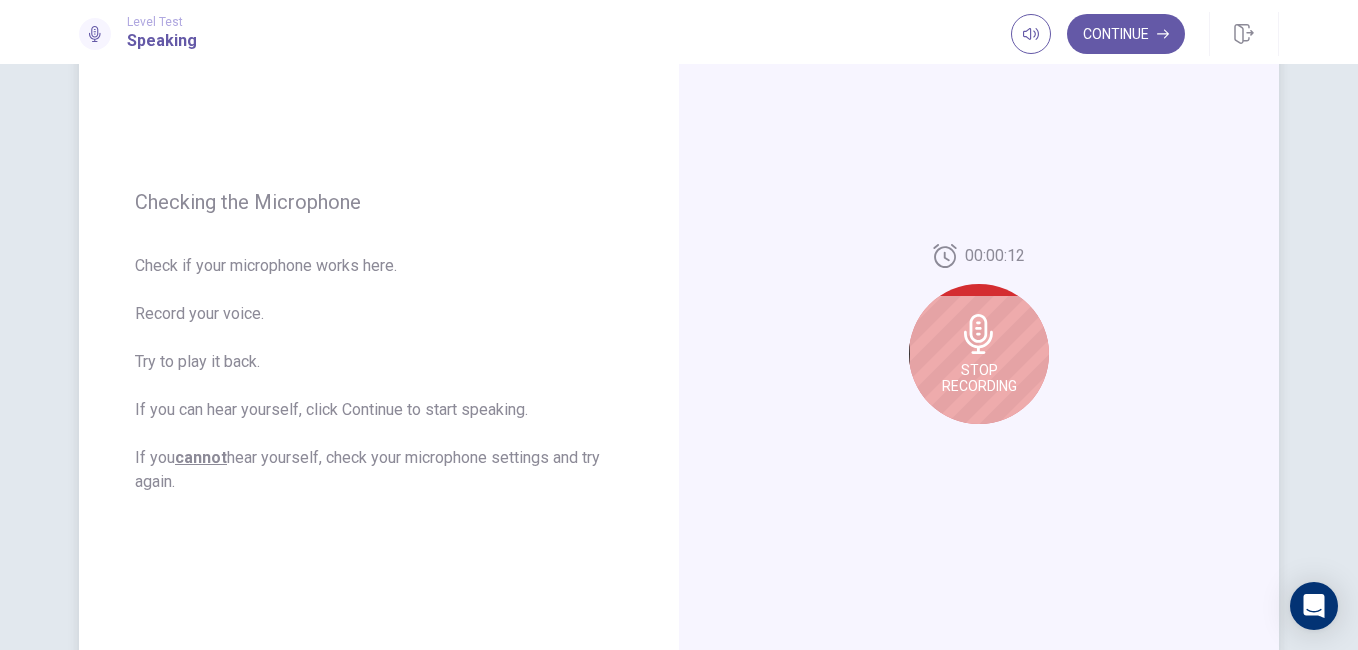 click on "Stop   Recording" at bounding box center (979, 354) 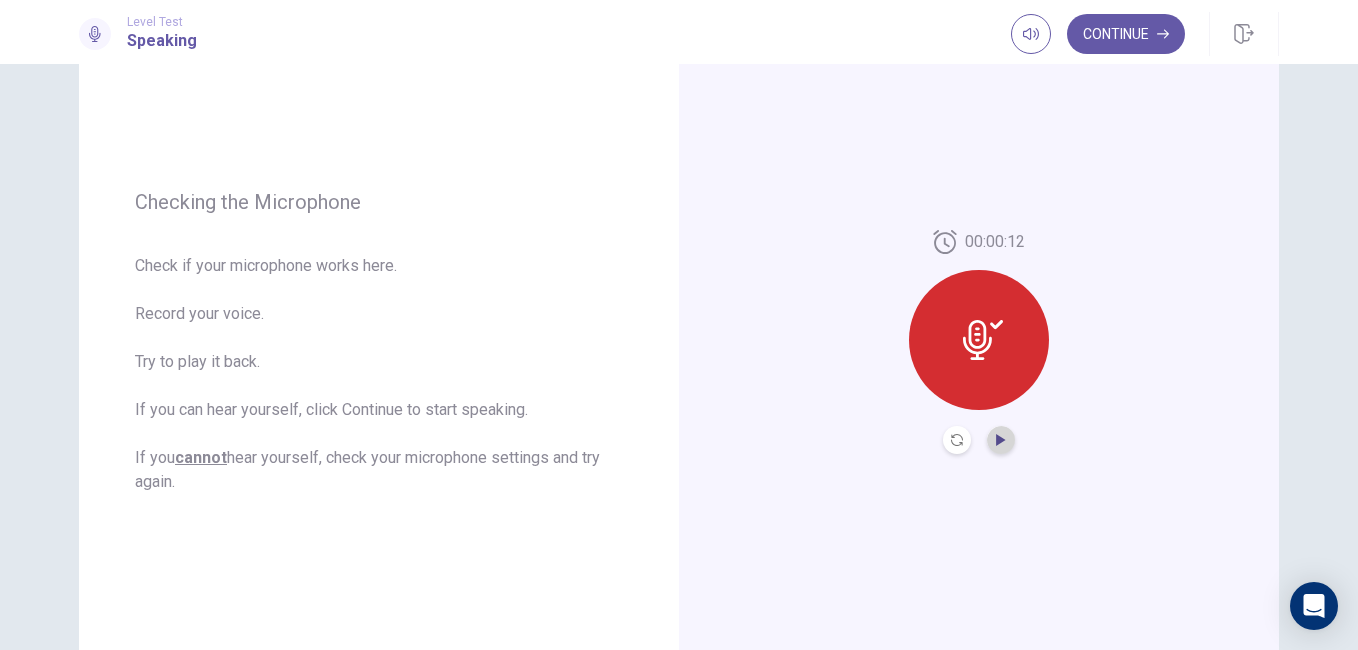 click 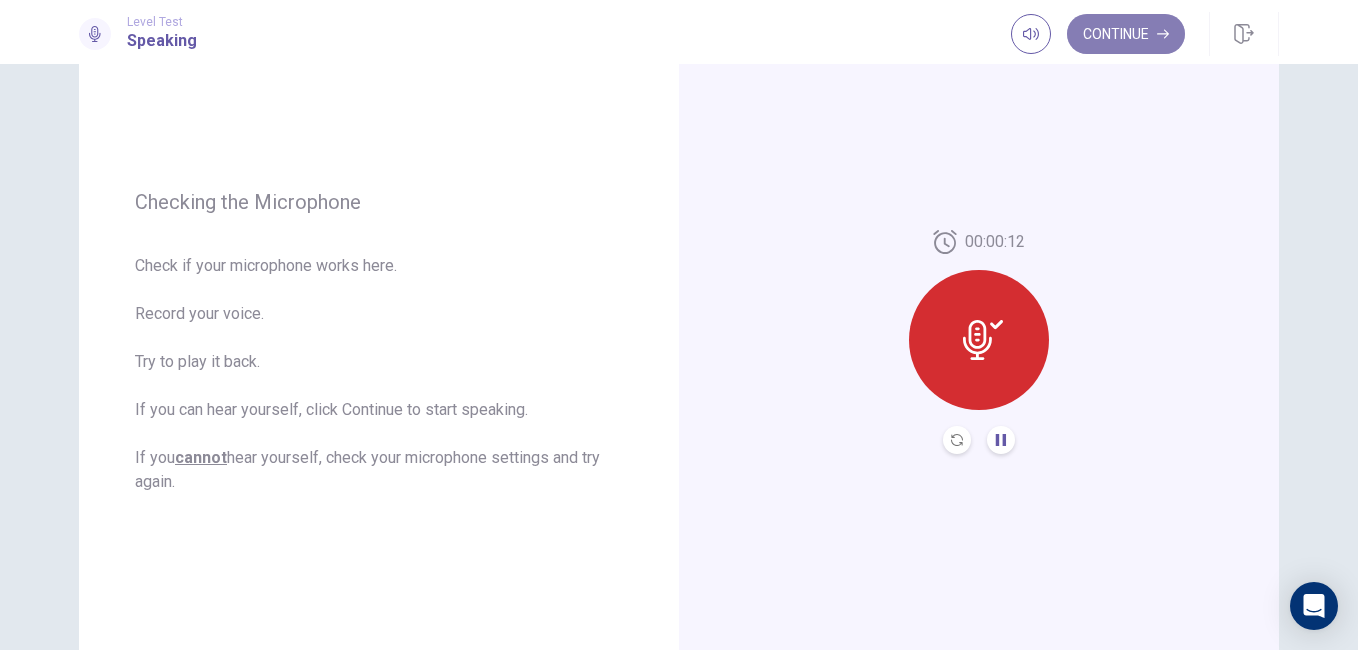 click on "Continue" at bounding box center [1126, 34] 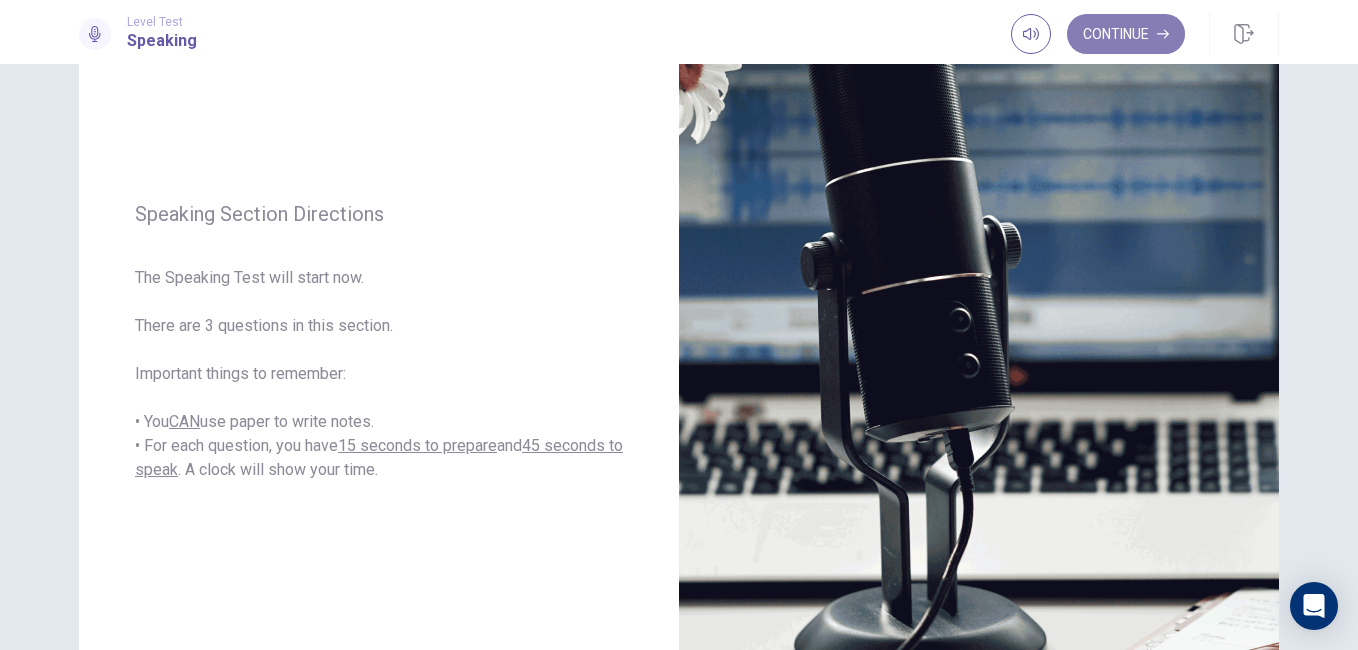 click on "Continue" at bounding box center [1126, 34] 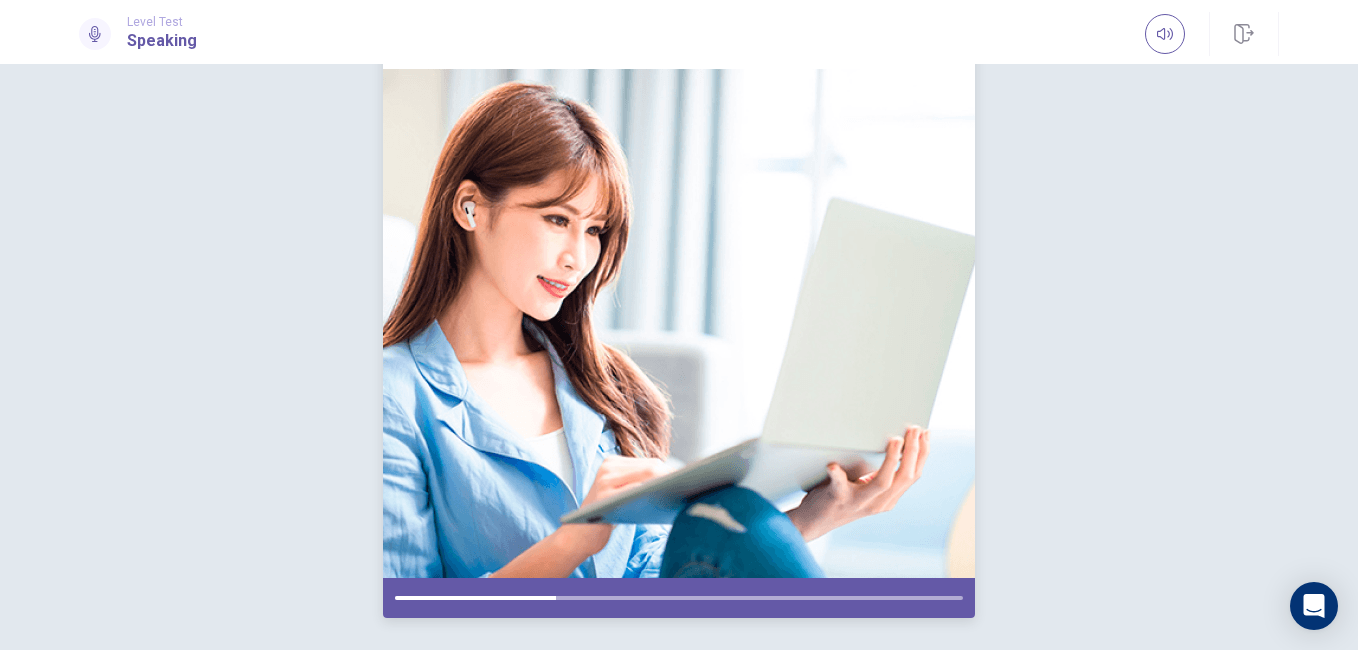 scroll, scrollTop: 158, scrollLeft: 0, axis: vertical 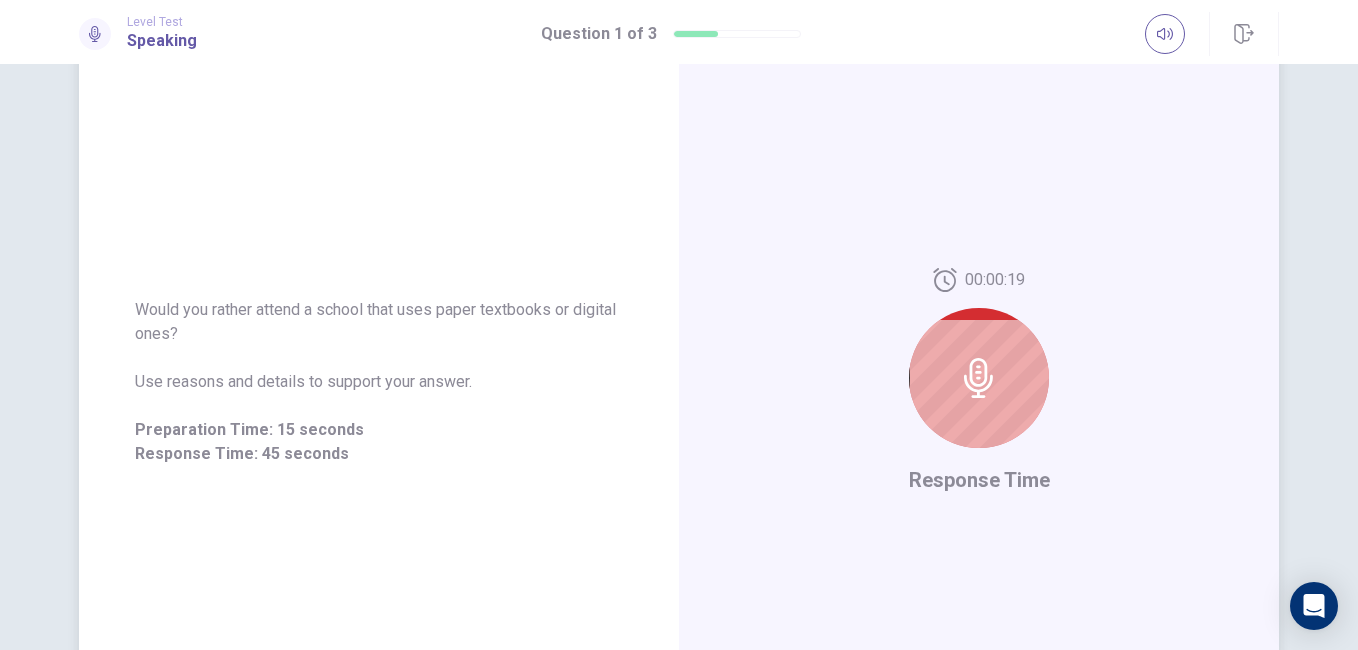 click at bounding box center (979, 378) 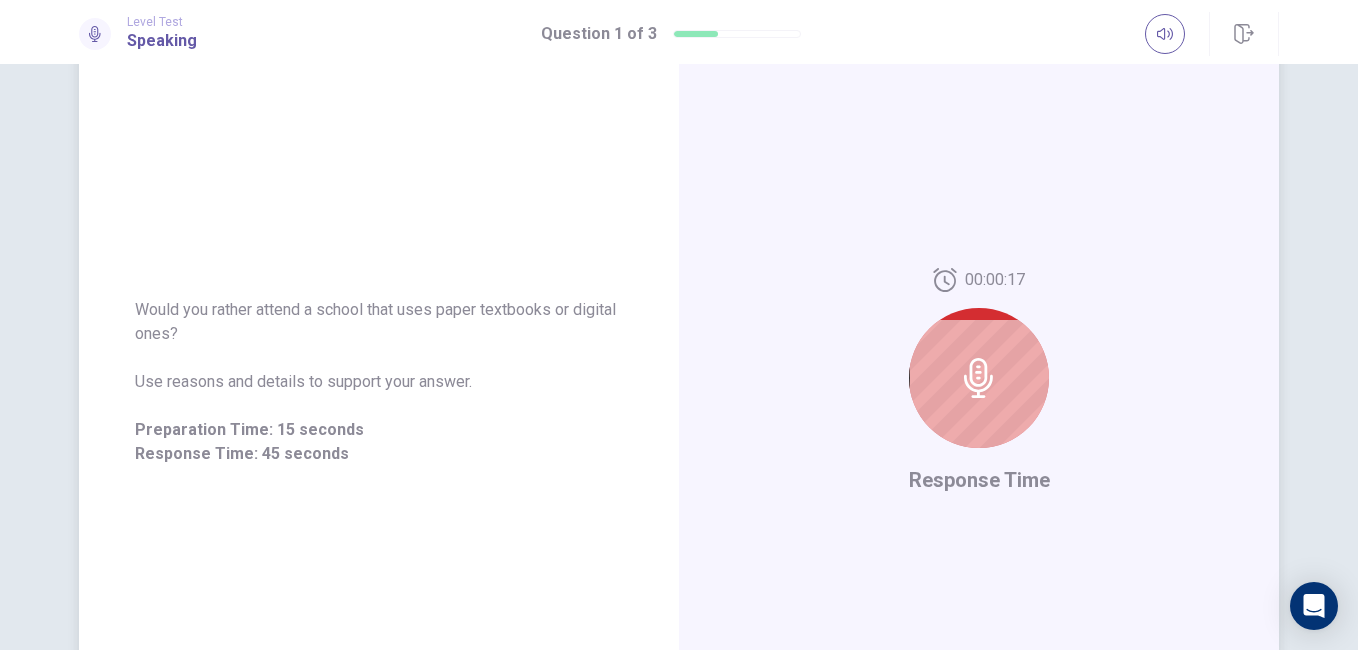 click at bounding box center [979, 378] 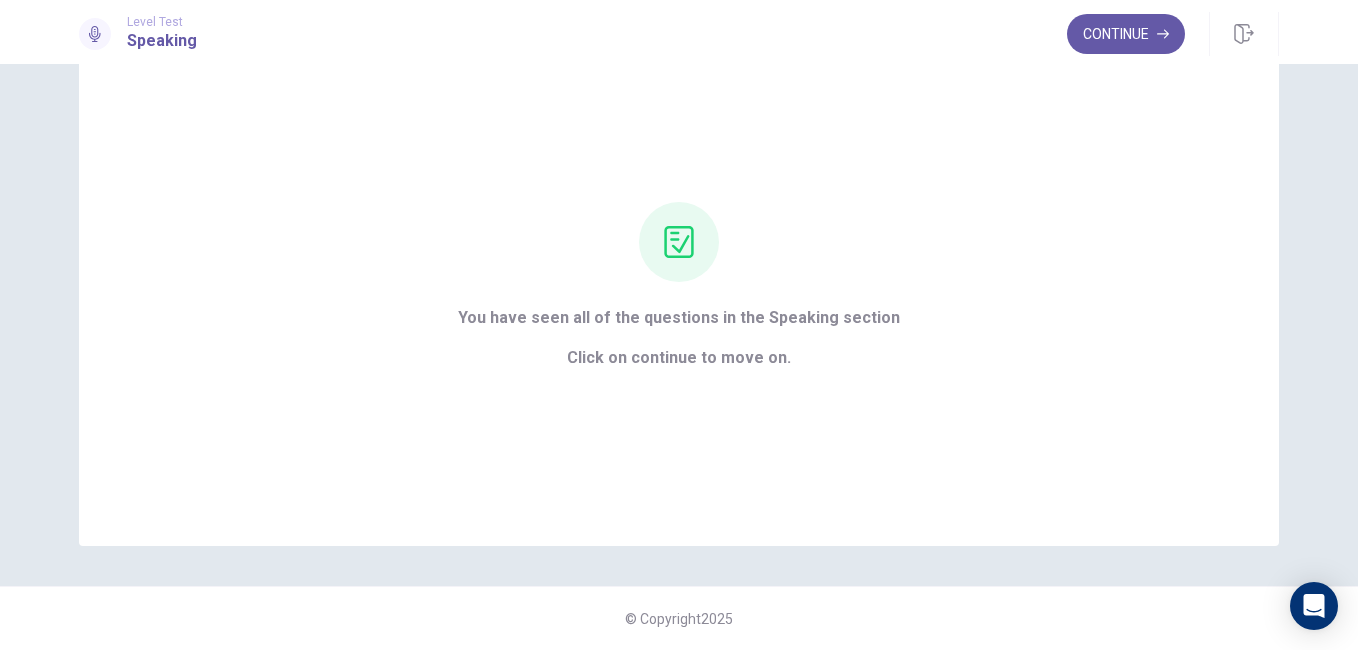 scroll, scrollTop: 78, scrollLeft: 0, axis: vertical 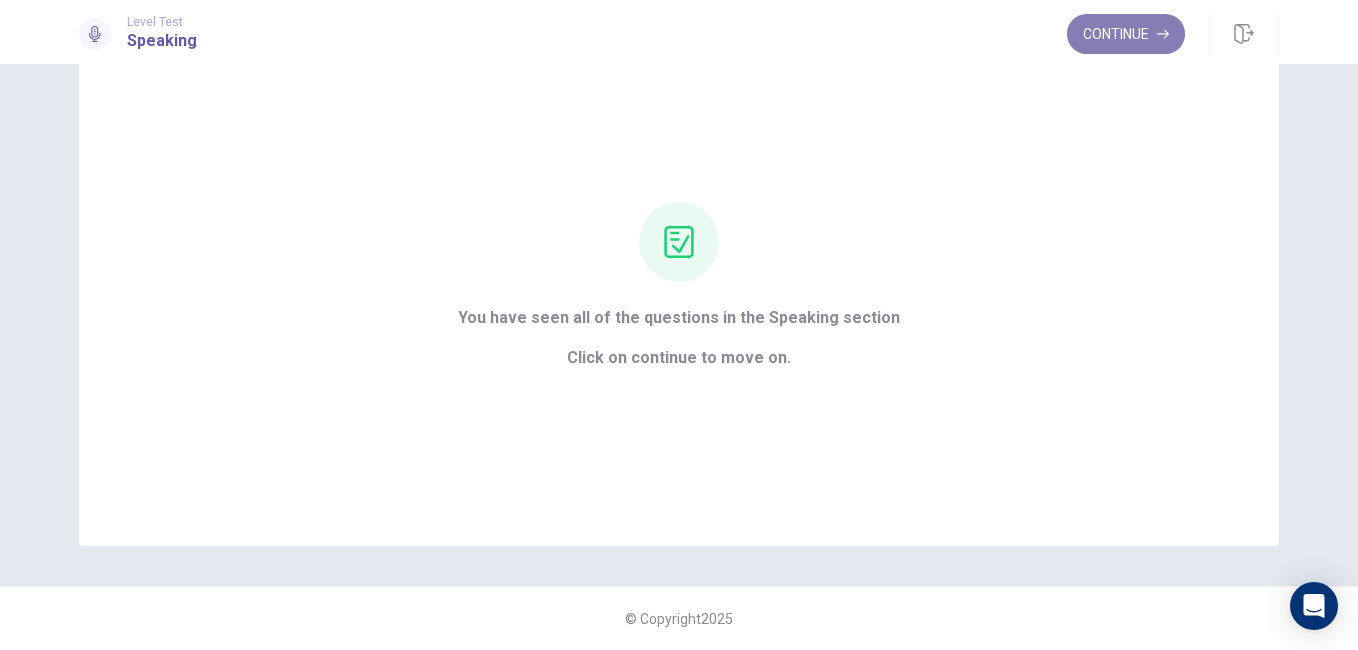 click on "Continue" at bounding box center [1126, 34] 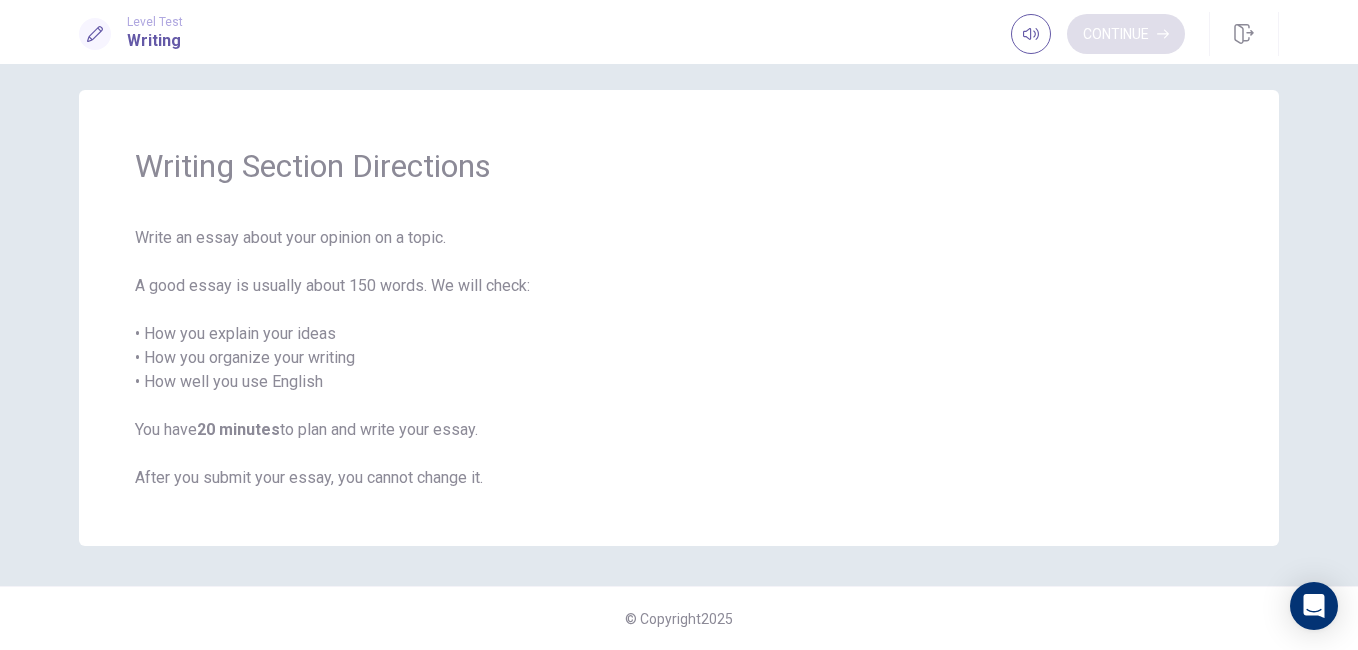 scroll, scrollTop: 14, scrollLeft: 0, axis: vertical 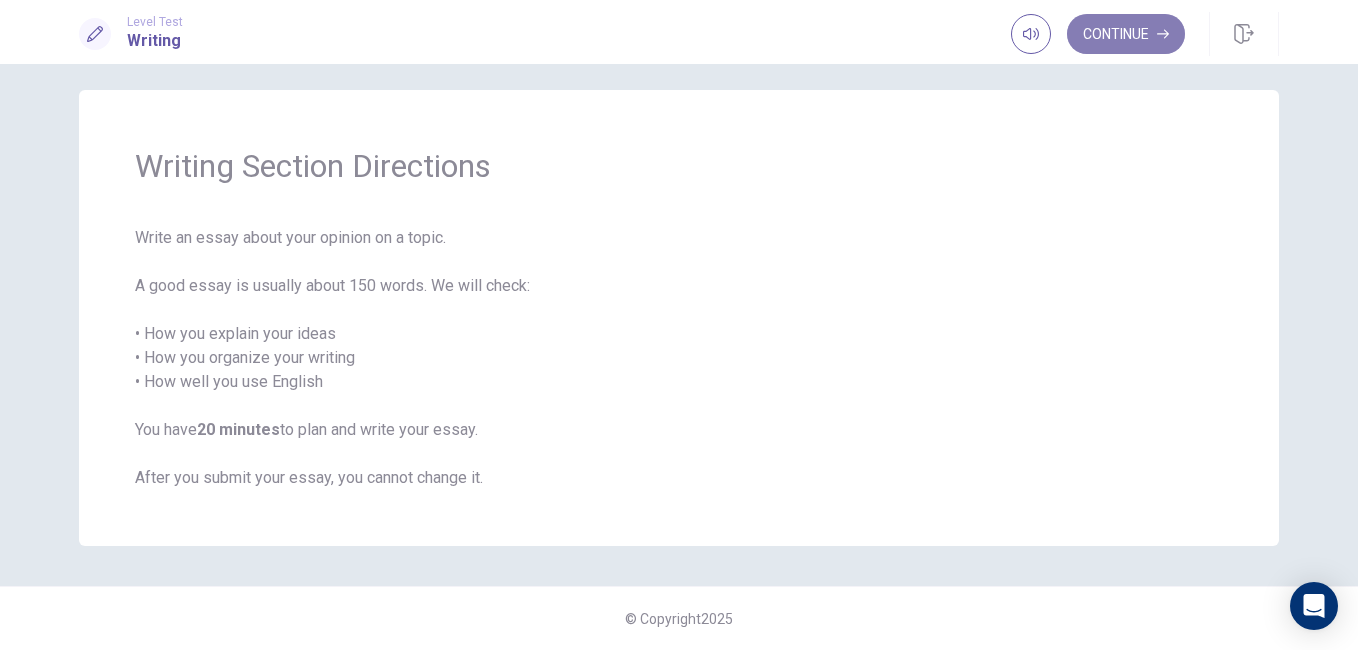 click on "Continue" at bounding box center [1126, 34] 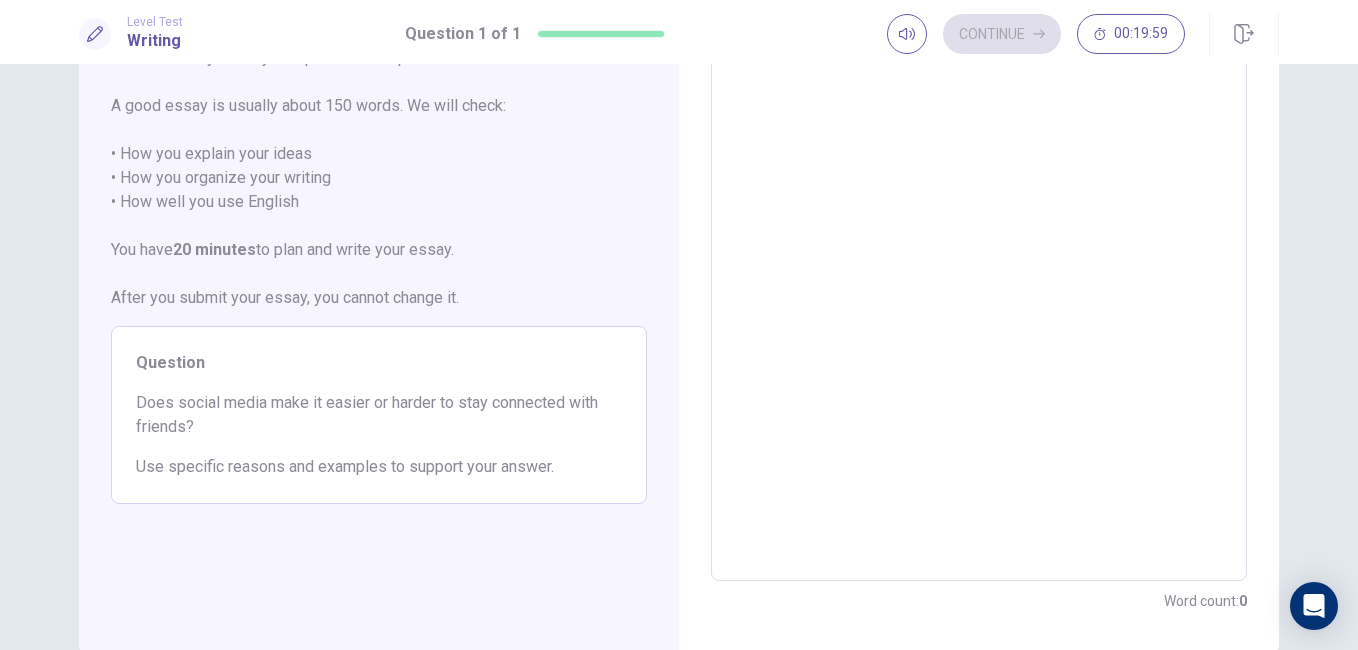 scroll, scrollTop: 0, scrollLeft: 0, axis: both 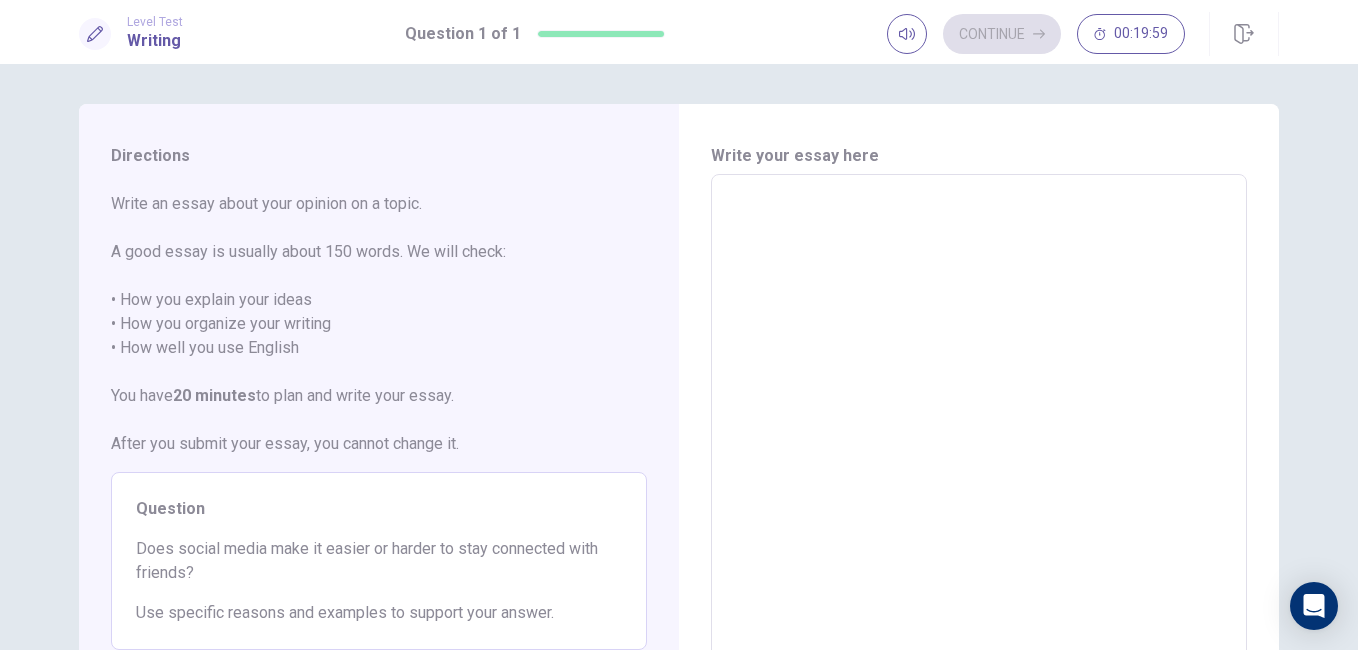 click at bounding box center [979, 451] 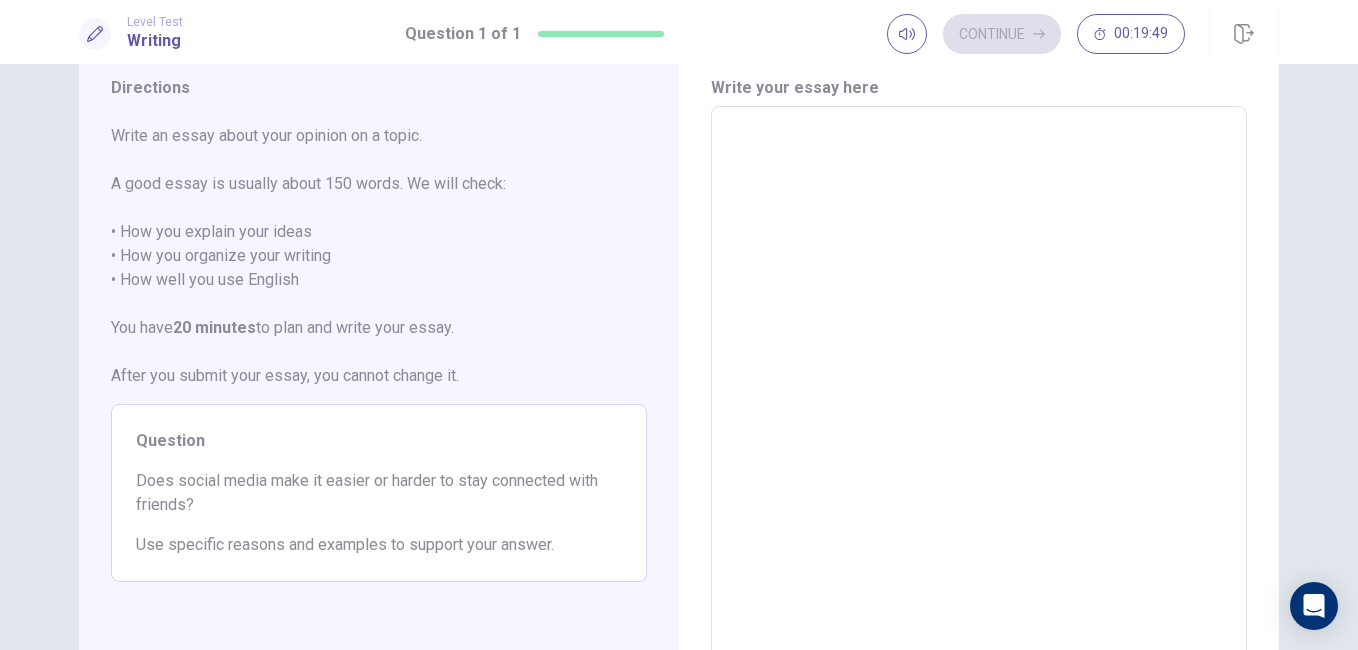 scroll, scrollTop: 67, scrollLeft: 0, axis: vertical 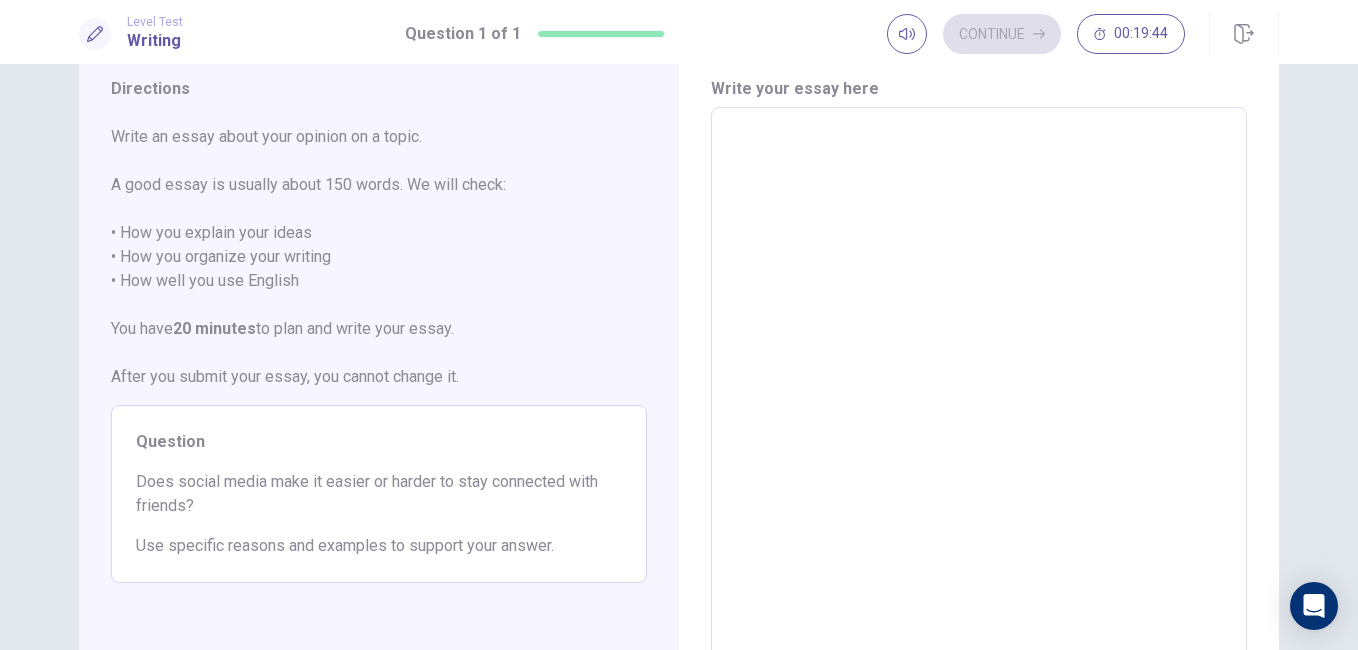type on "*" 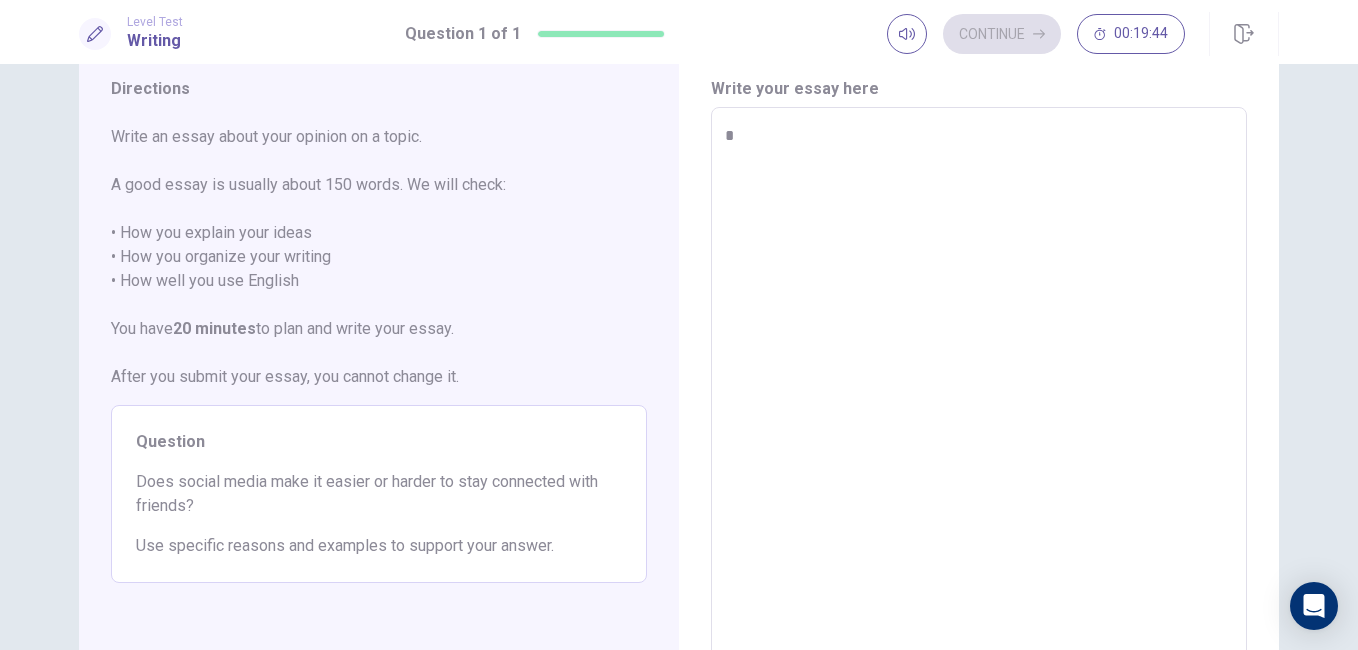 type on "*" 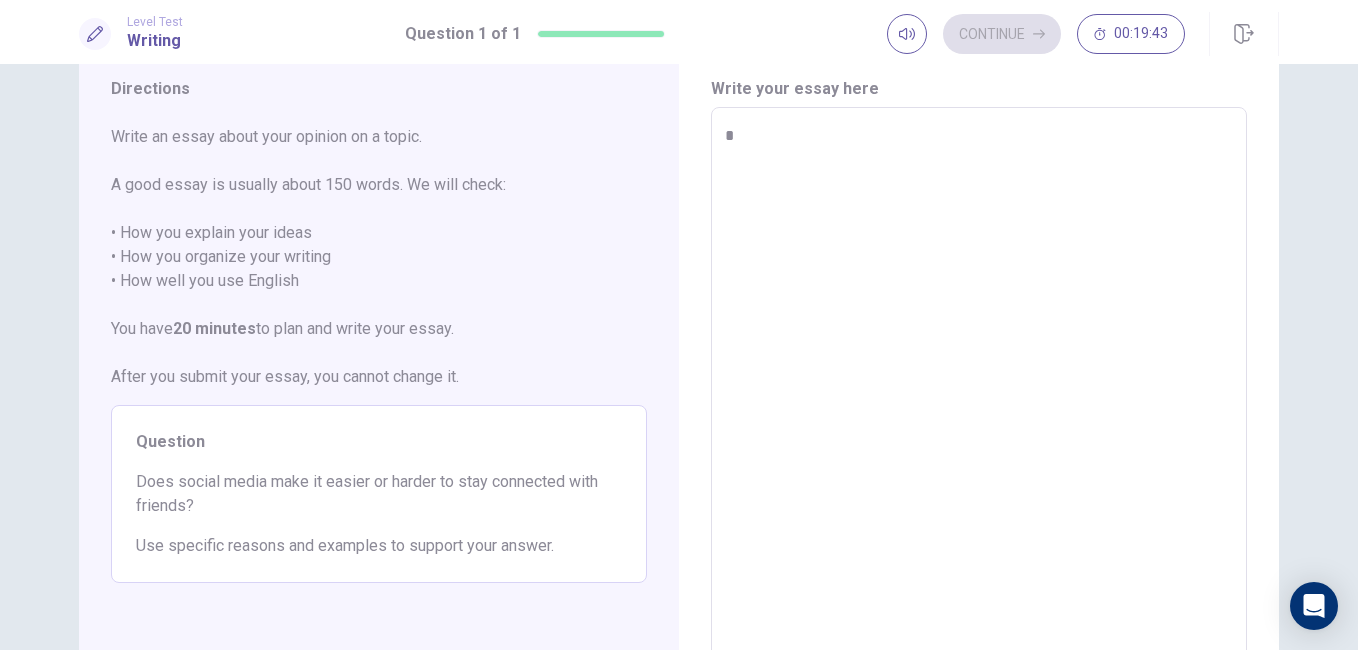 type on "**" 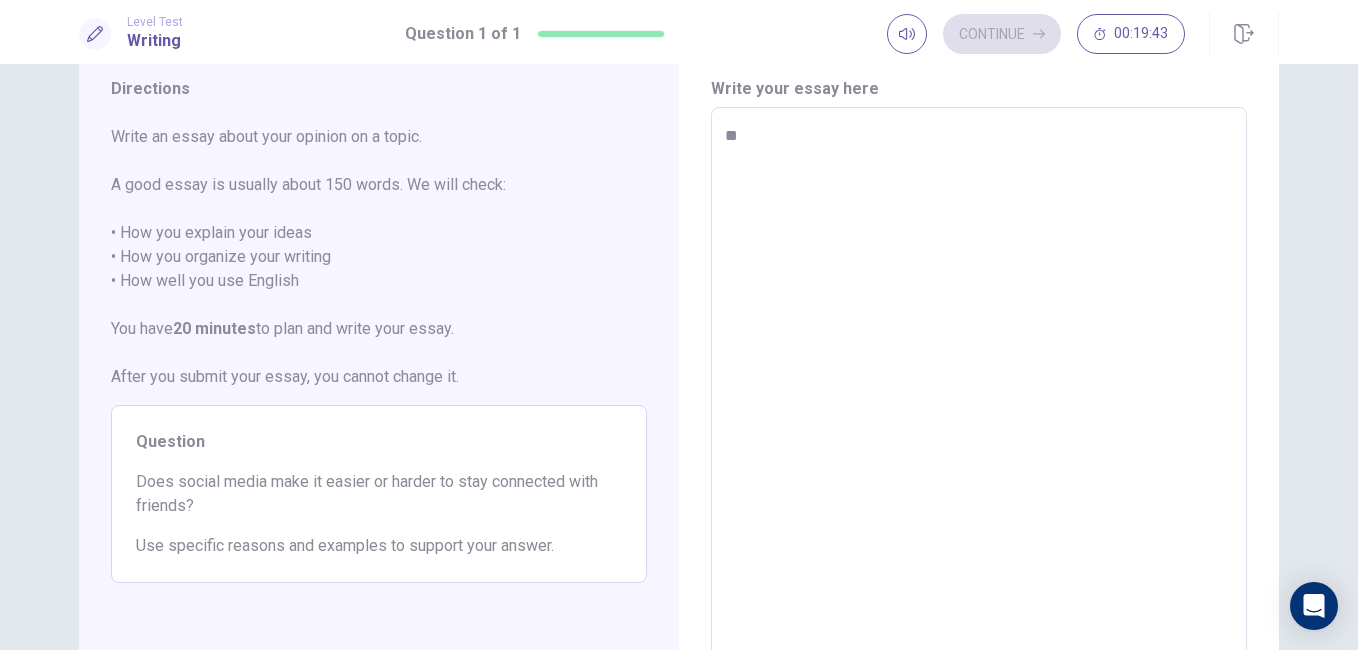 type on "*" 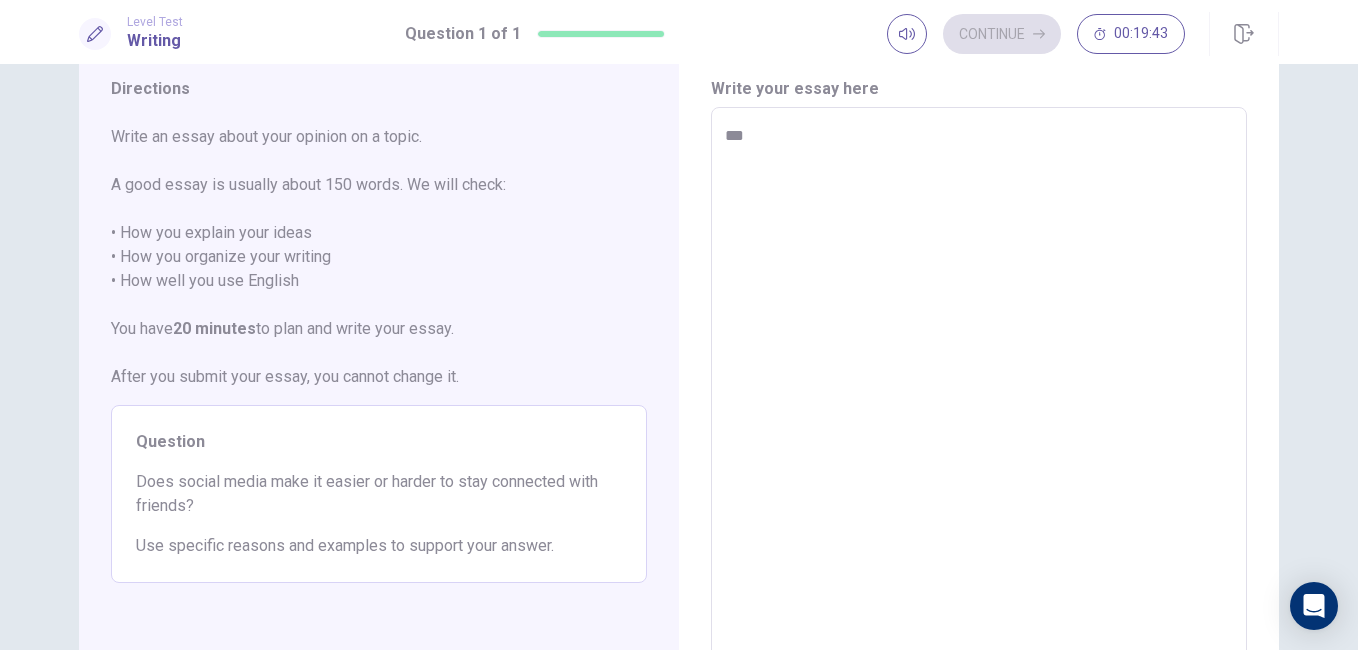 type on "*" 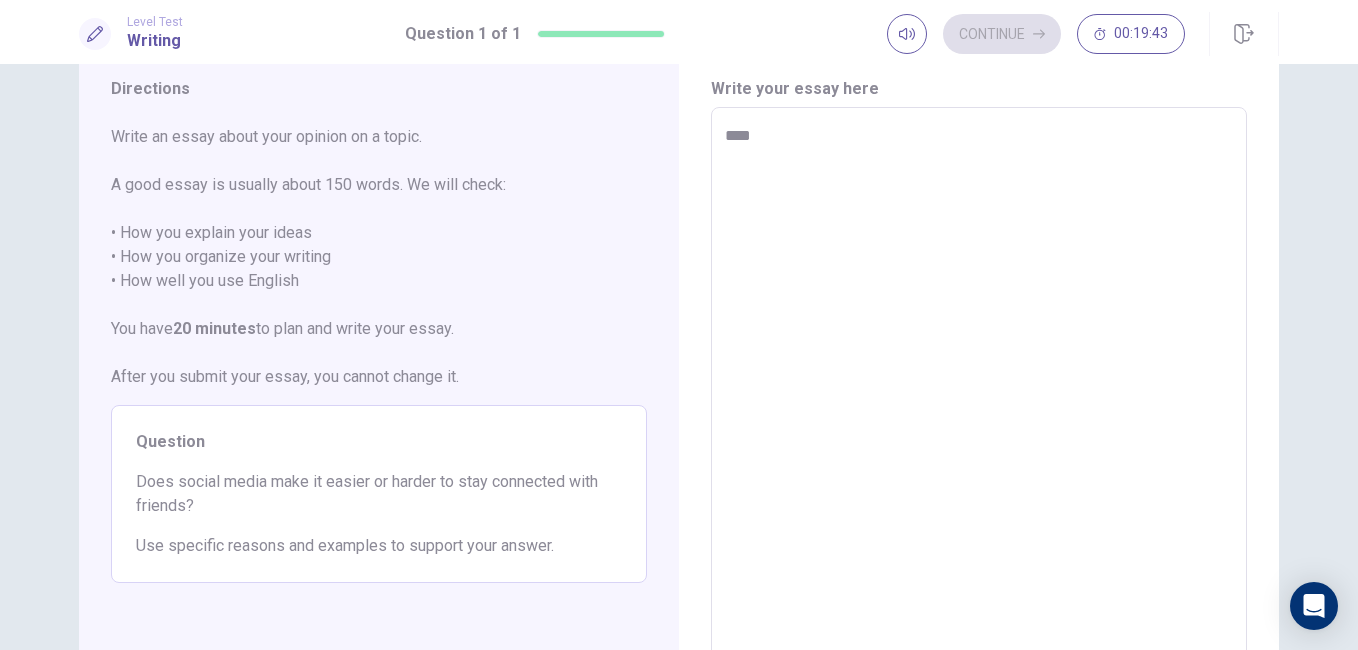 type on "*" 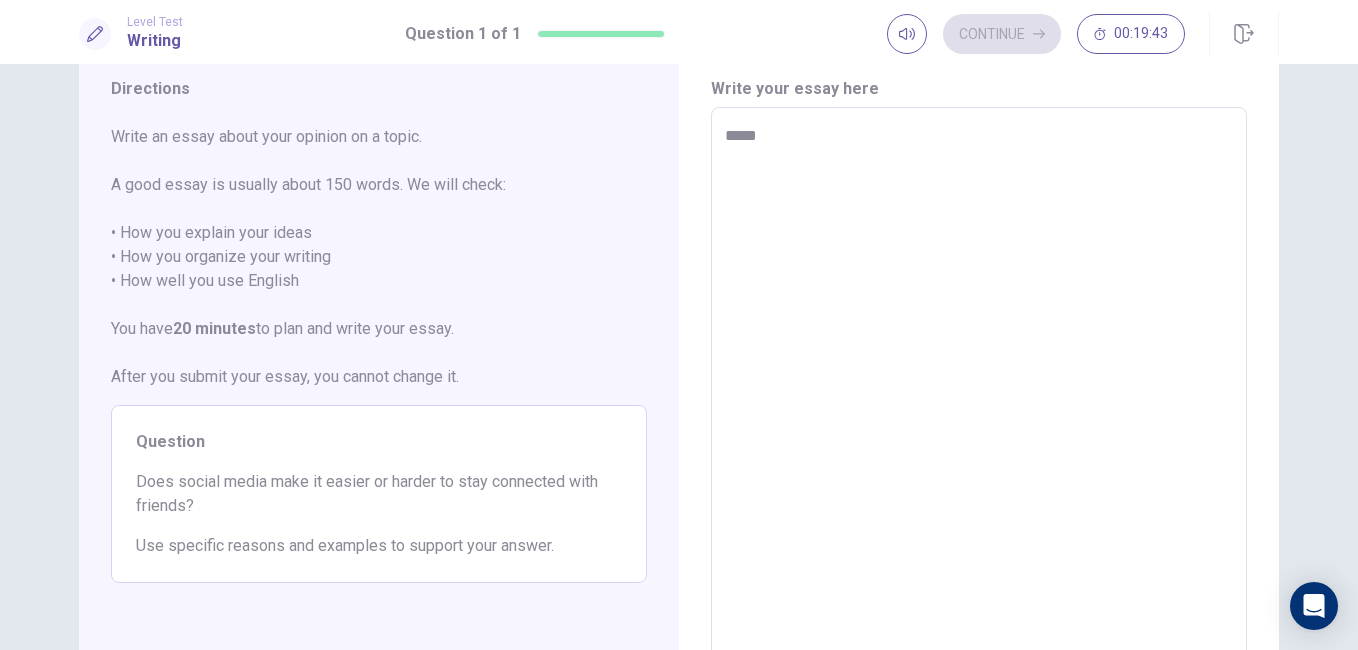 type on "*" 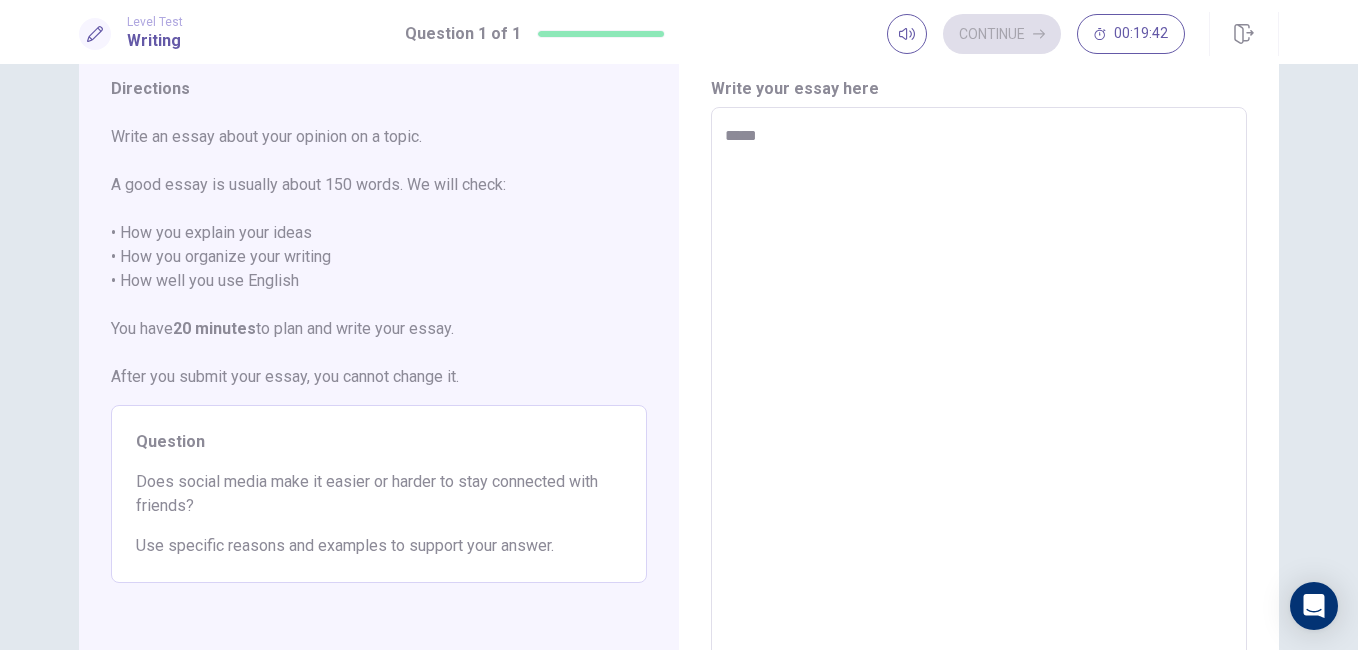 type on "******" 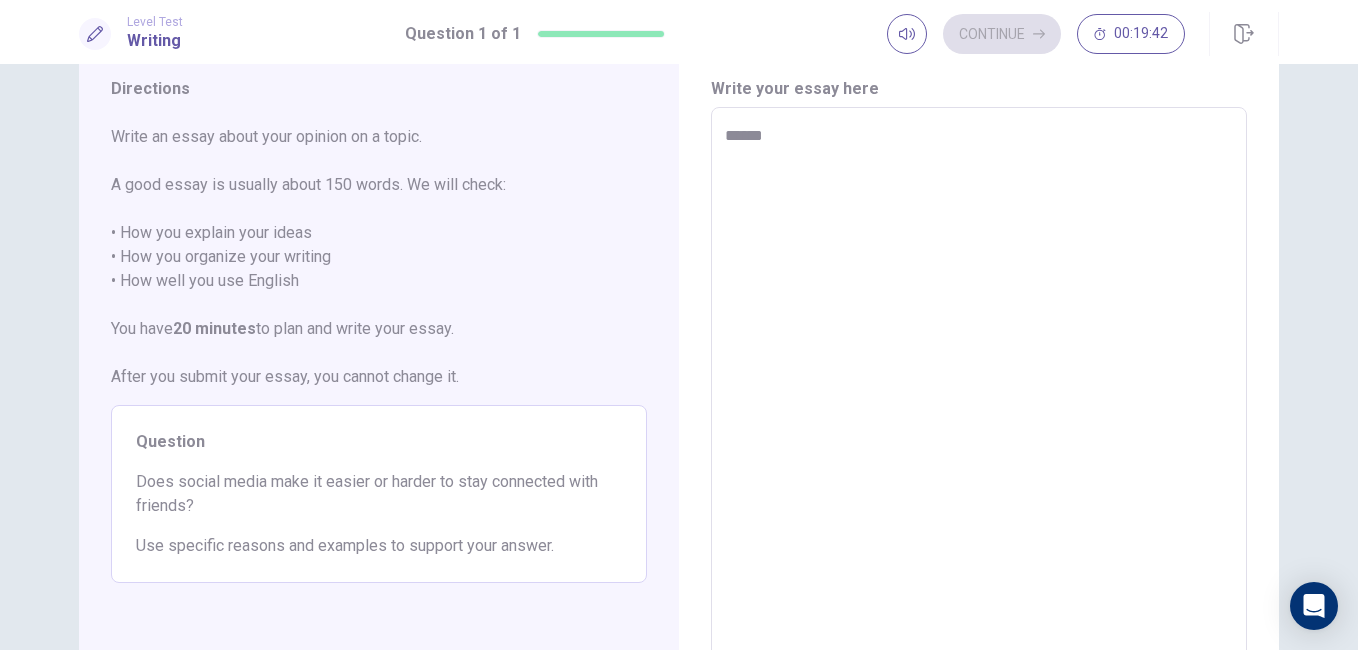 type on "*" 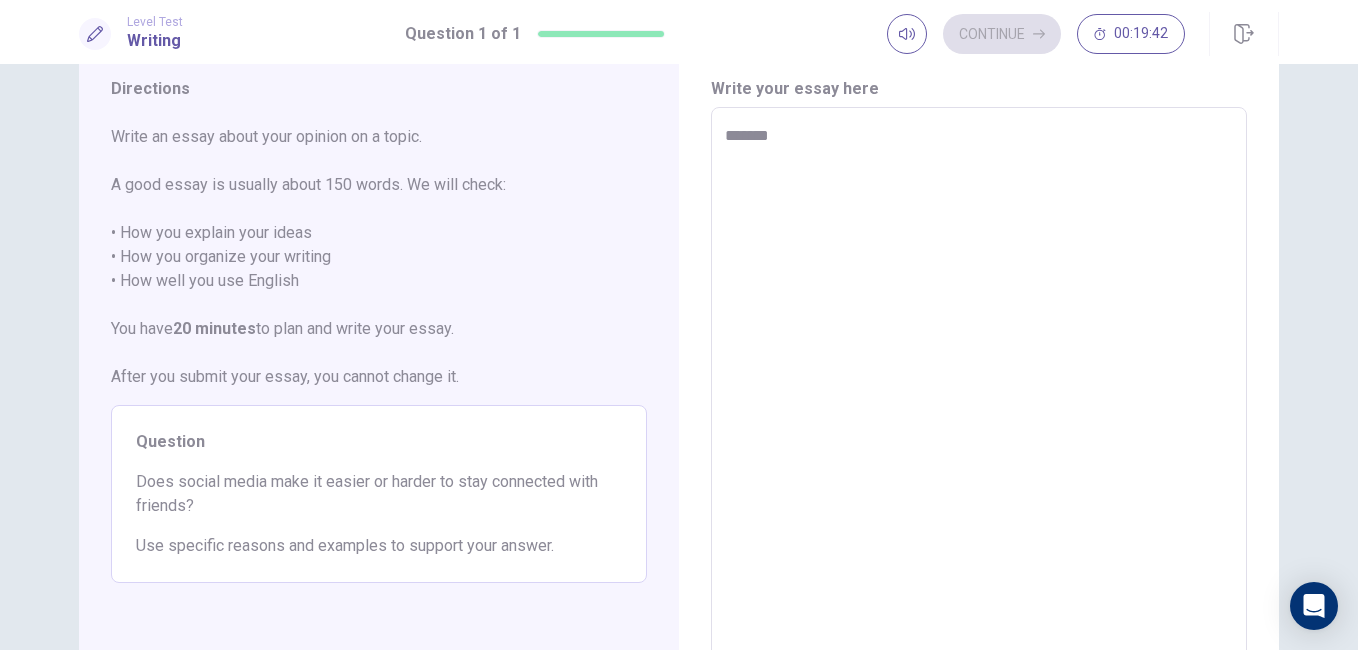 type on "*" 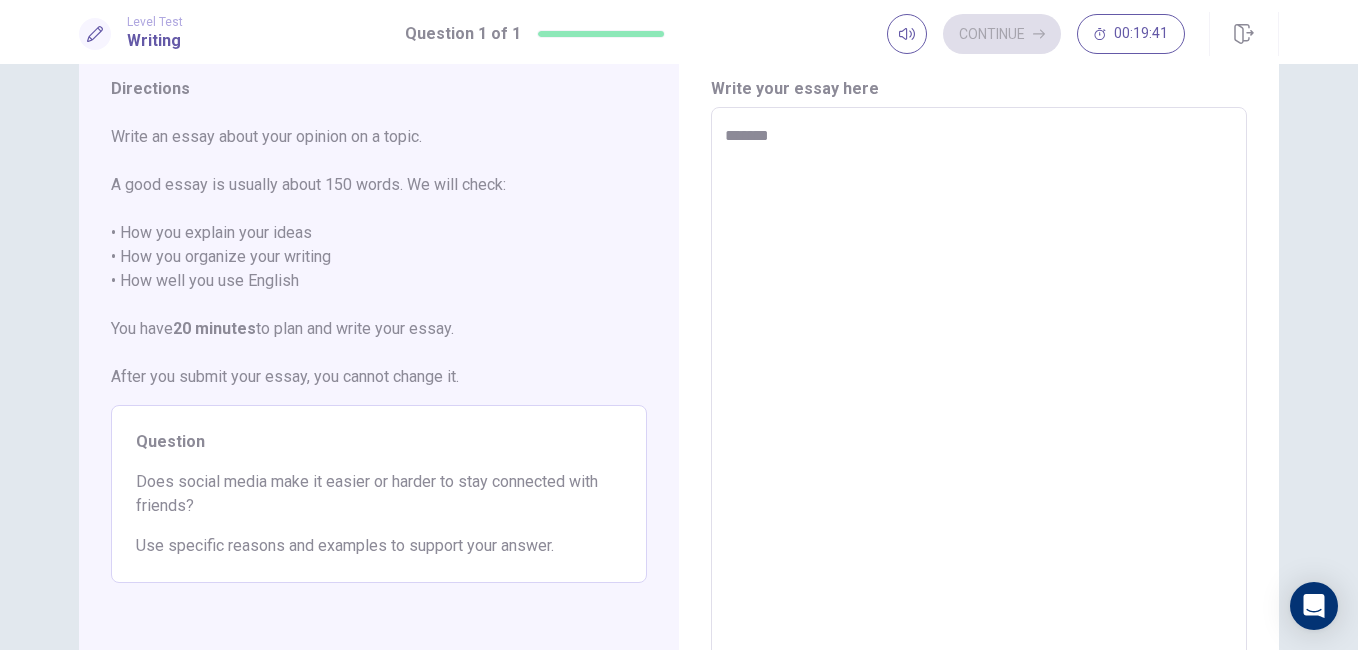 type on "******" 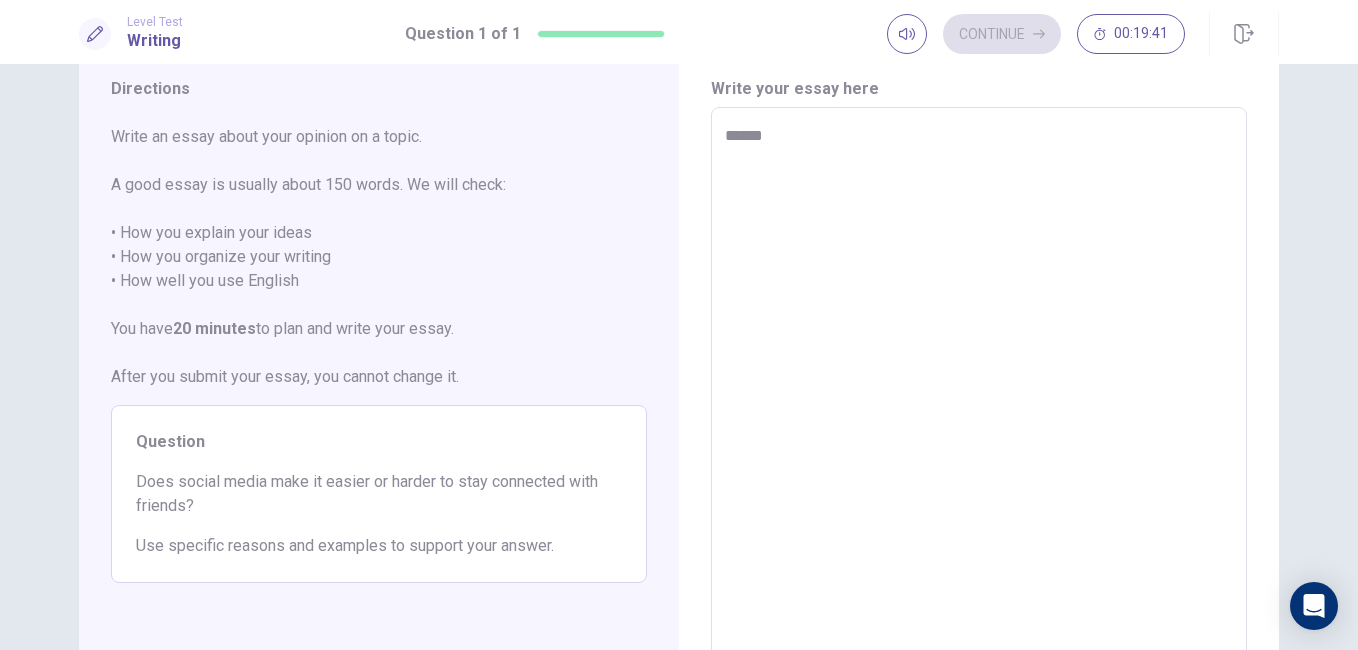 type on "*" 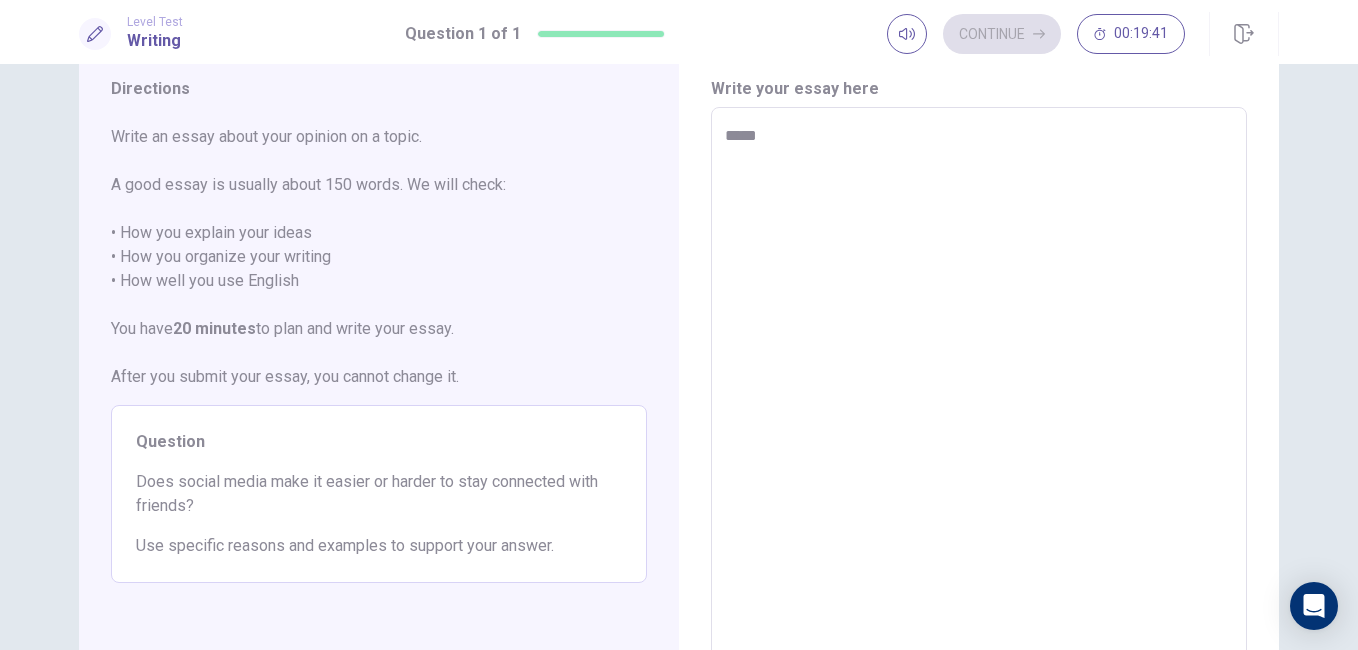 type on "*" 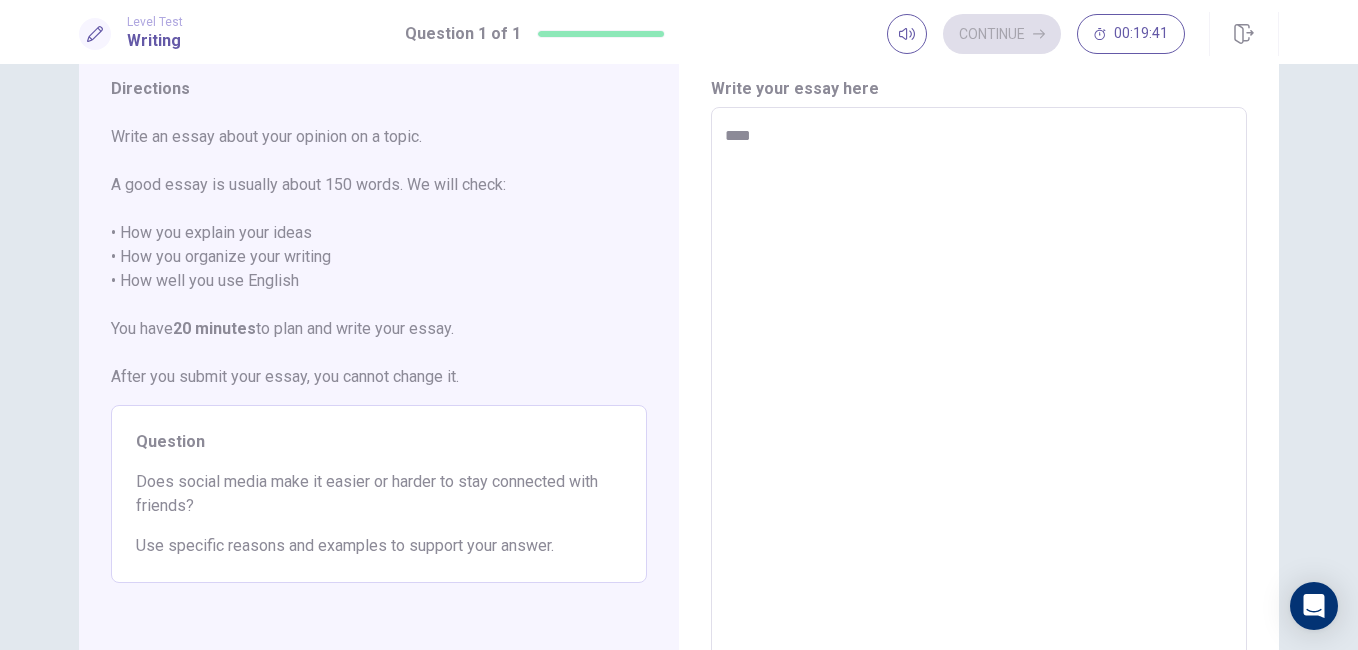 type on "*" 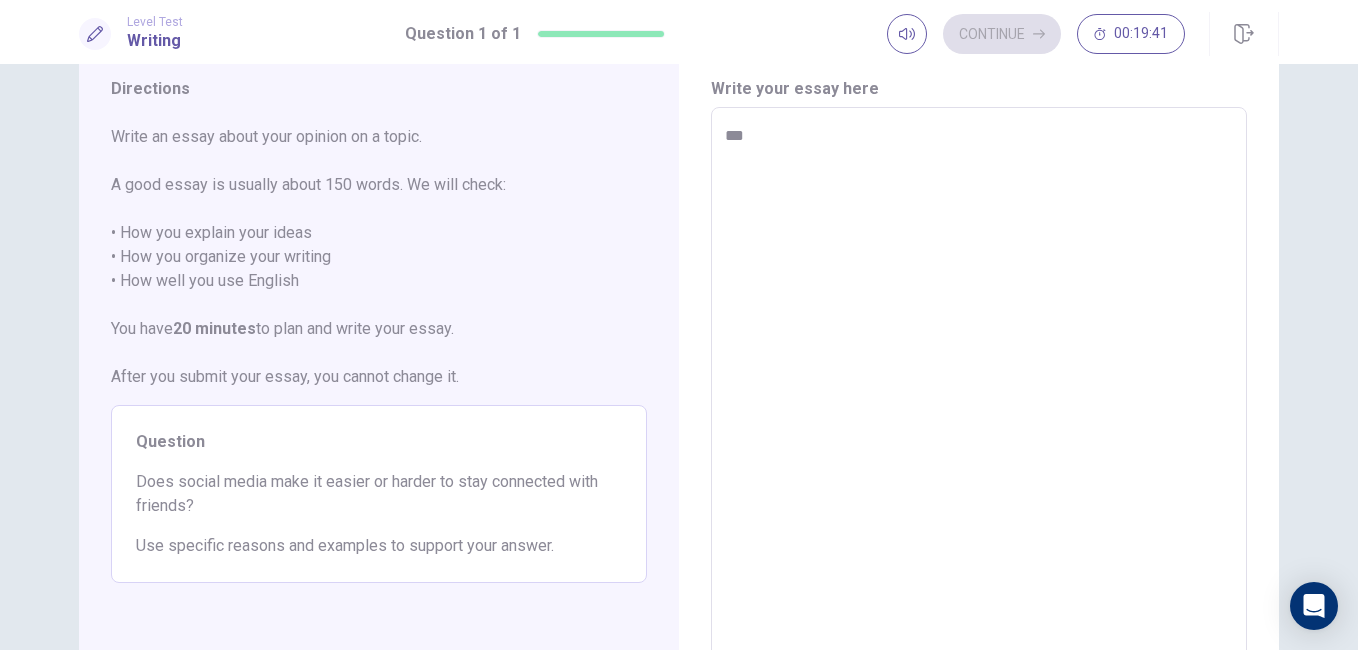 type on "*" 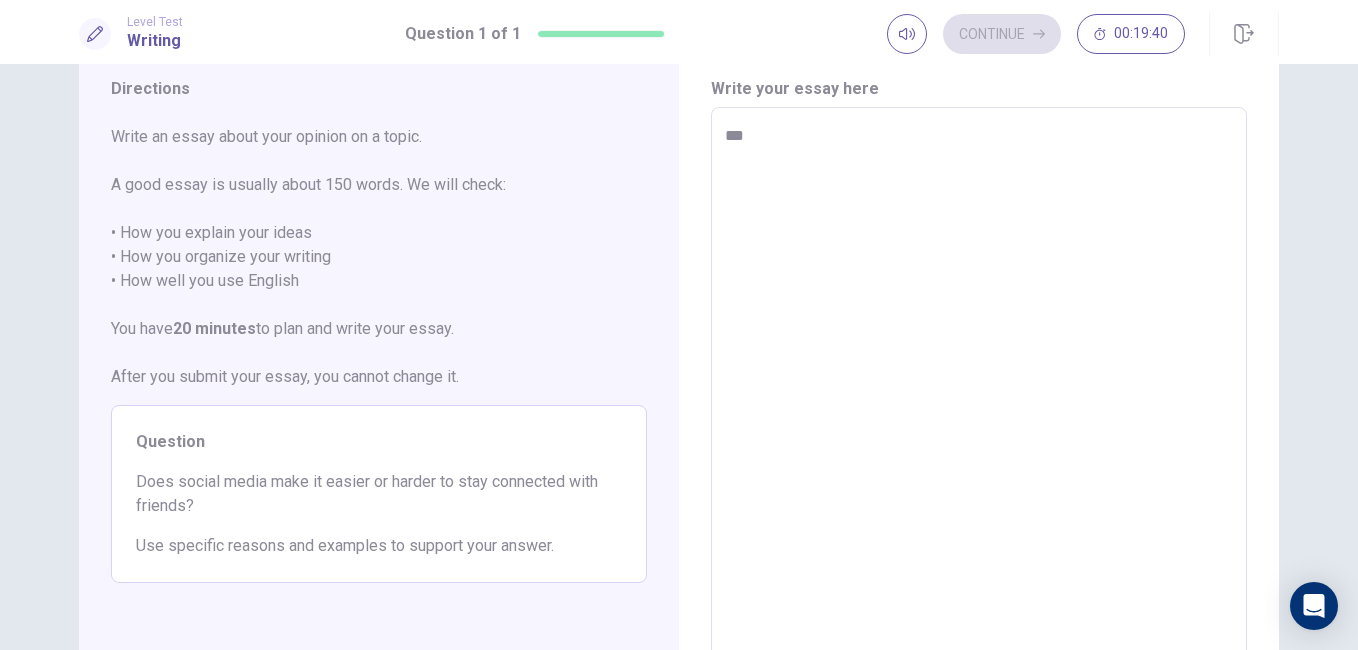 type on "**" 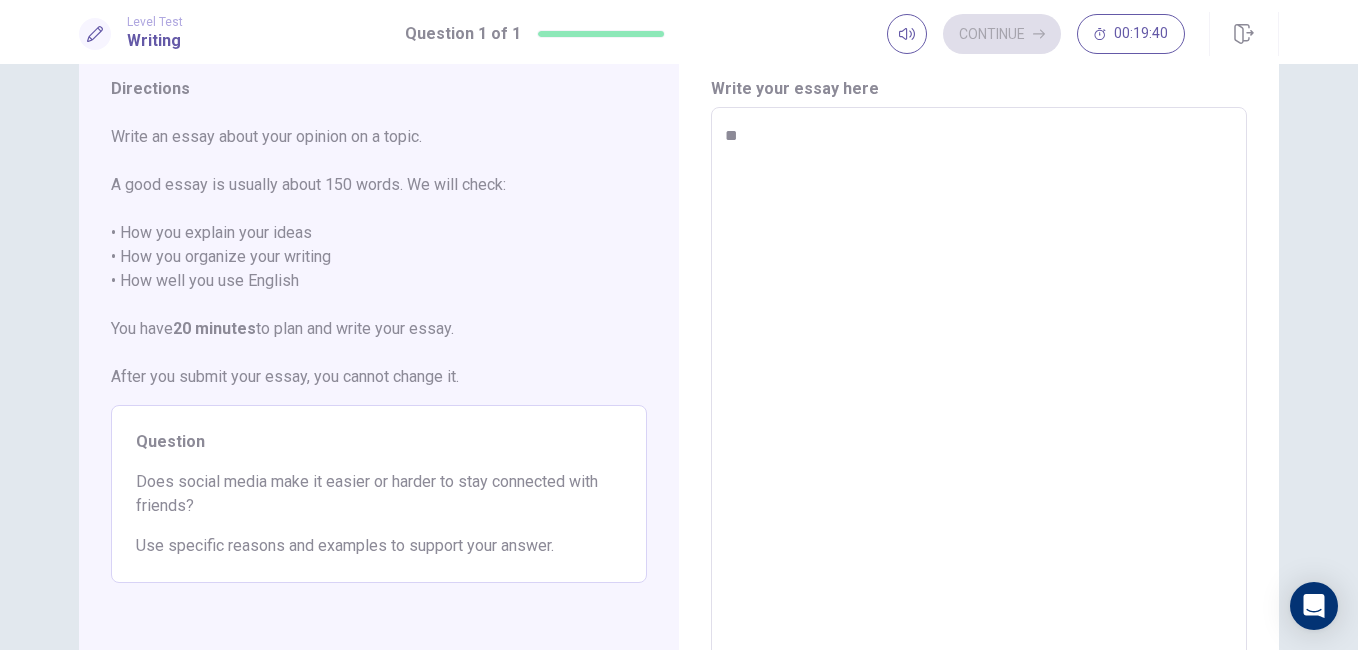 type on "*" 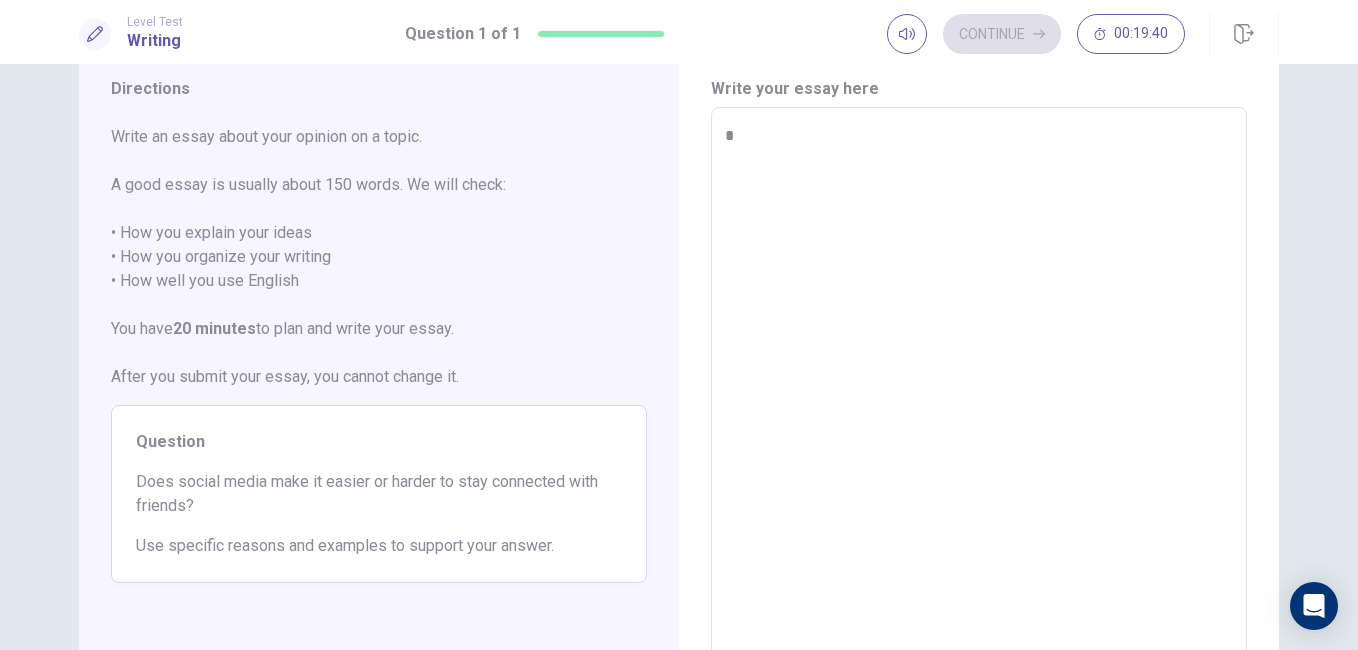 type on "*" 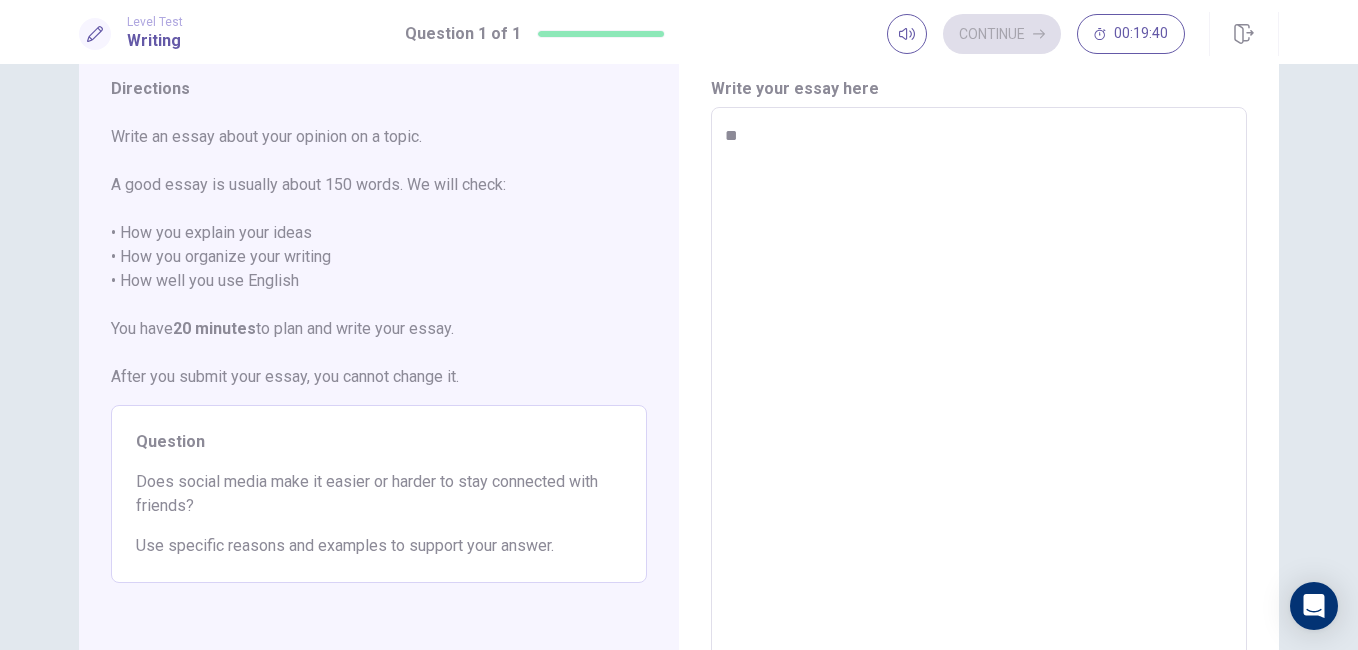 type on "*" 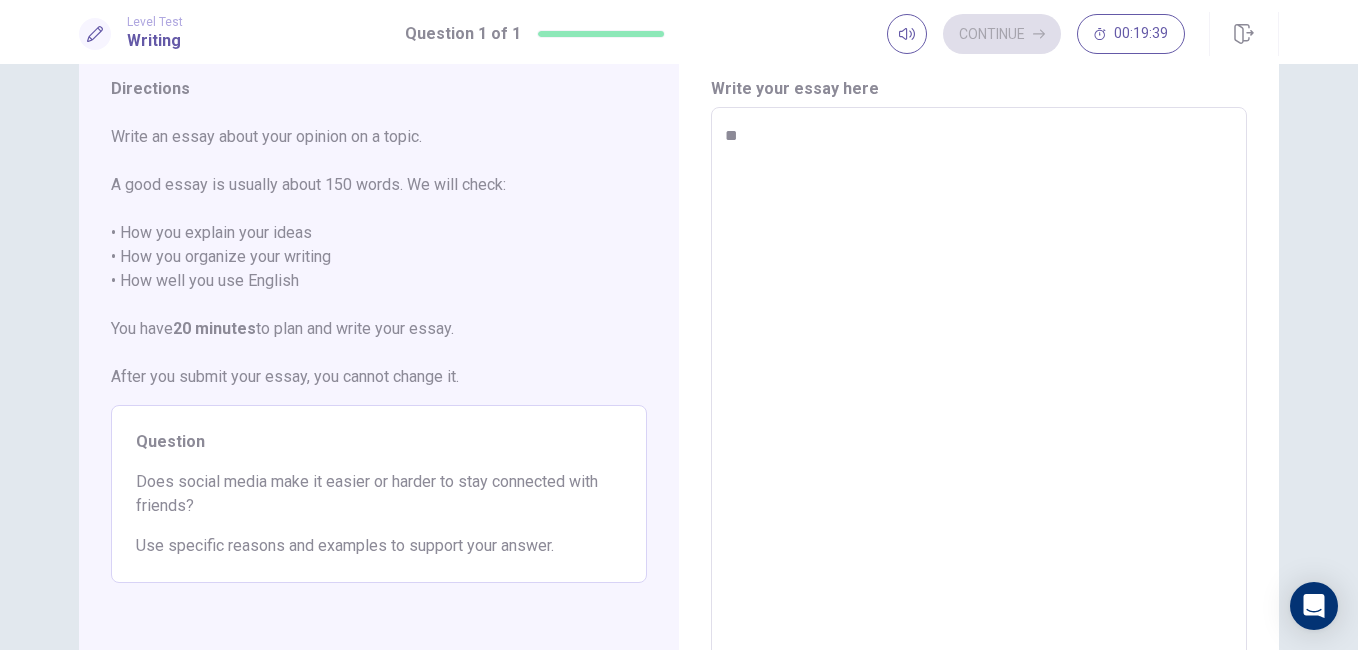 type on "***" 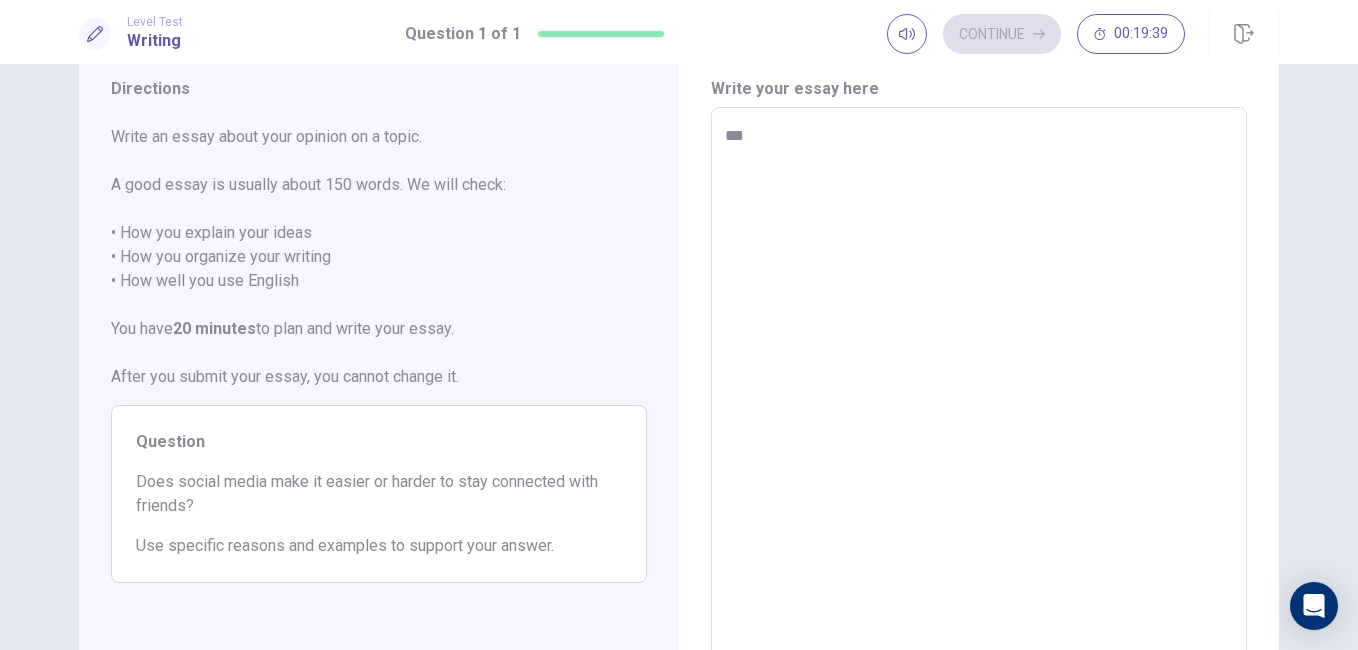 type on "*" 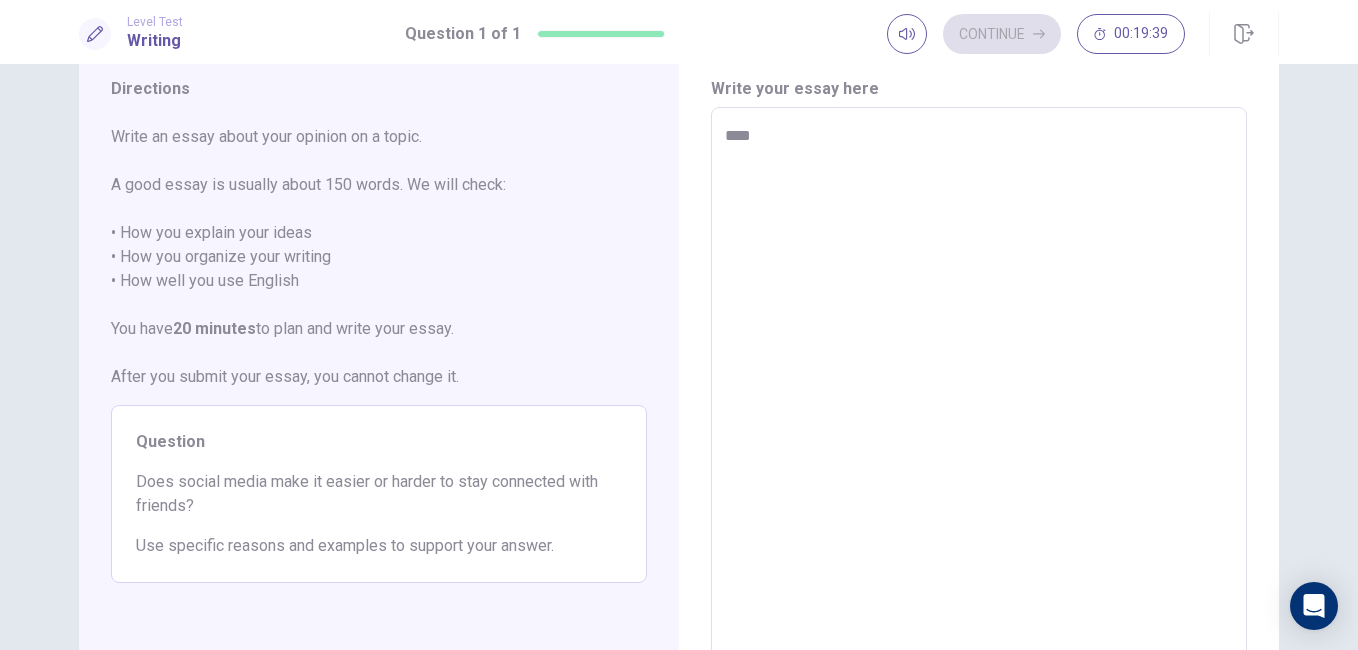 type on "*" 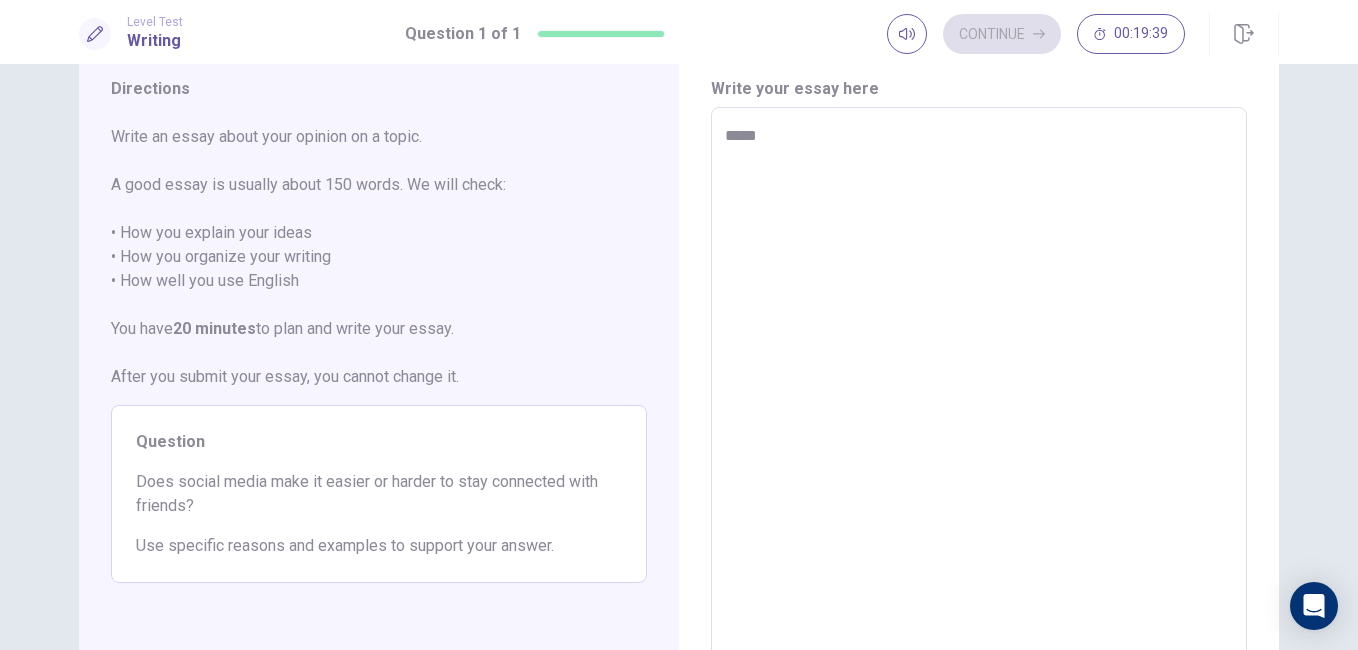 type on "*" 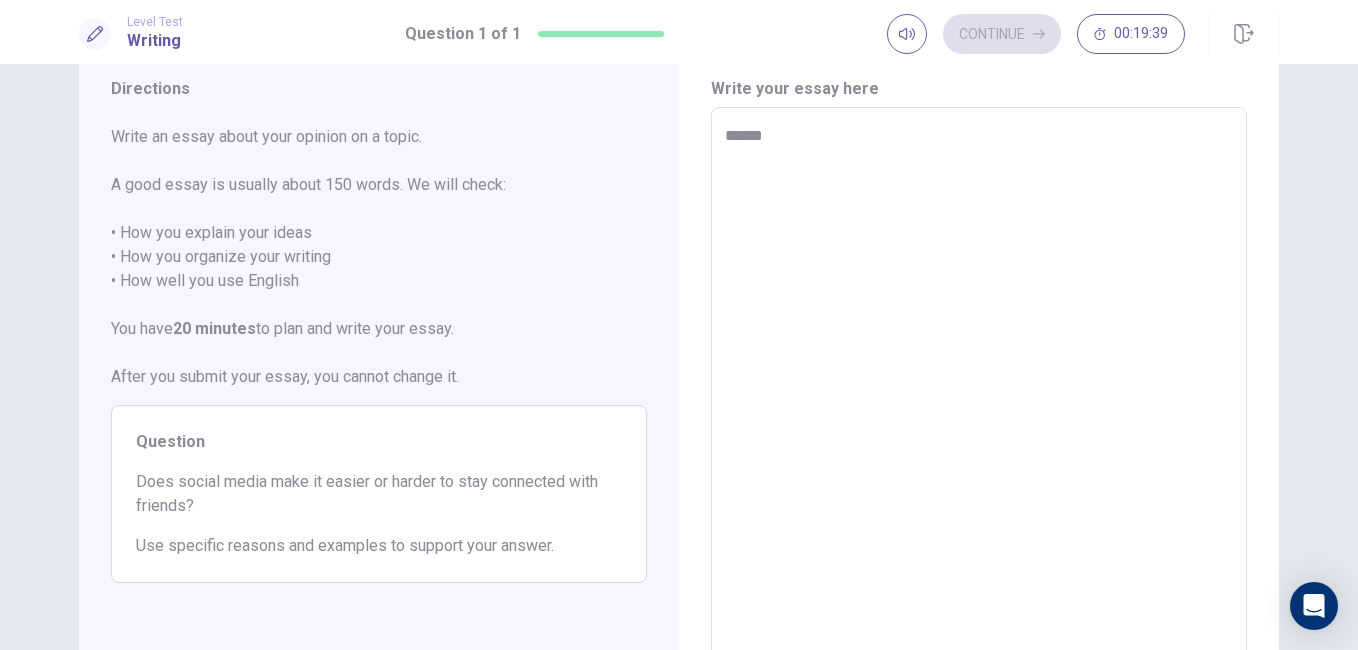 type on "*" 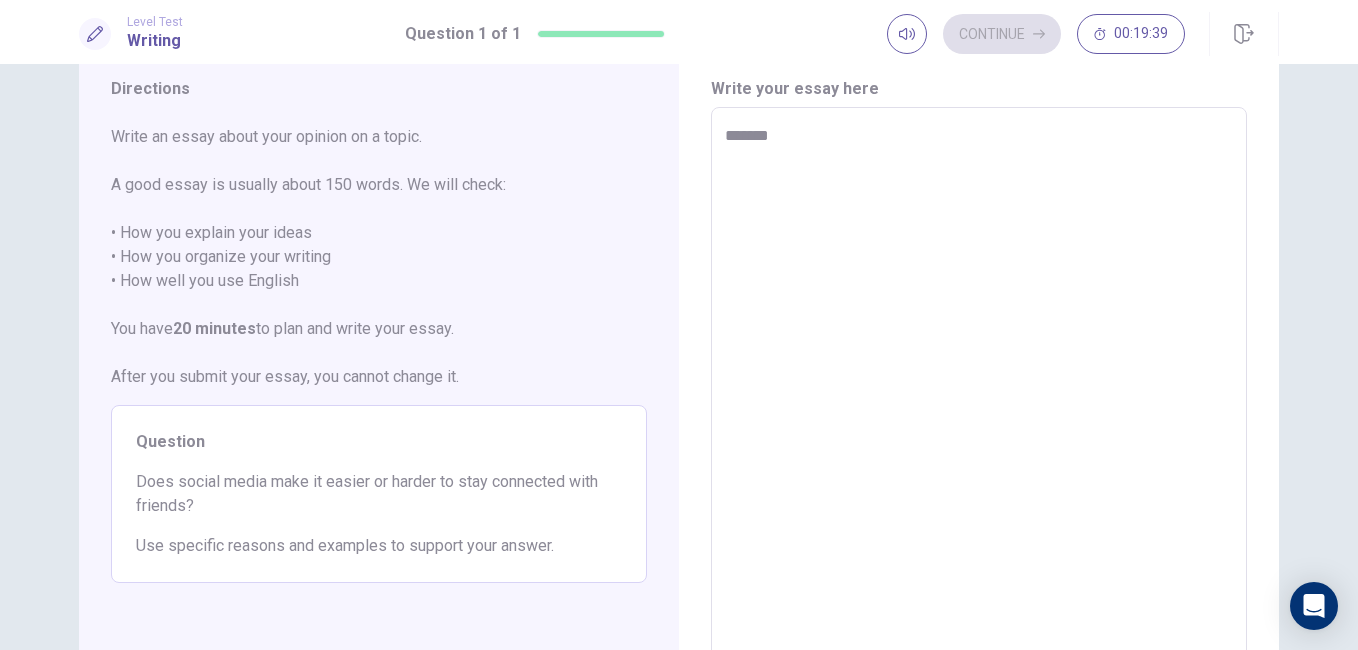 type on "*" 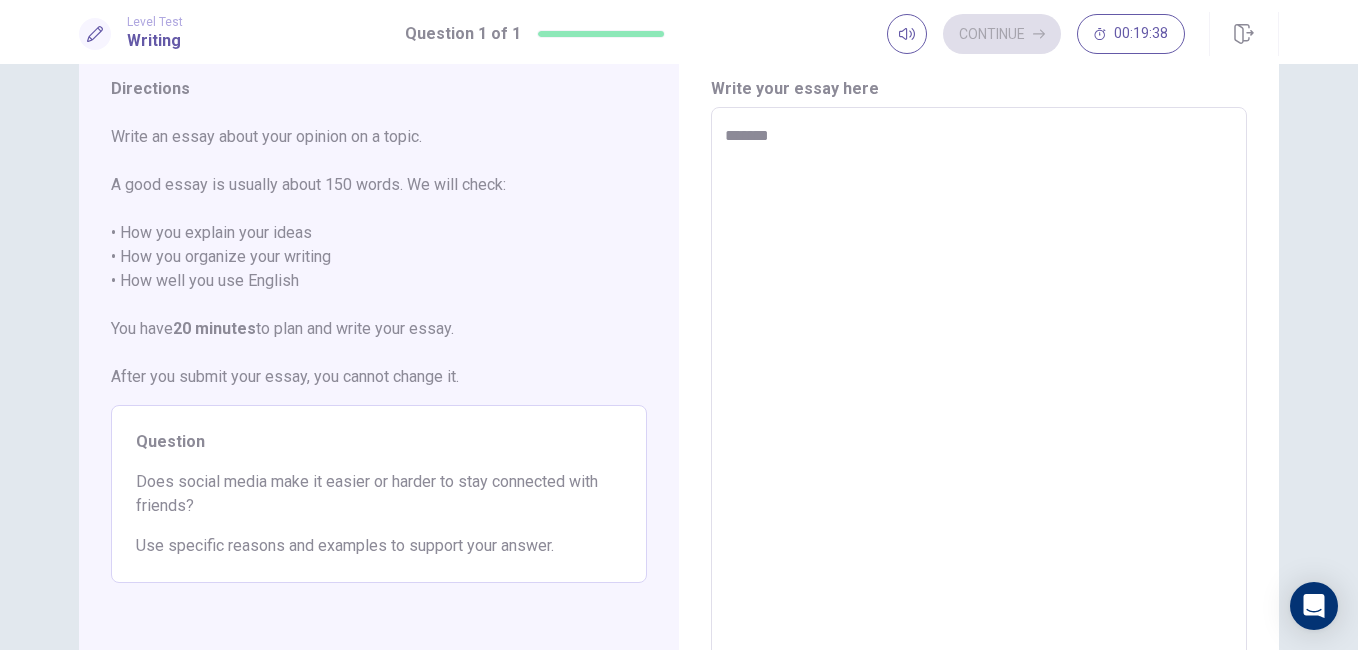 type on "********" 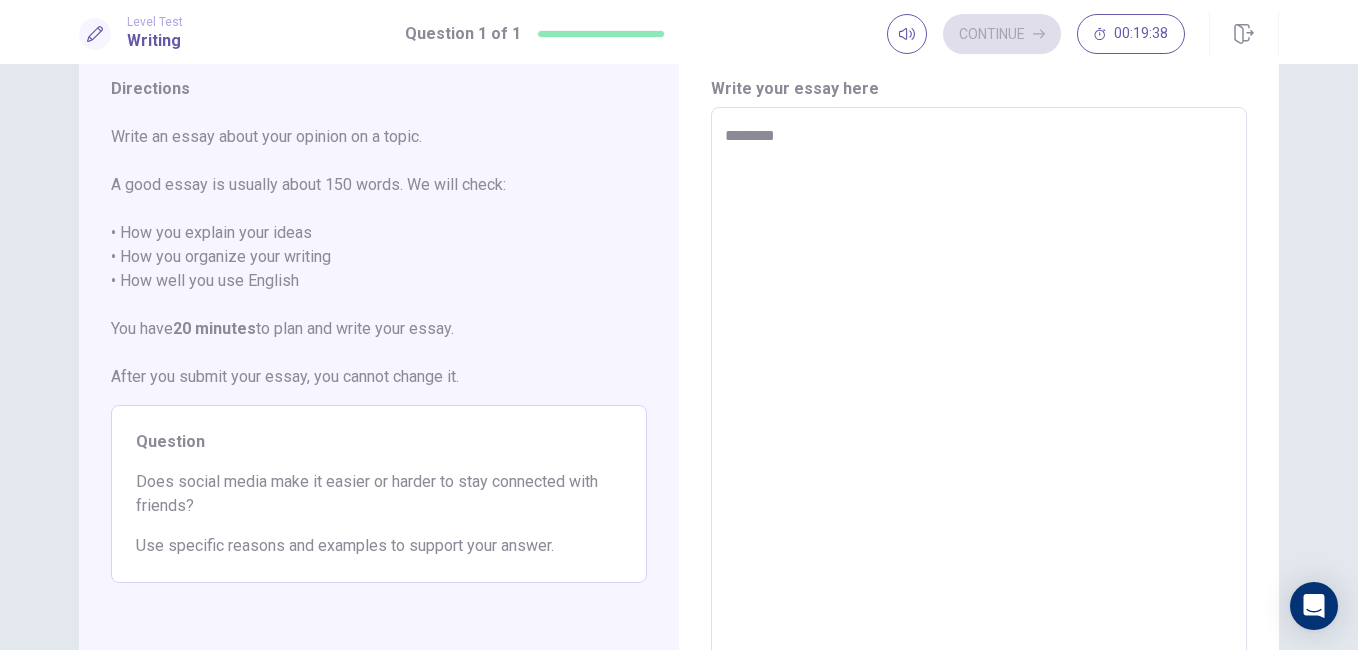 type on "*" 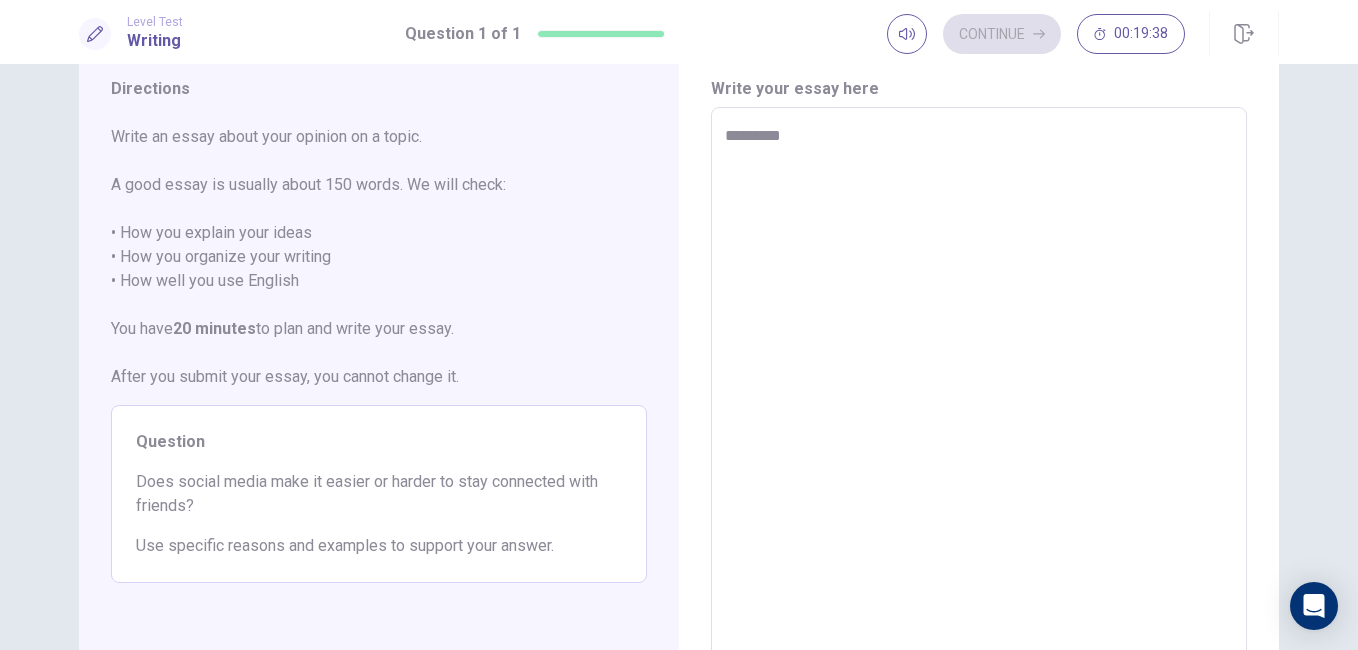 type on "*" 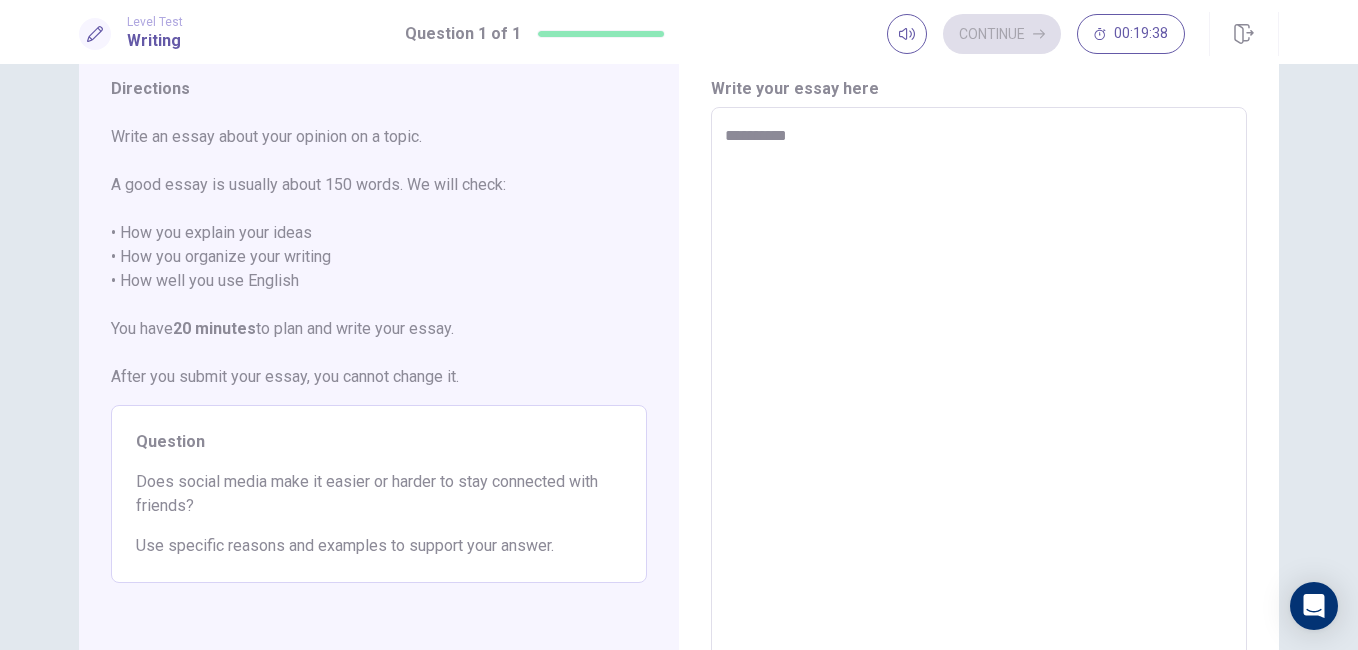 type on "*" 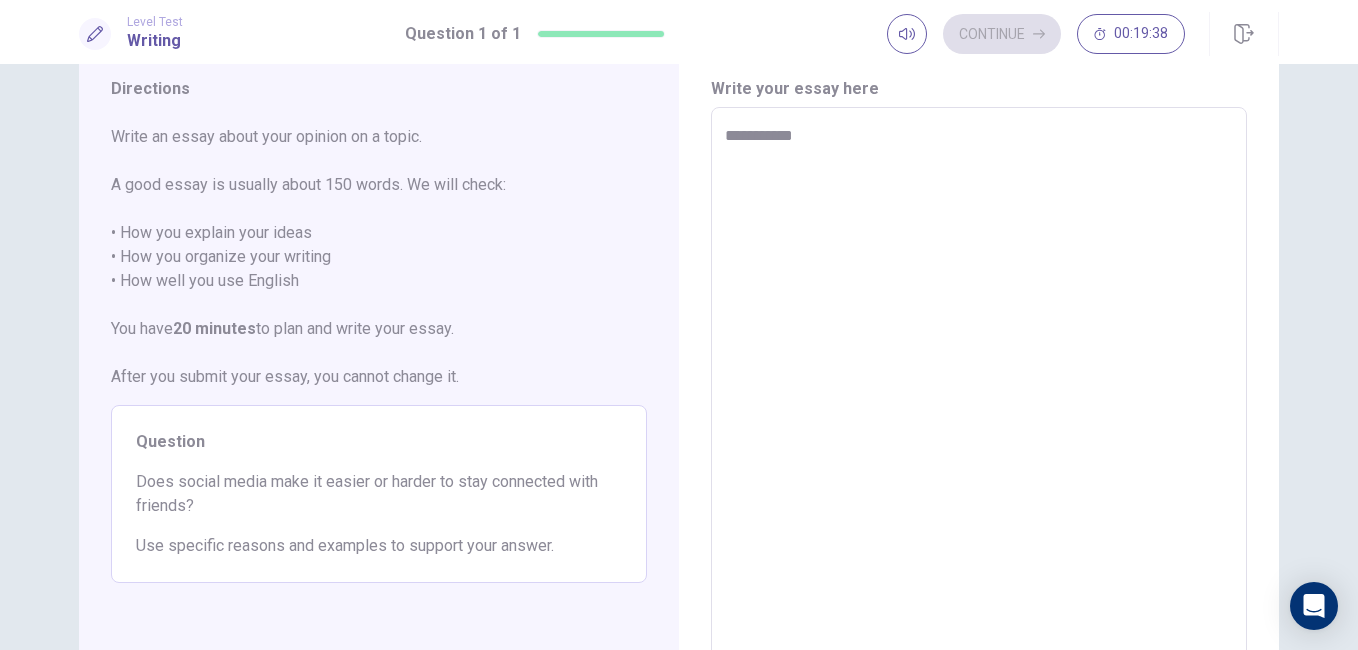 type on "*" 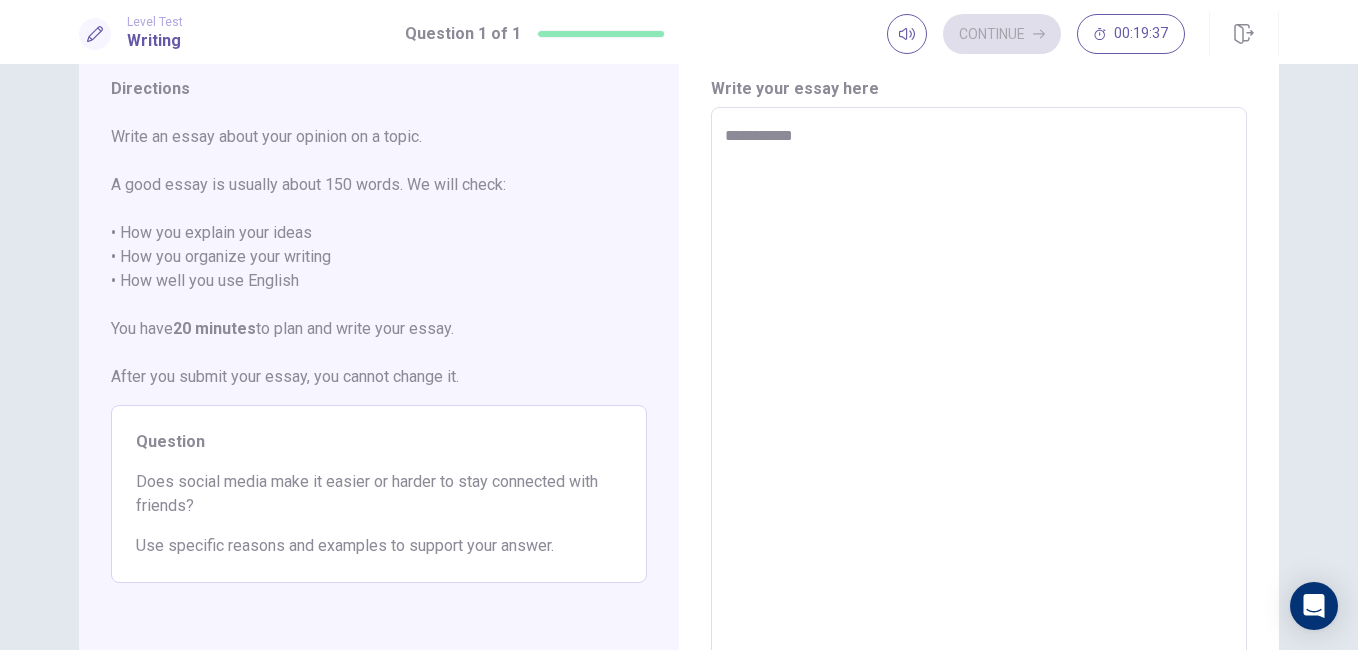 type on "**********" 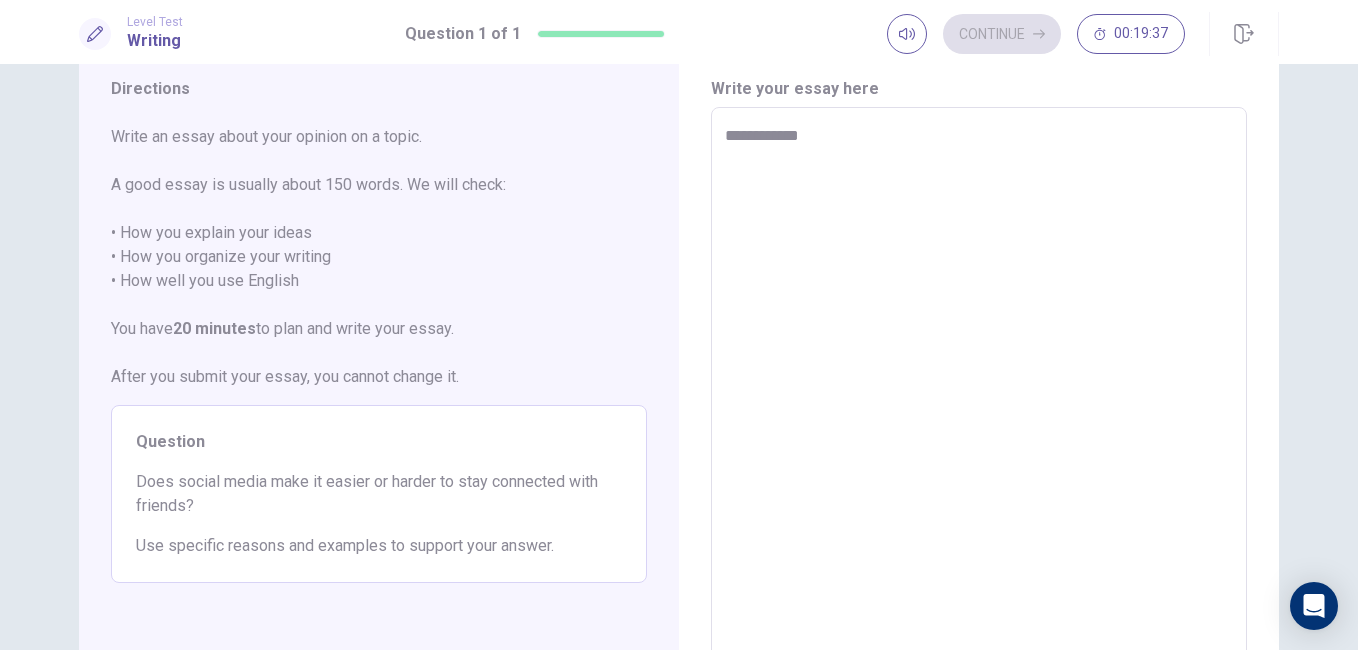 type on "*" 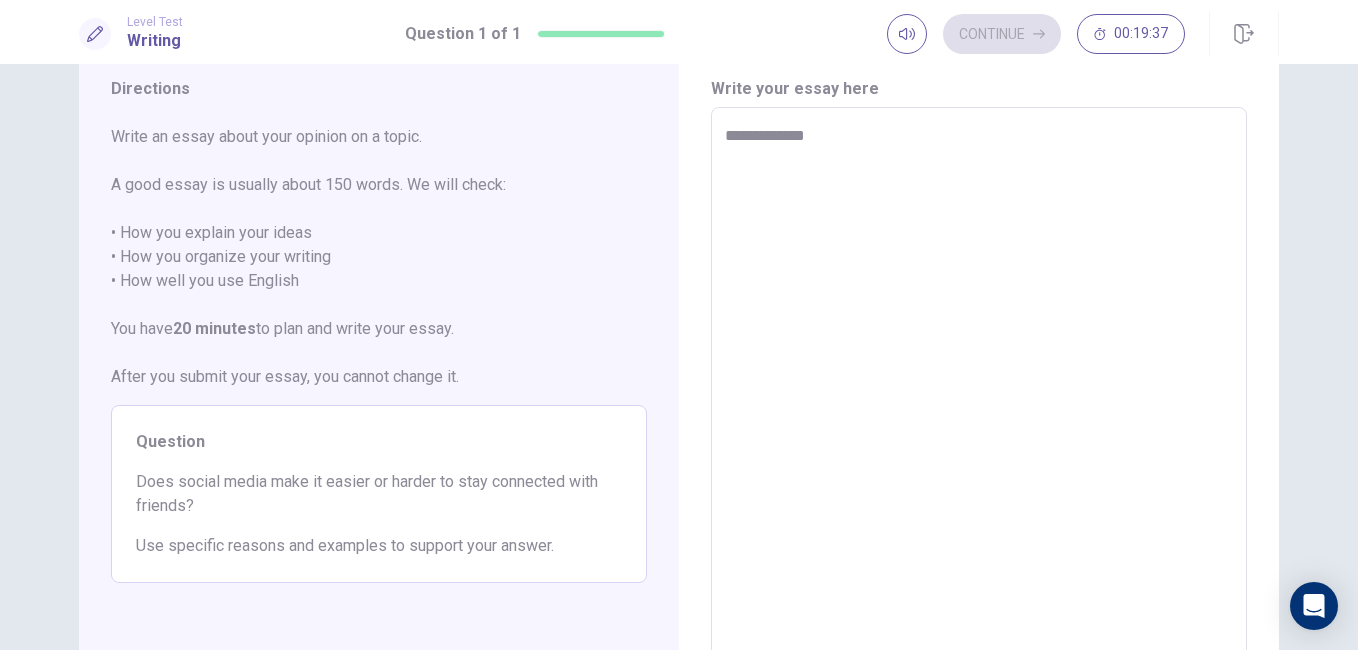 type on "*" 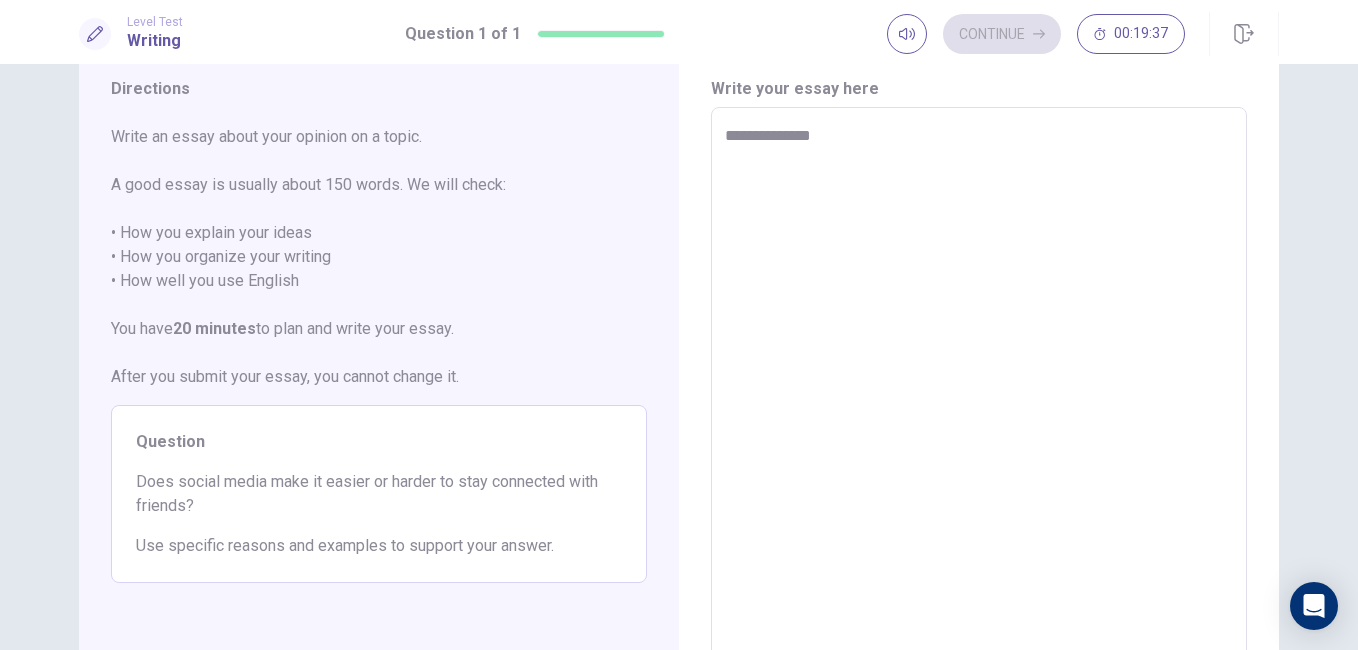 type on "*" 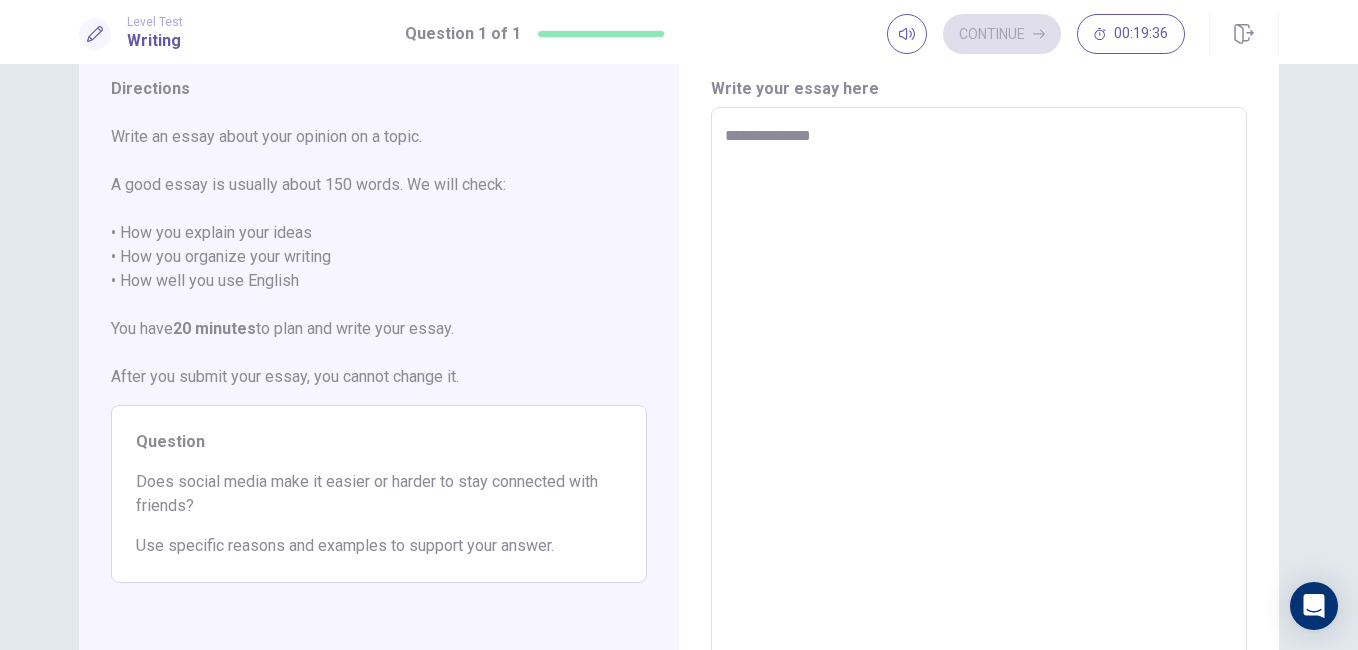 type on "**********" 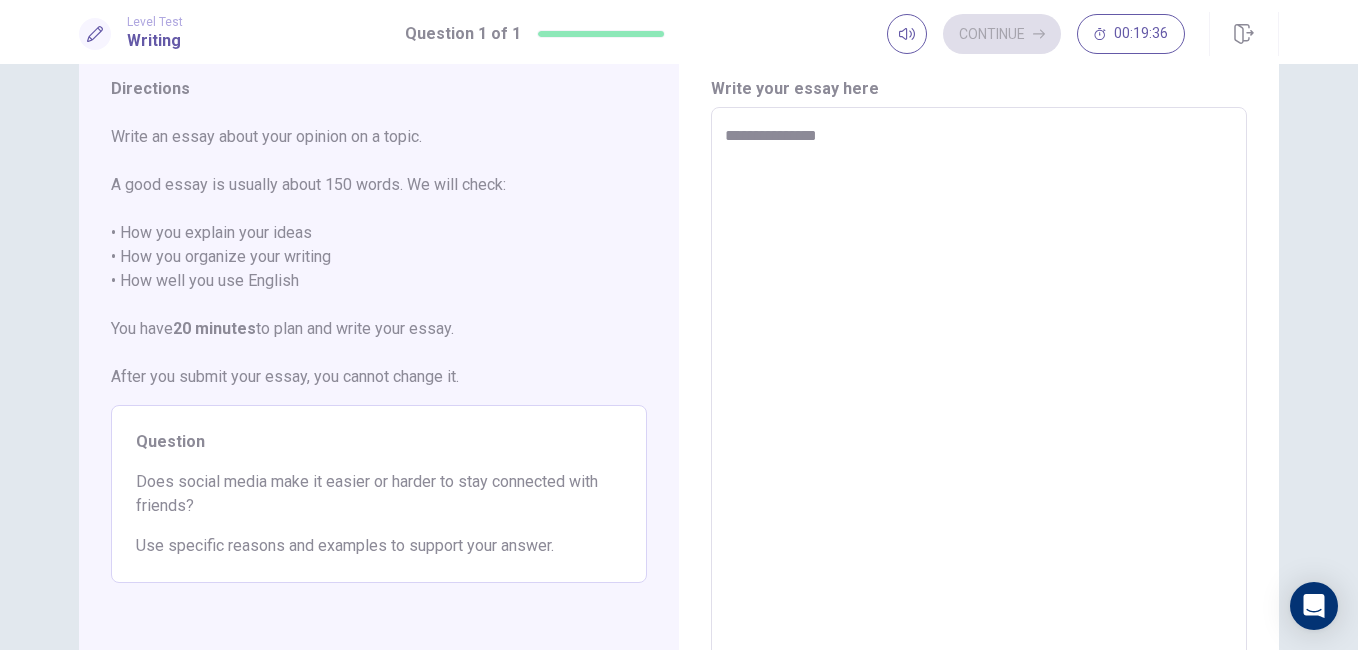 type on "*" 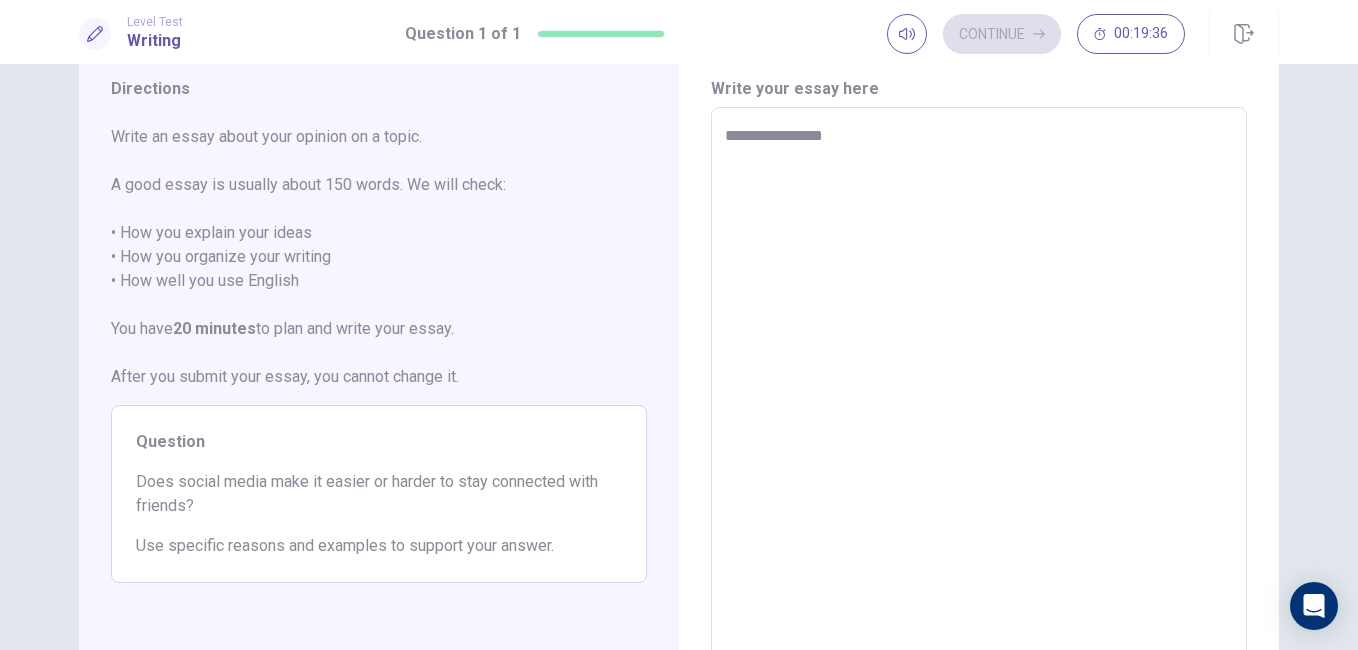 type on "*" 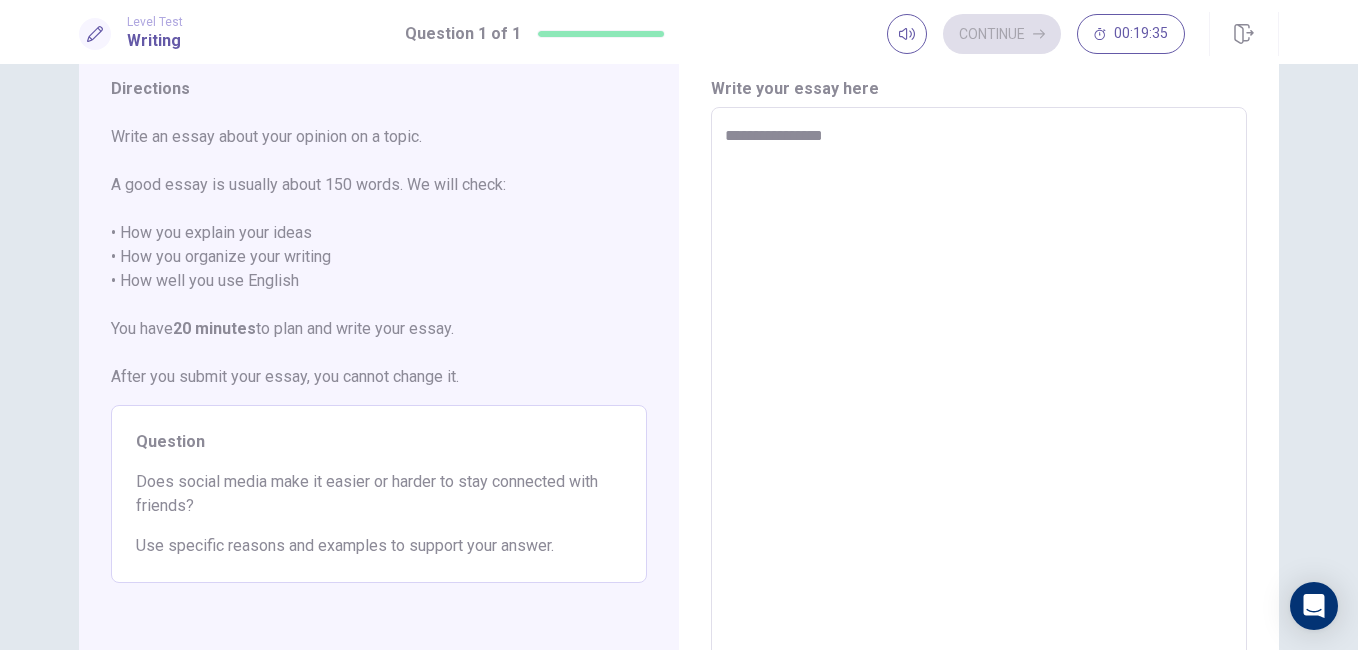 type on "**********" 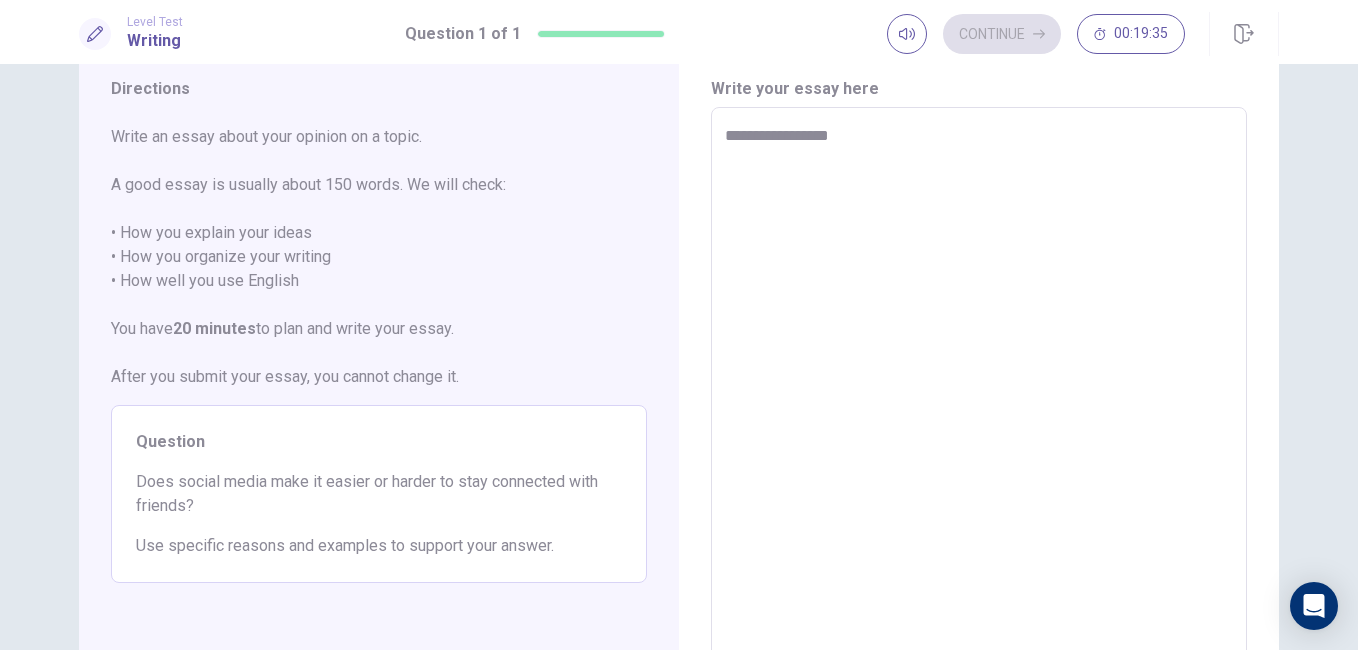 type on "*" 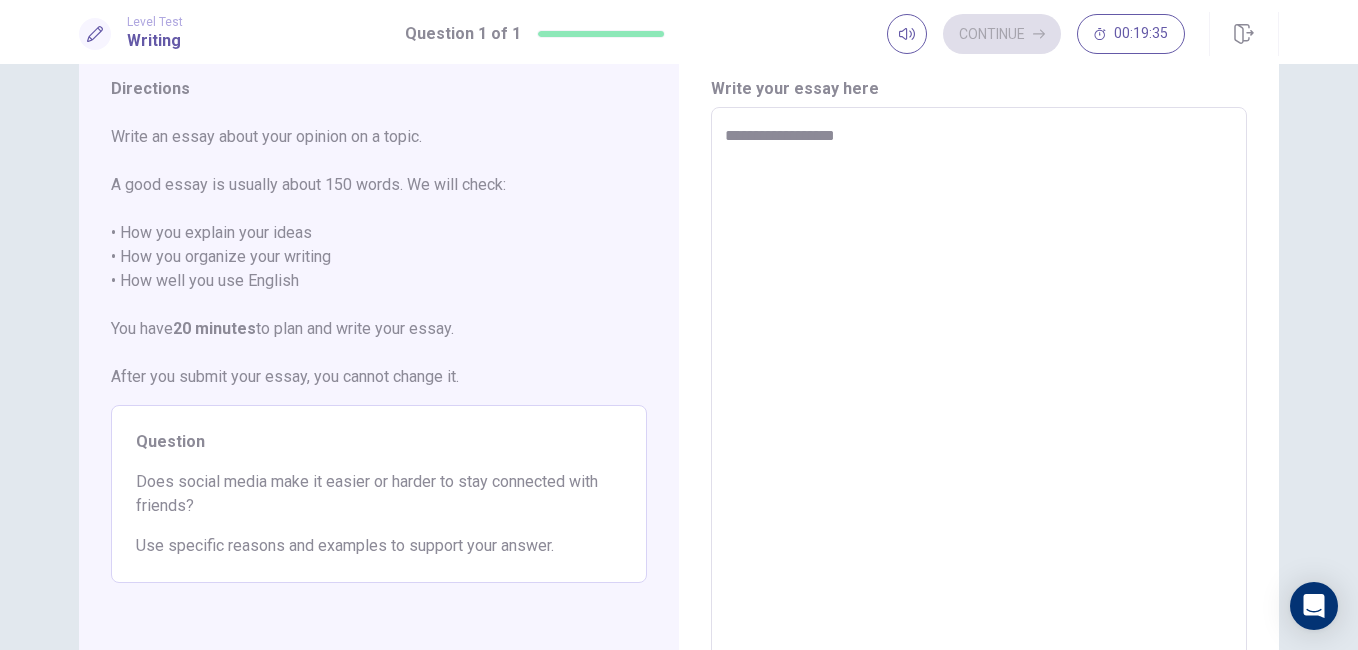 type on "*" 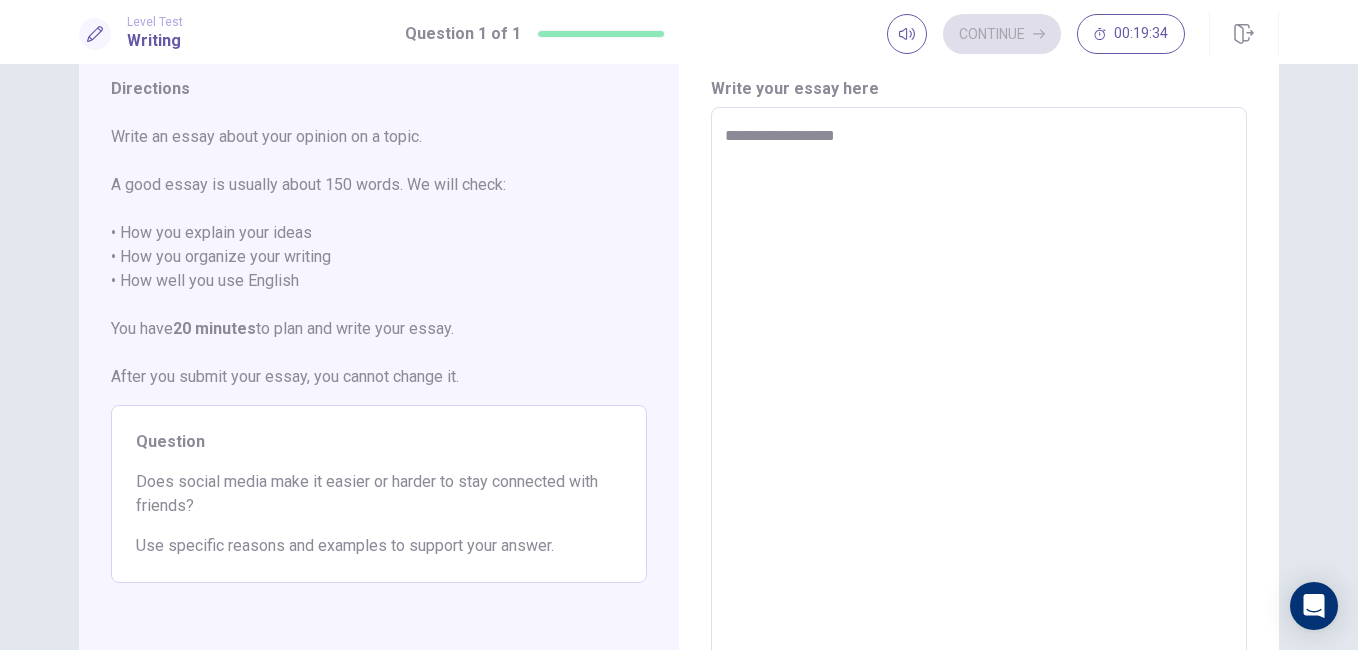 type on "**********" 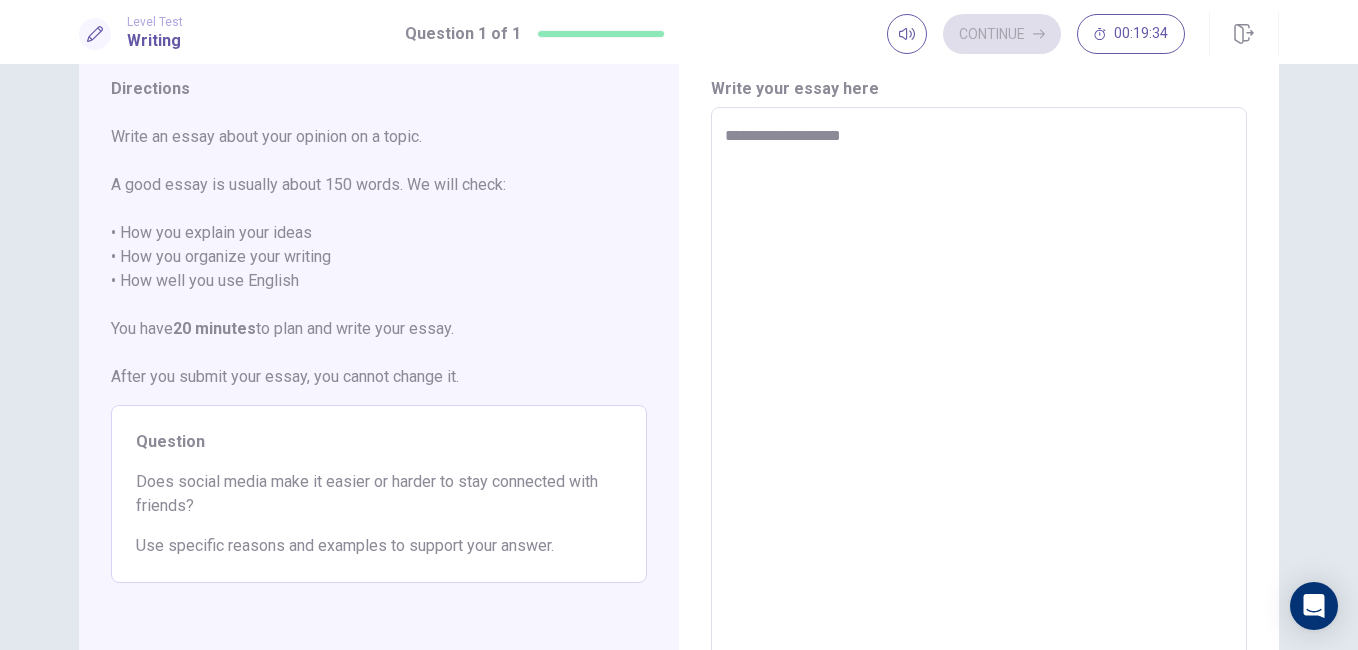 type on "*" 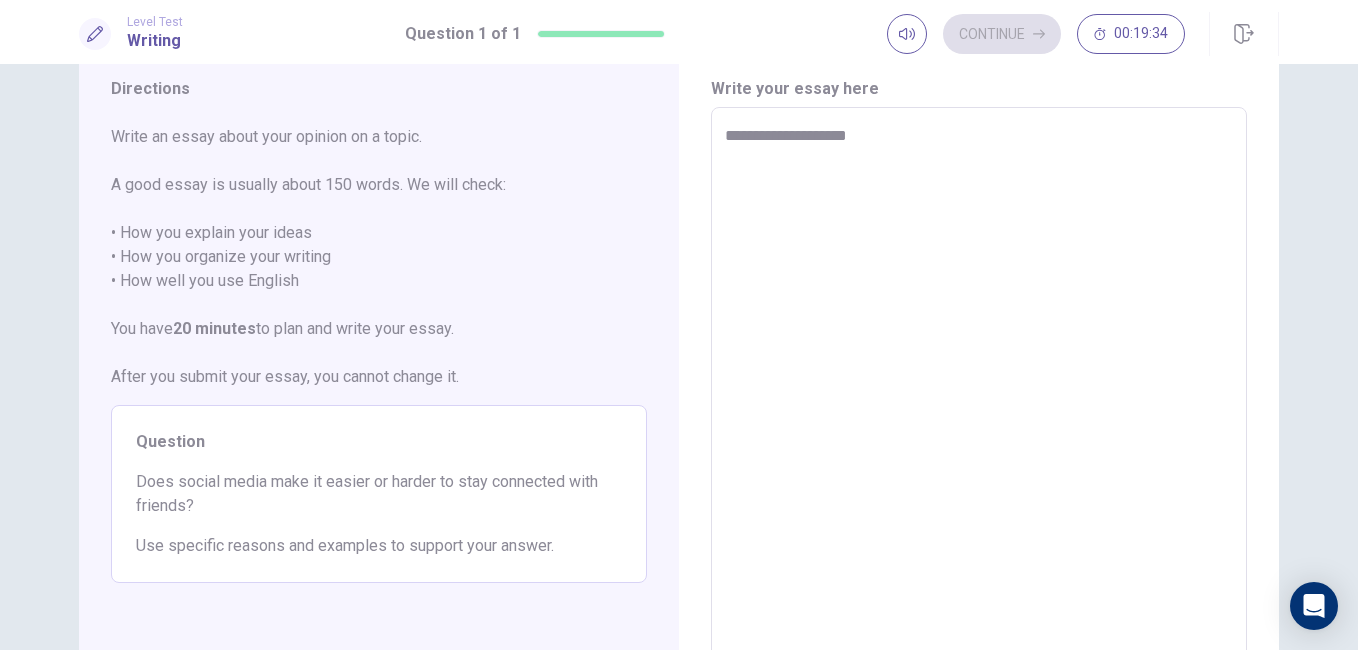 type on "*" 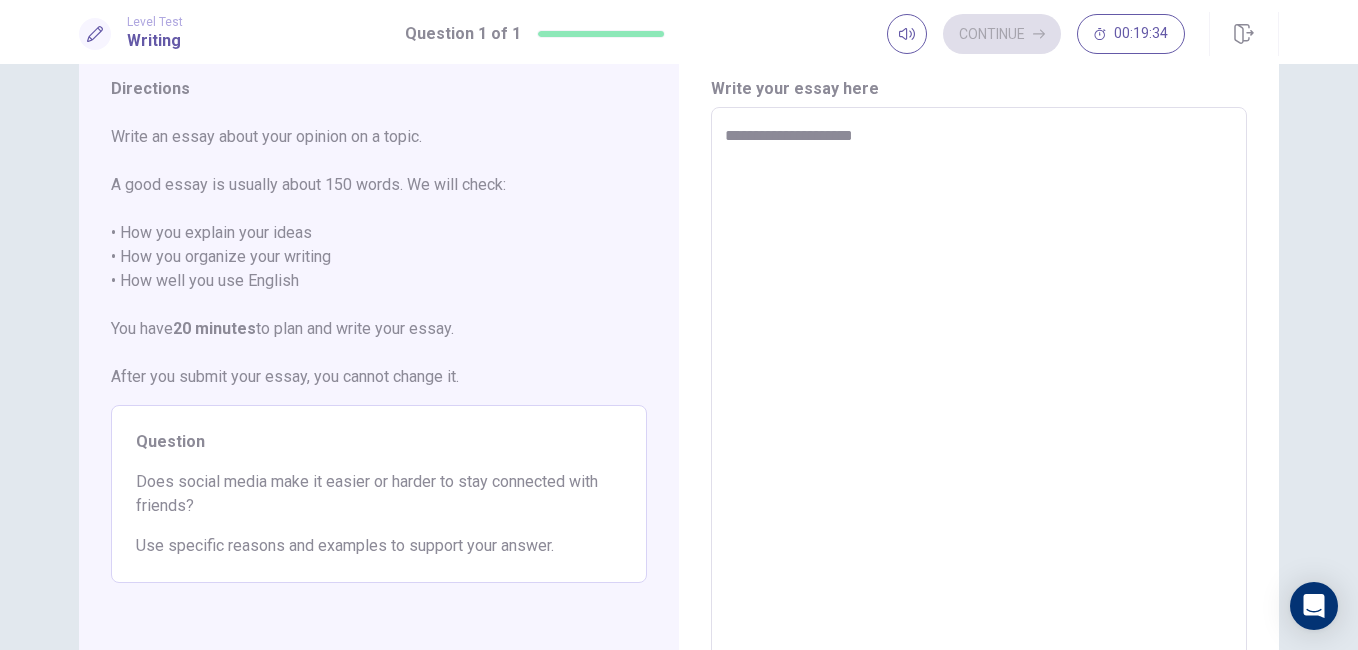 type on "*" 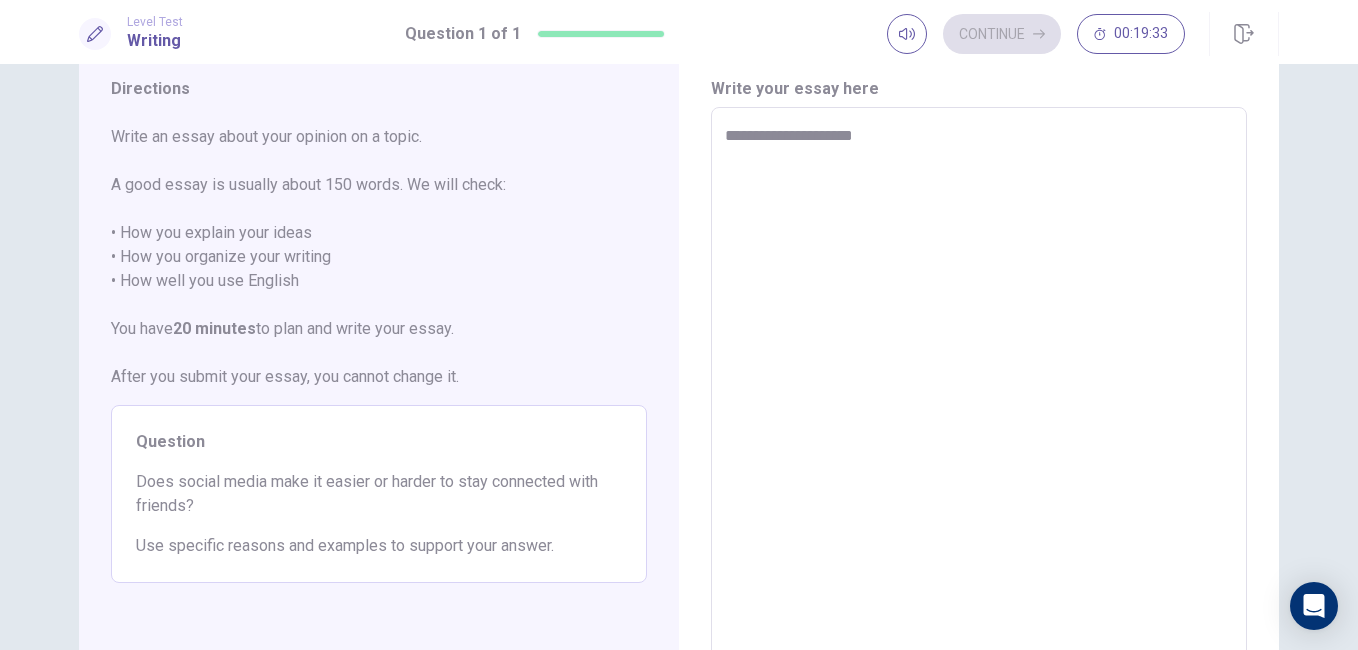 type on "**********" 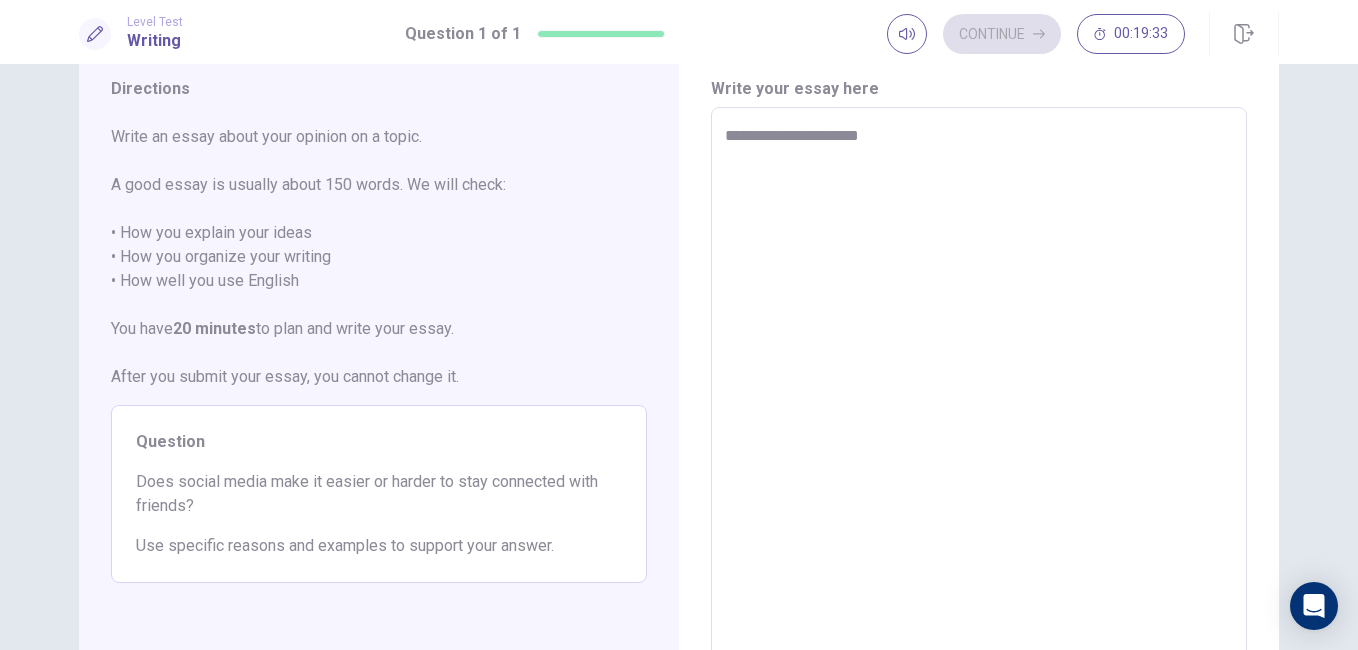 type on "*" 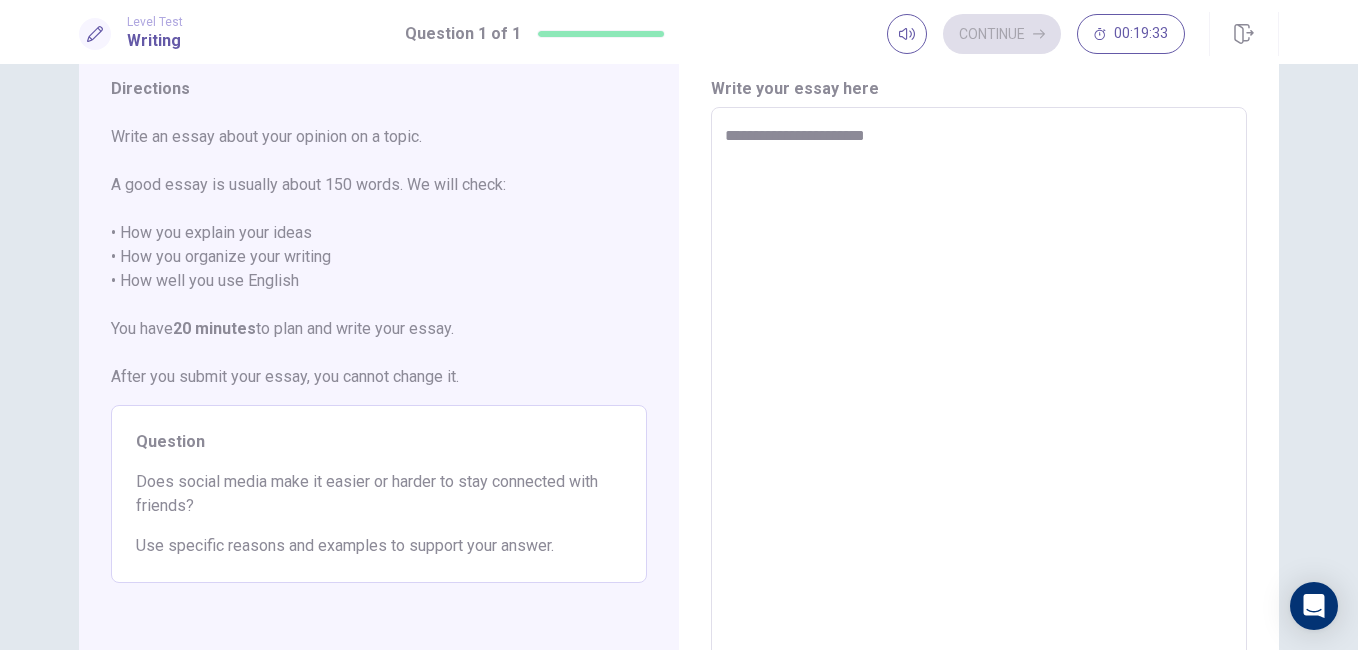 type on "*" 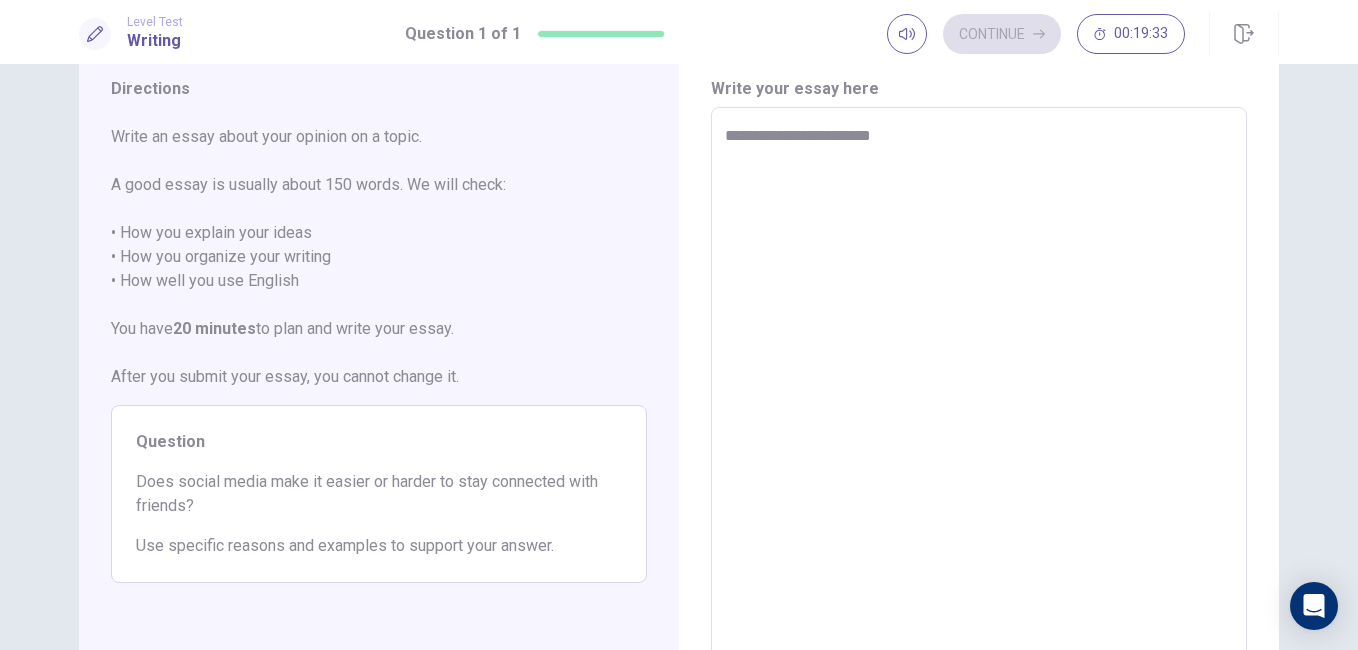 type on "*" 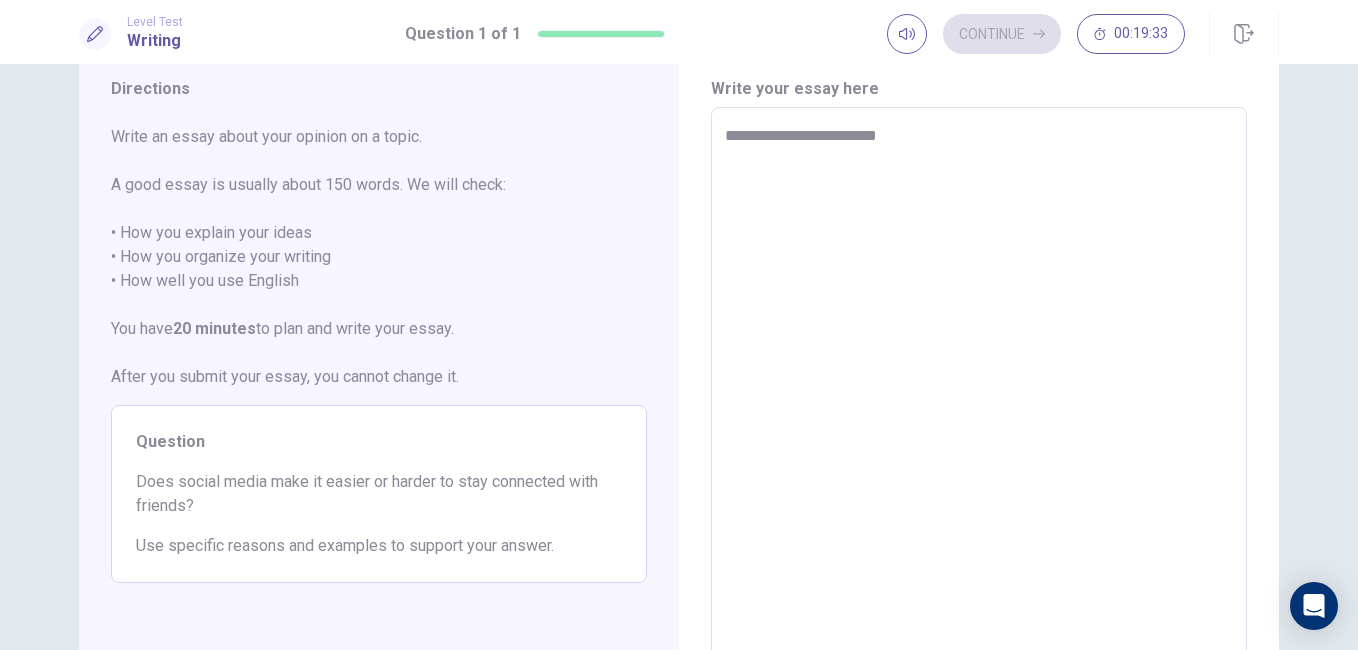 type on "*" 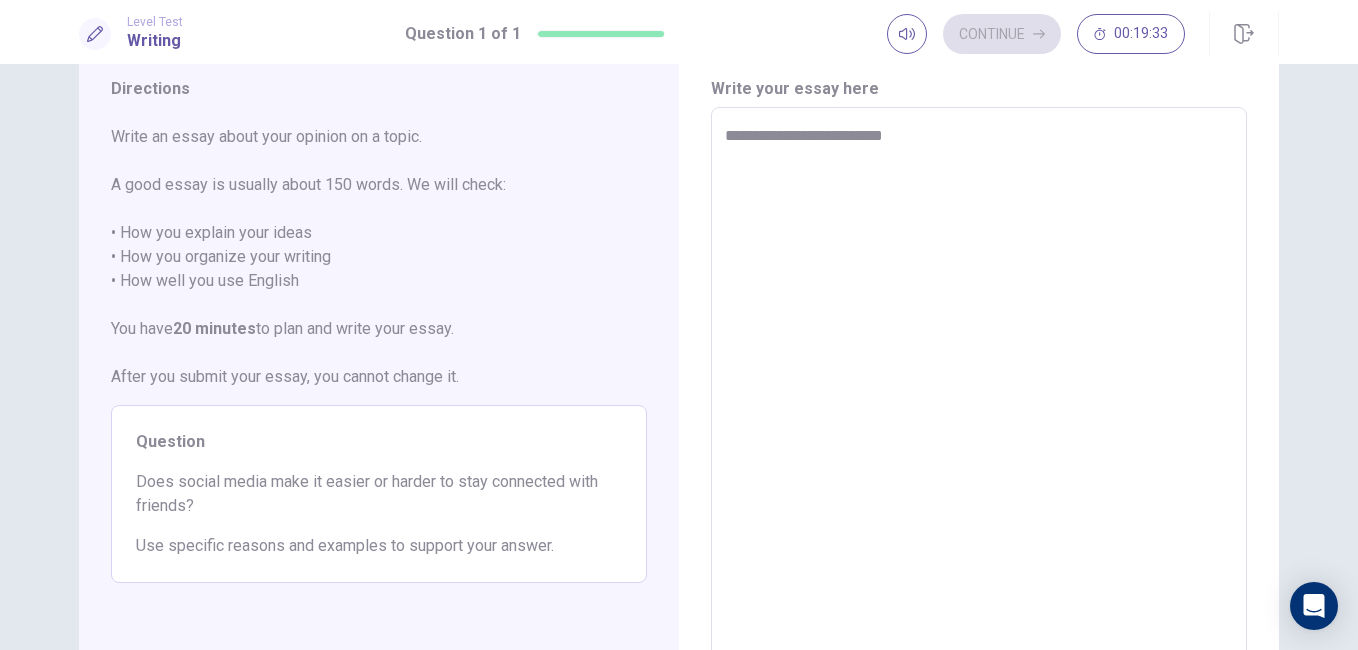 type on "*" 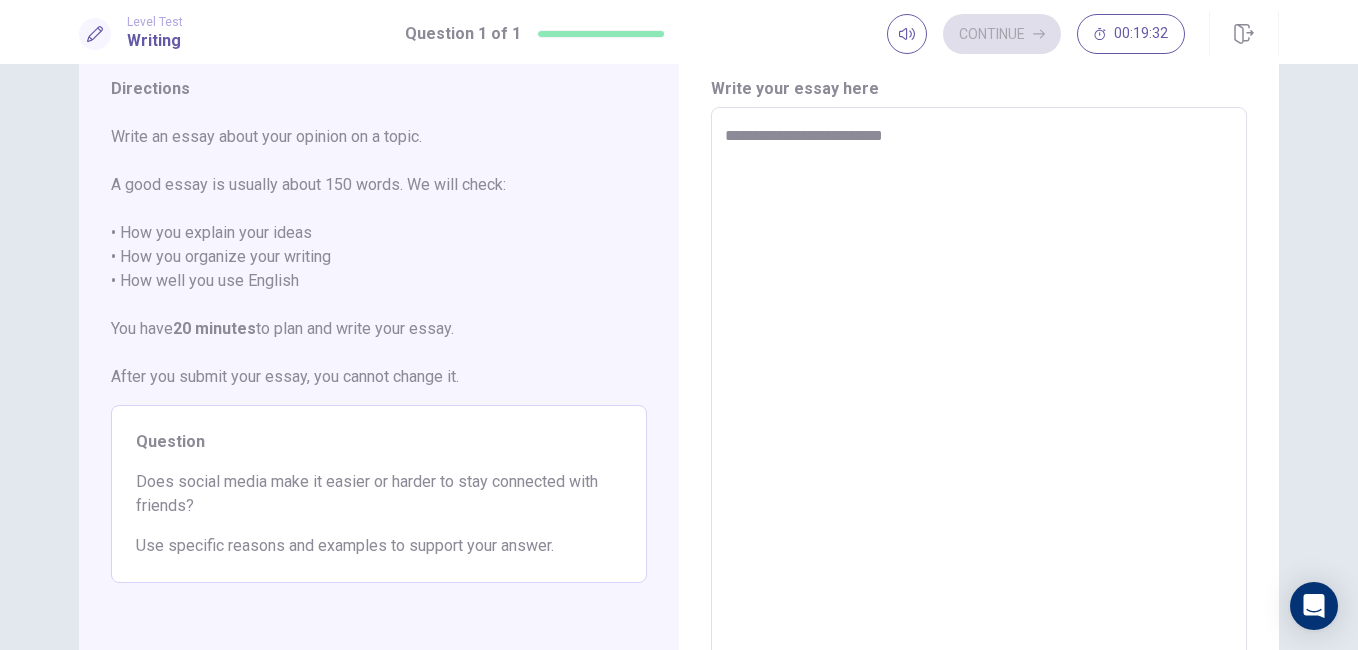 type on "**********" 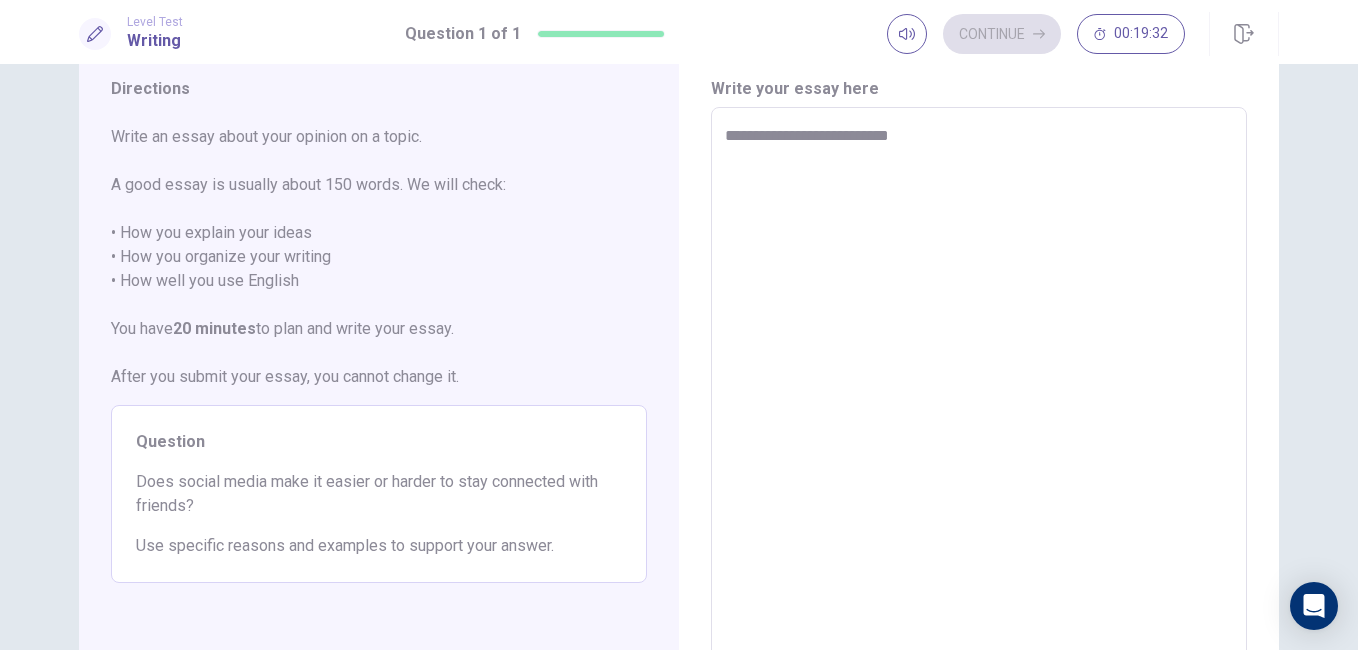 type on "*" 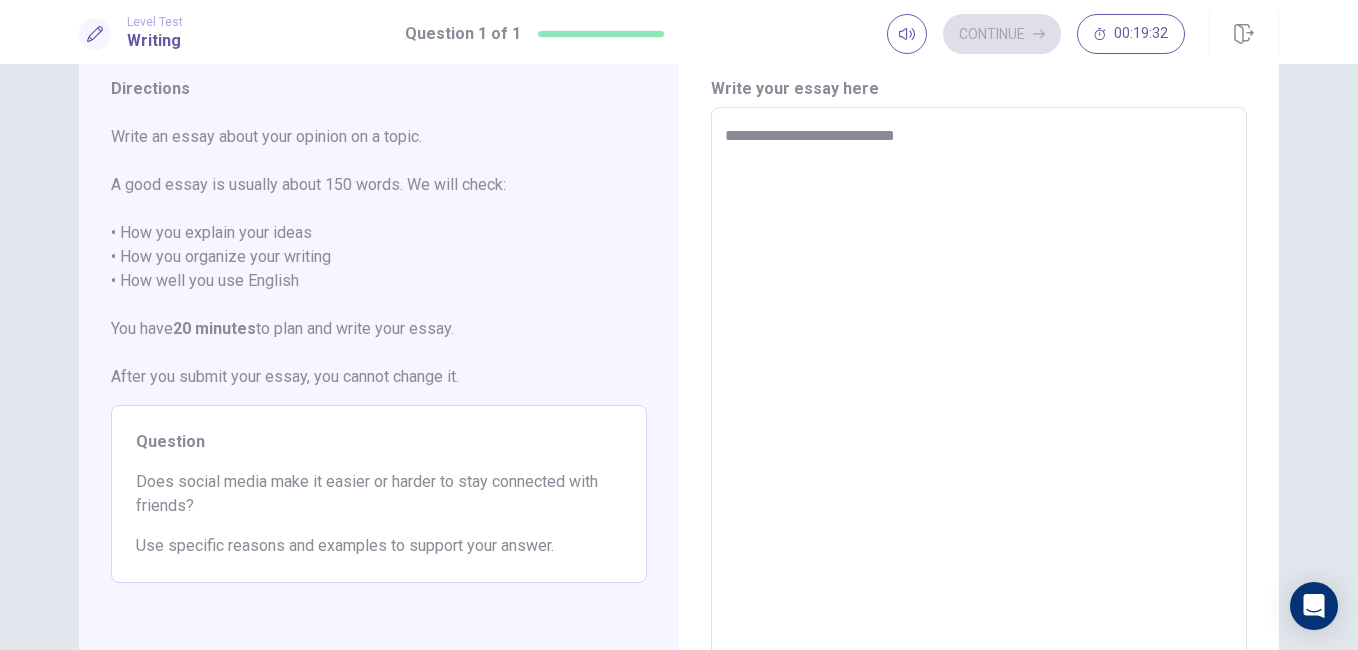 type on "*" 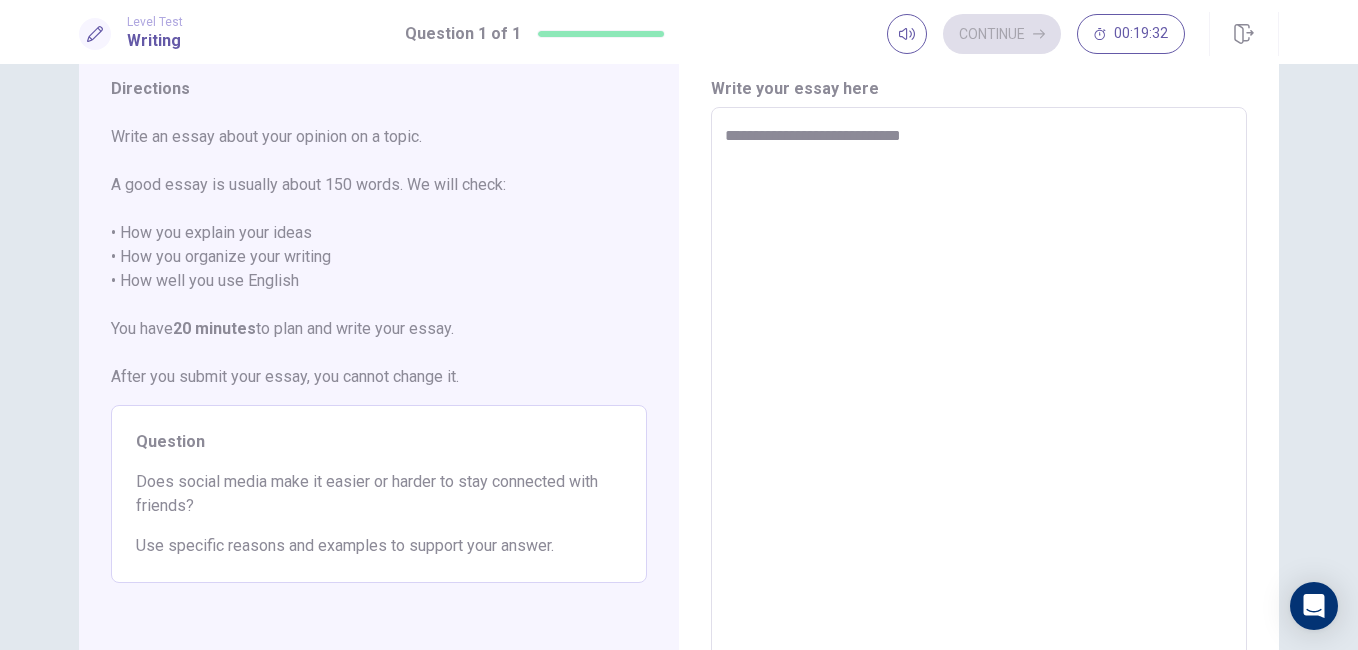 type on "*" 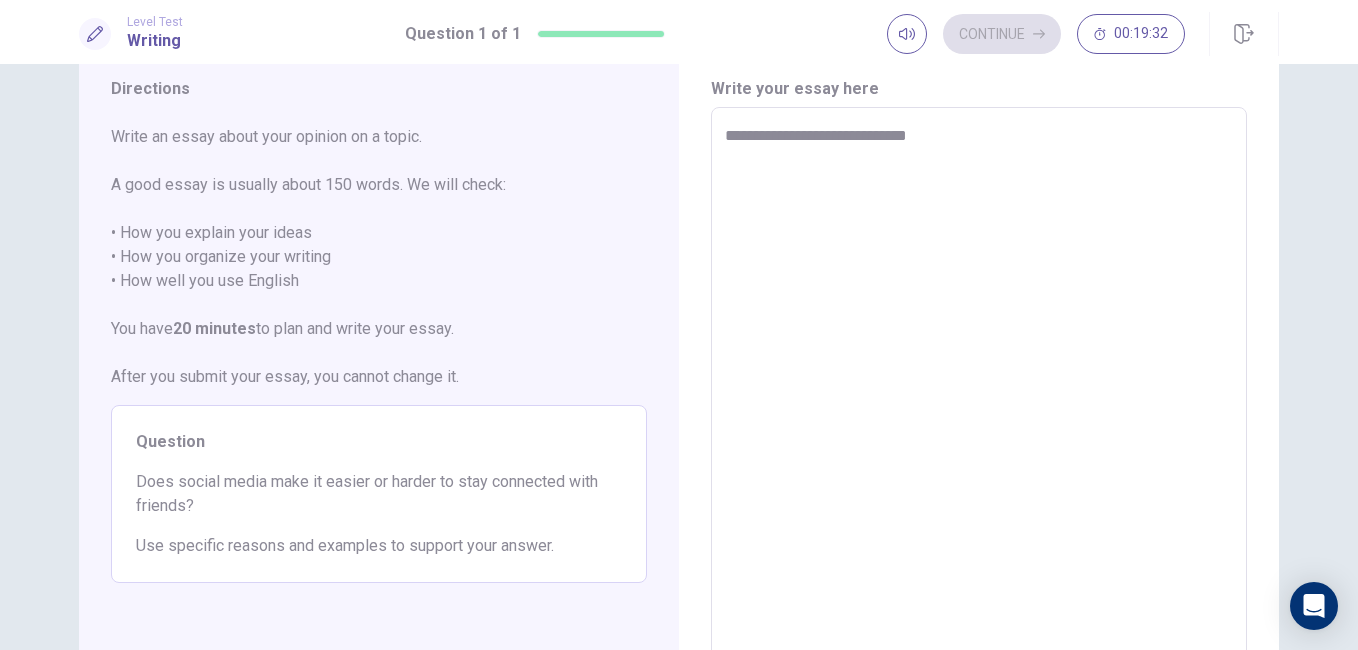 type on "*" 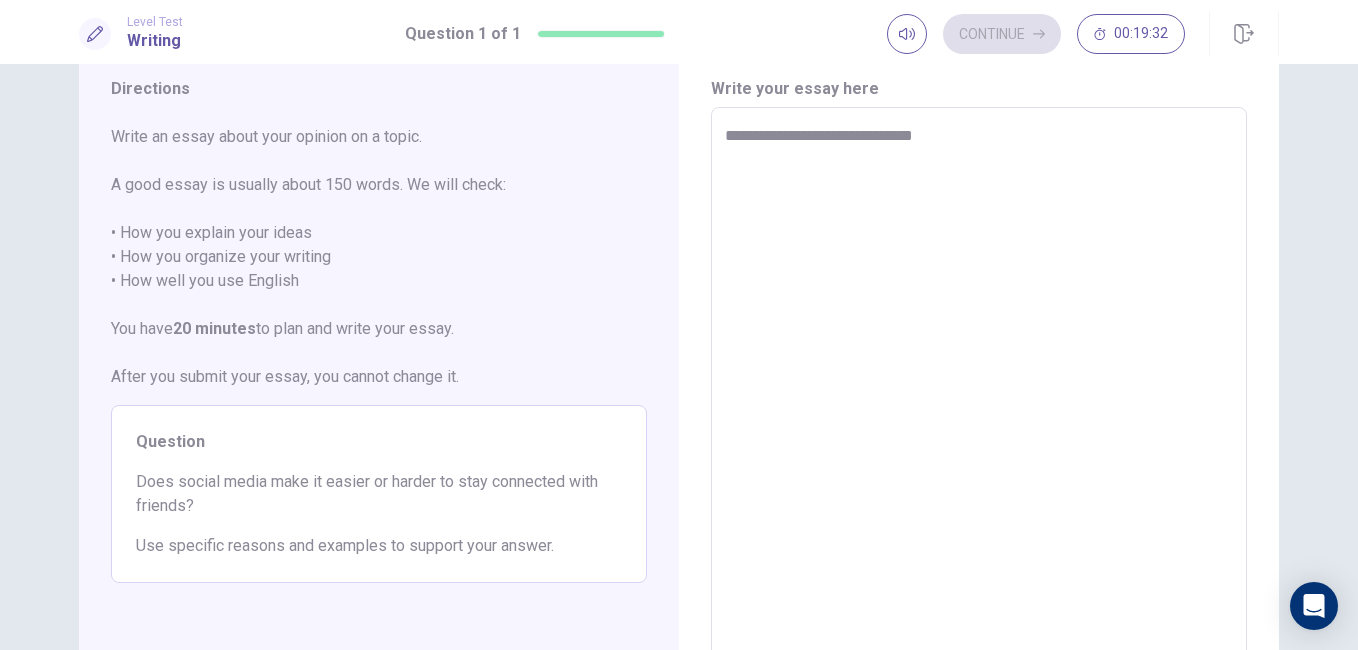 type on "*" 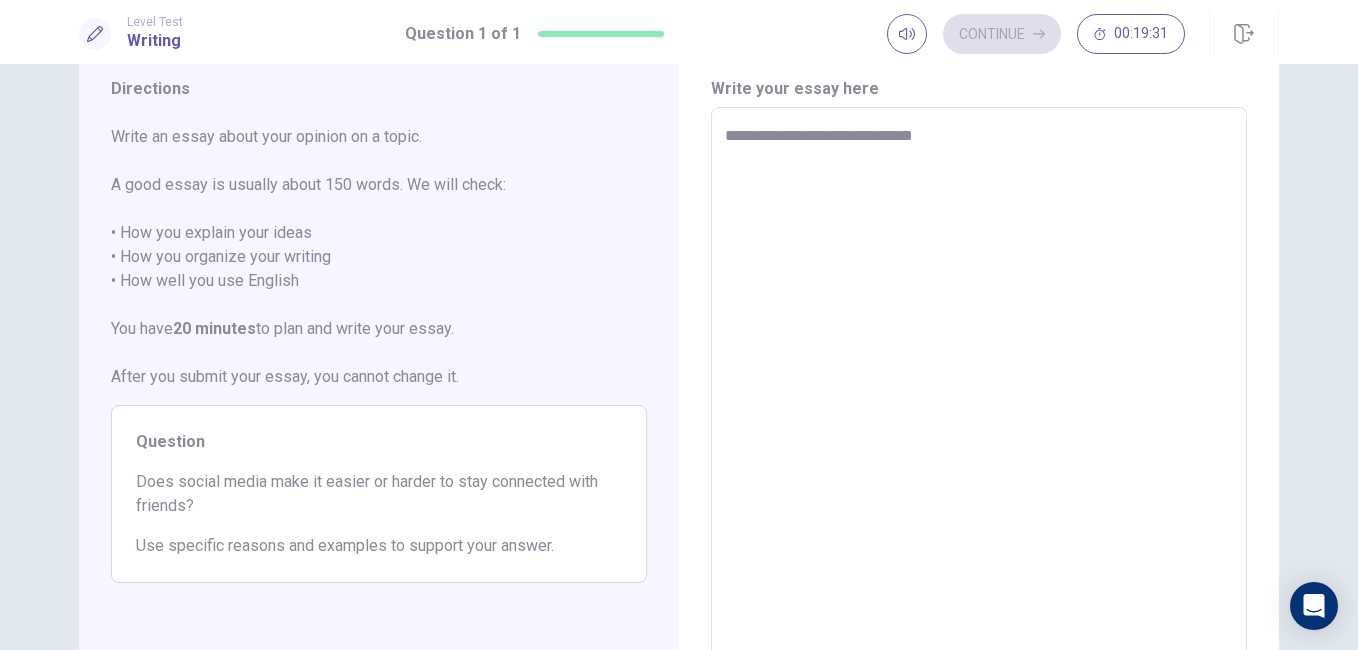 type on "**********" 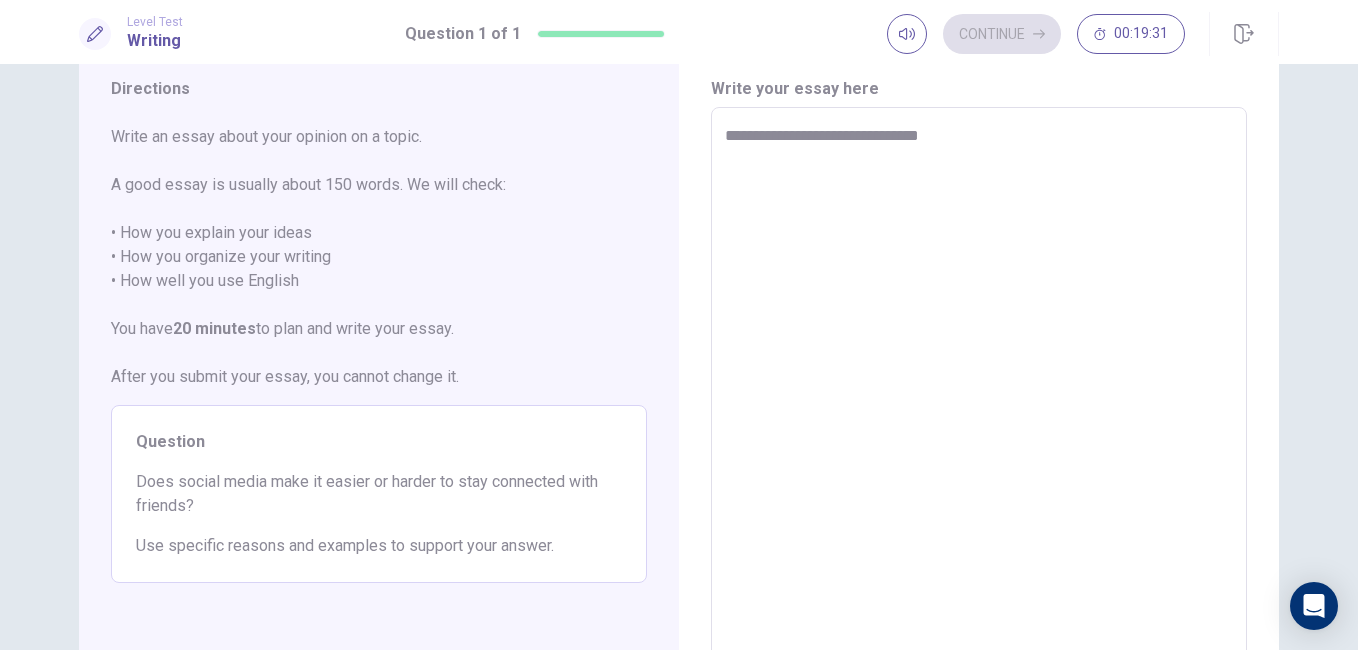 type on "*" 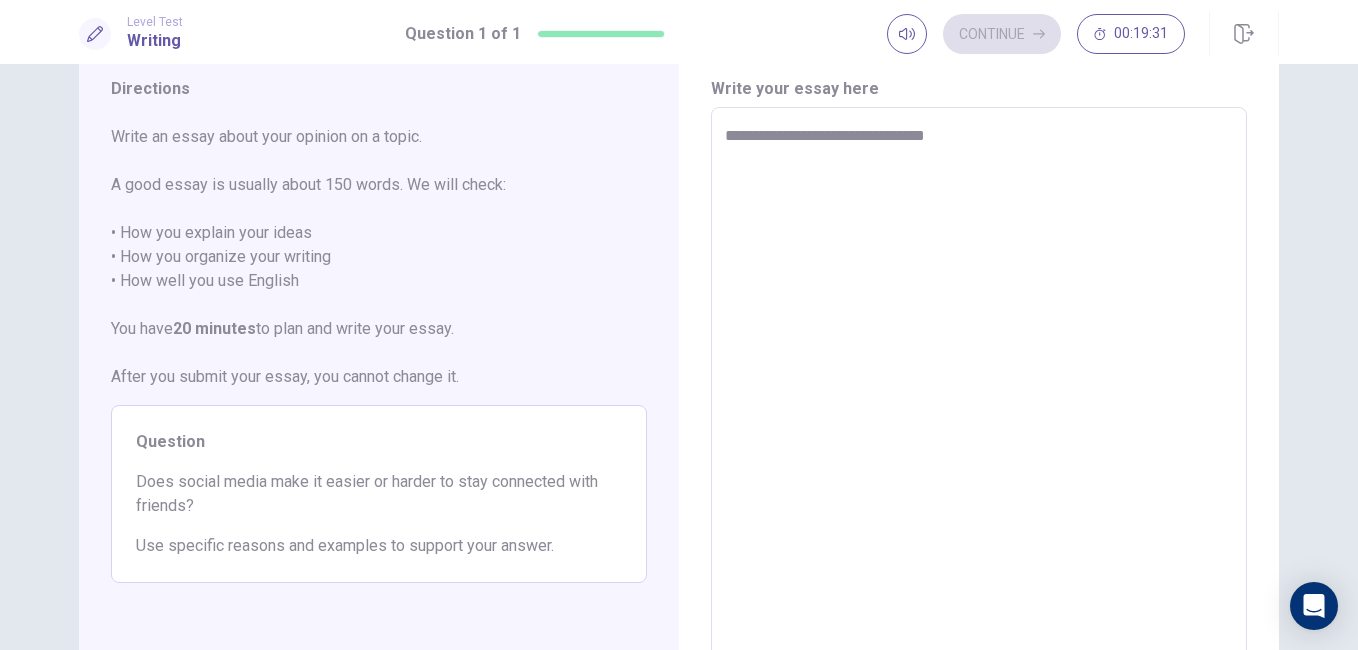 type on "*" 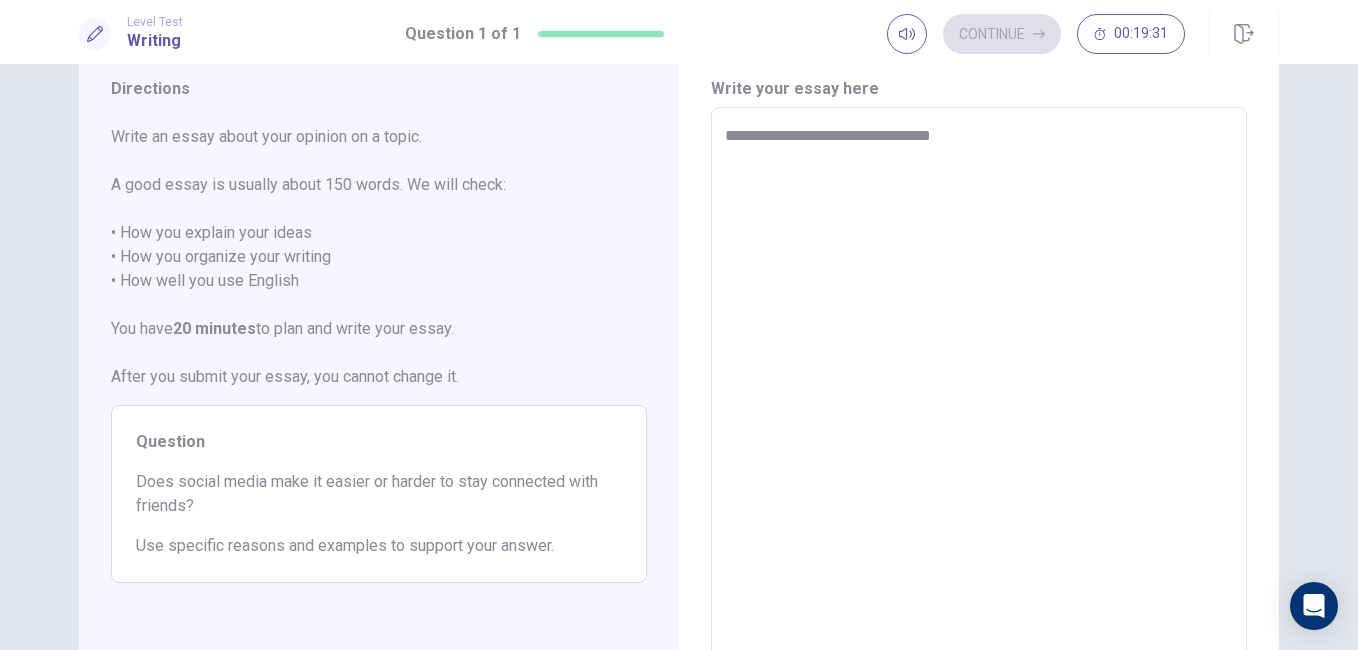 type on "*" 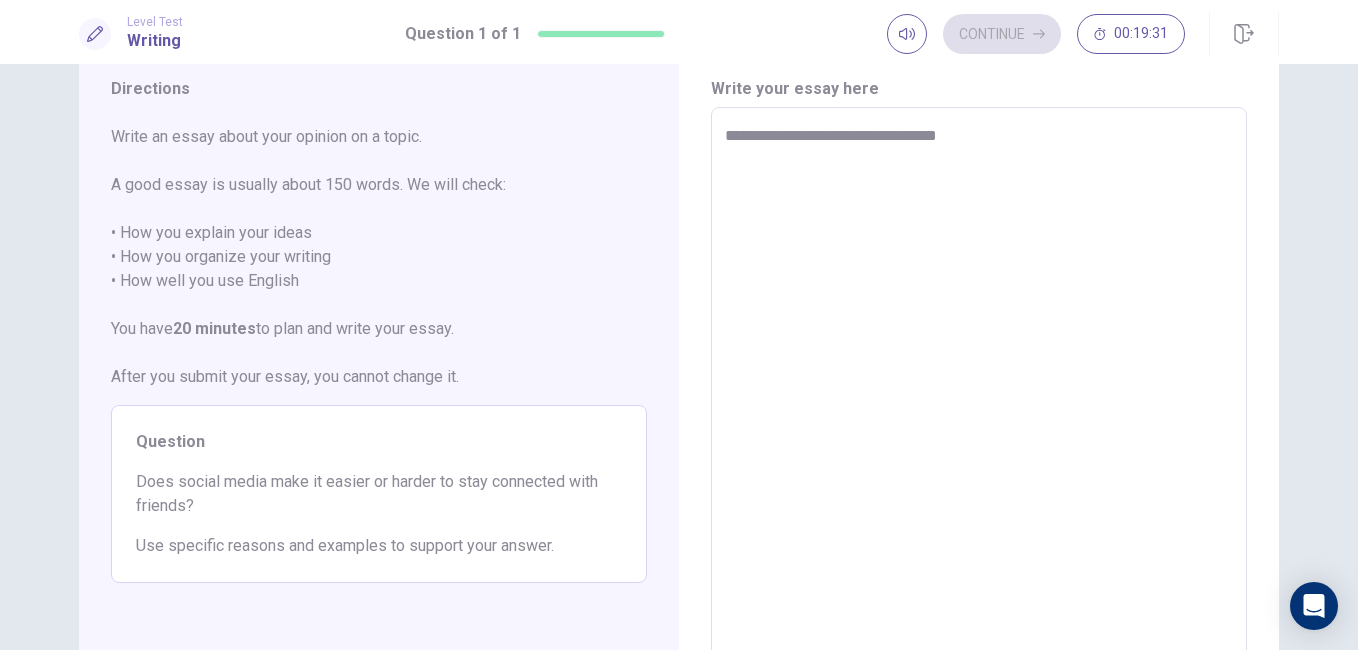 type on "*" 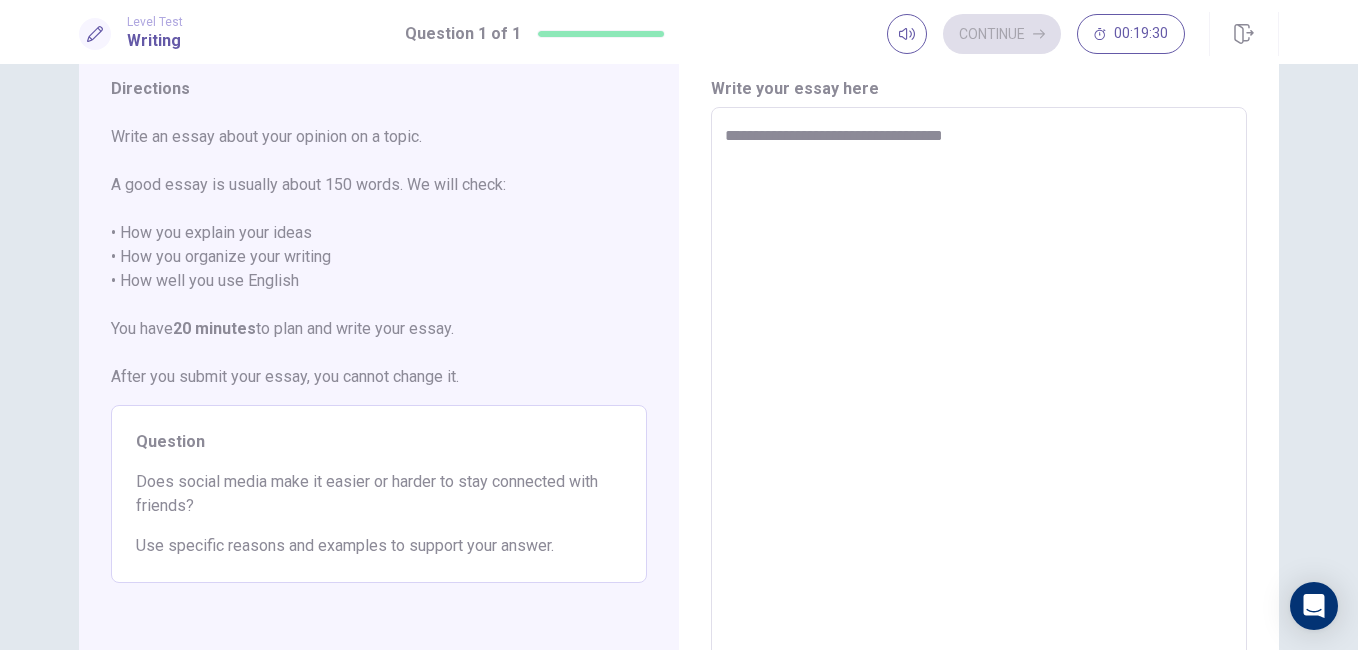 type on "*" 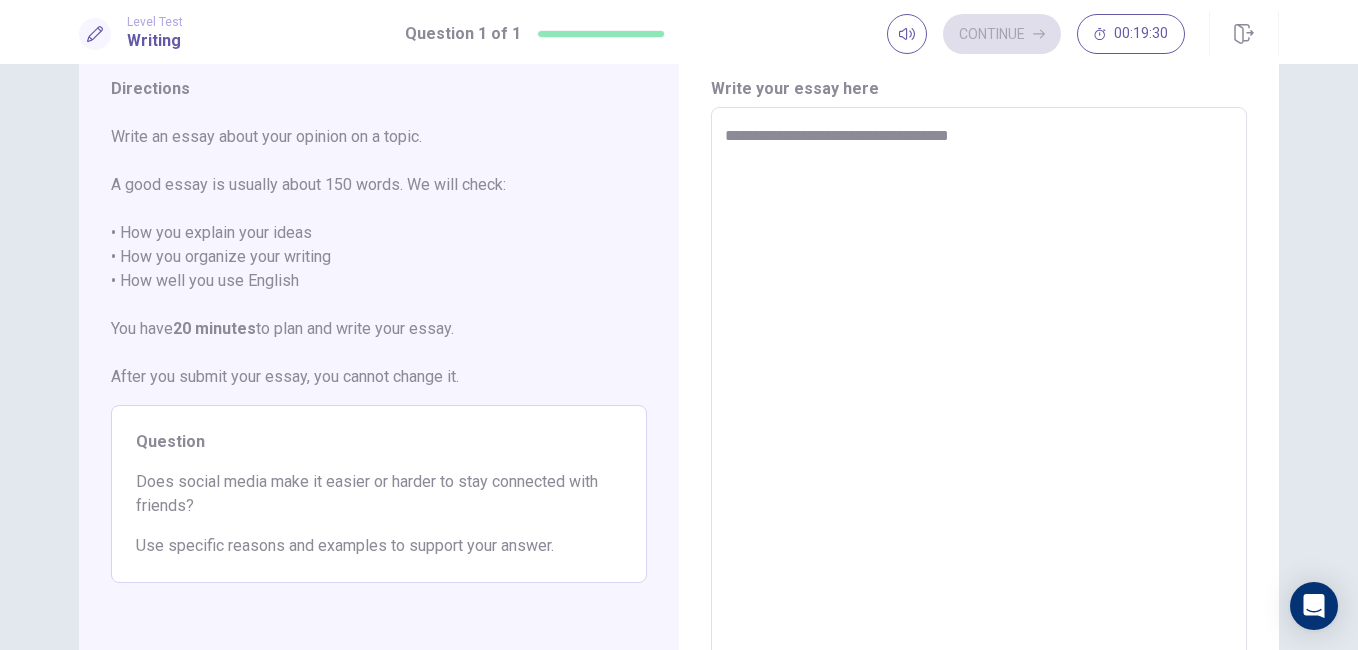 type on "*" 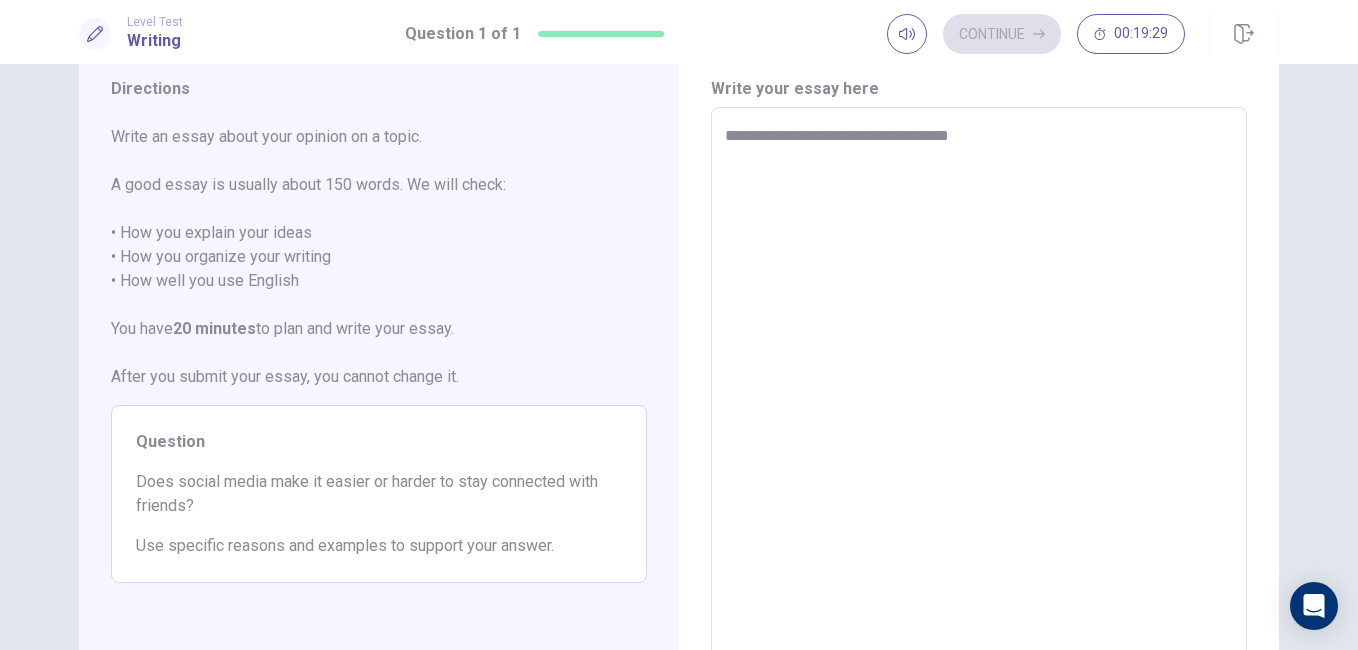 type on "**********" 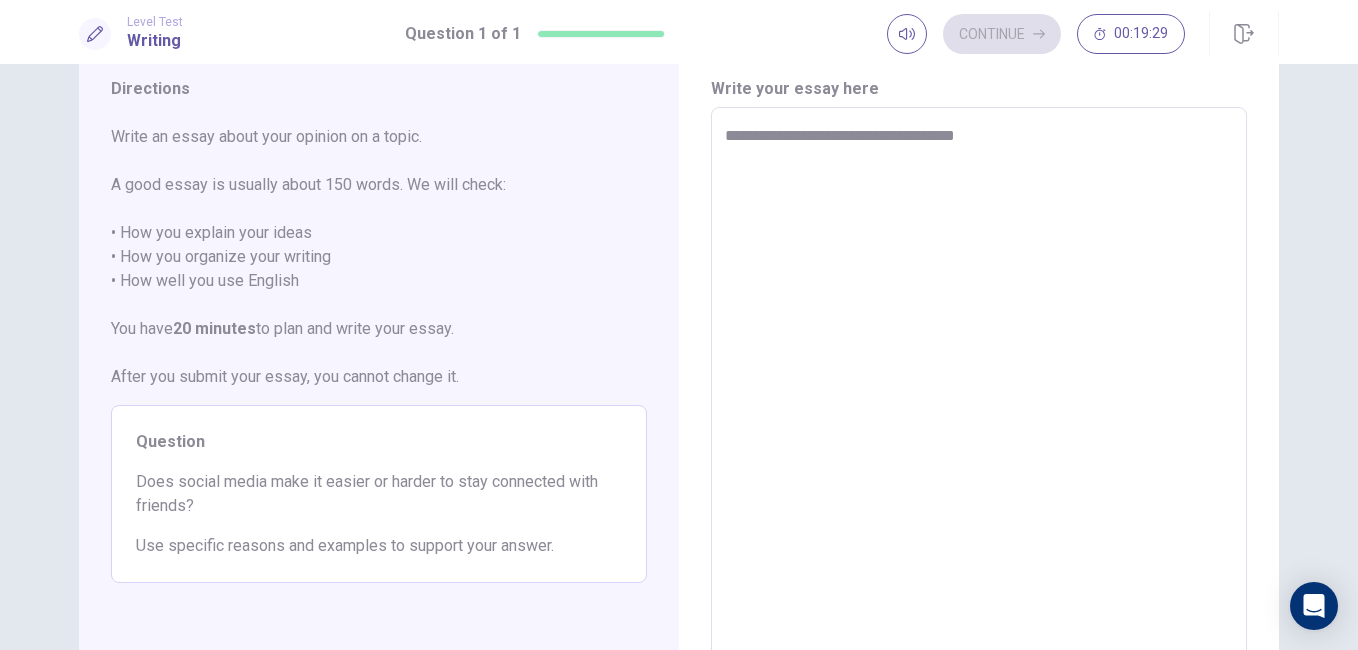 type on "*" 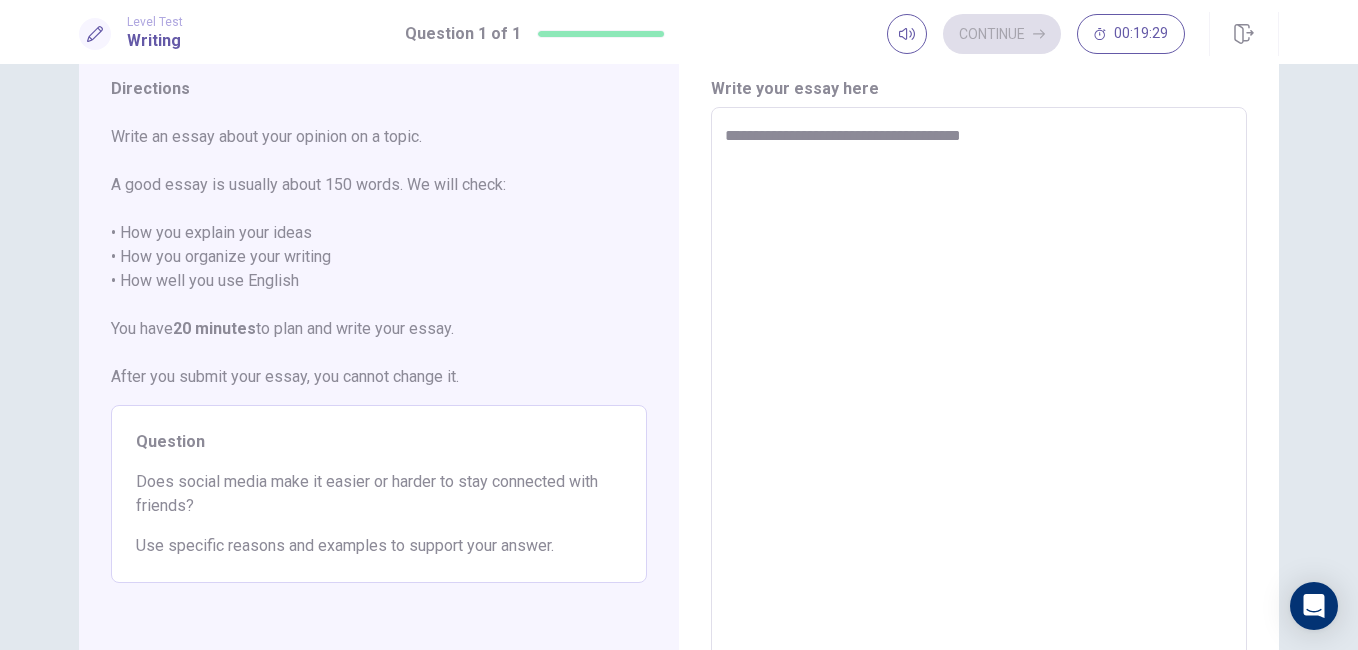 type on "*" 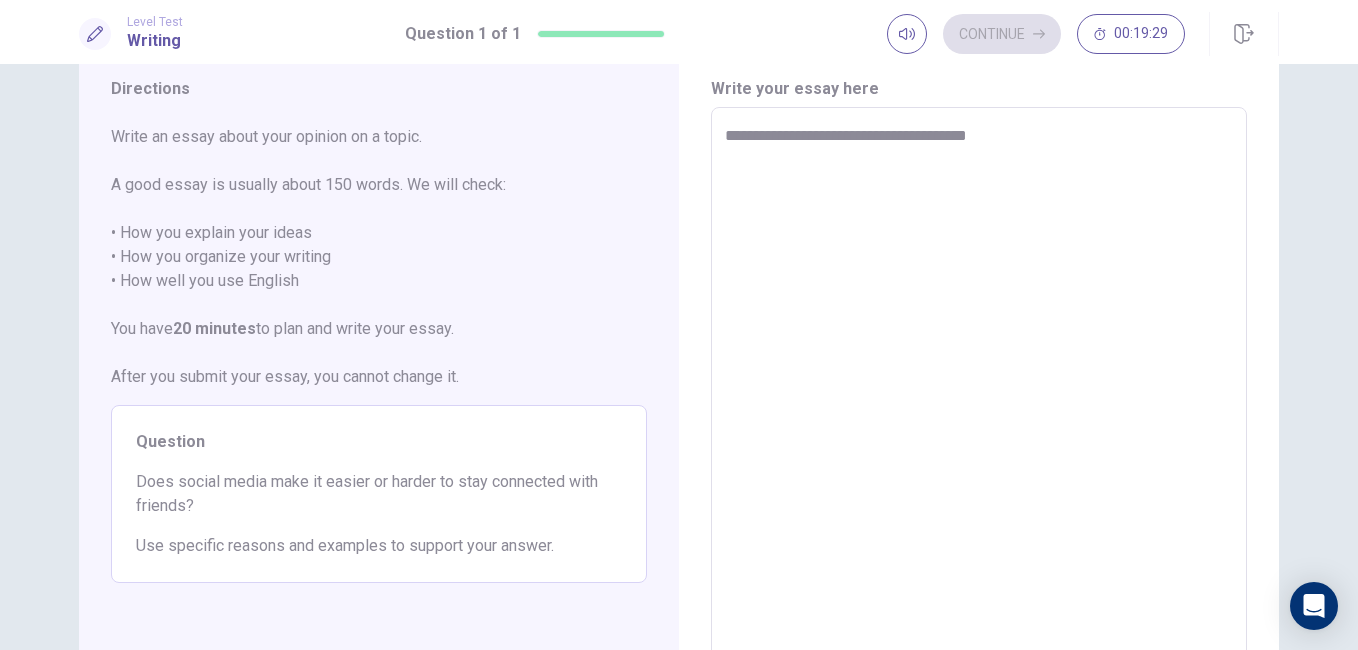 type on "*" 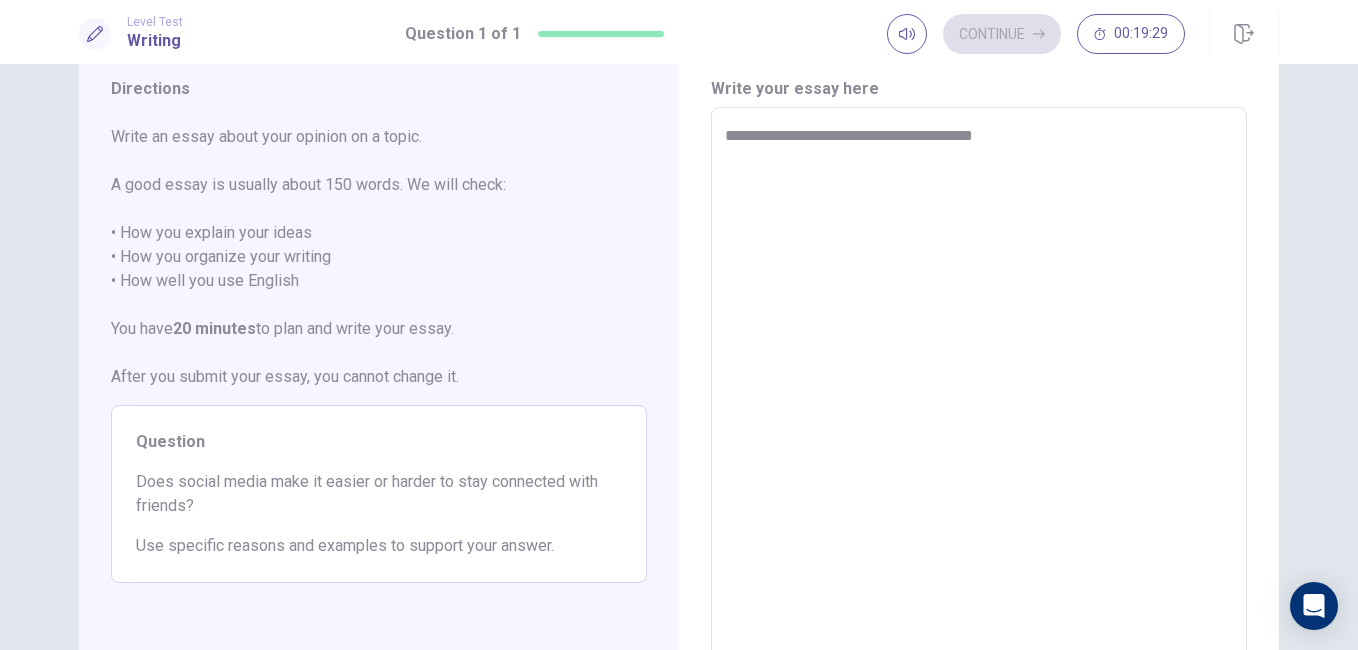 type on "*" 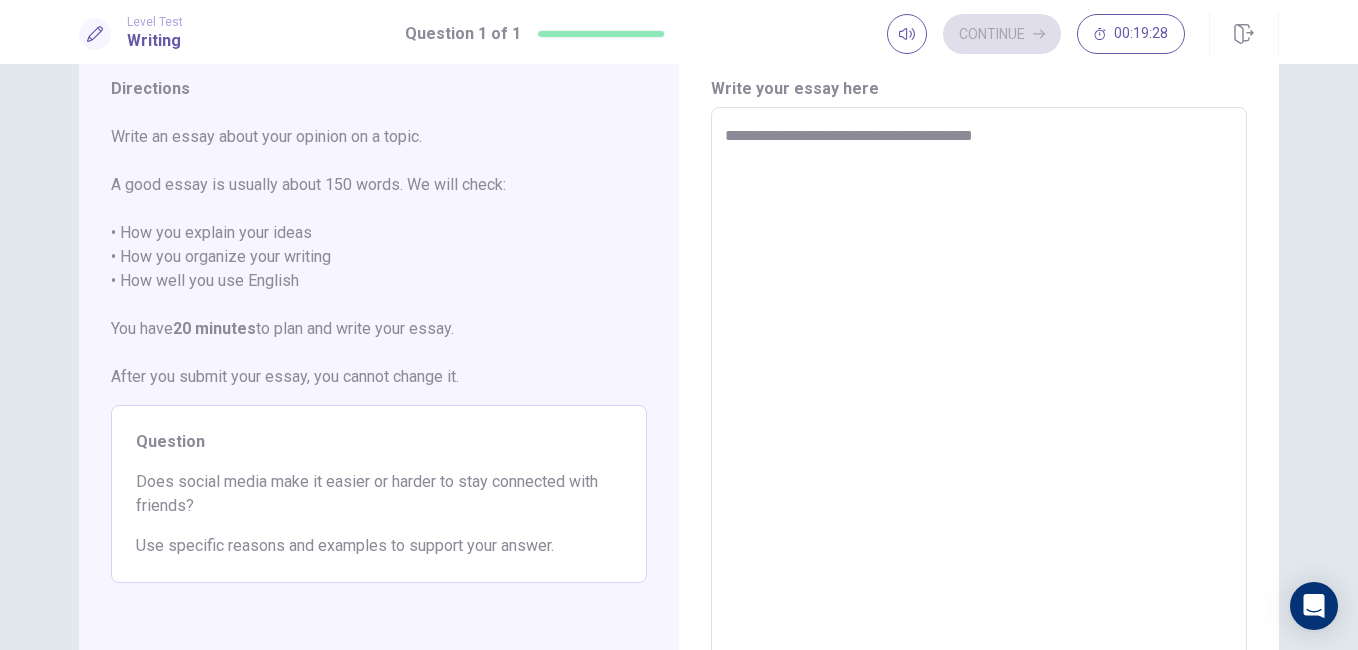 type on "**********" 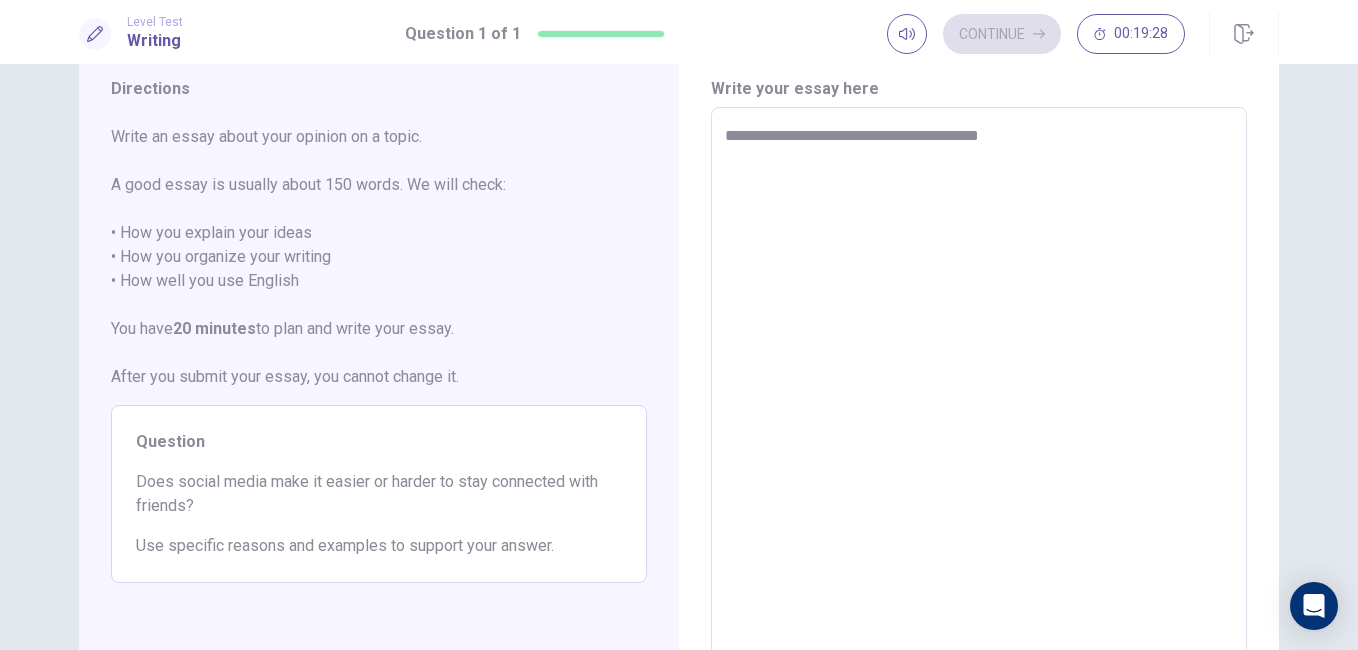 type on "*" 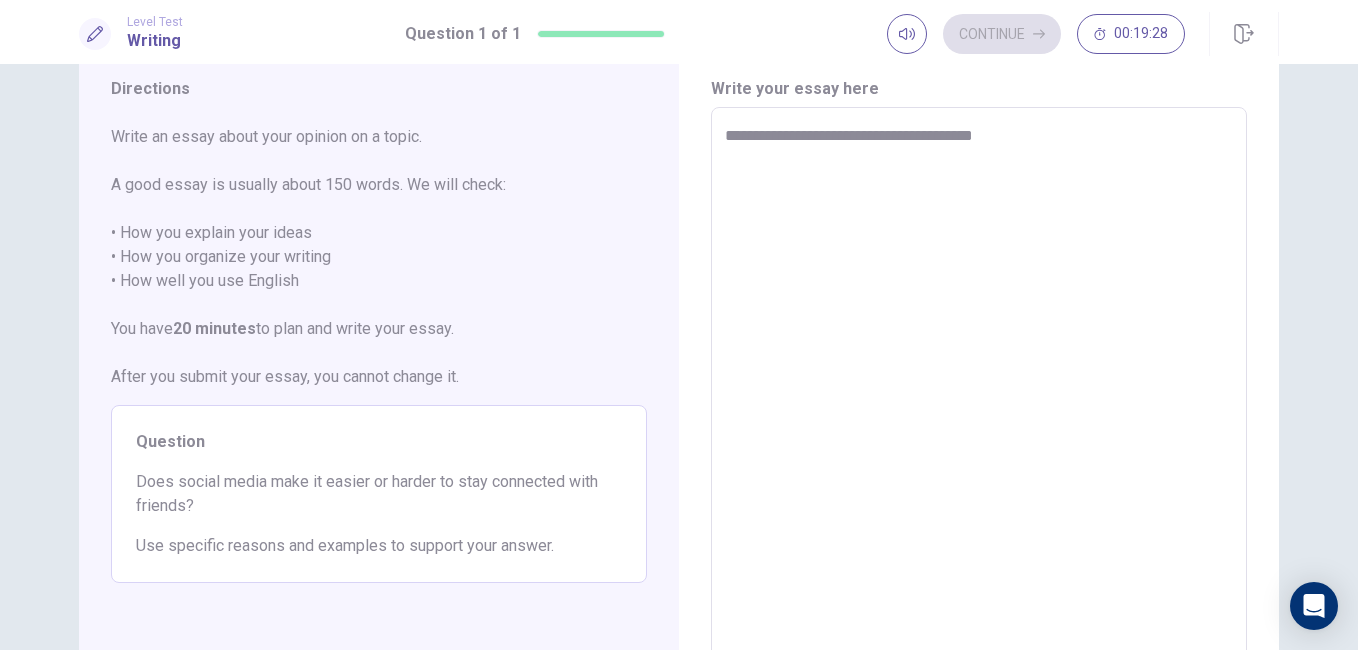 type on "*" 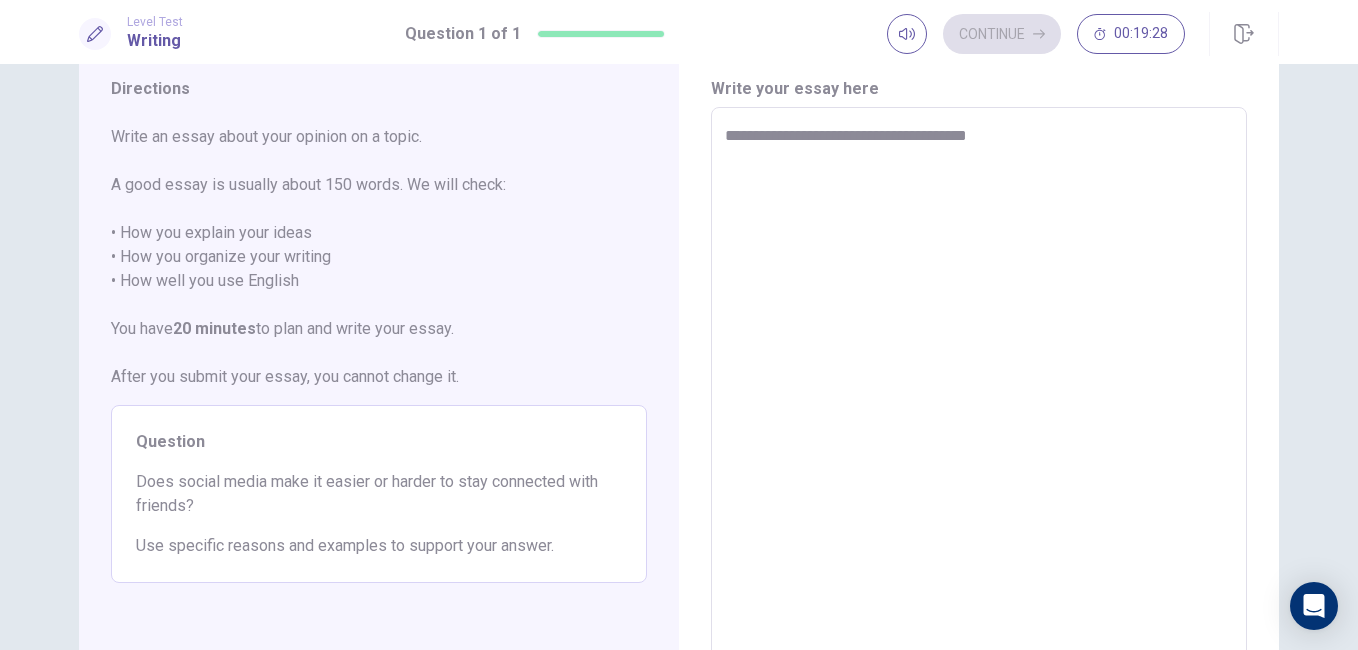 type on "*" 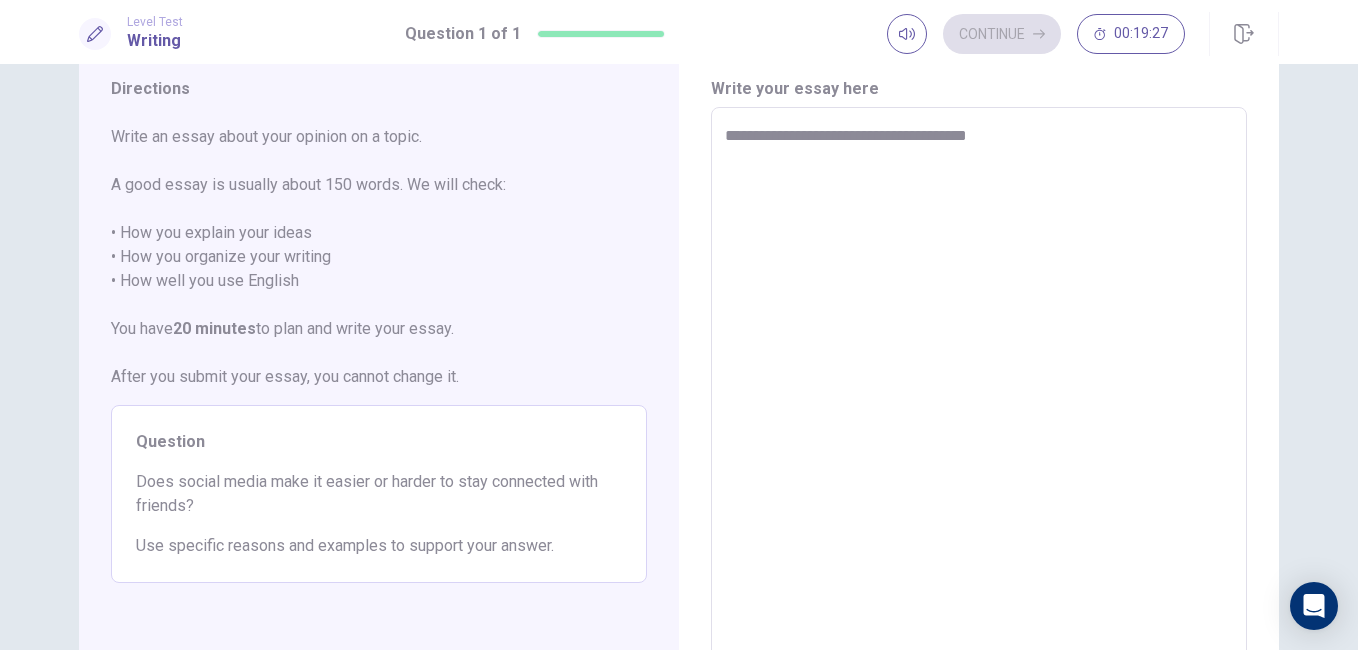 type on "**********" 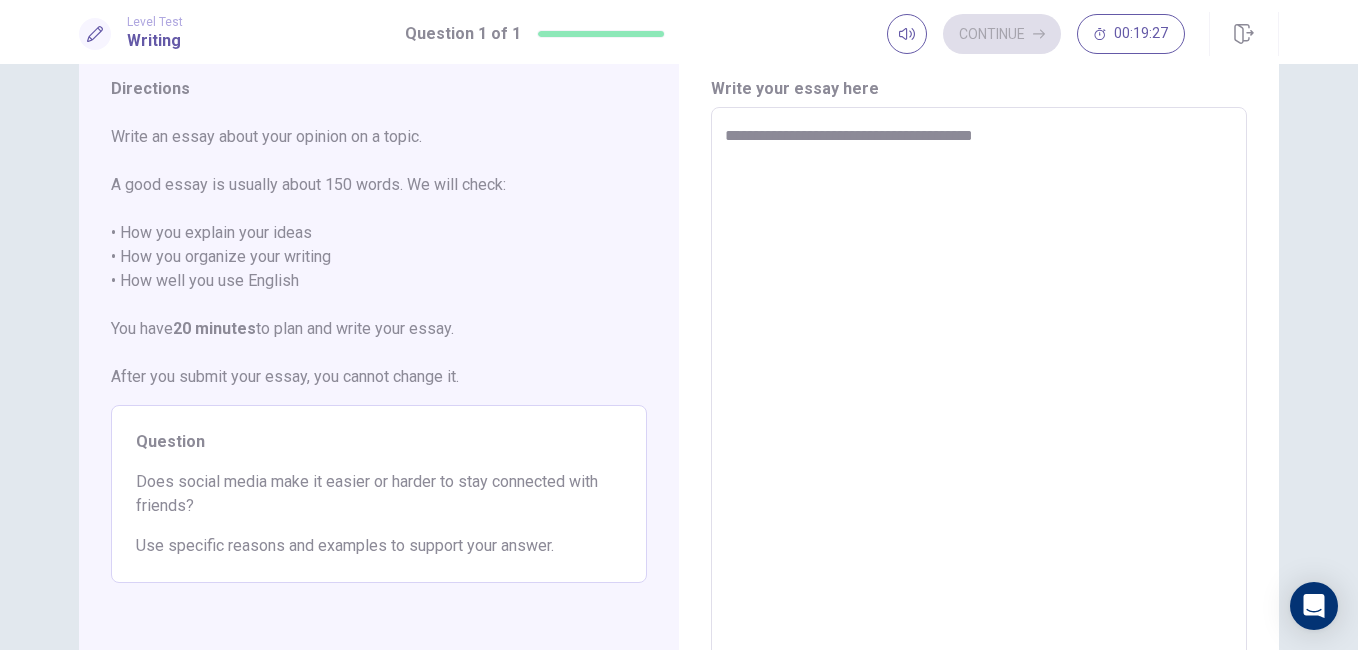 type on "*" 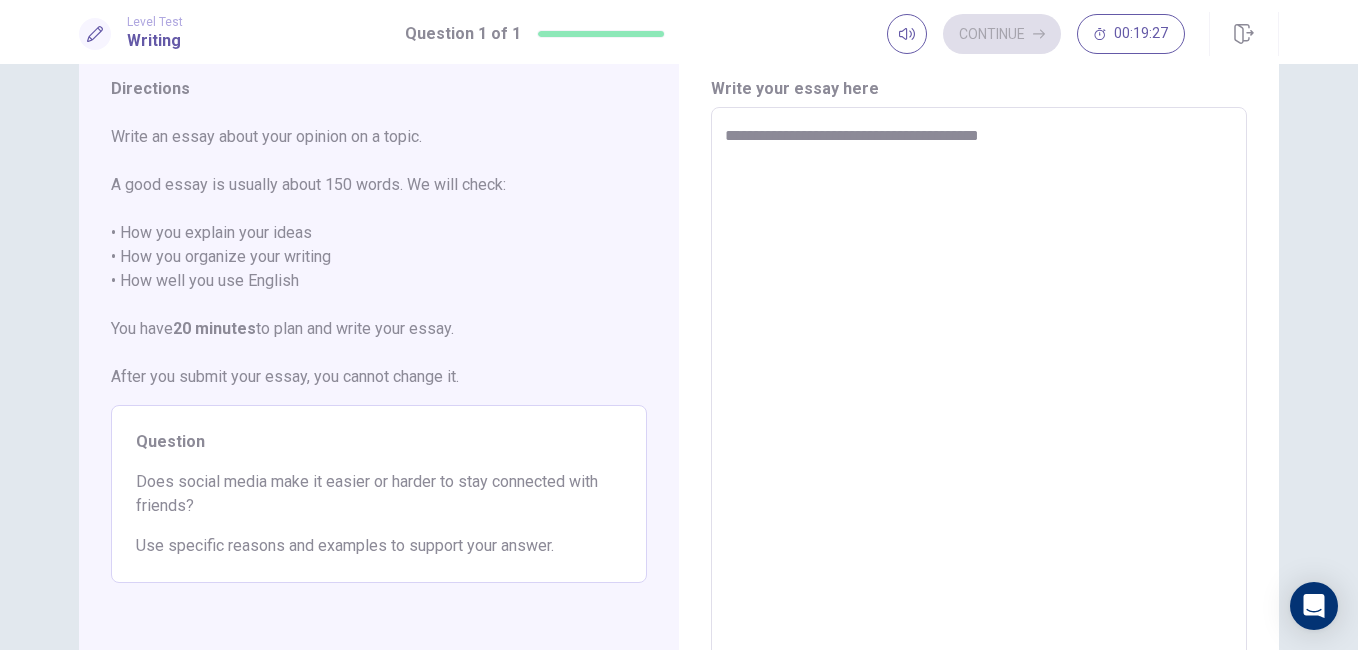 type on "*" 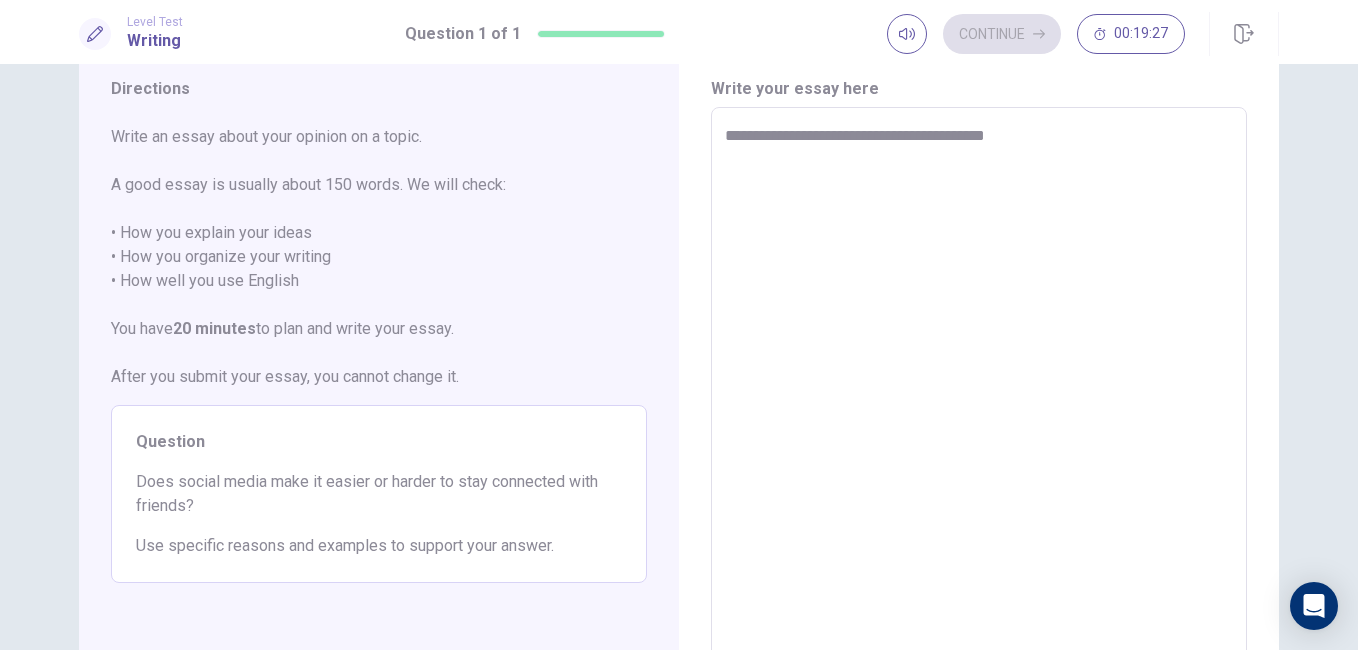type on "*" 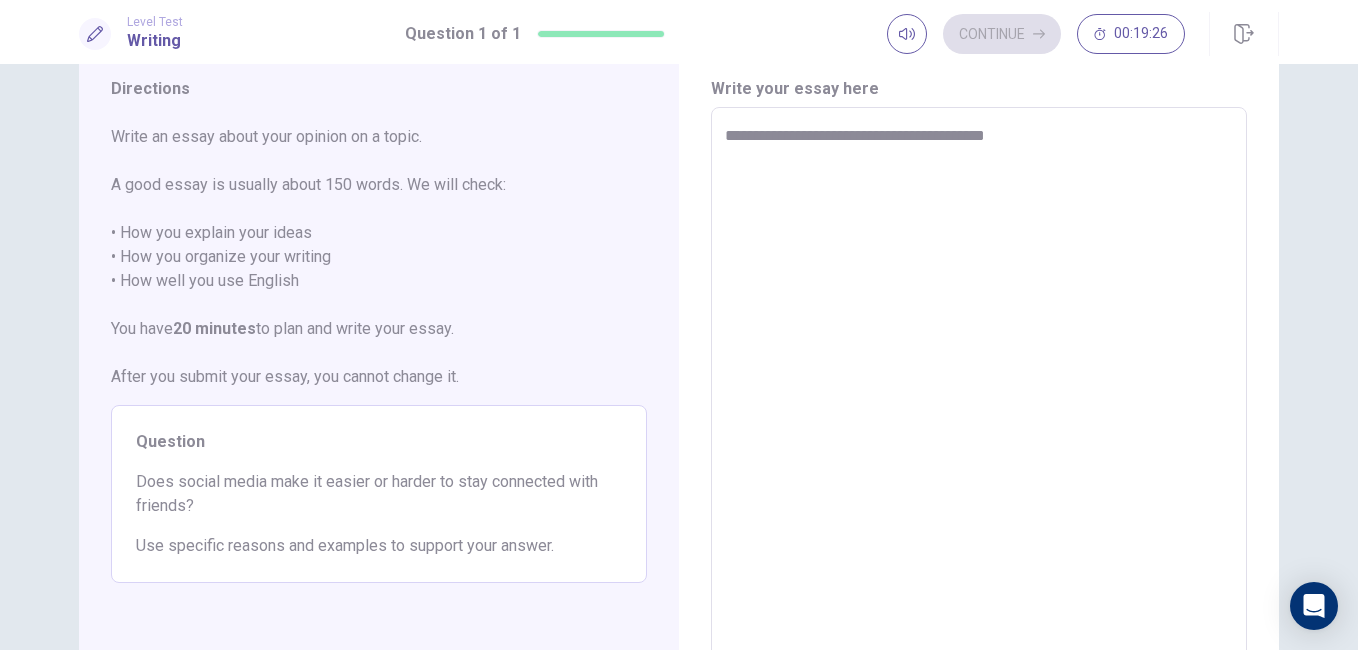 type on "**********" 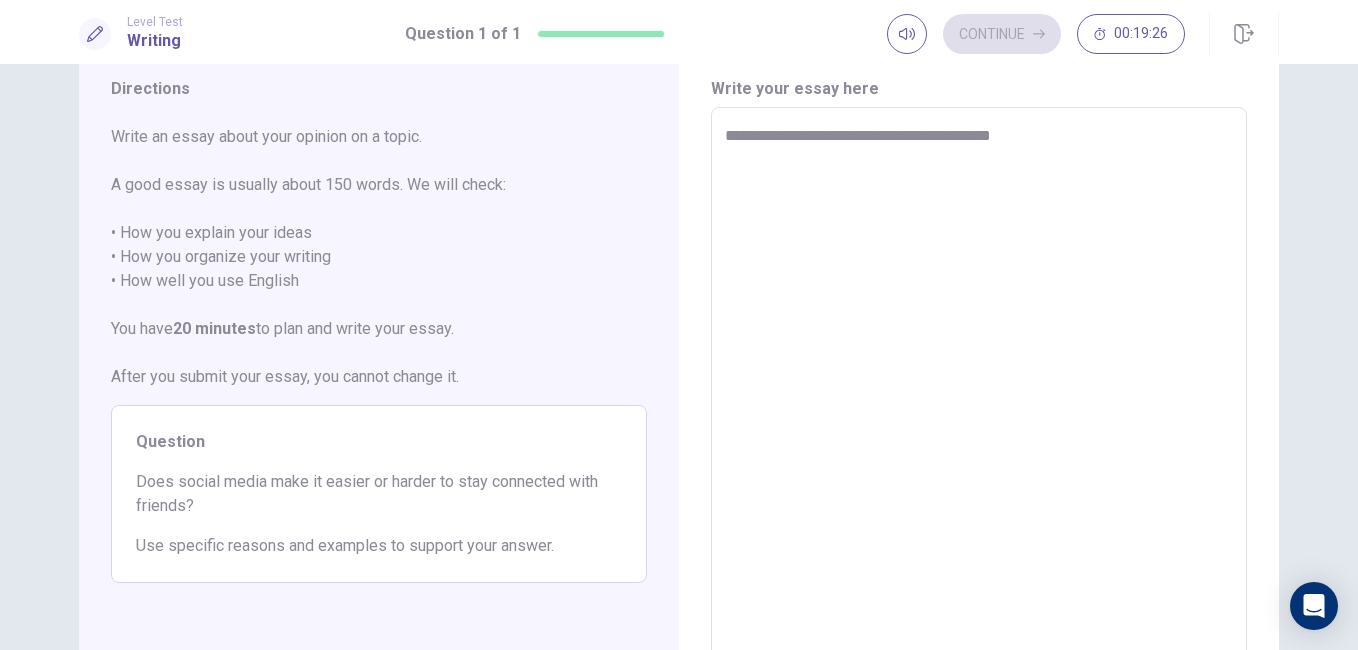 type on "*" 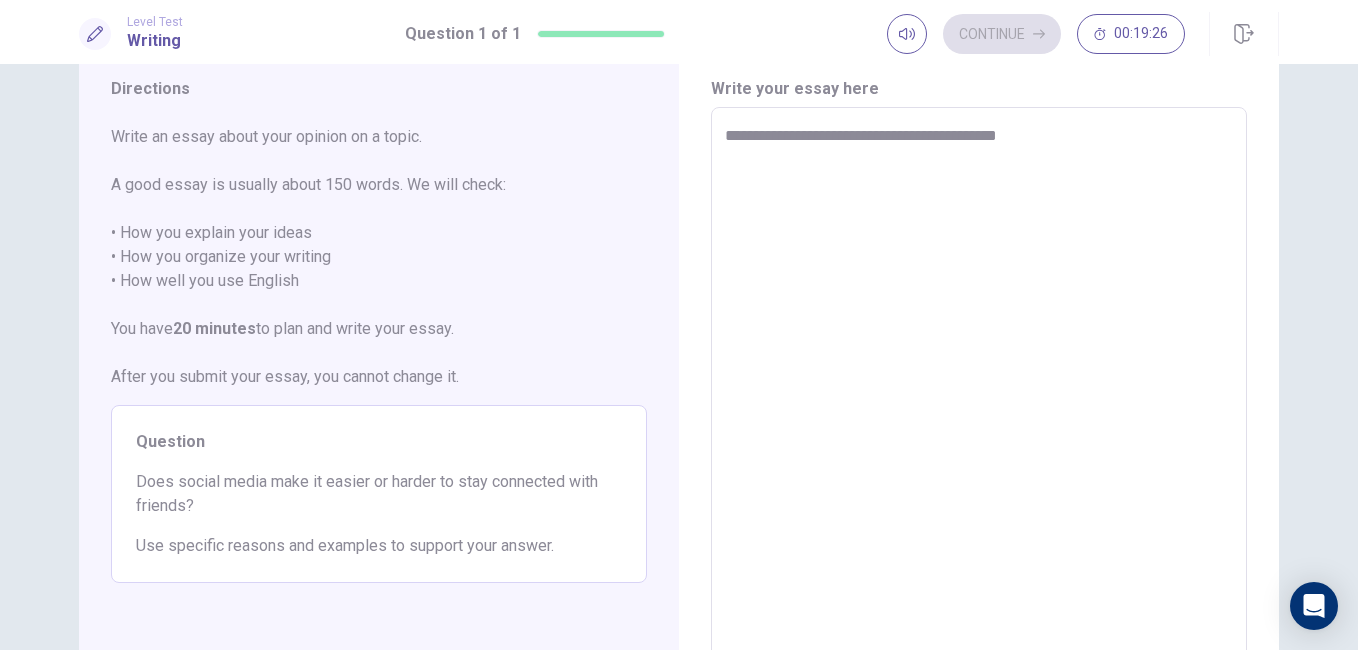 type on "*" 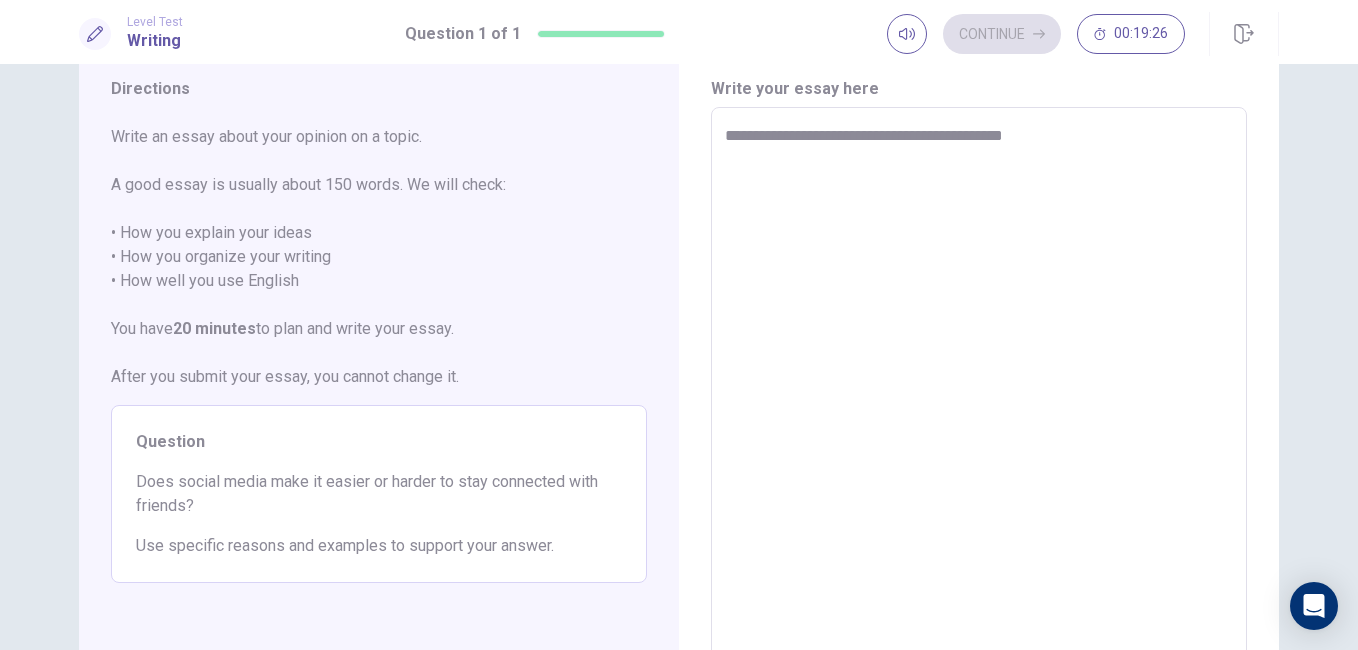 type on "*" 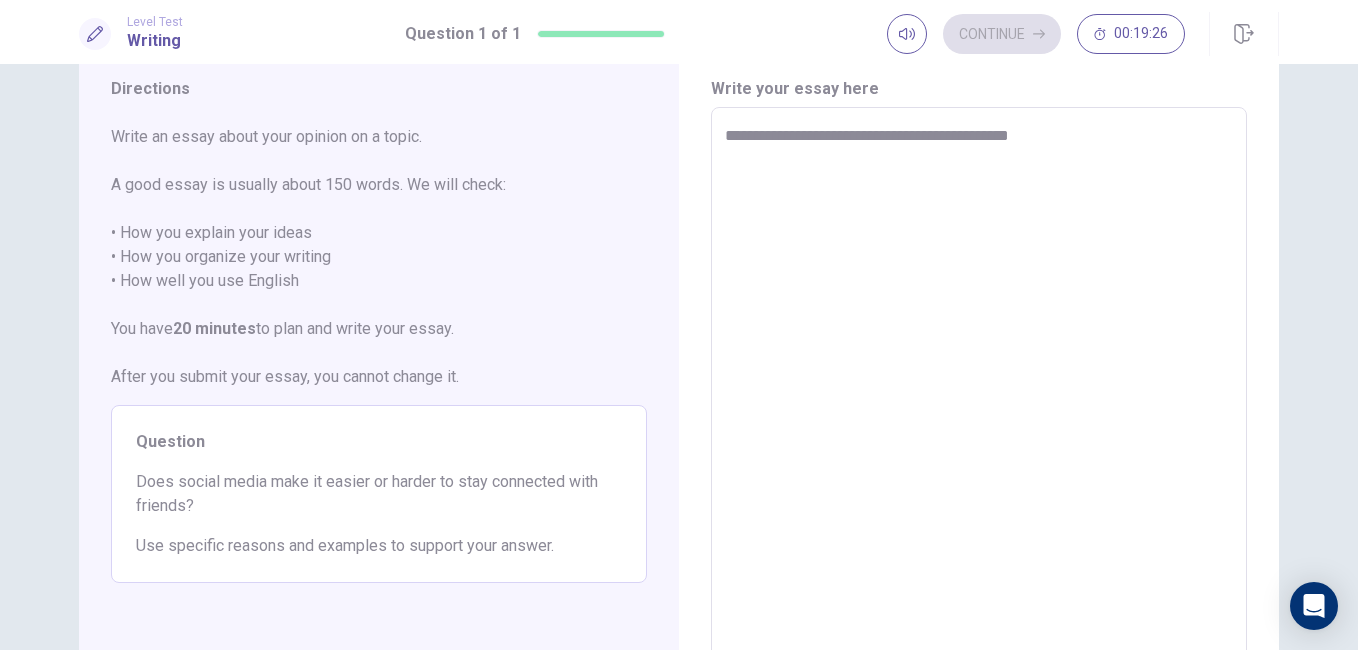 type on "*" 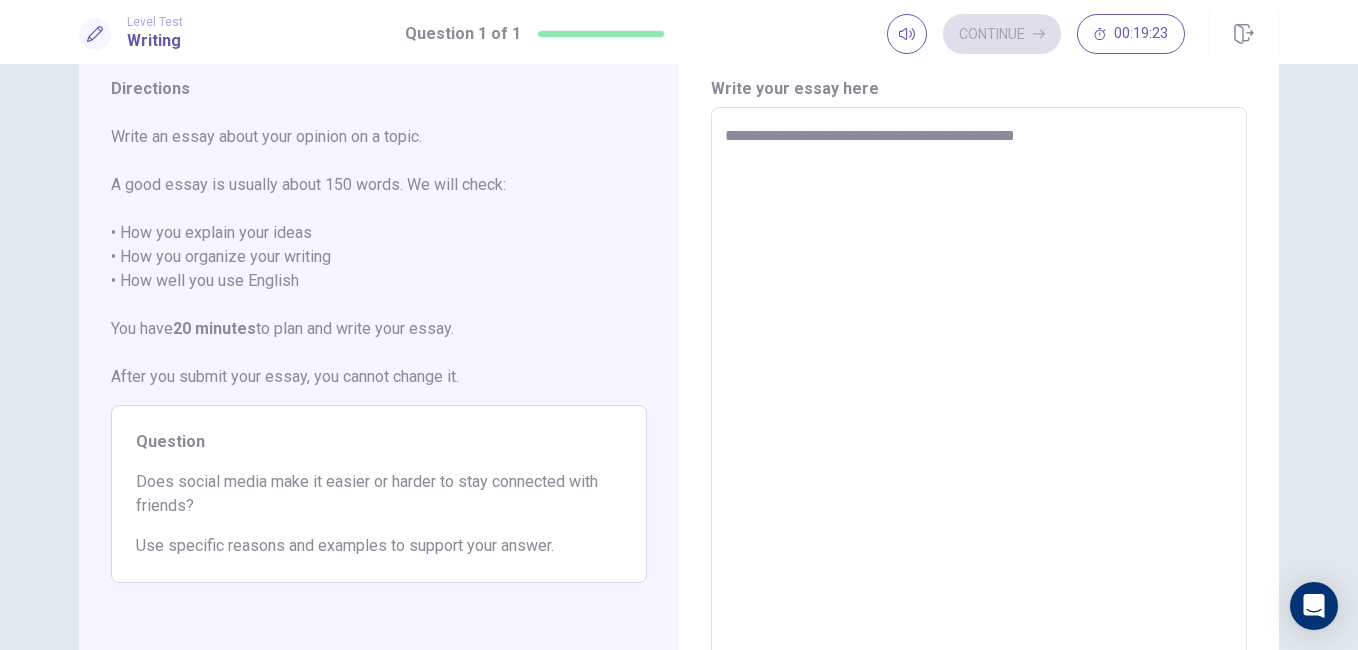 type on "*" 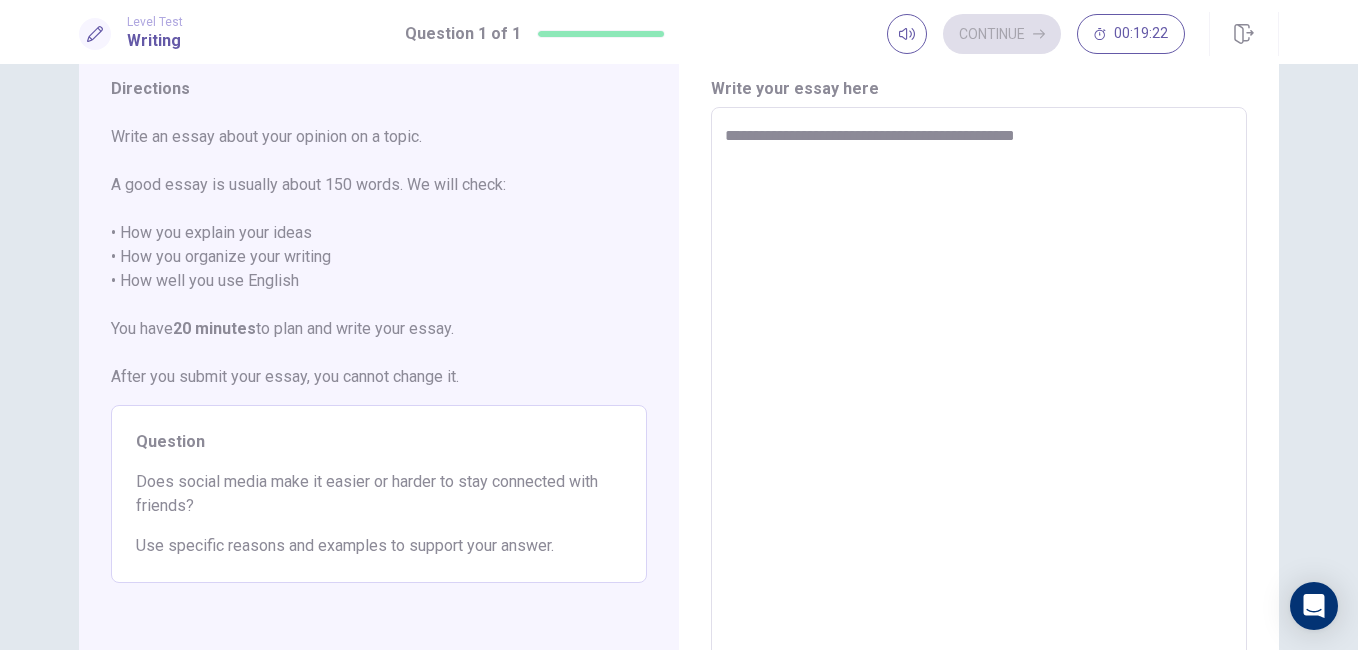 type on "**********" 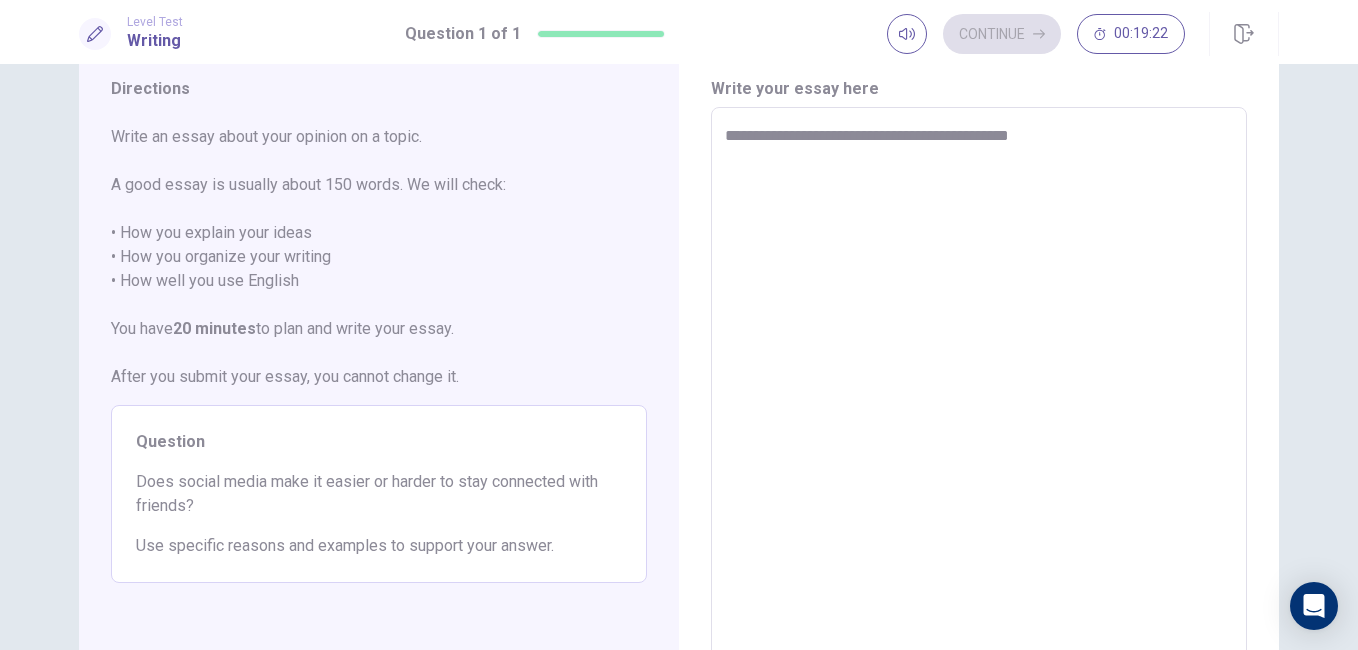 type on "*" 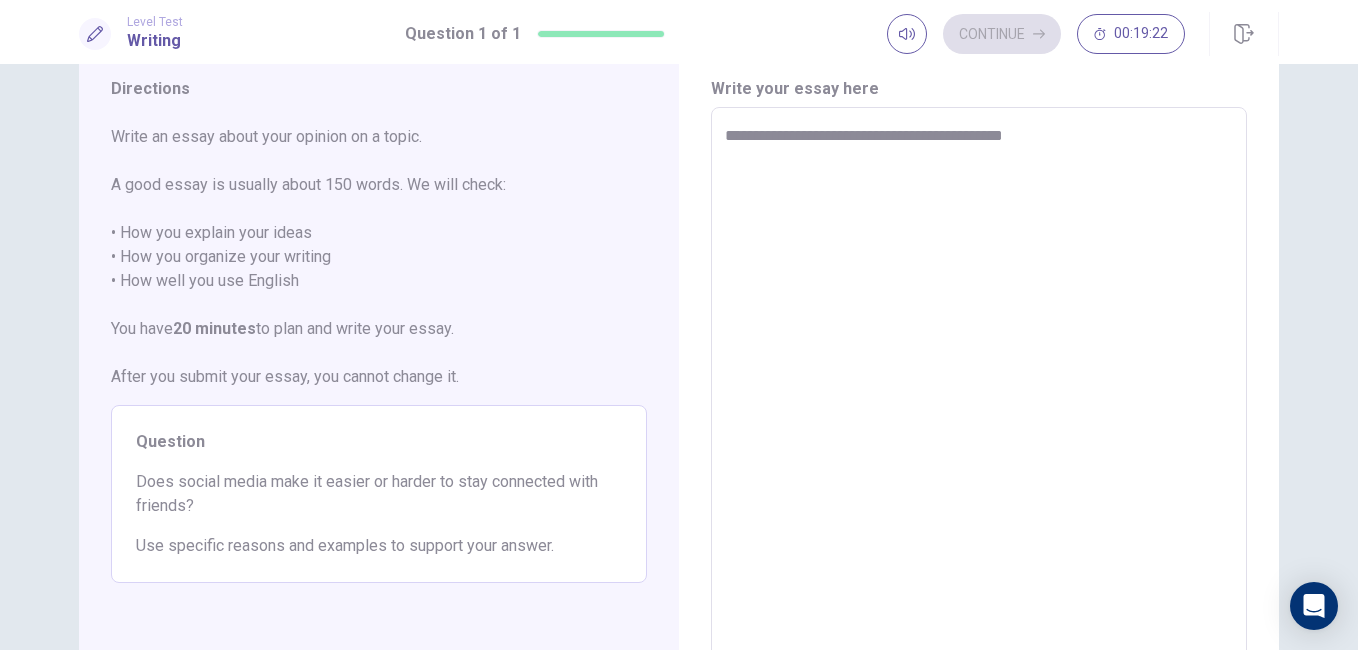 type on "*" 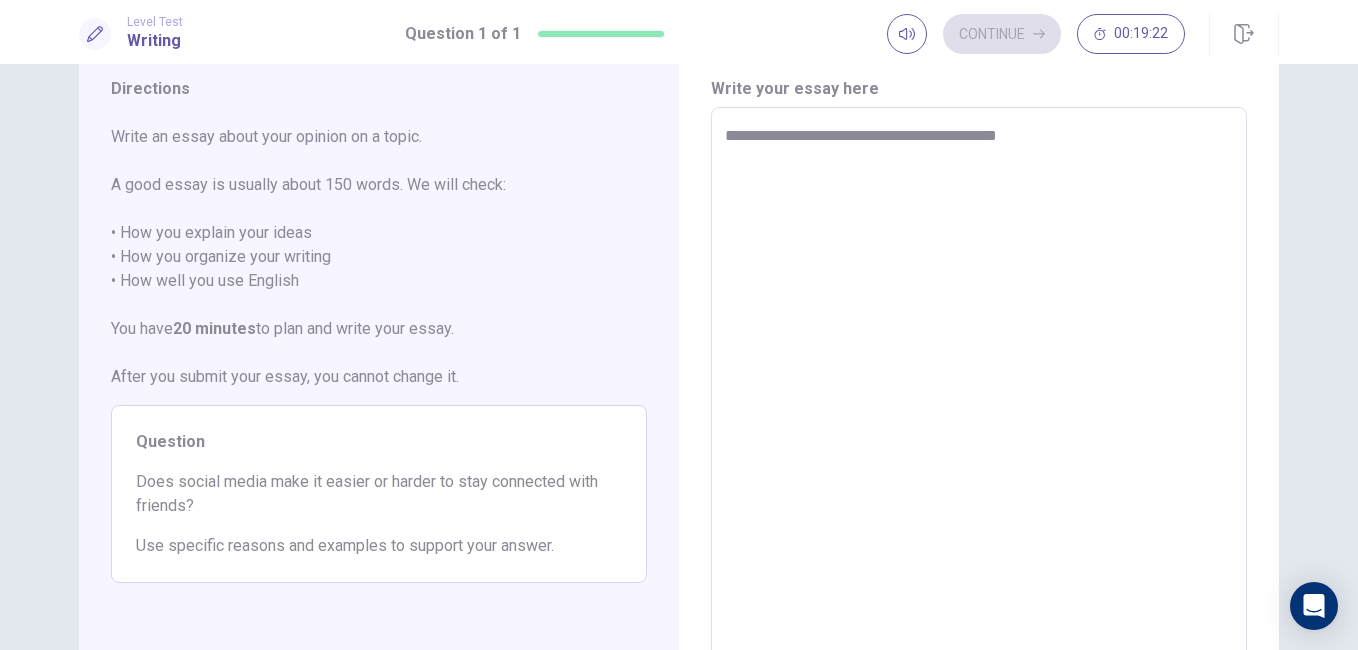 type on "*" 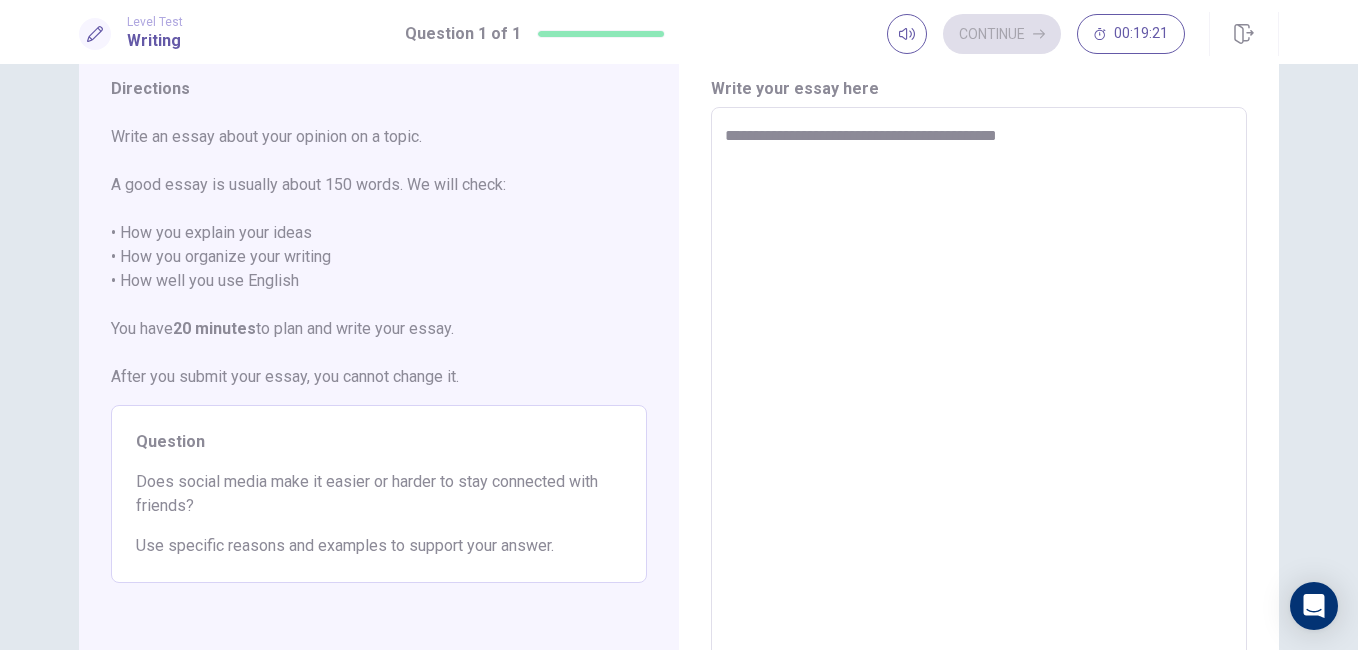 type on "**********" 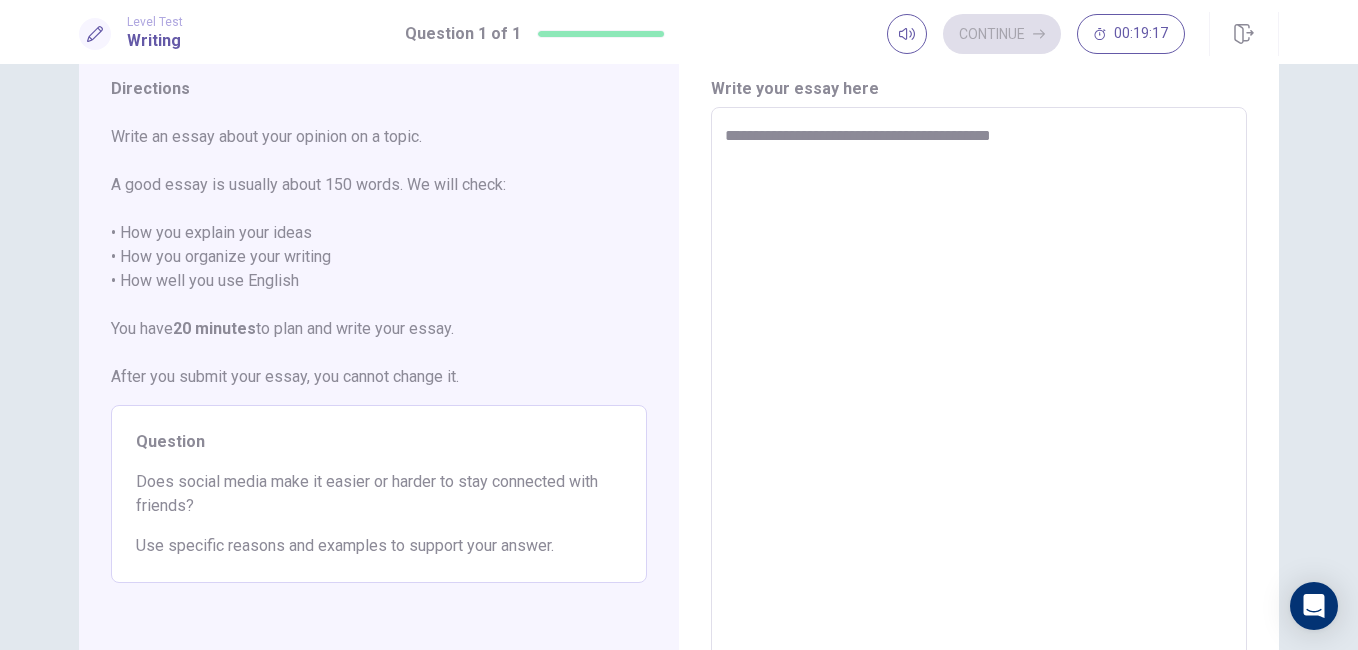 type on "*" 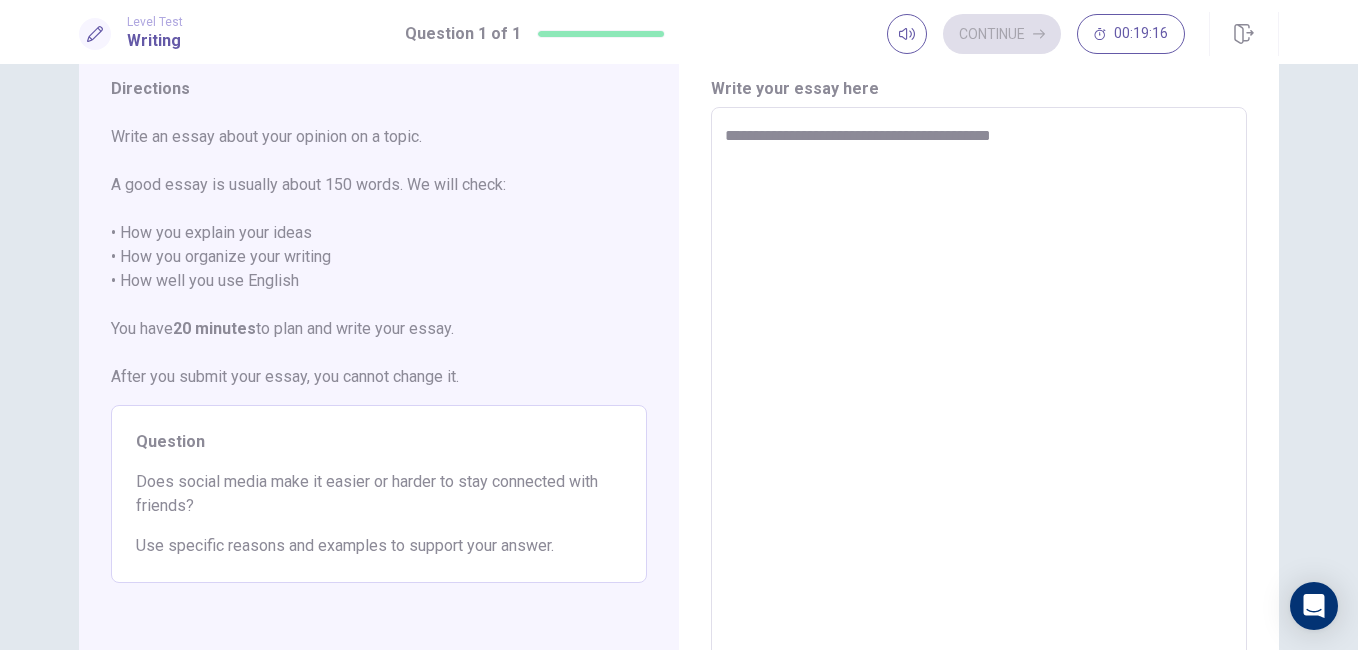 type on "**********" 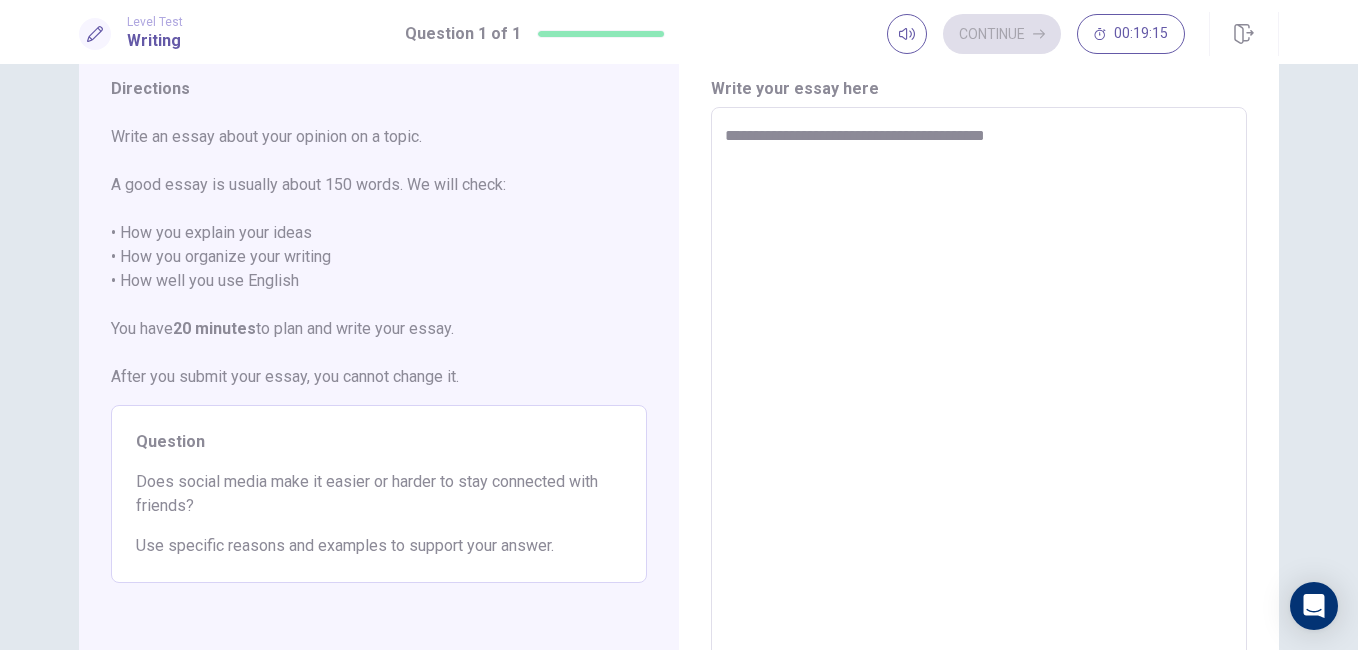 type on "*" 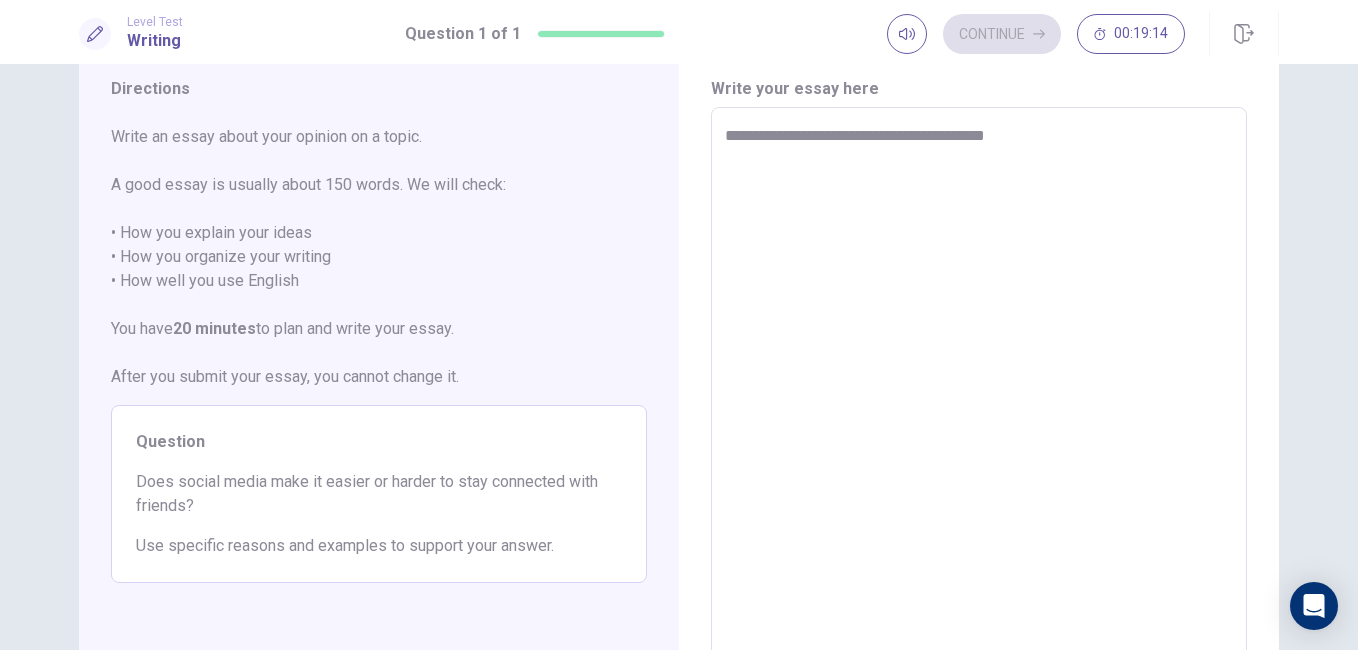 type on "**********" 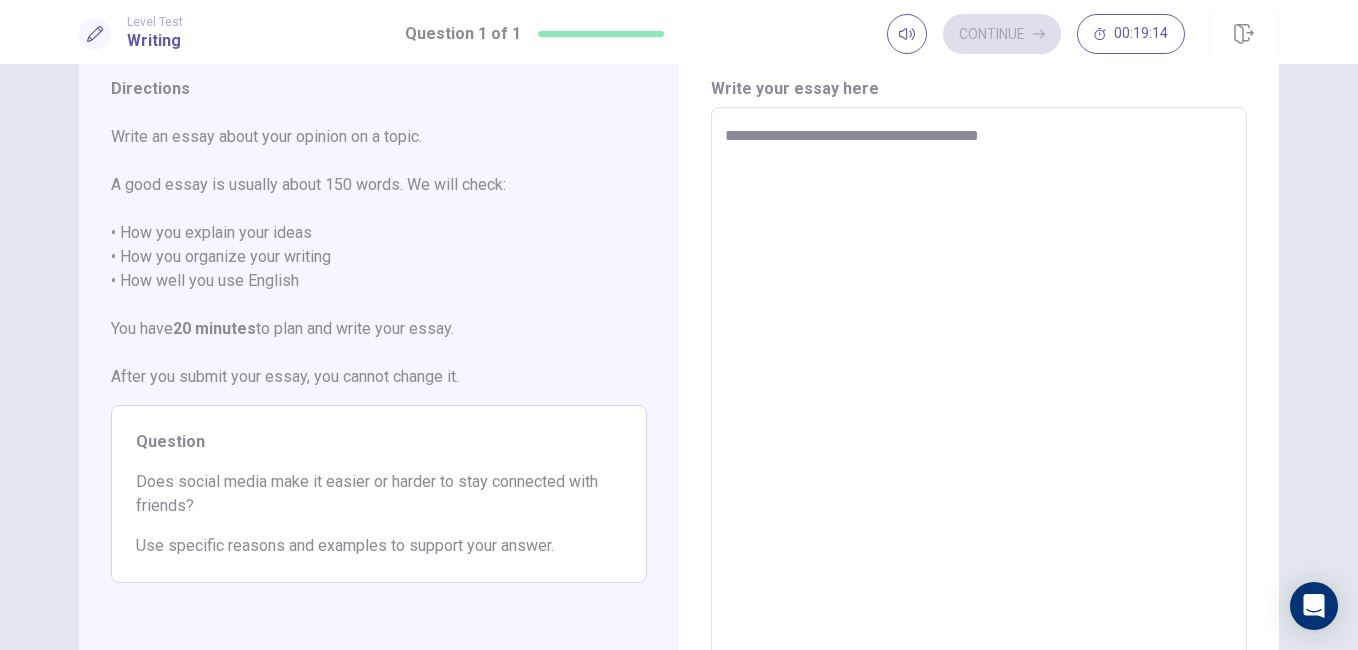 type on "*" 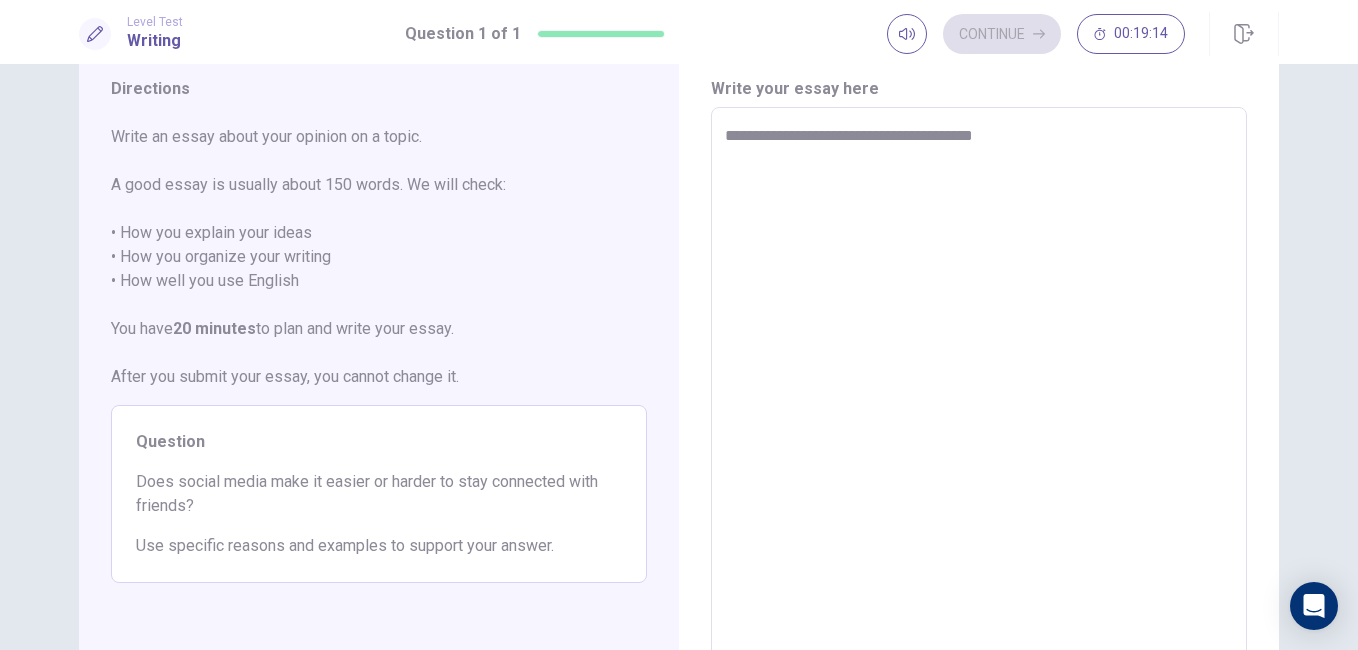 type on "*" 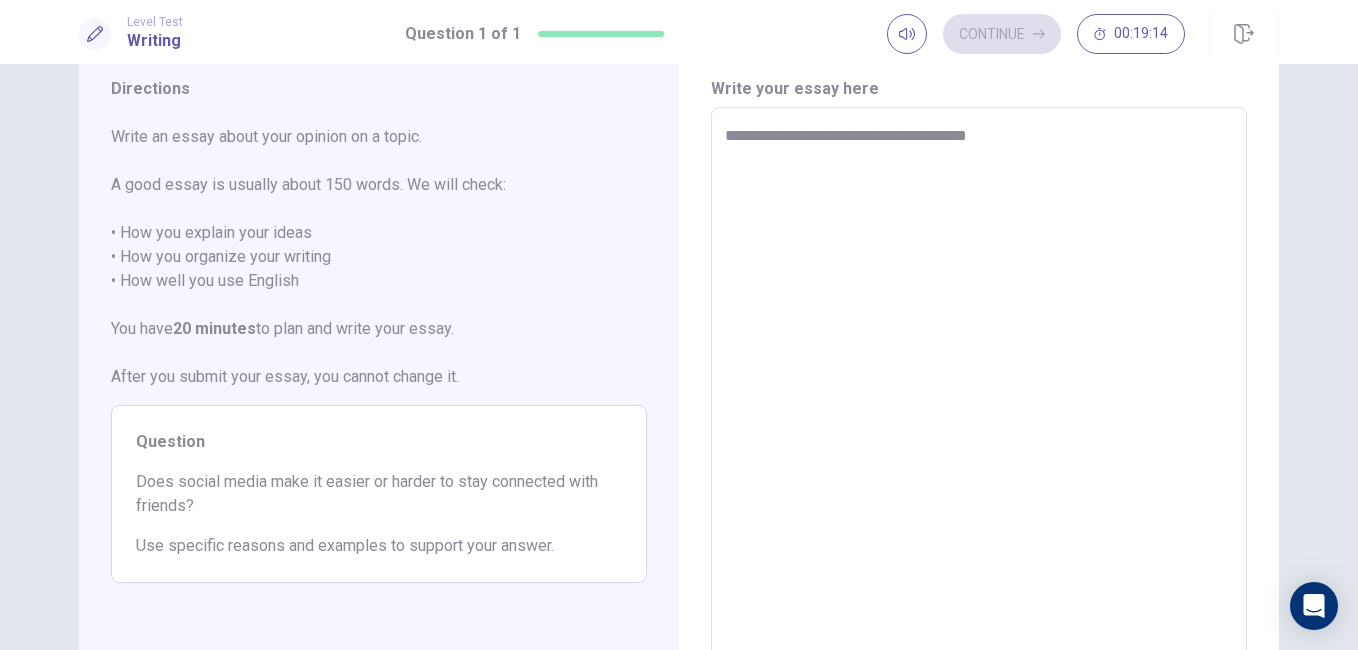 type on "*" 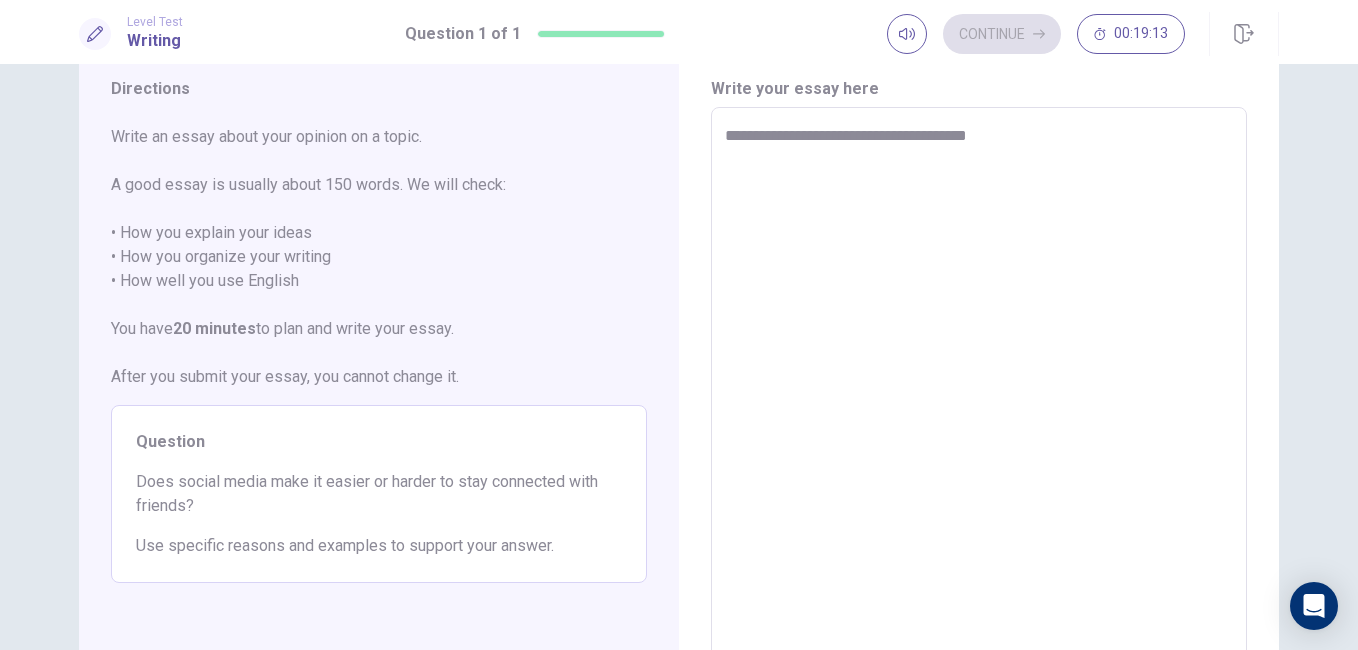 type on "**********" 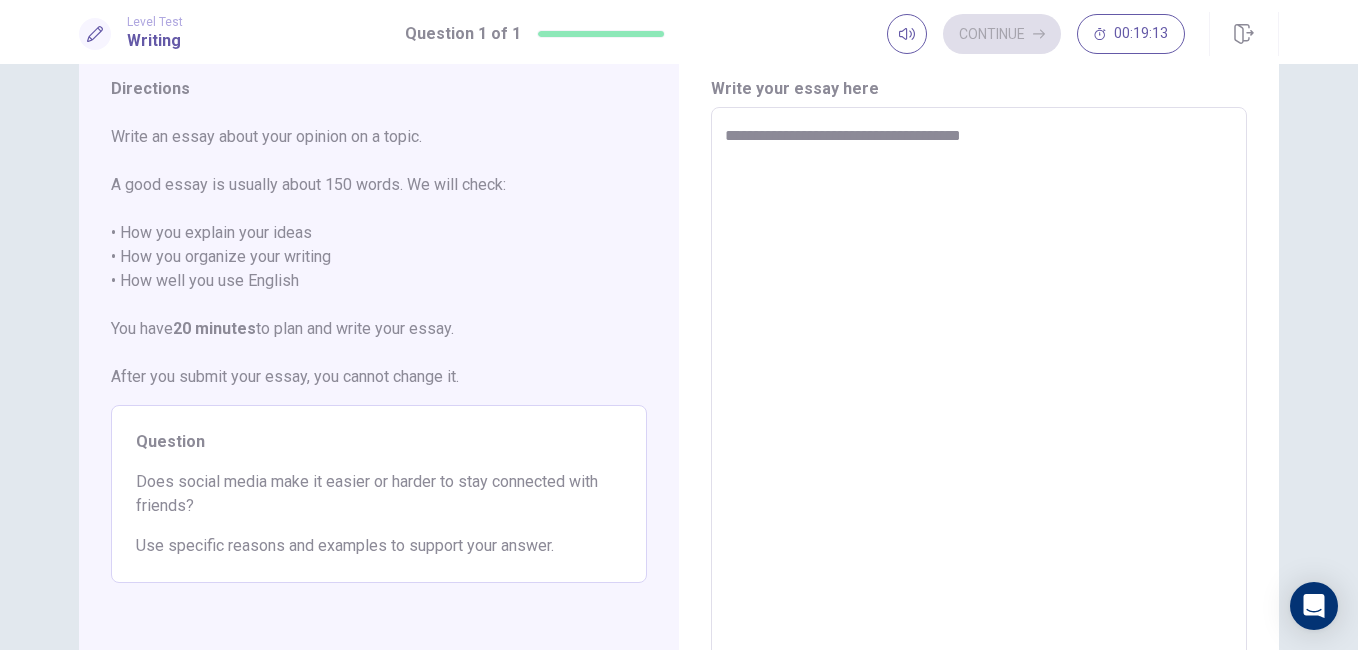 type on "*" 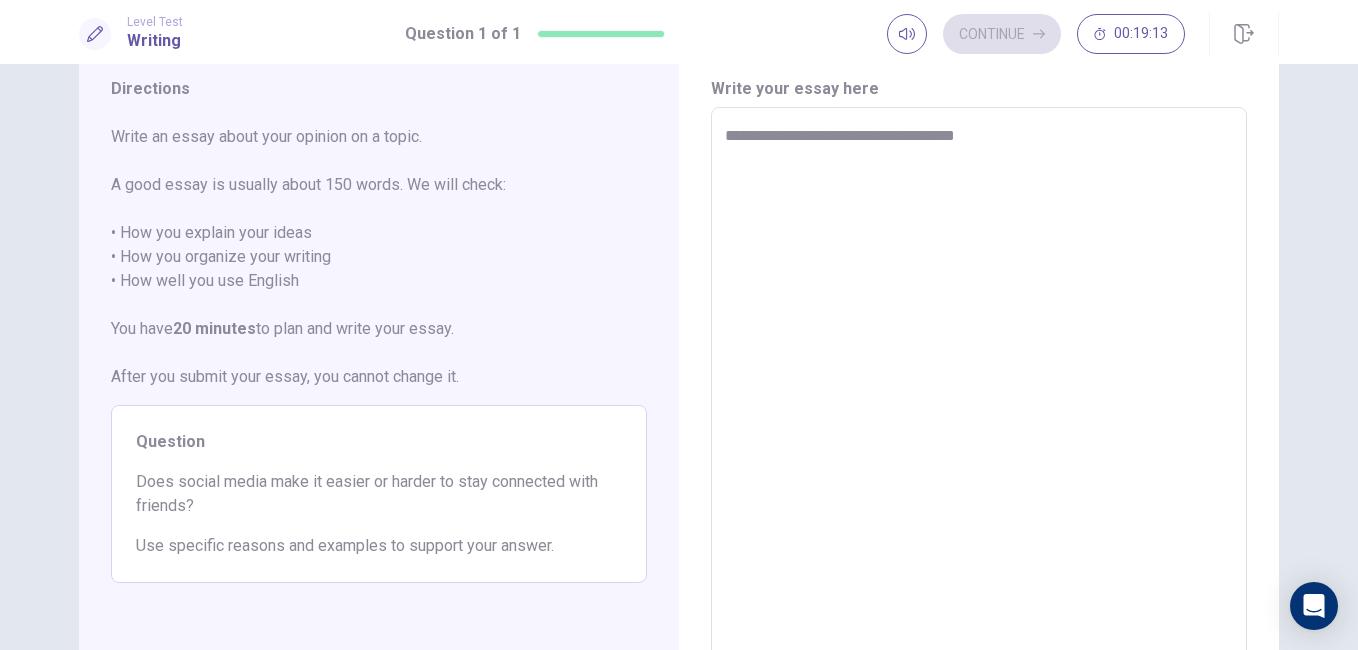 type on "*" 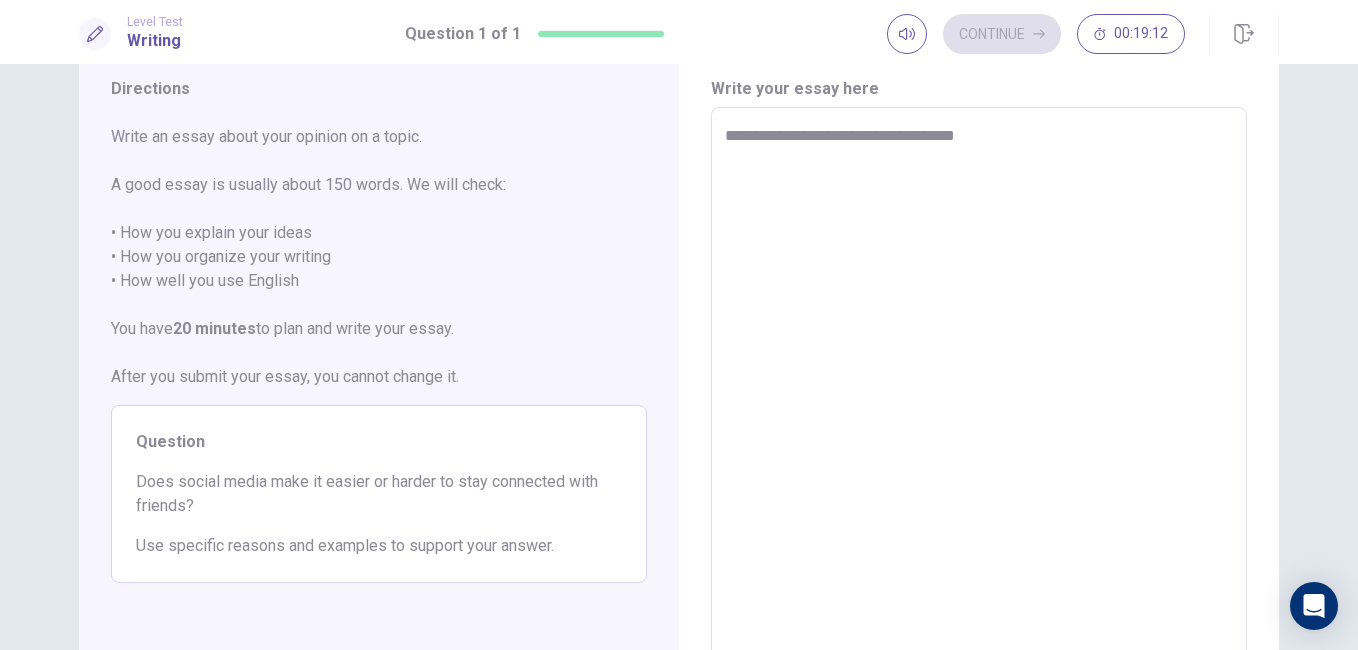 type on "**********" 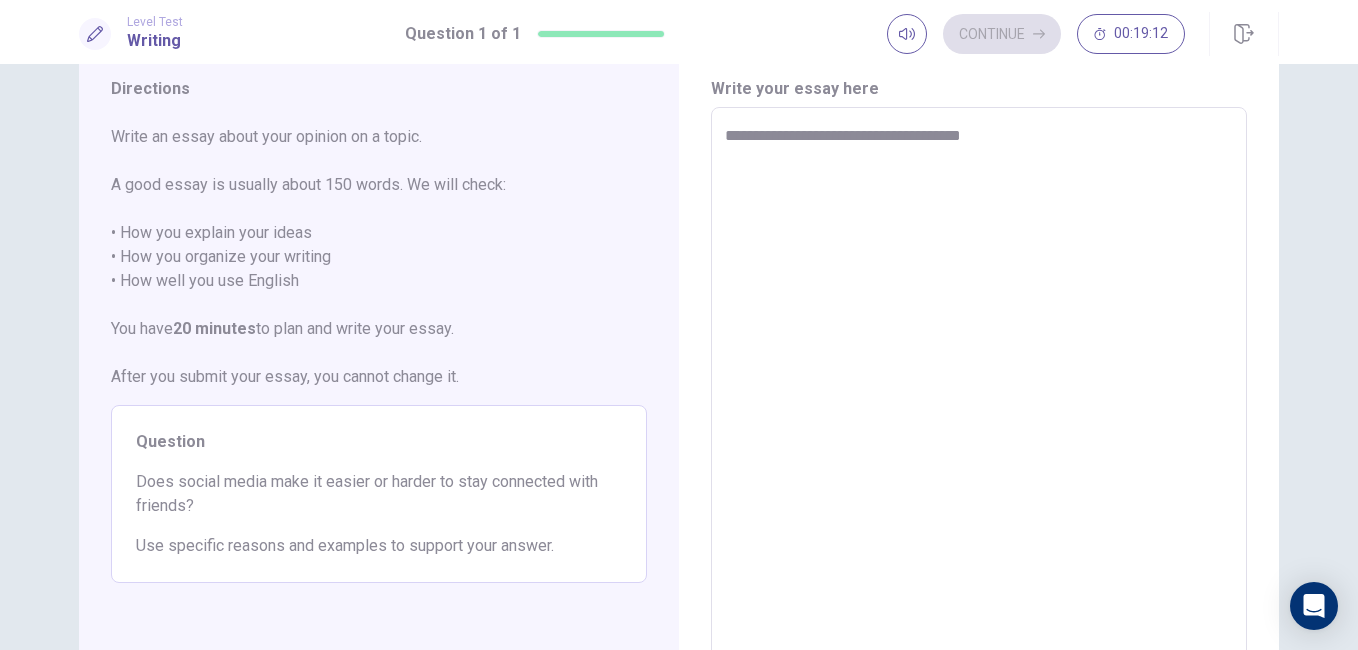 type on "*" 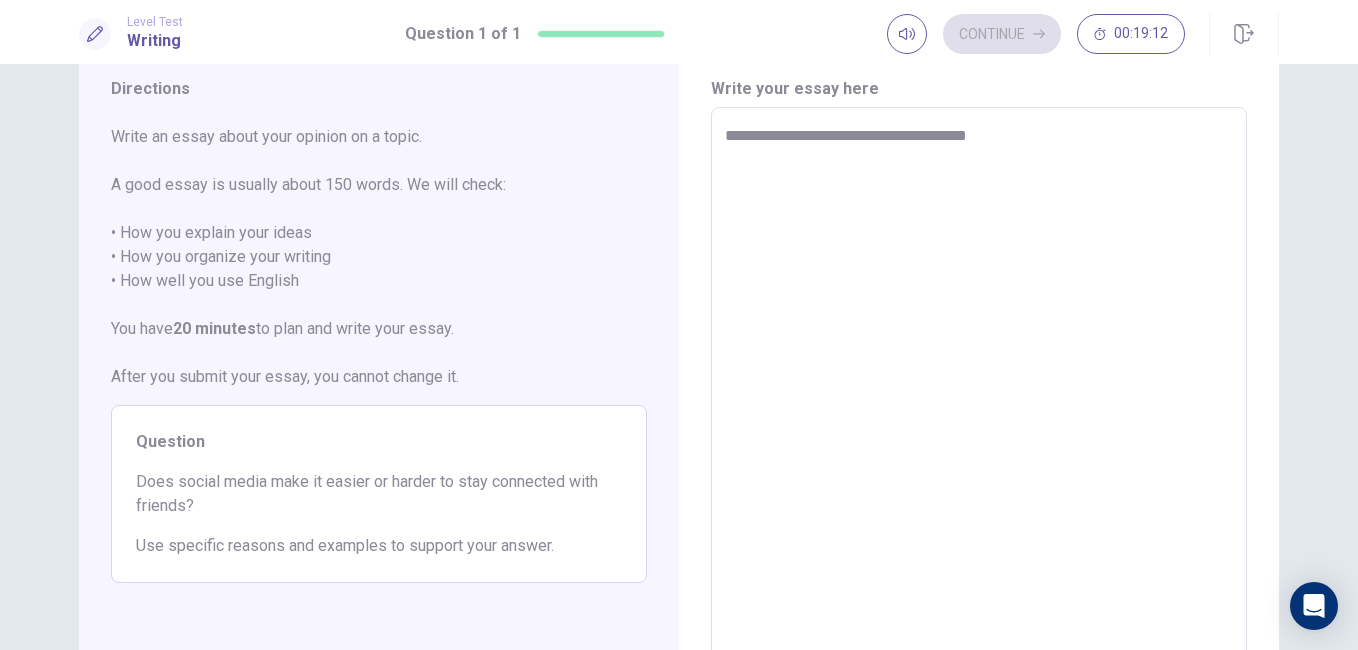 type on "*" 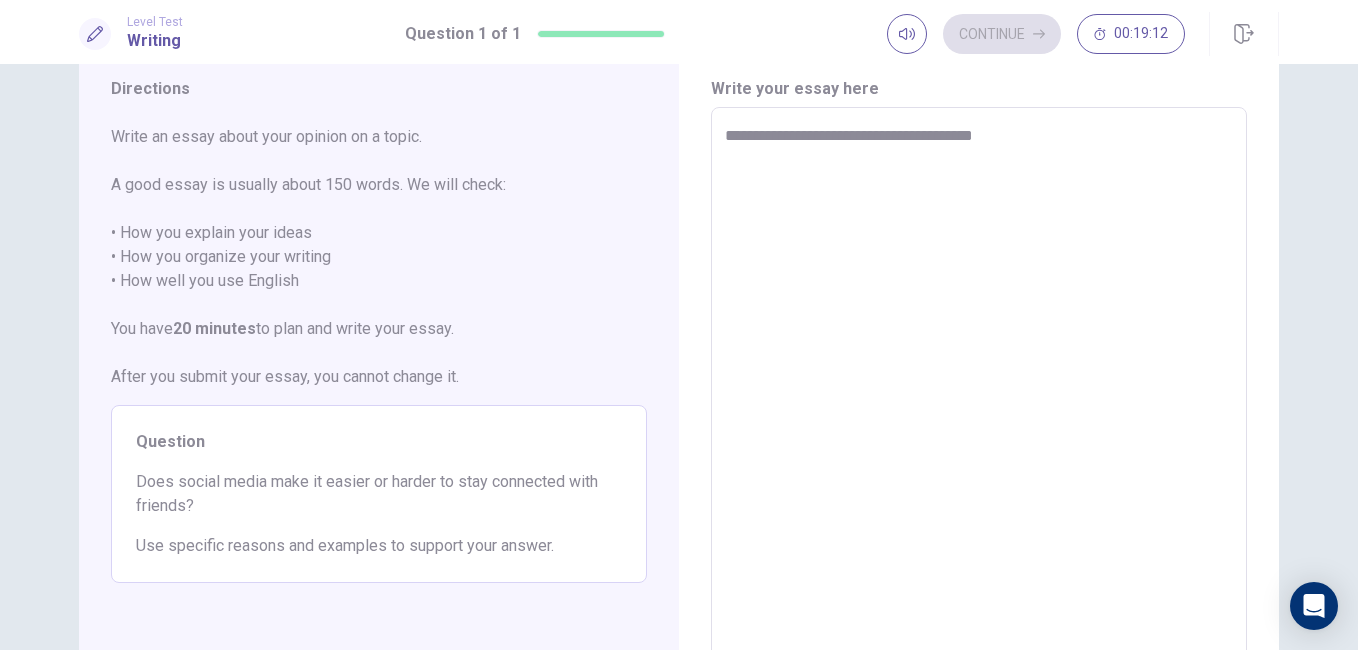 type on "*" 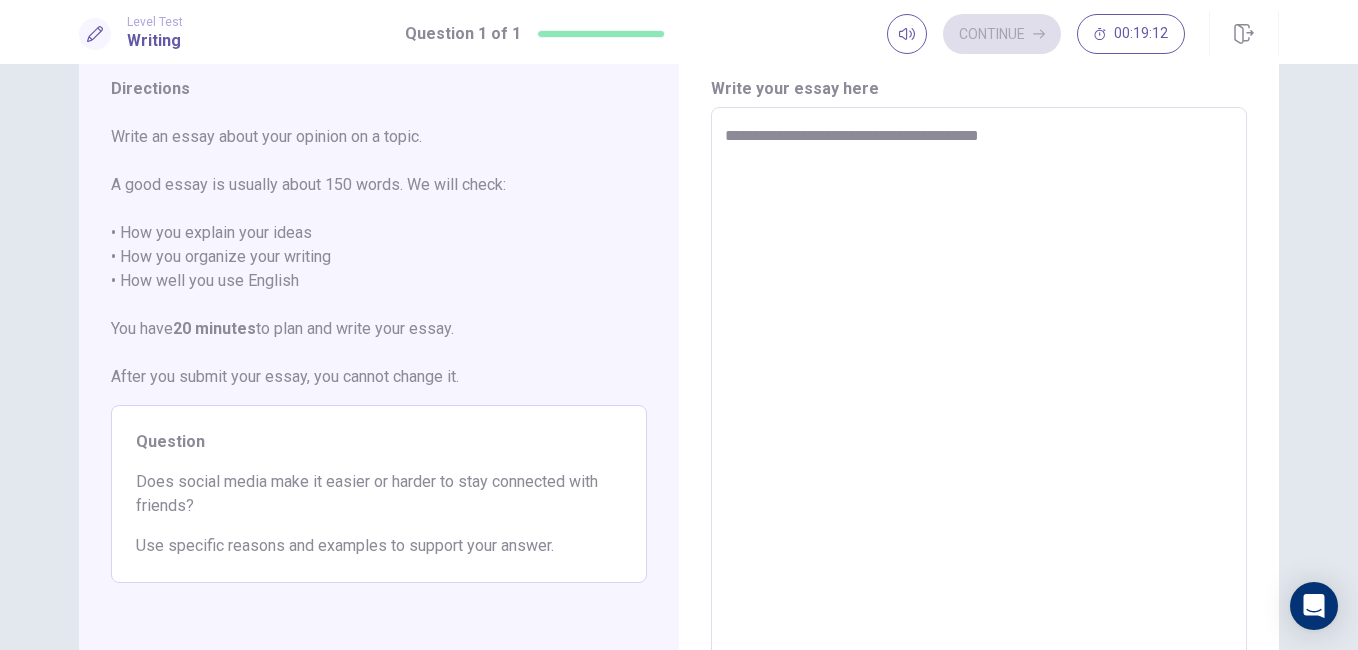 type on "*" 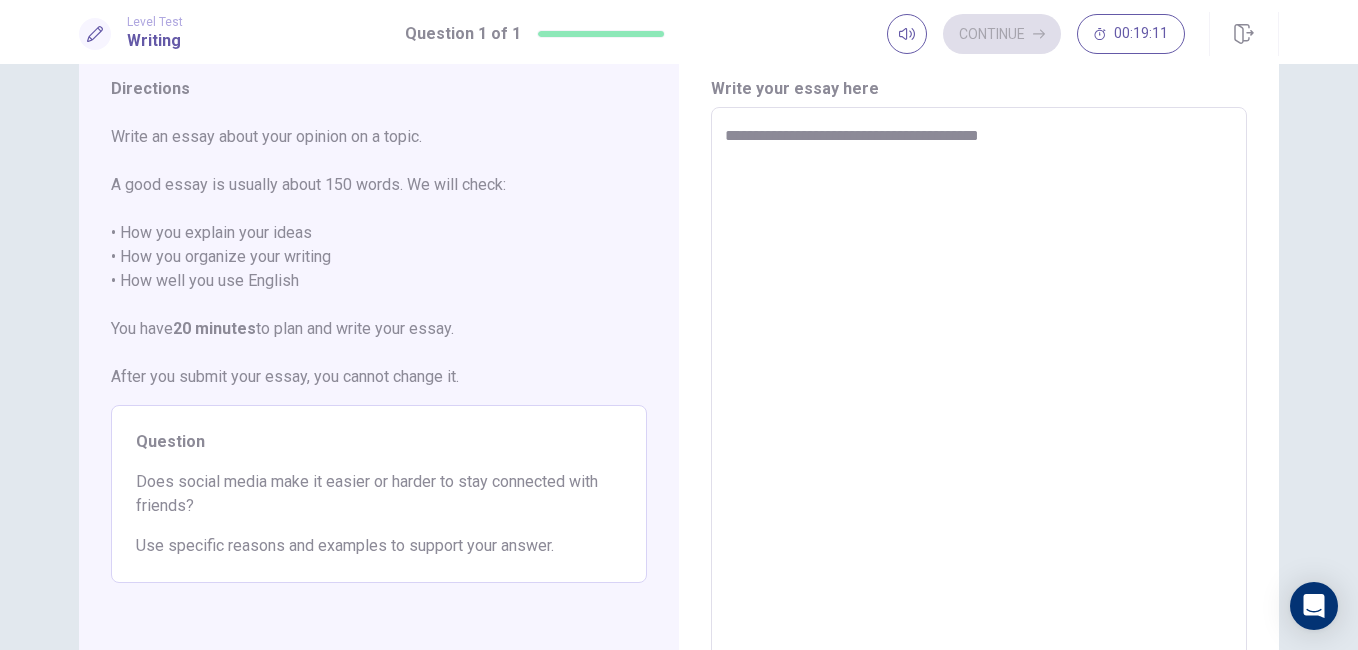 type on "**********" 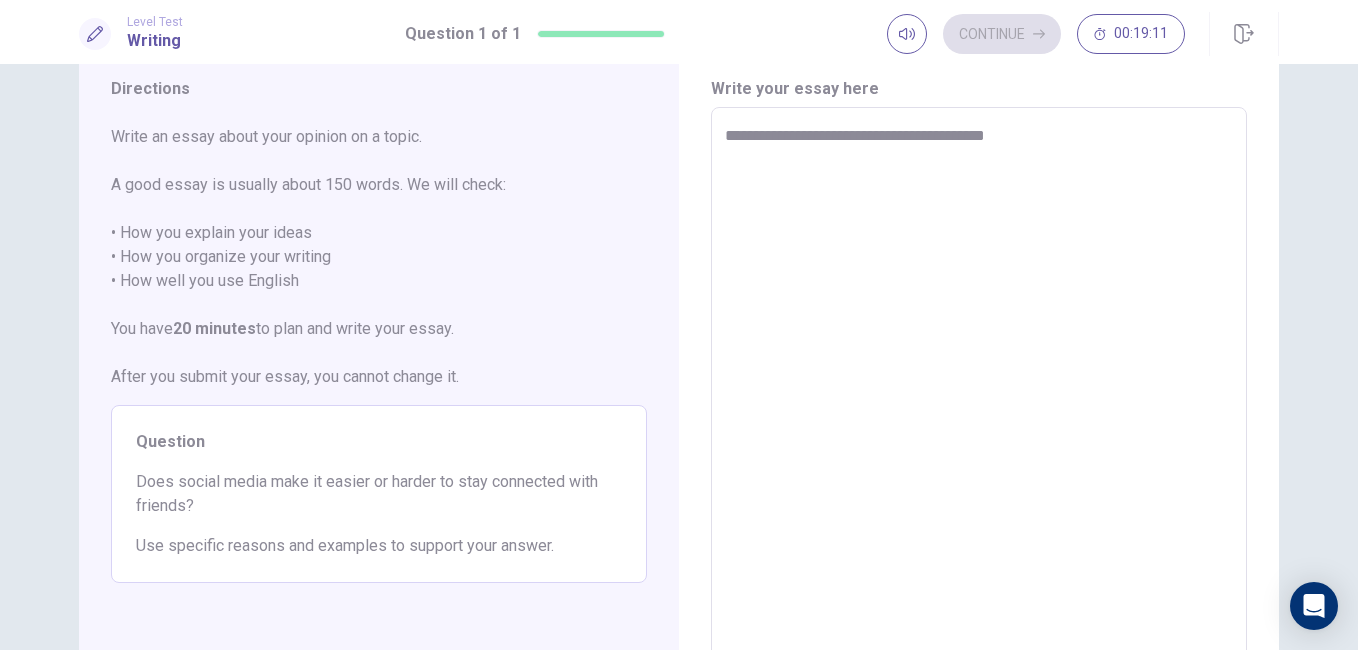 type on "*" 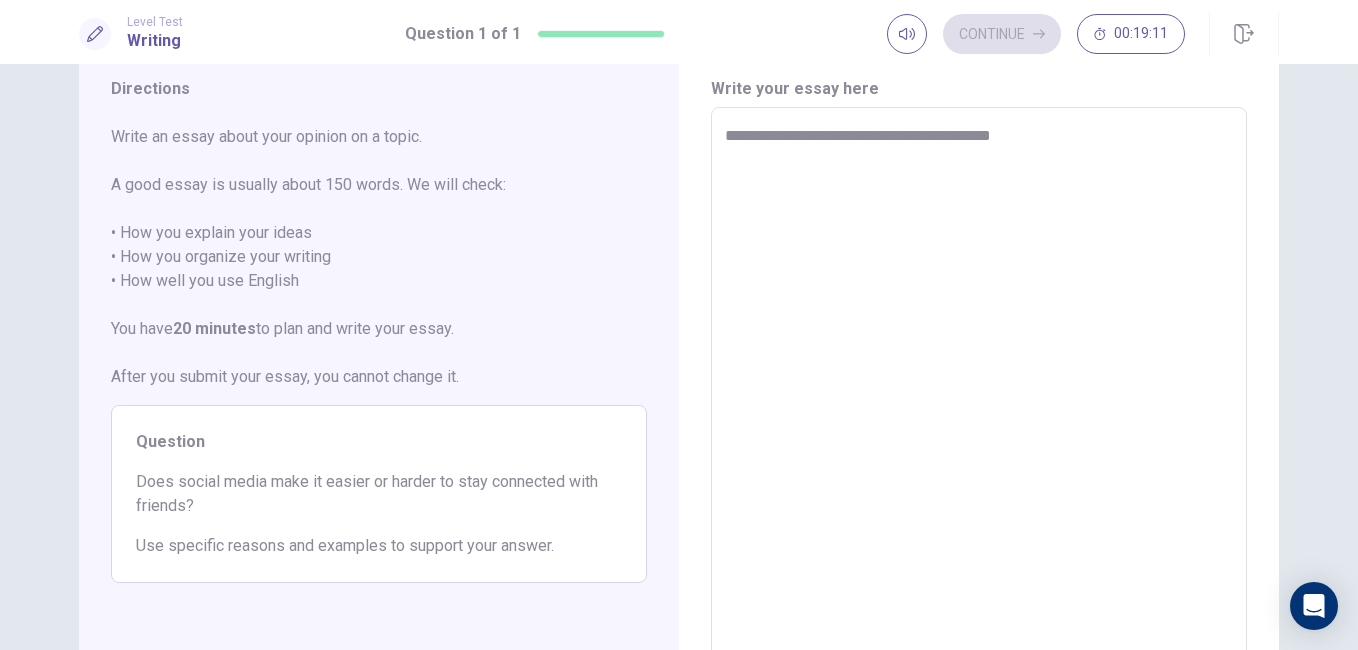 type on "*" 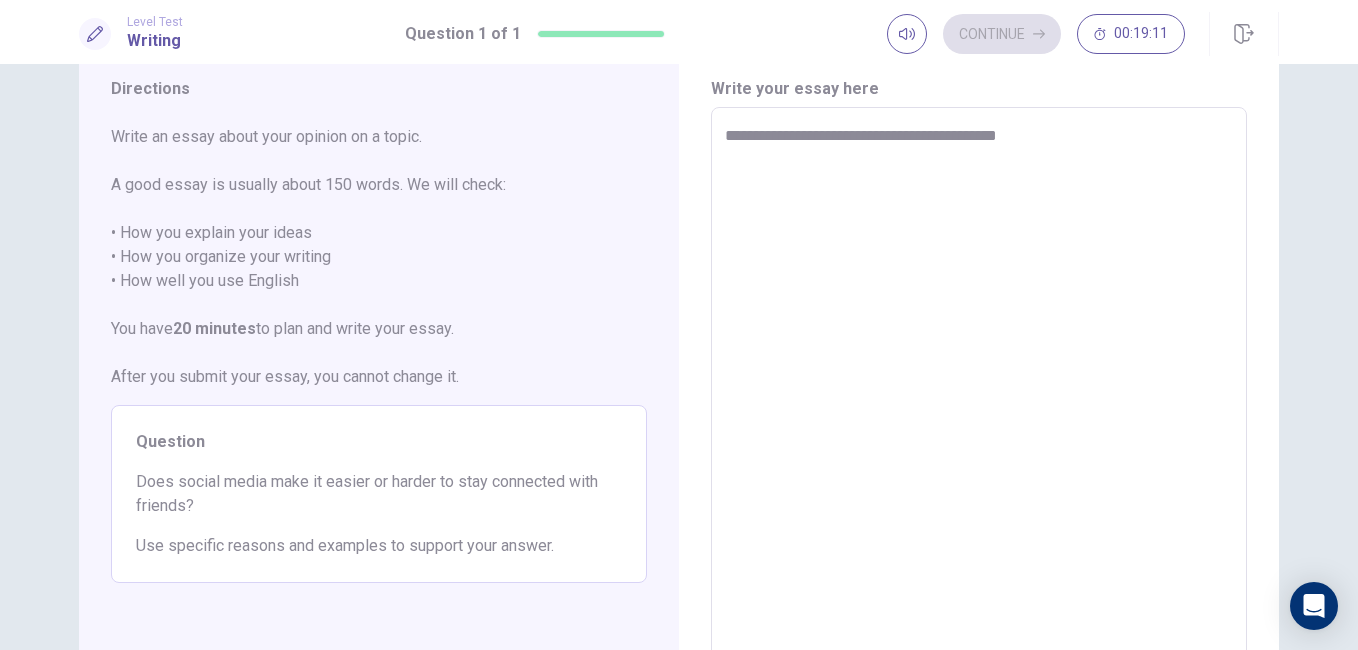 type on "*" 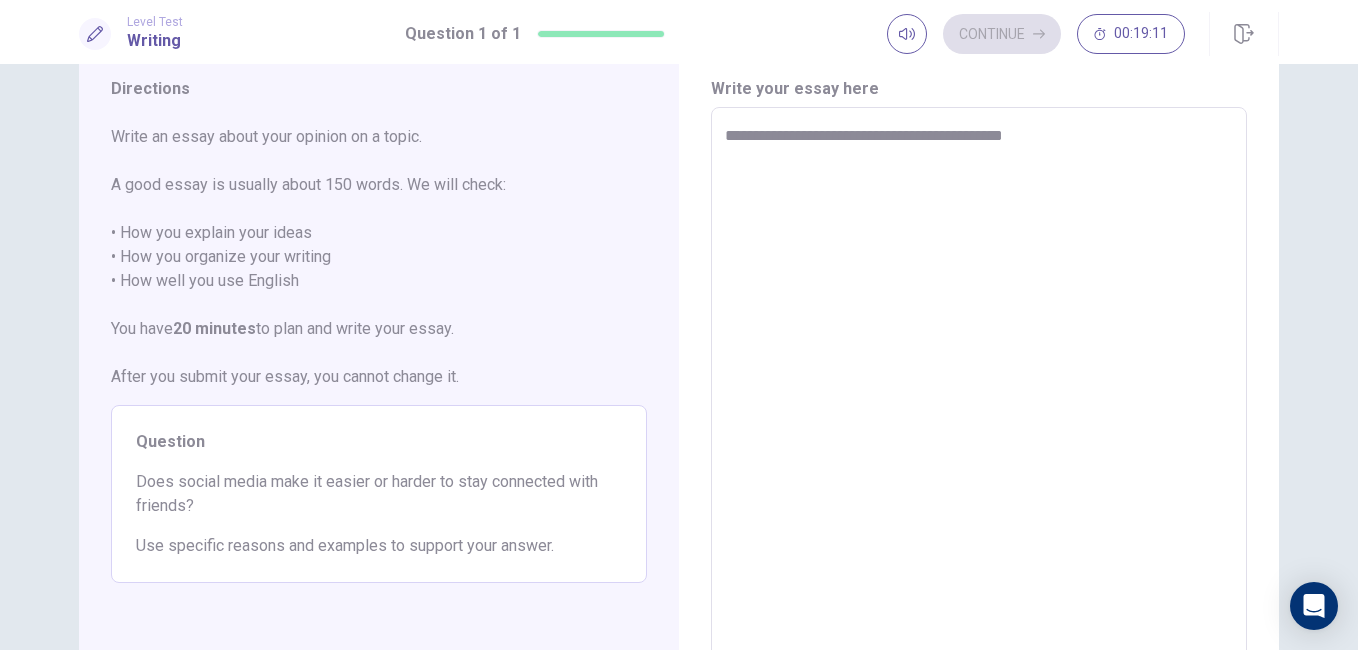 type on "*" 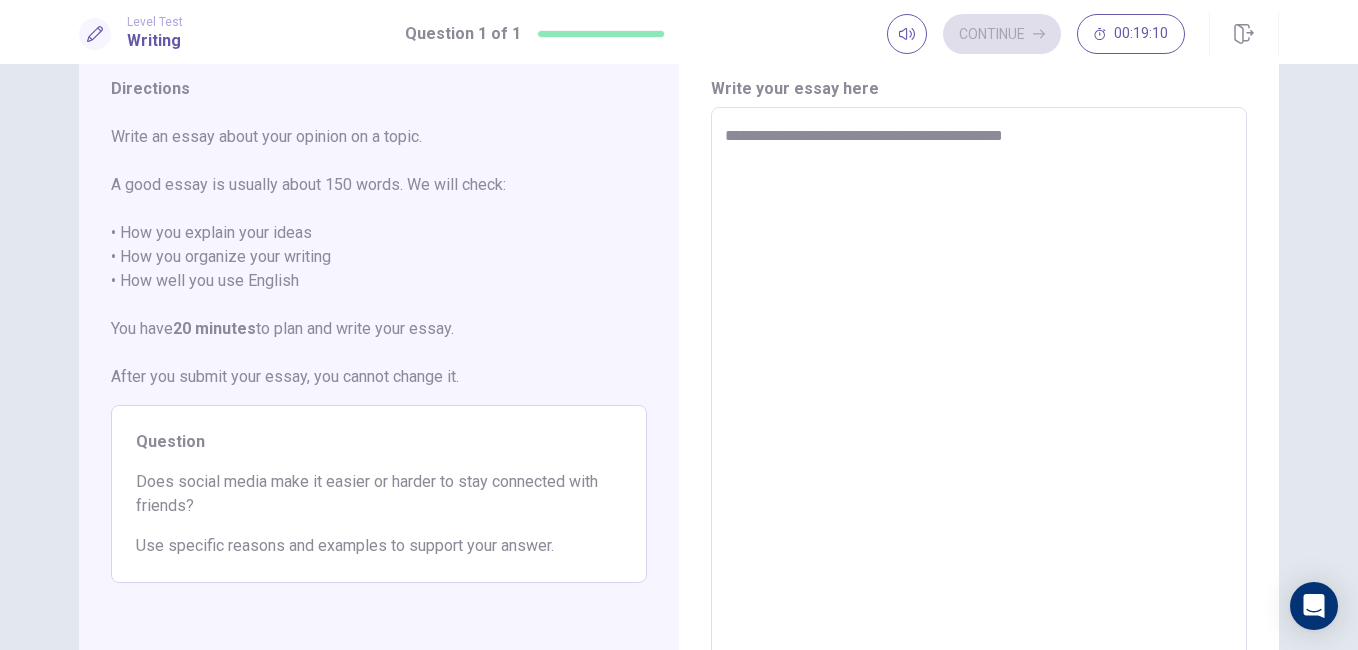 type on "**********" 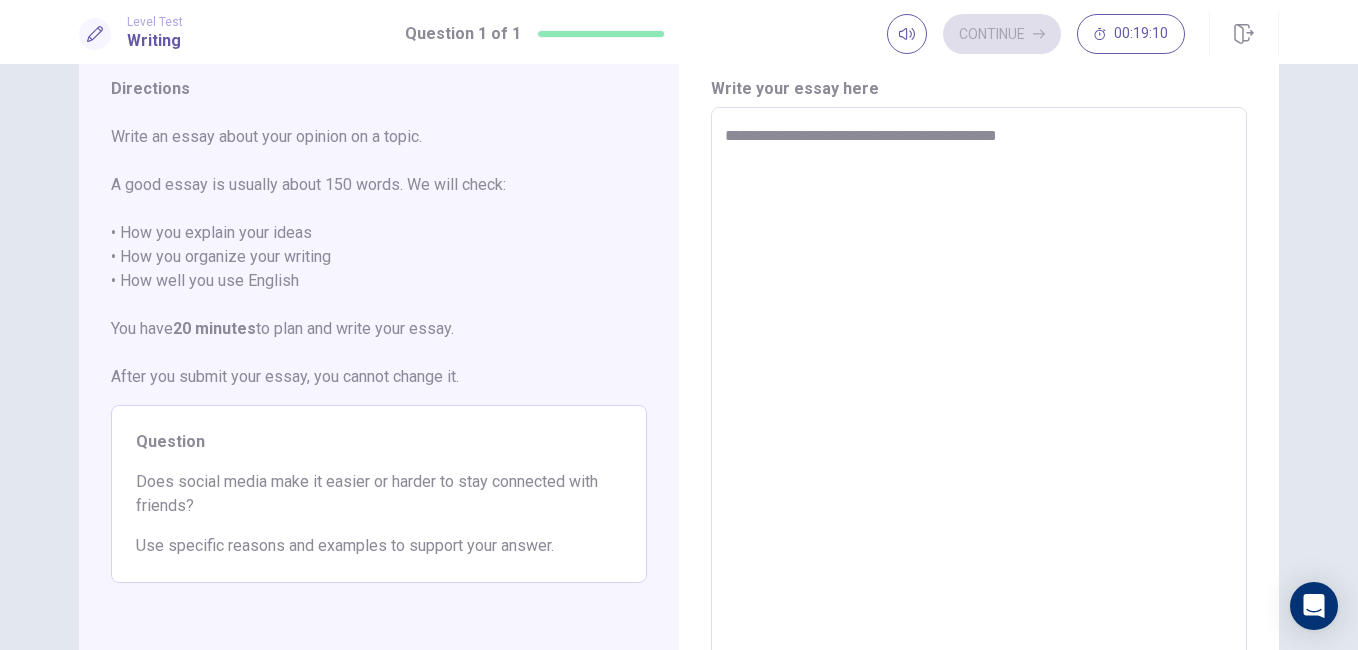 type on "*" 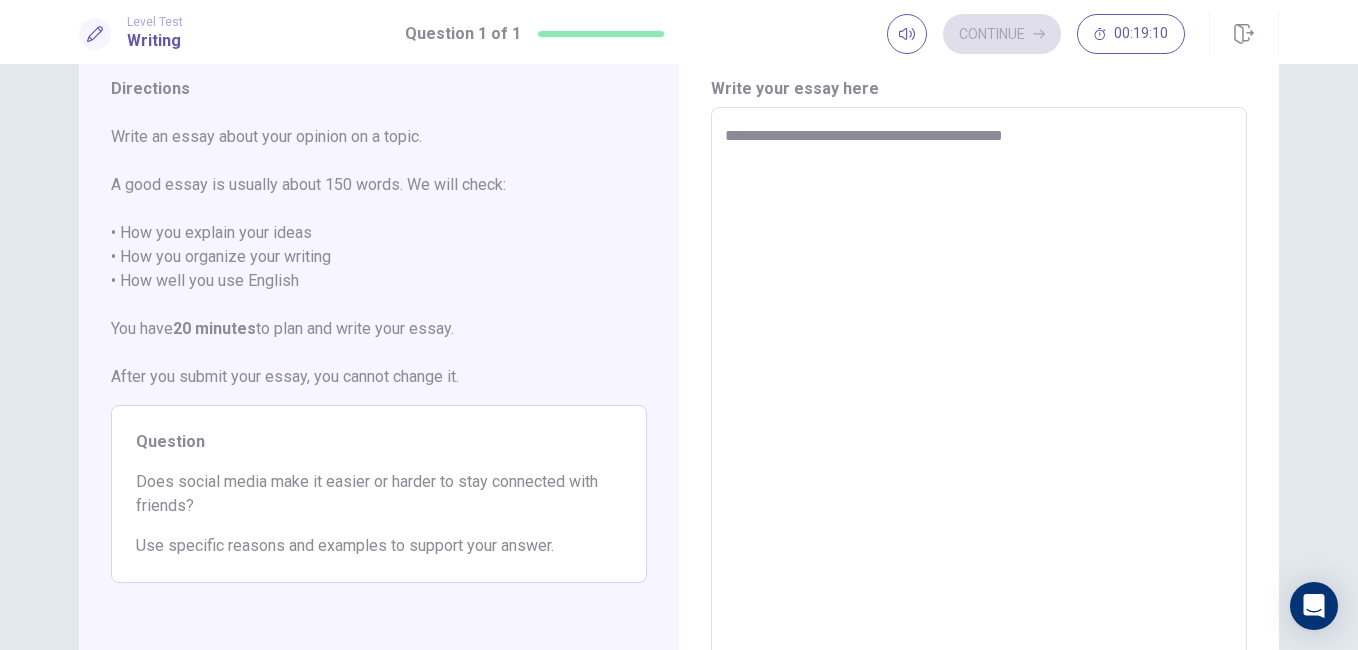 type on "*" 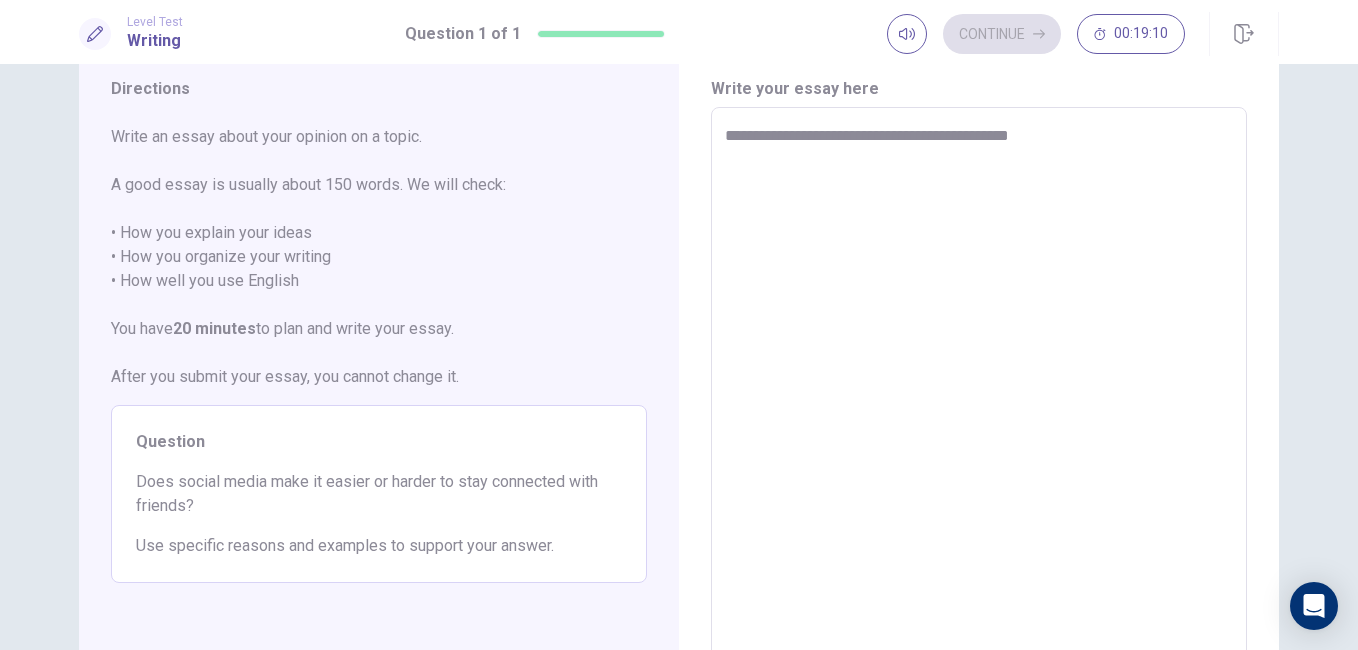 type on "*" 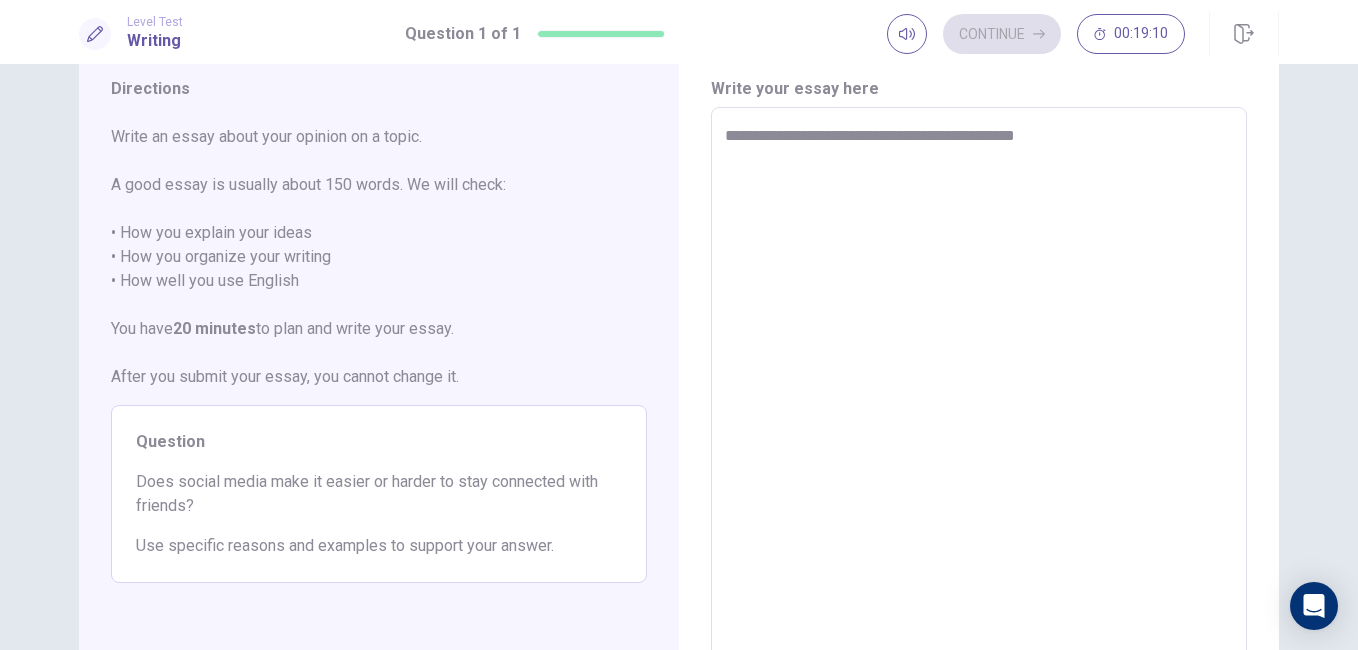type on "*" 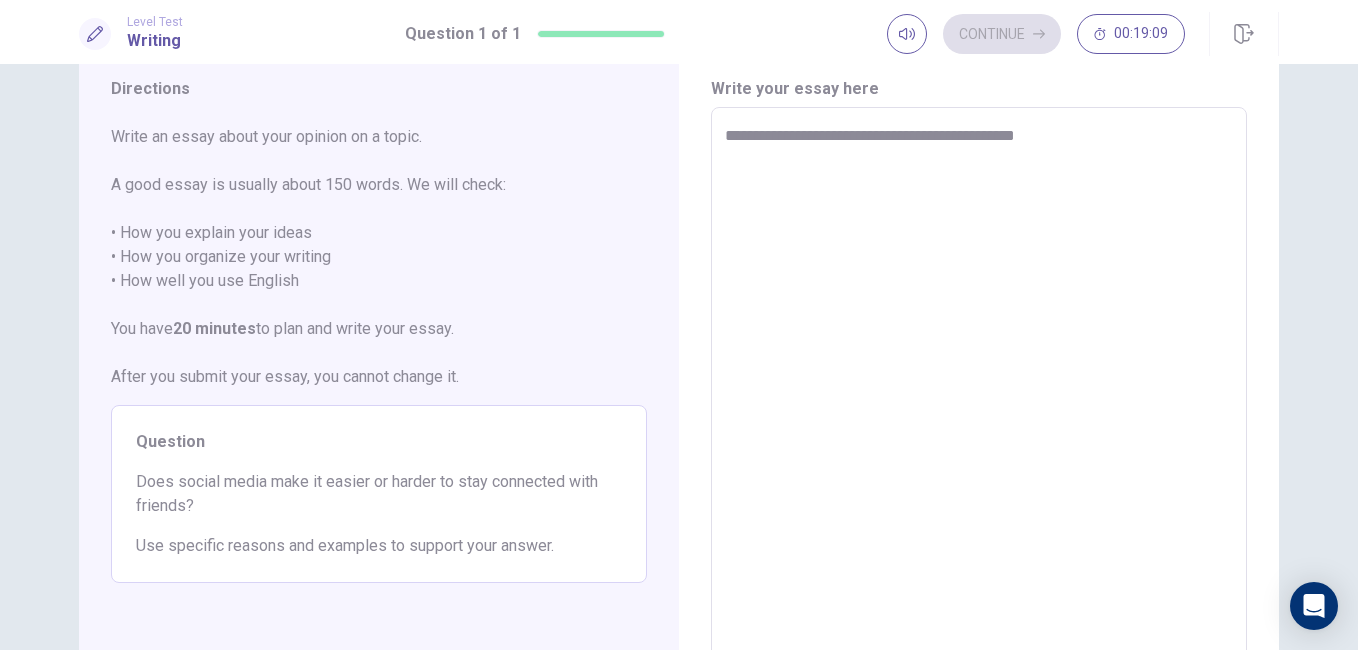 type on "**********" 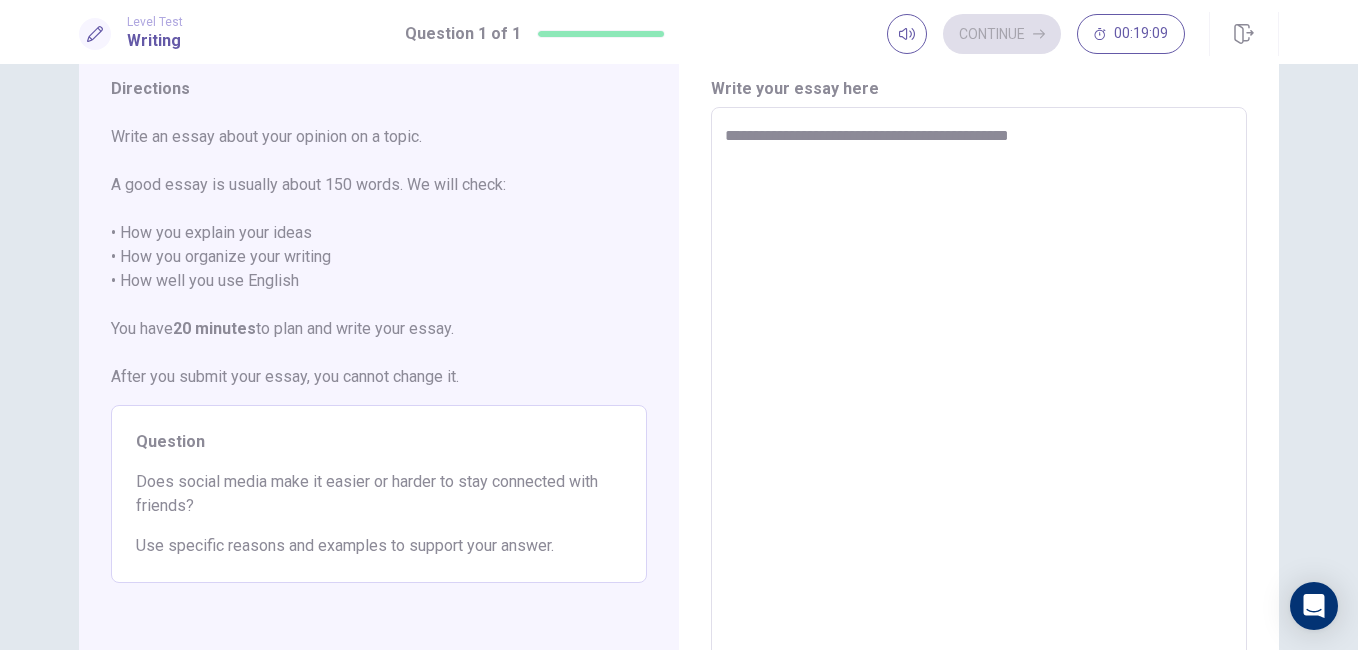type on "*" 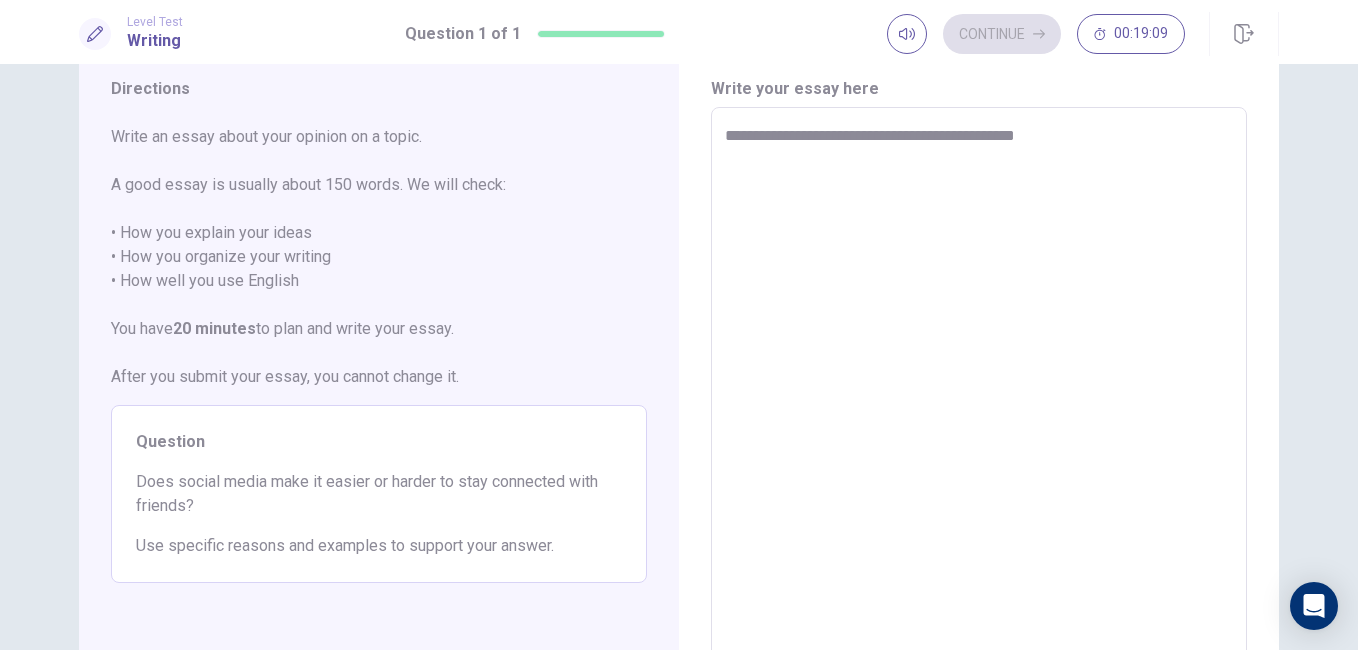 type on "*" 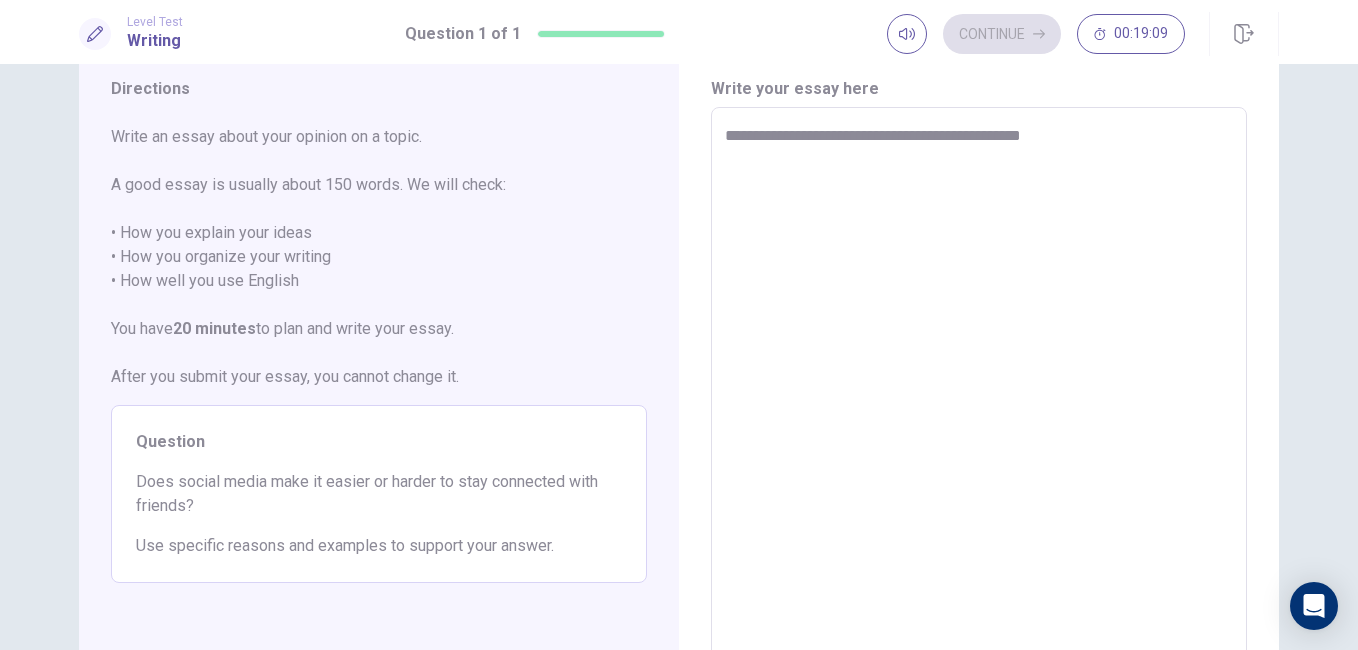 type on "*" 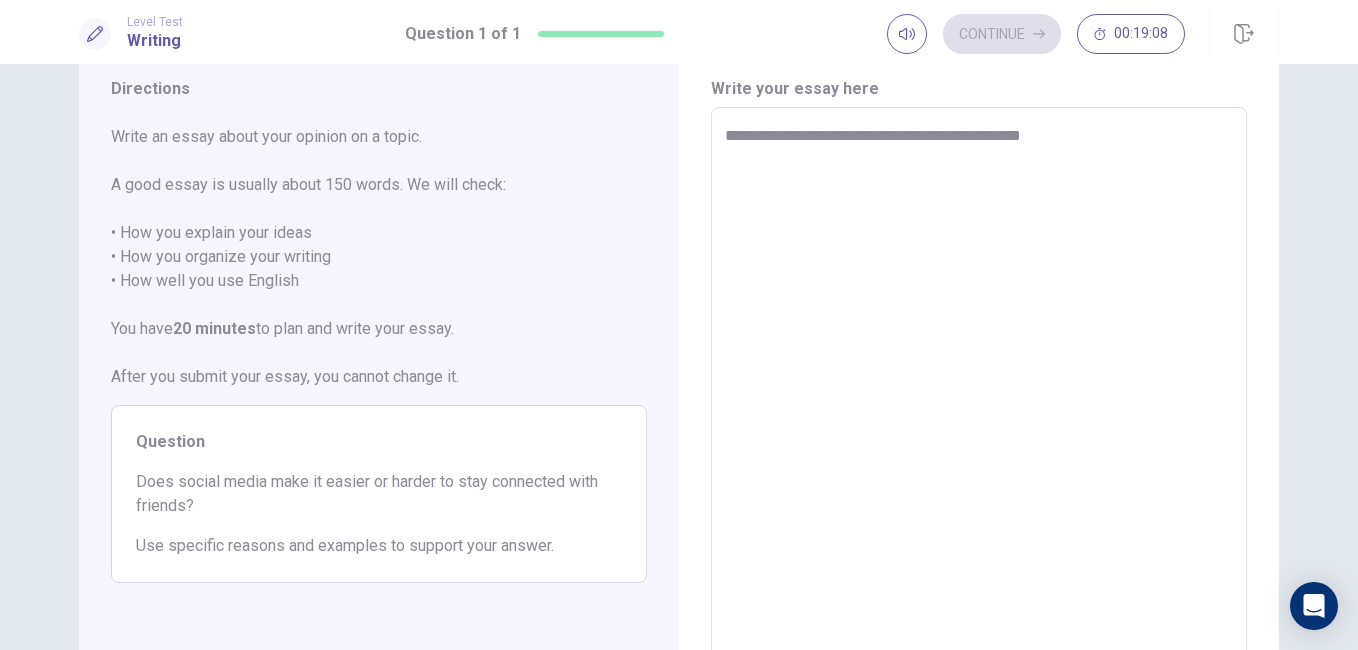 type on "**********" 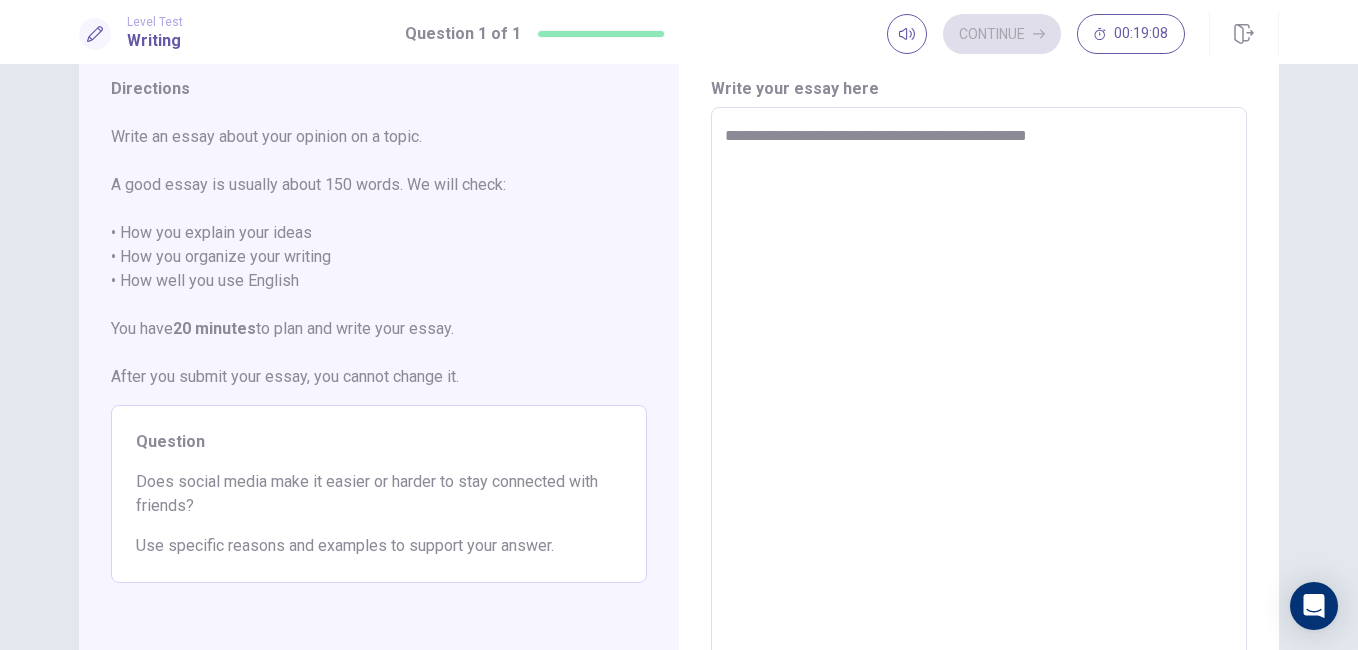 type on "*" 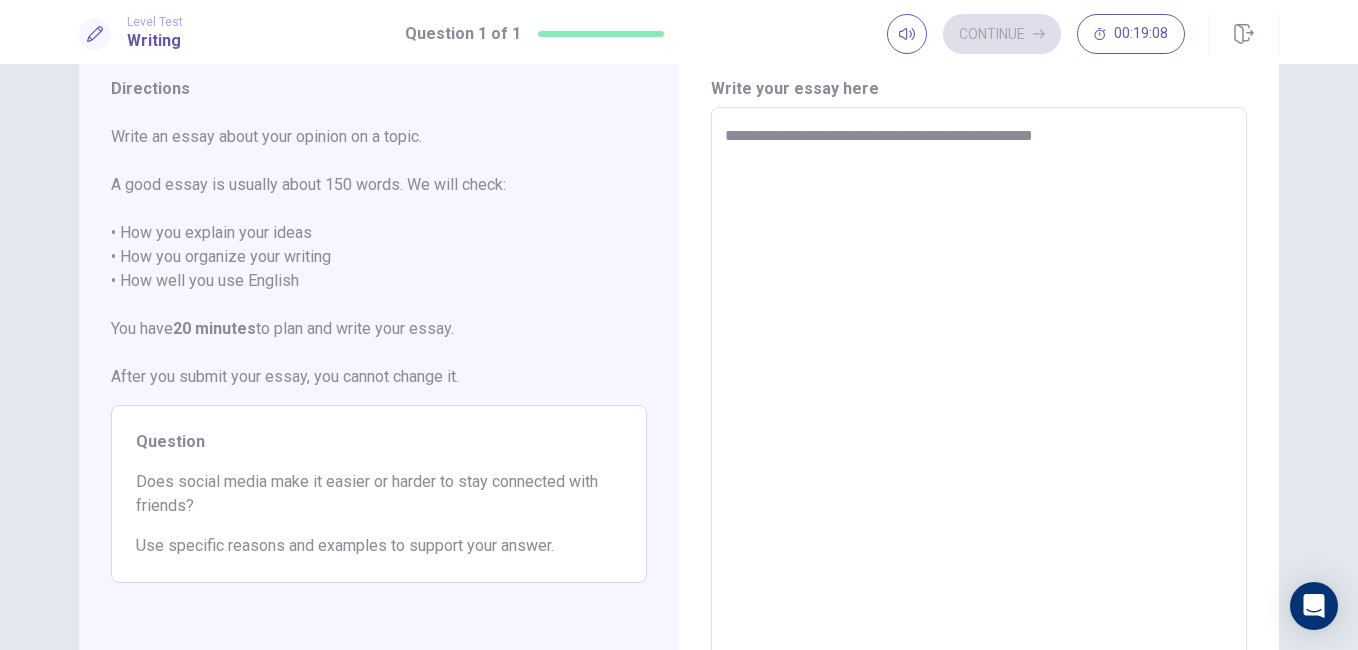 type on "*" 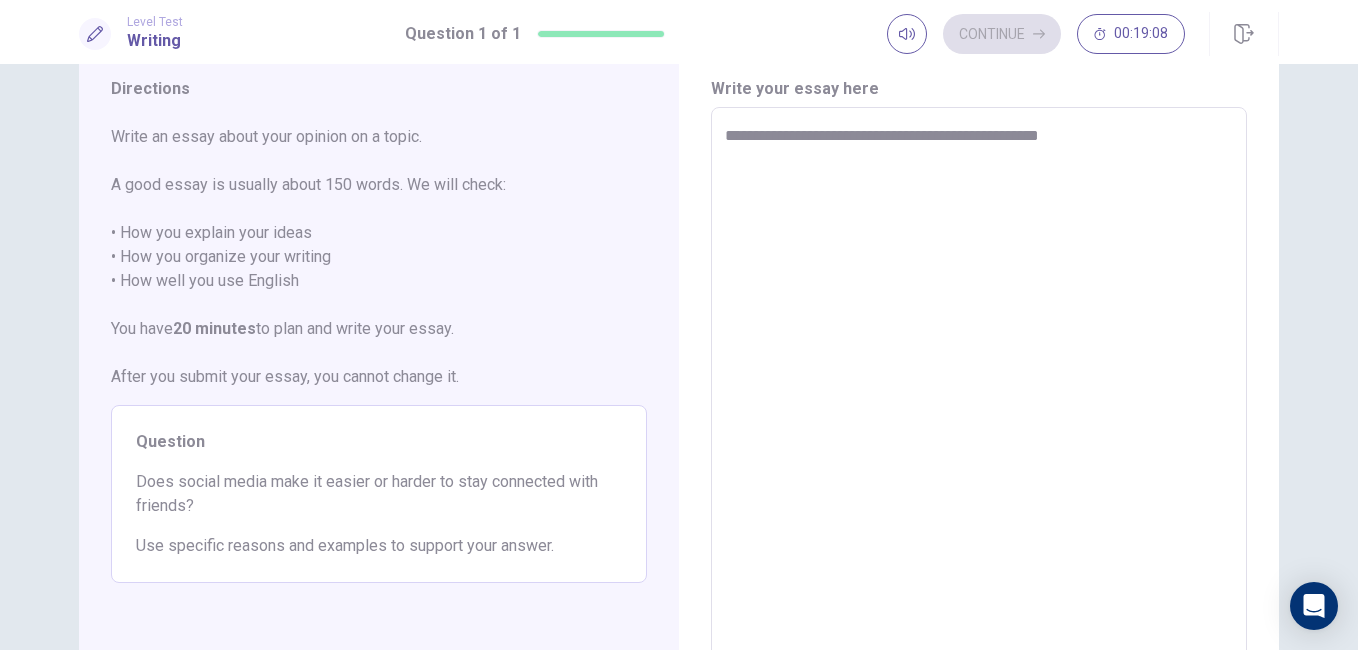 type on "*" 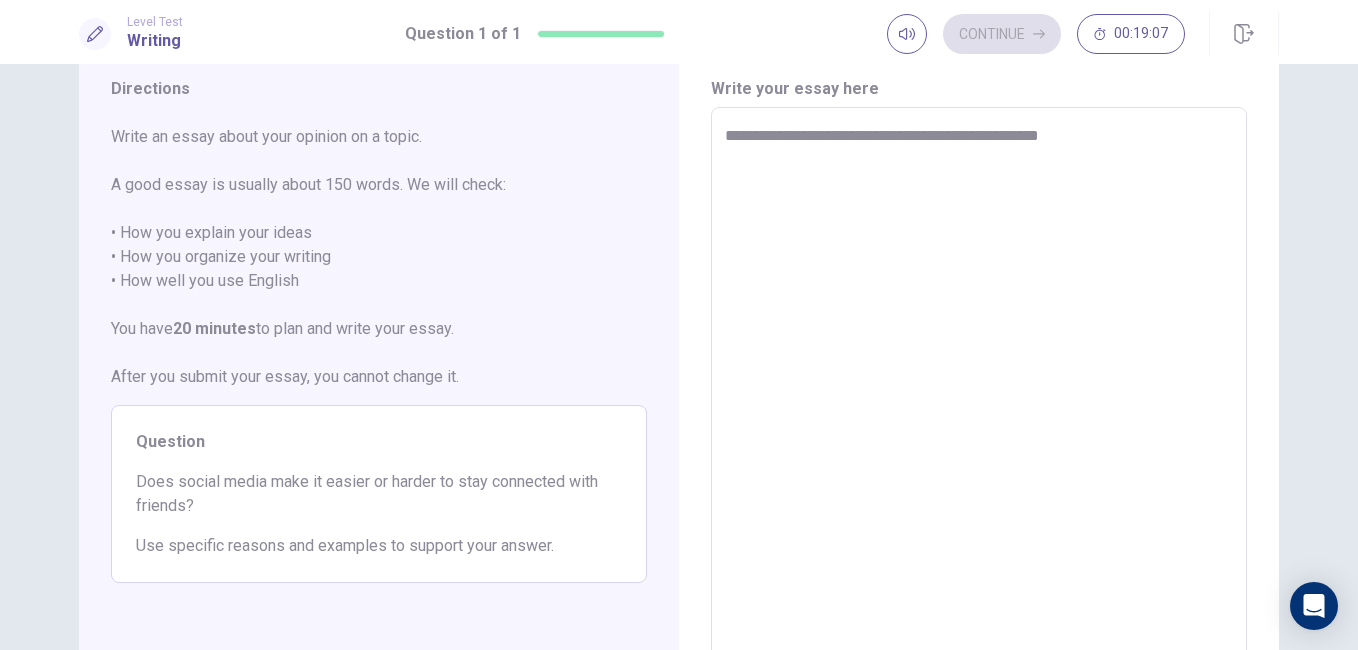 type on "**********" 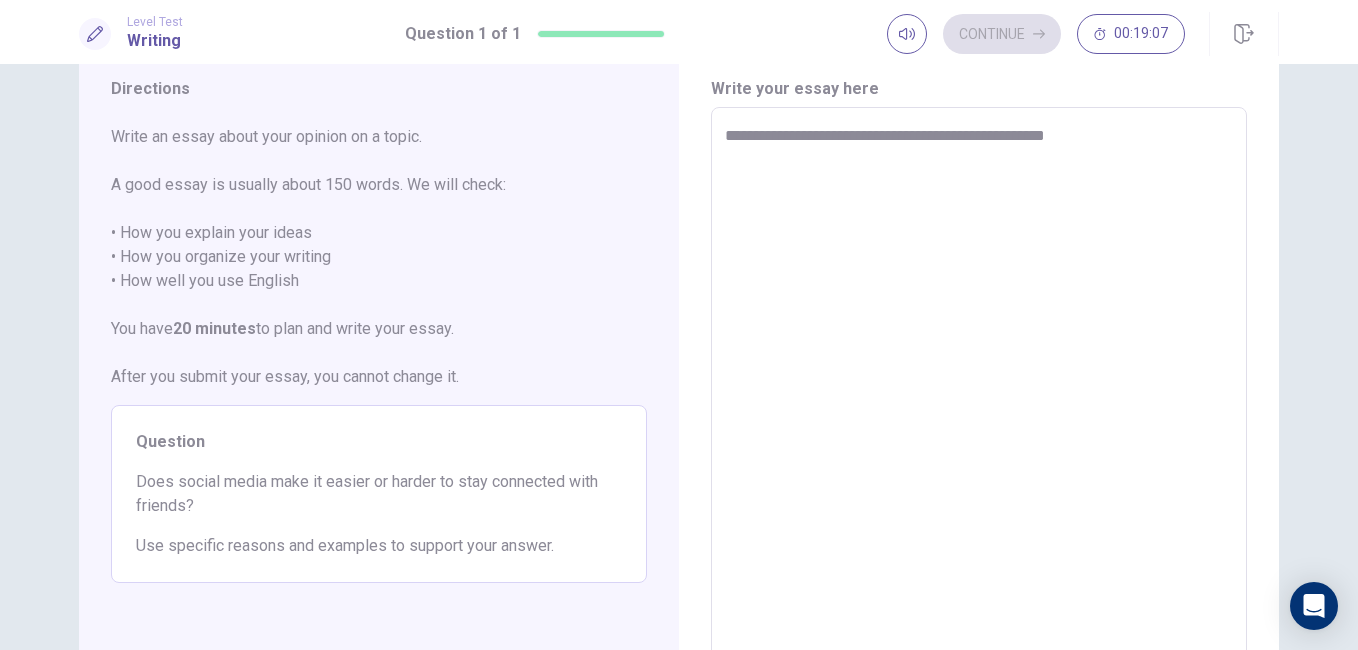 type on "*" 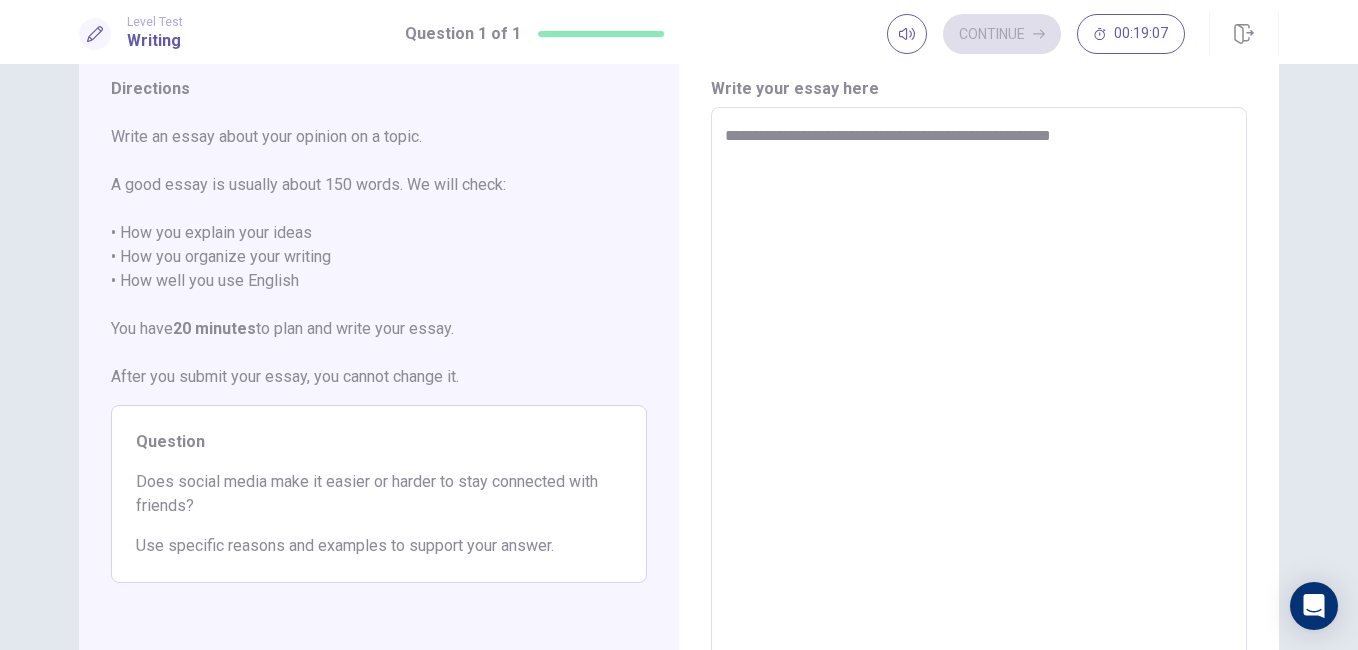 type on "*" 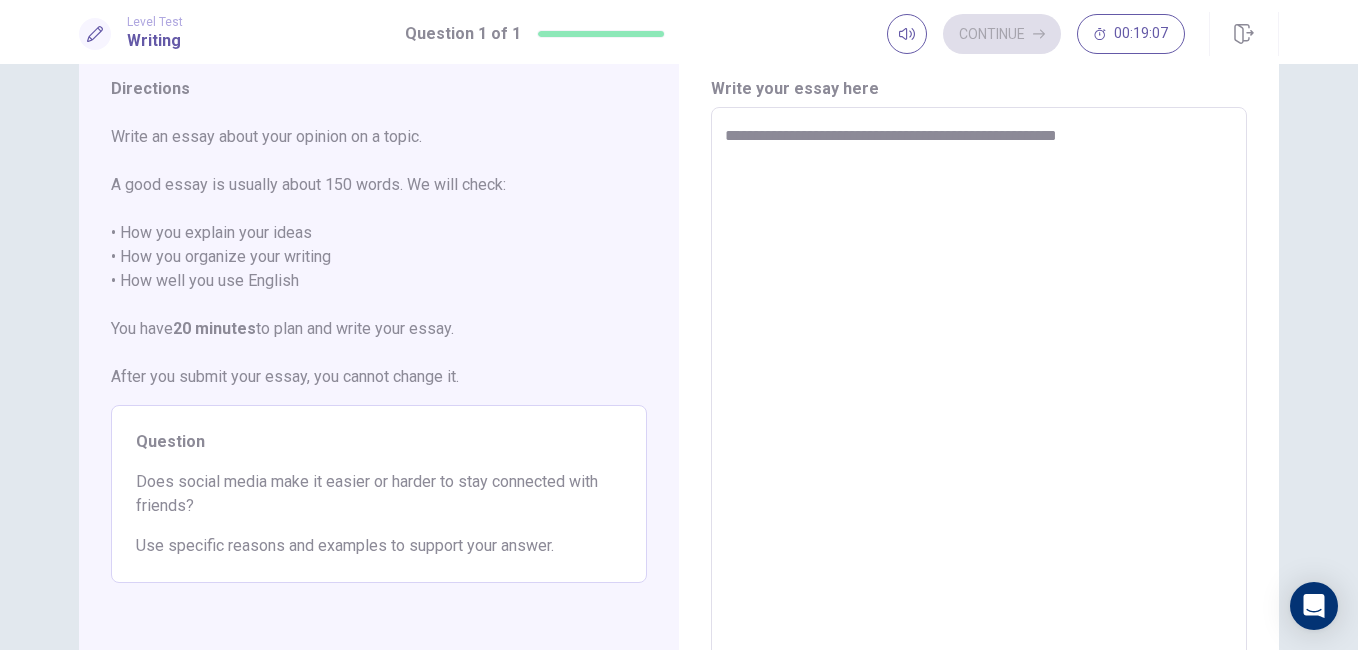 type on "*" 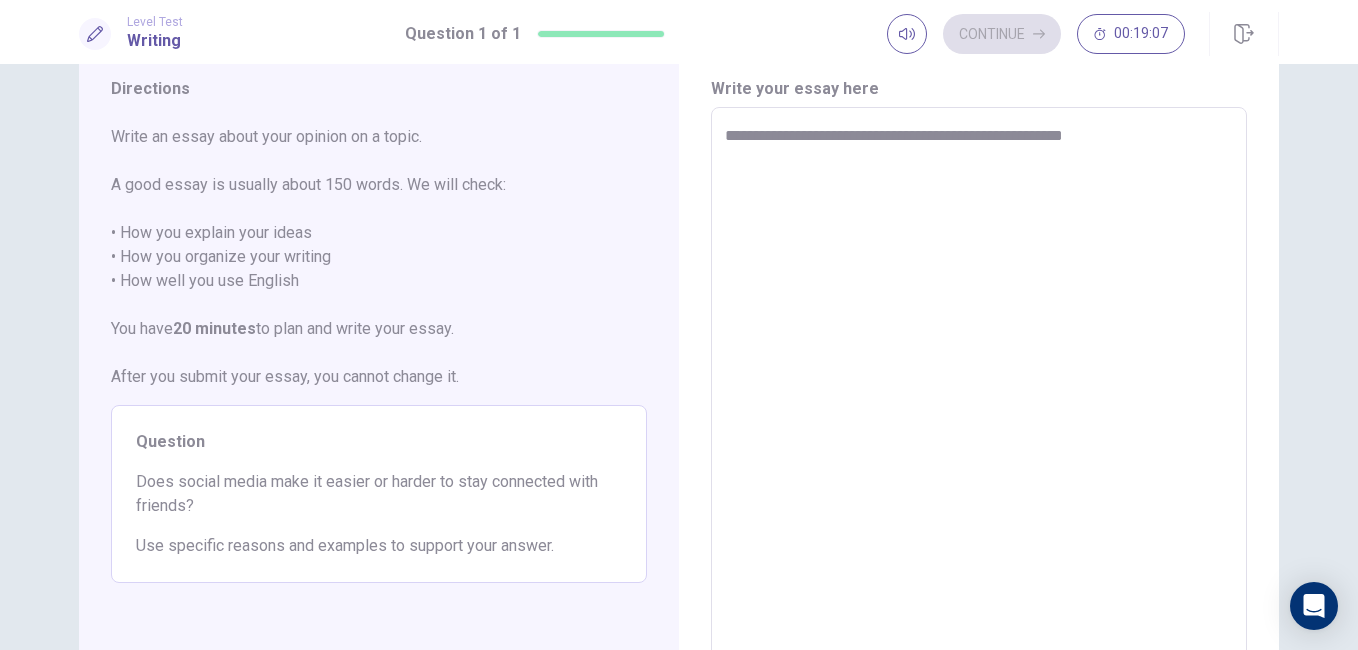 type on "*" 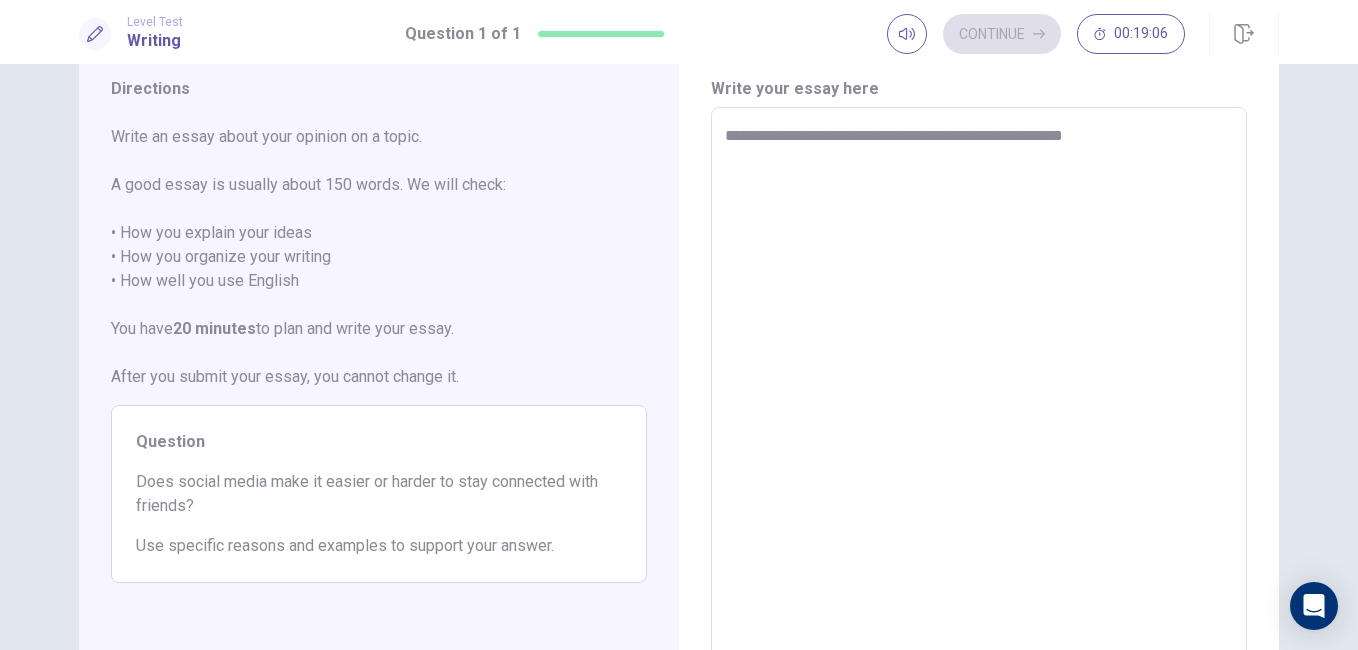 type on "**********" 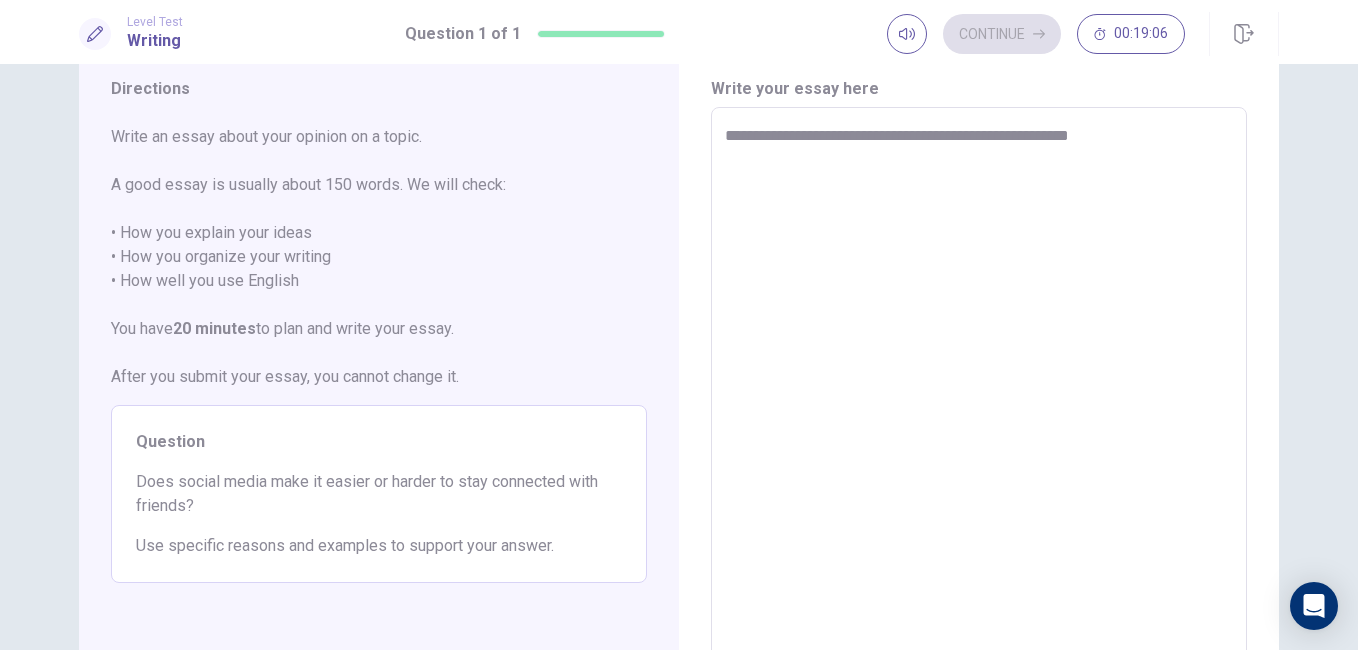 type on "*" 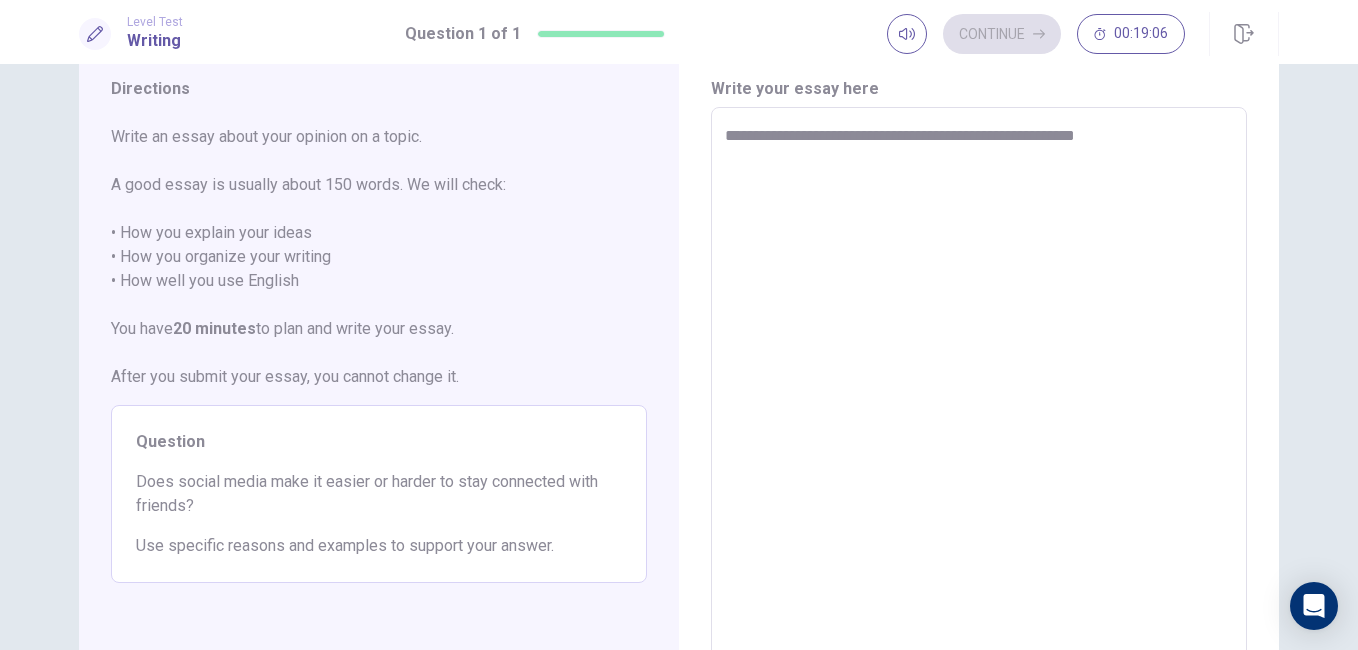 type on "*" 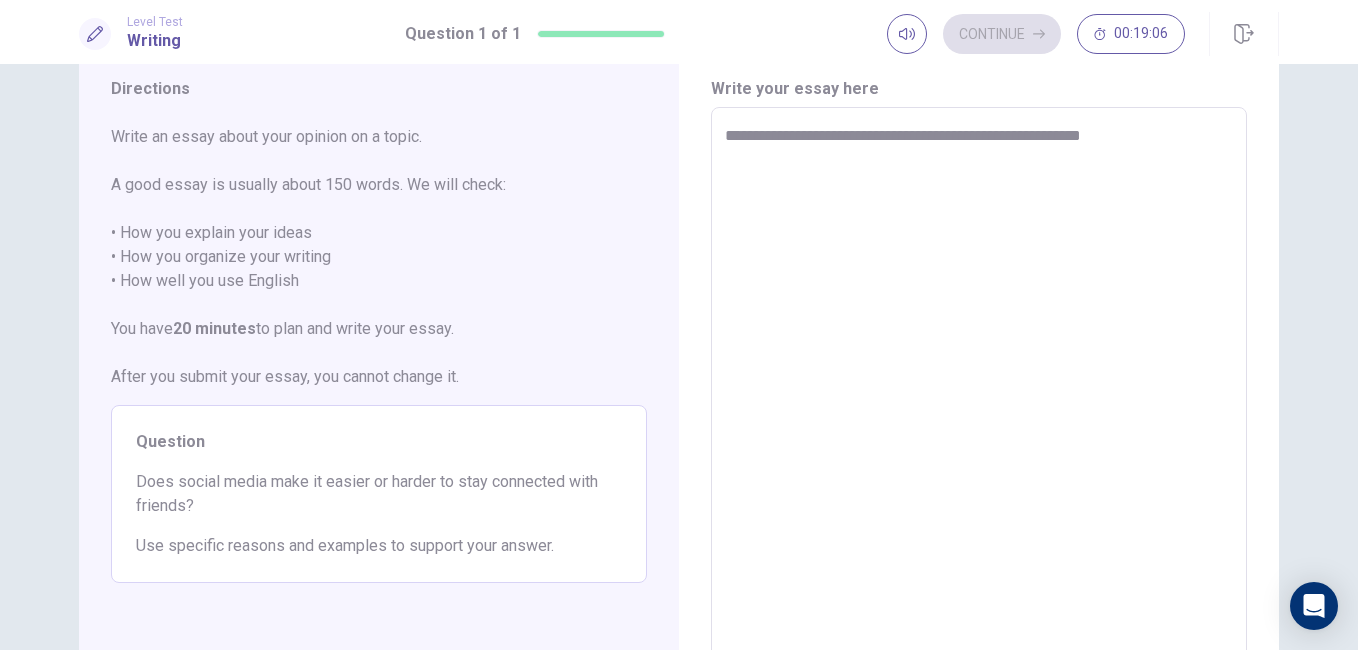 type on "*" 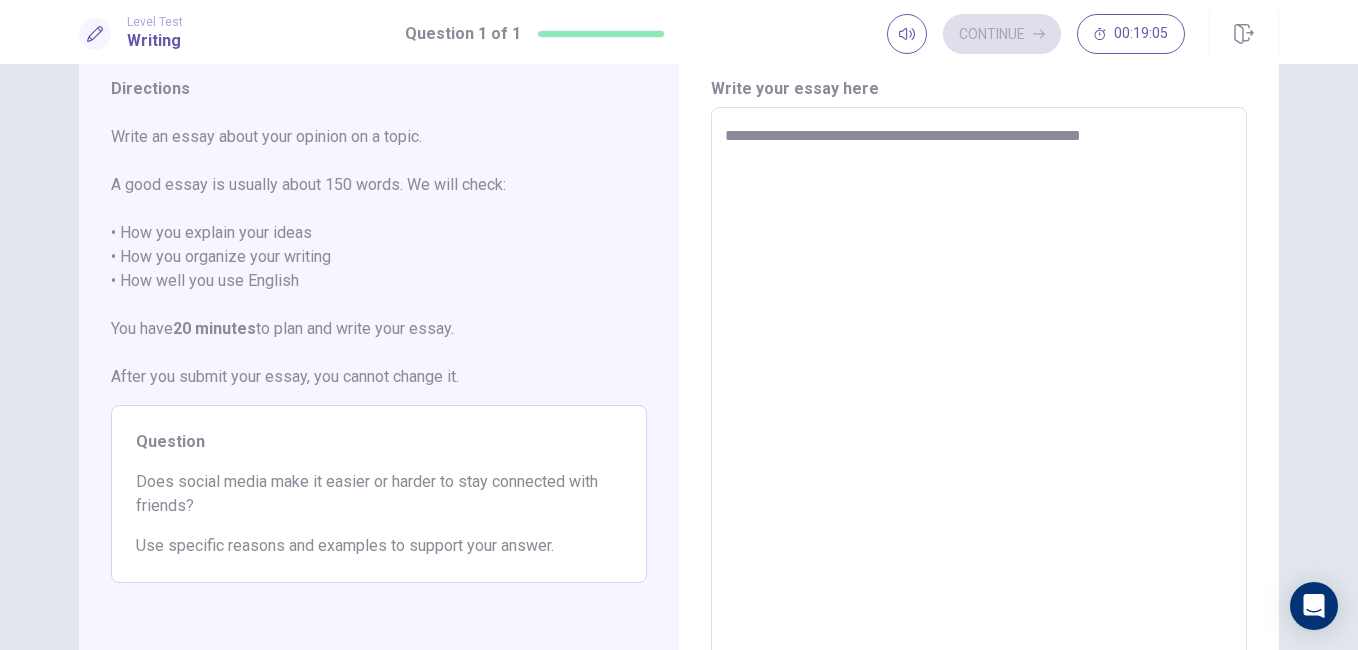 type 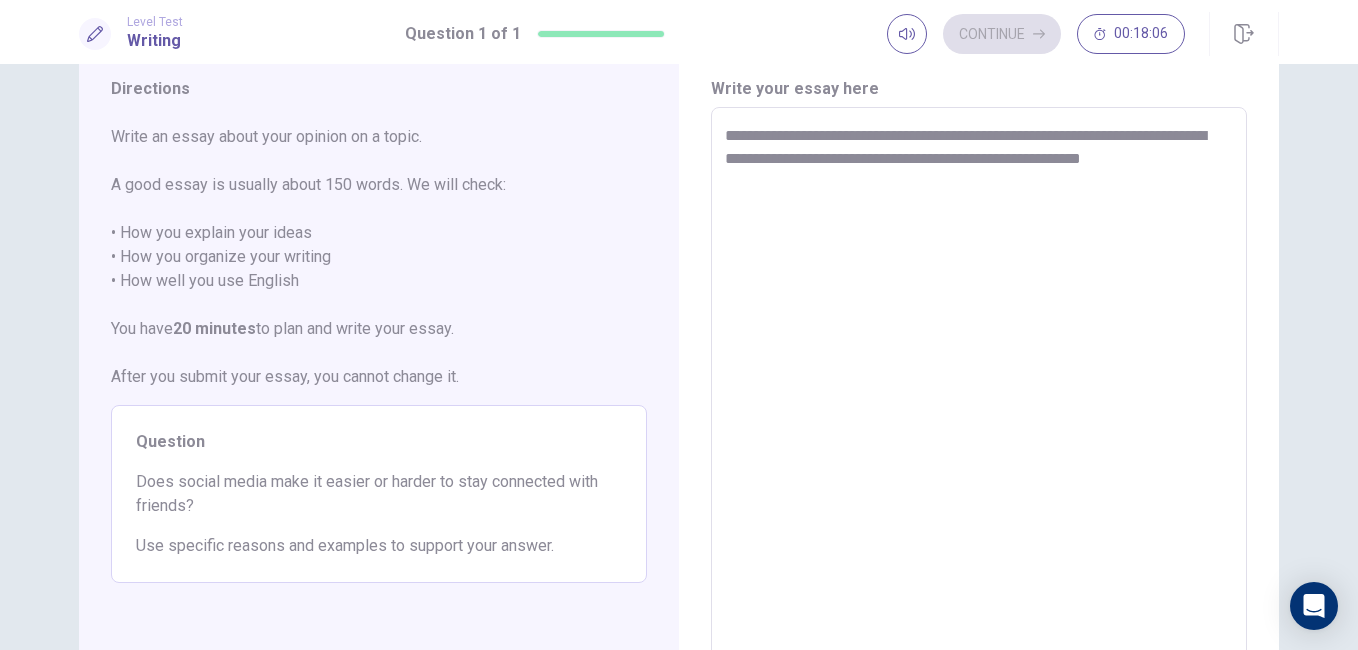 click on "**********" at bounding box center (979, 384) 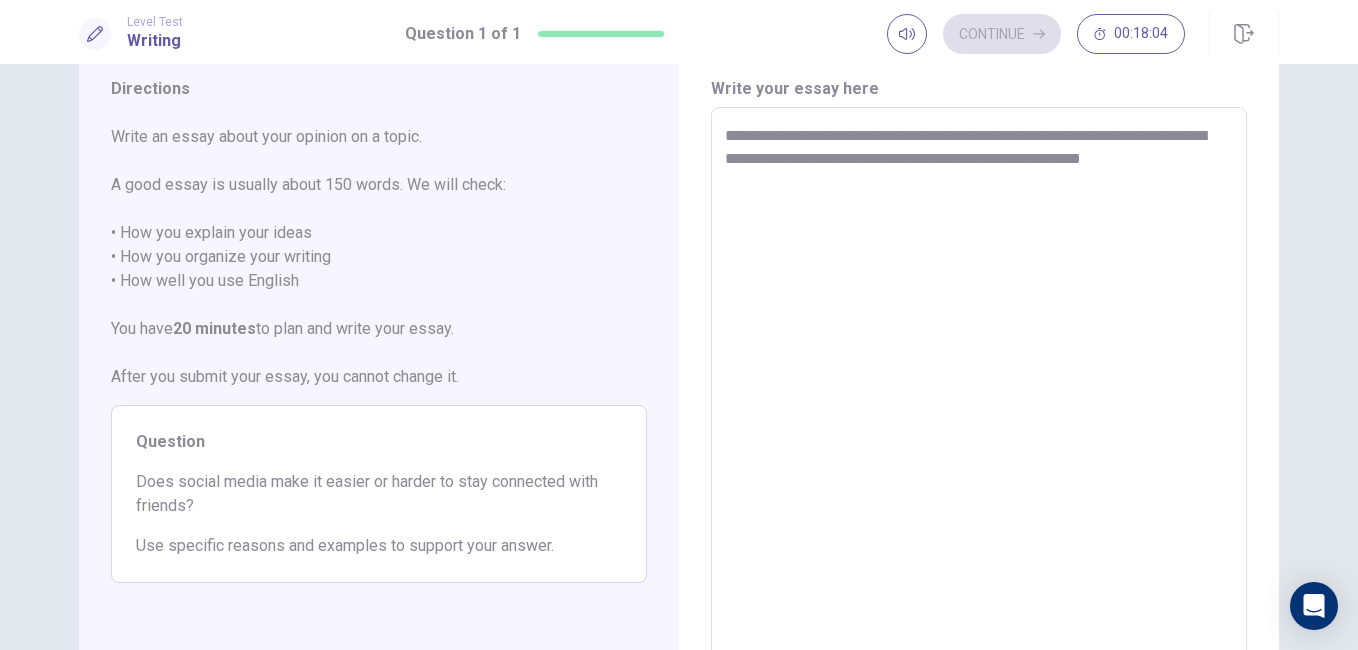 click on "**********" at bounding box center (979, 384) 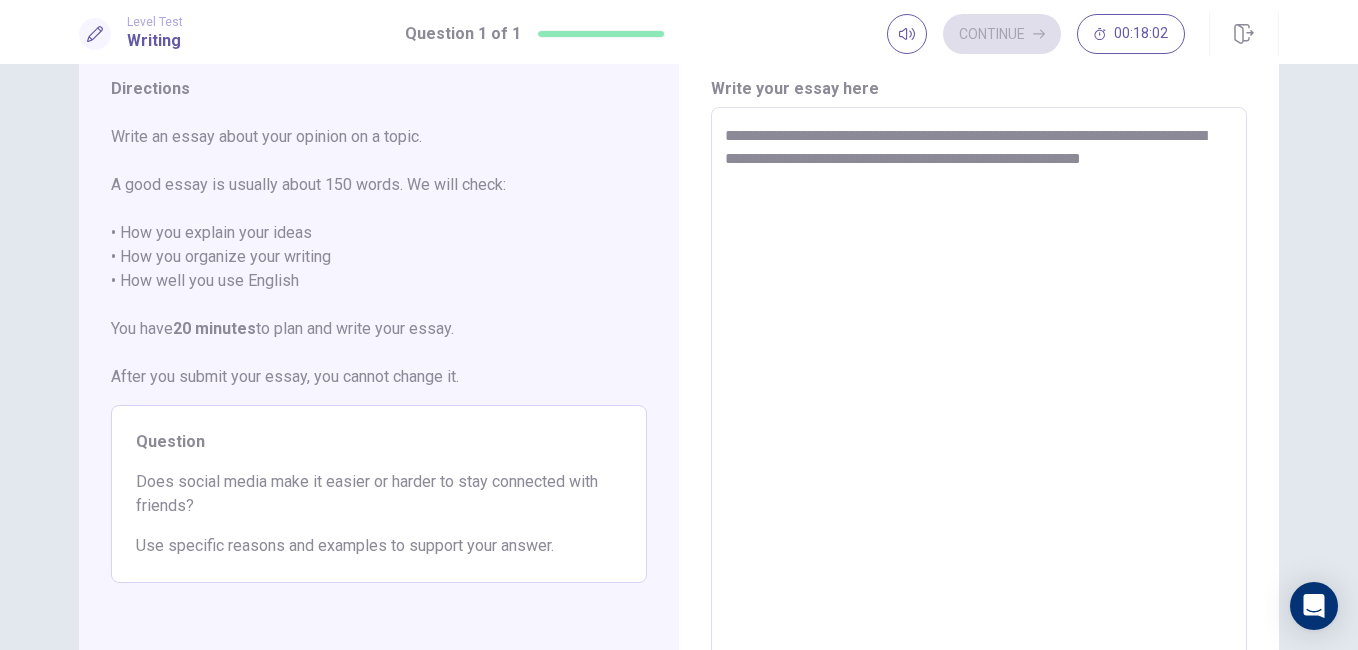 click on "**********" at bounding box center [979, 384] 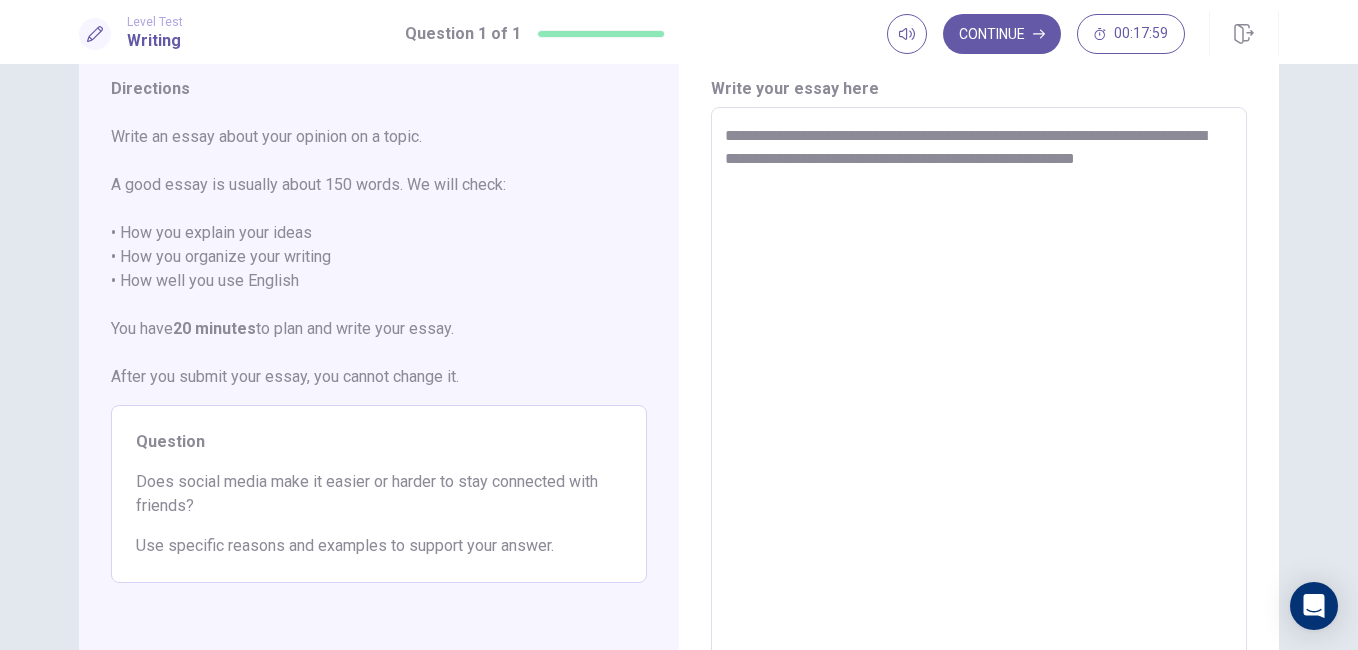 click on "**********" at bounding box center [979, 384] 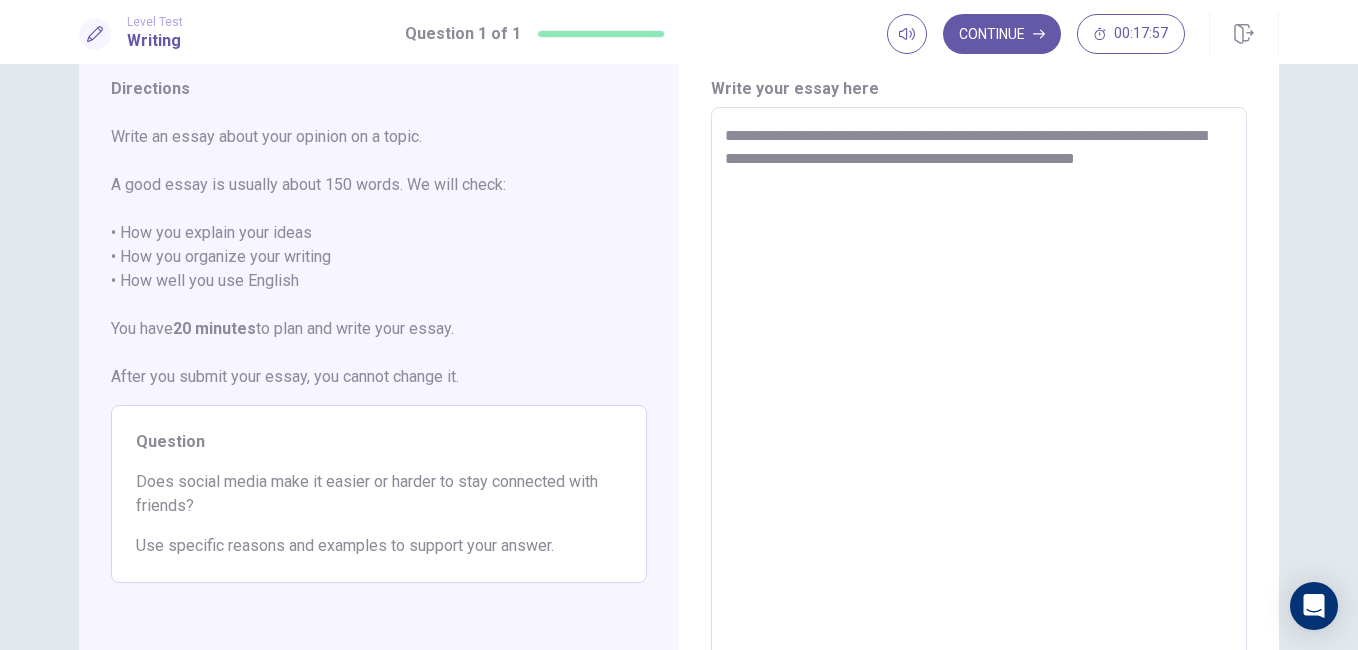 click on "**********" at bounding box center (979, 384) 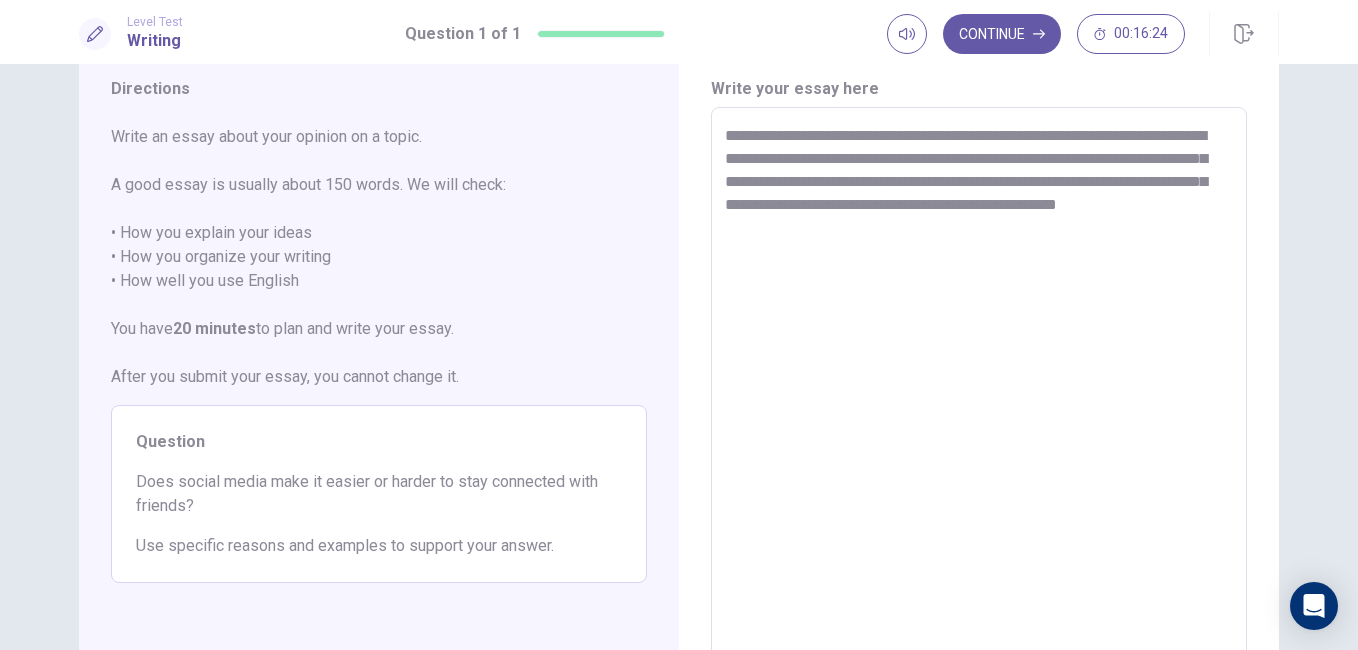 click on "**********" at bounding box center [979, 384] 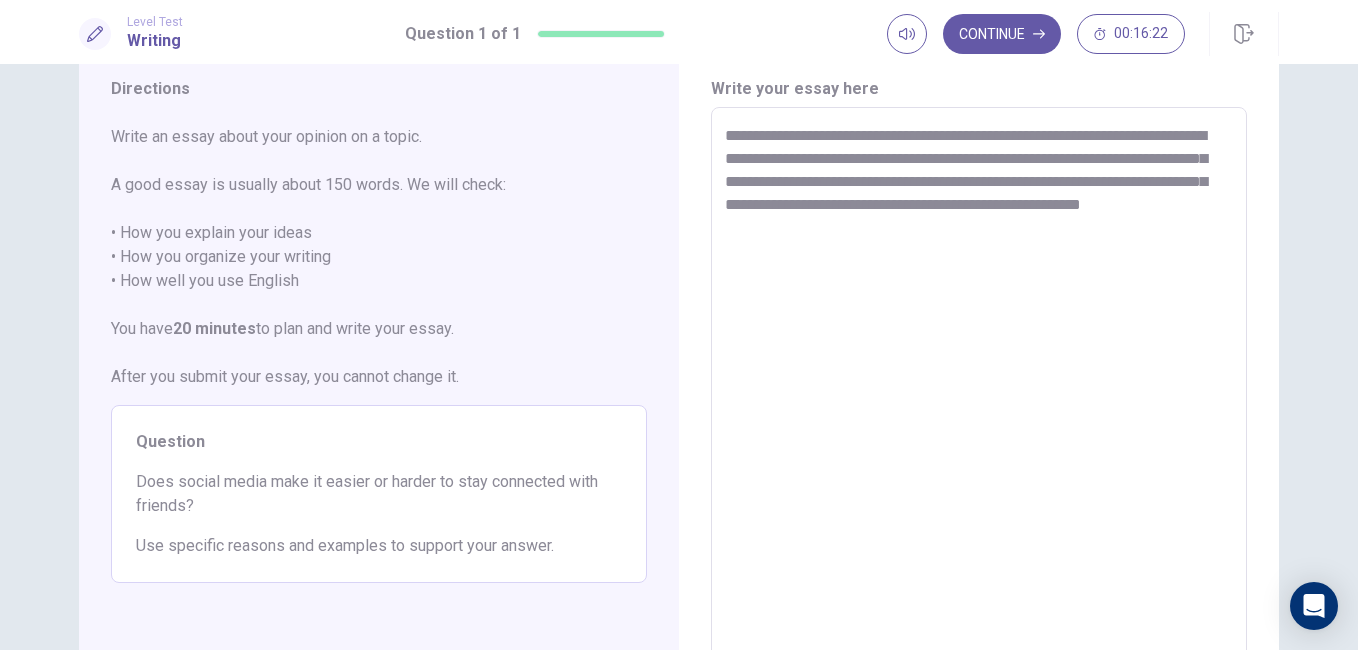 click on "**********" at bounding box center [979, 384] 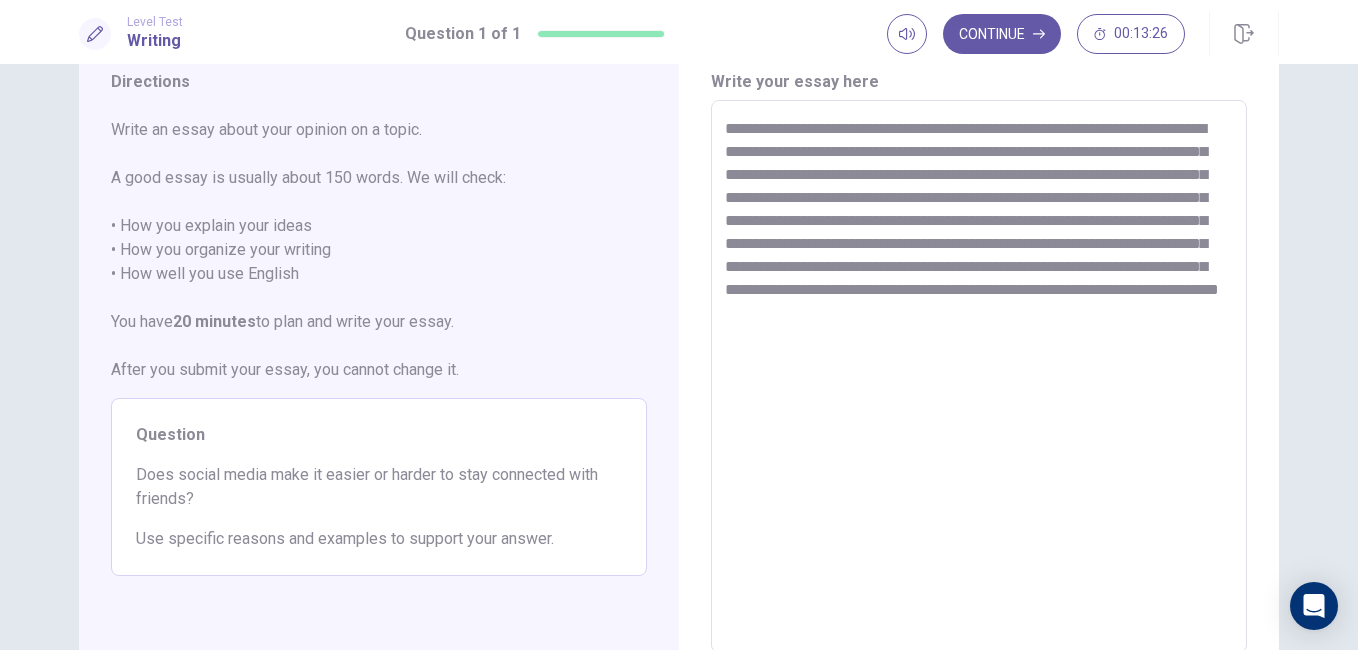 scroll, scrollTop: 76, scrollLeft: 0, axis: vertical 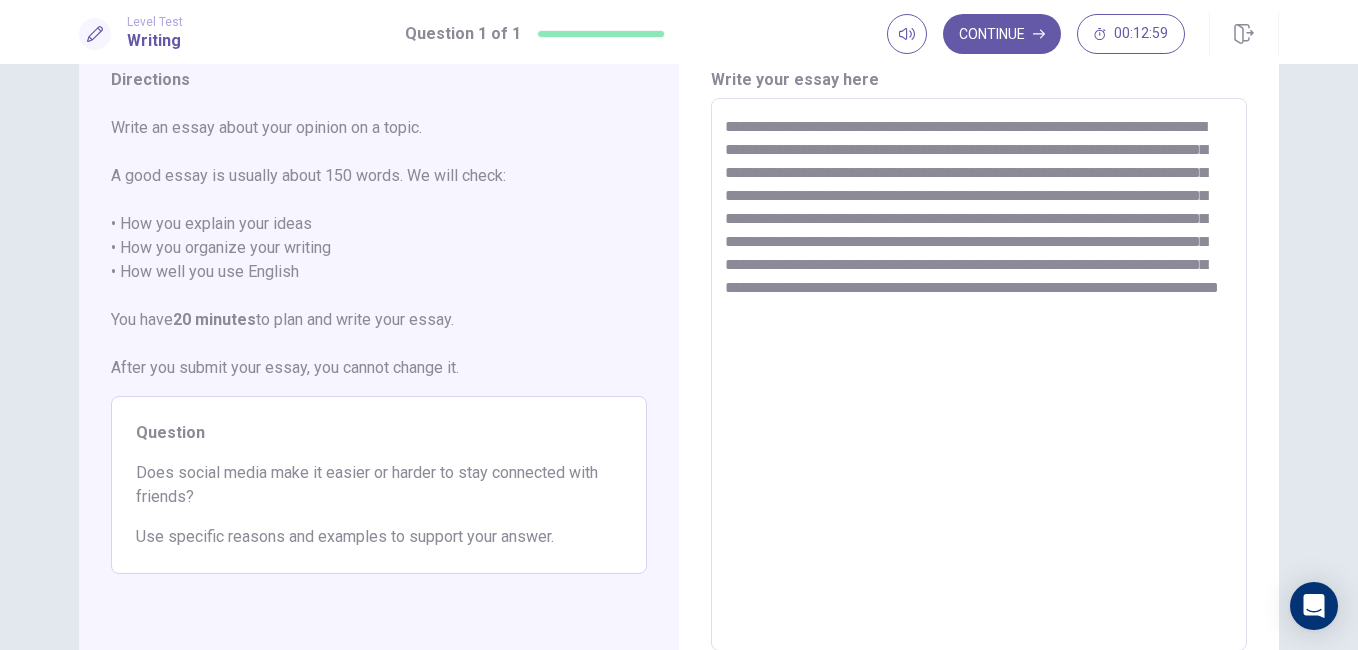 click on "**********" at bounding box center [979, 375] 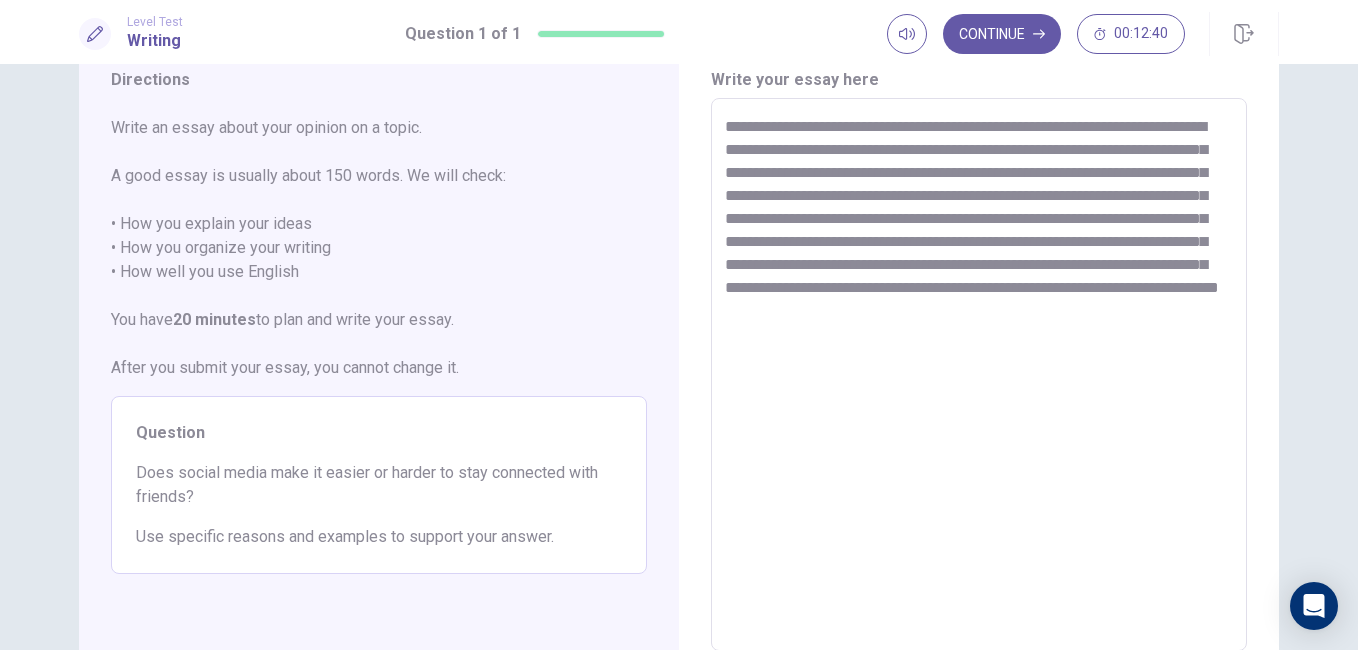 click on "**********" at bounding box center [979, 375] 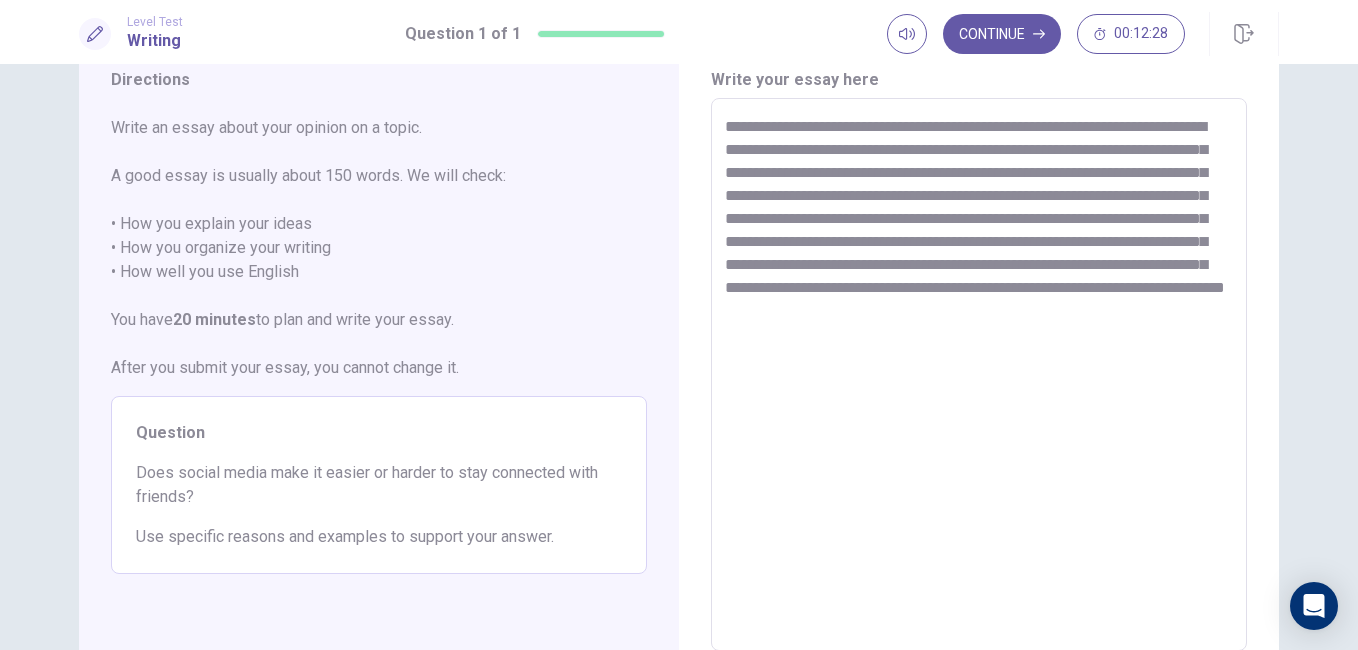 scroll, scrollTop: 253, scrollLeft: 0, axis: vertical 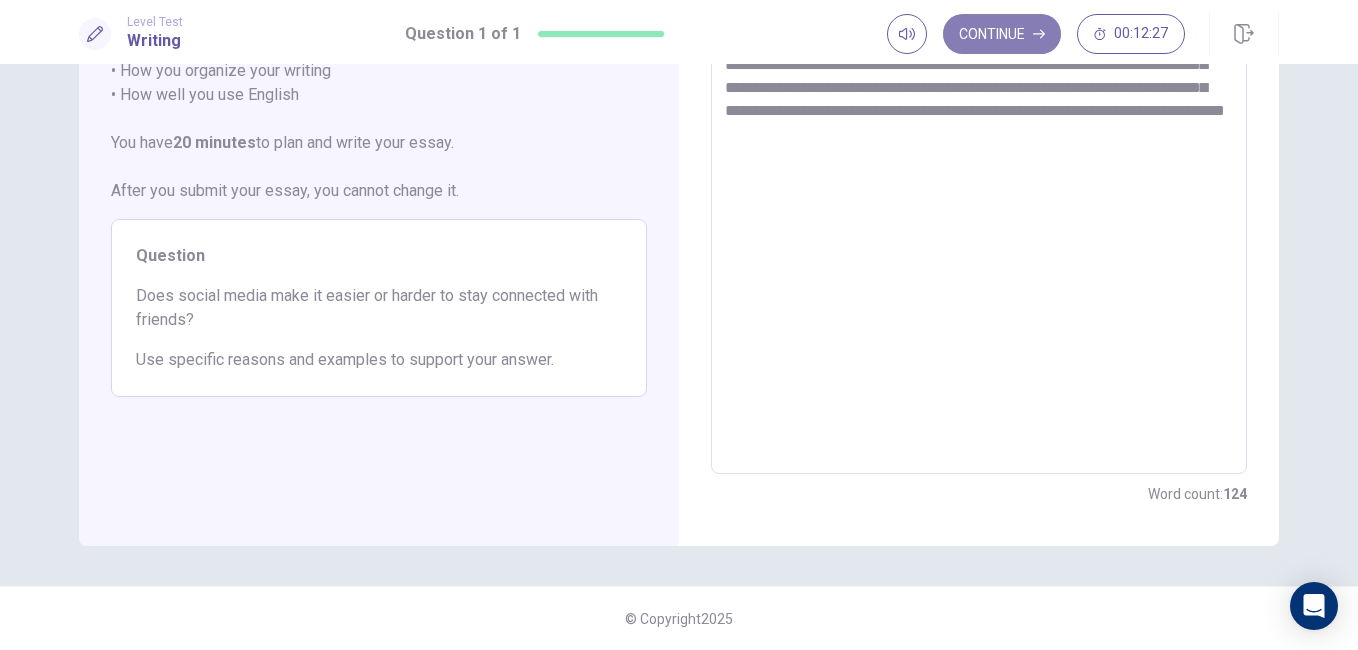 click on "Continue" at bounding box center [1002, 34] 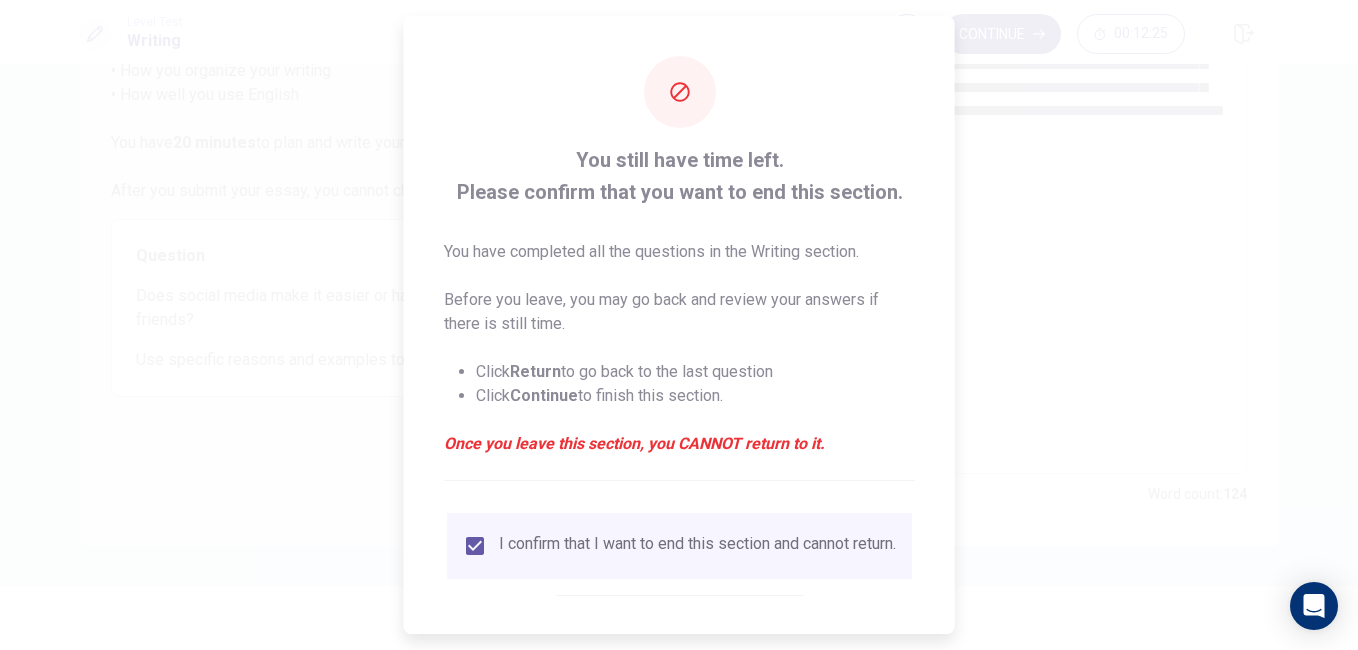 scroll, scrollTop: 96, scrollLeft: 0, axis: vertical 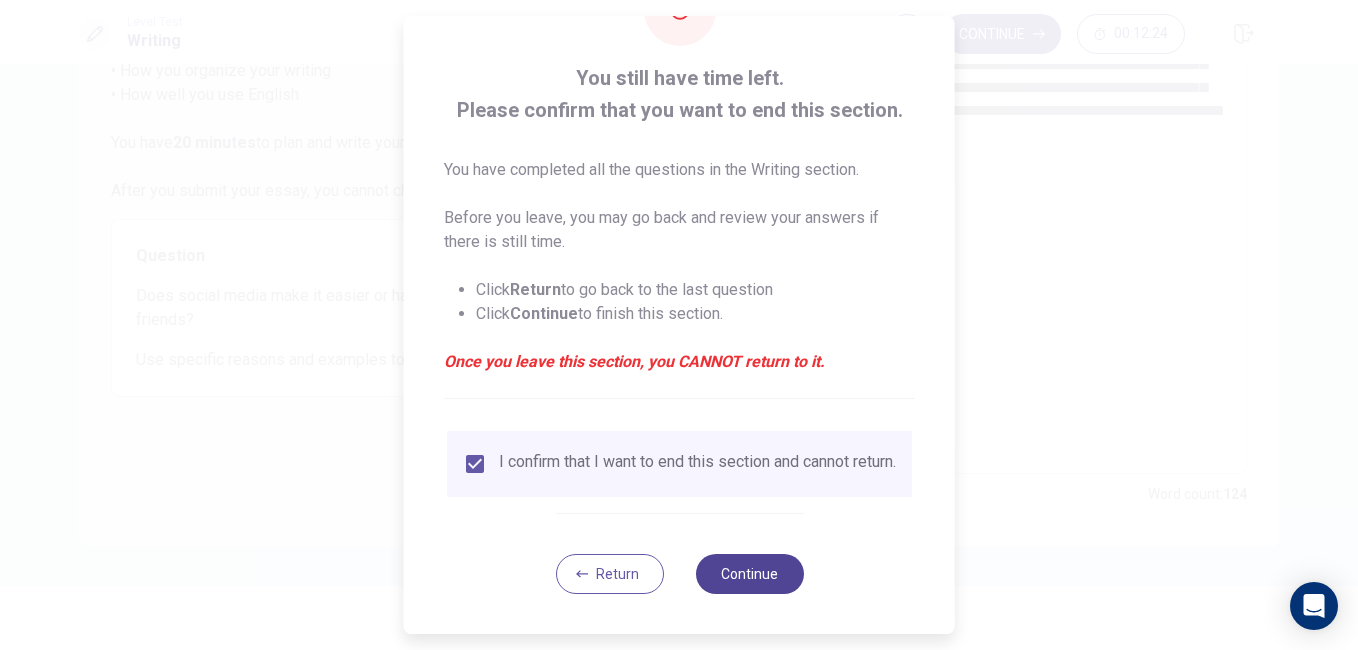 click on "Continue" at bounding box center (749, 574) 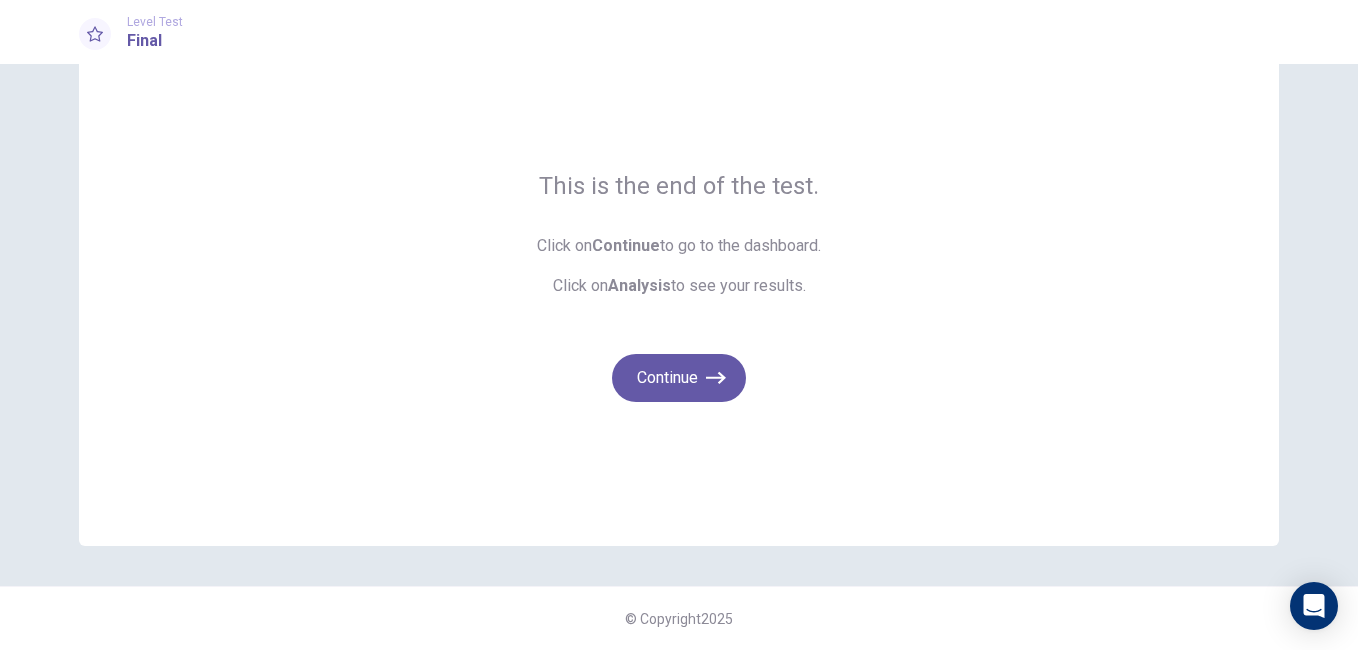 scroll, scrollTop: 78, scrollLeft: 0, axis: vertical 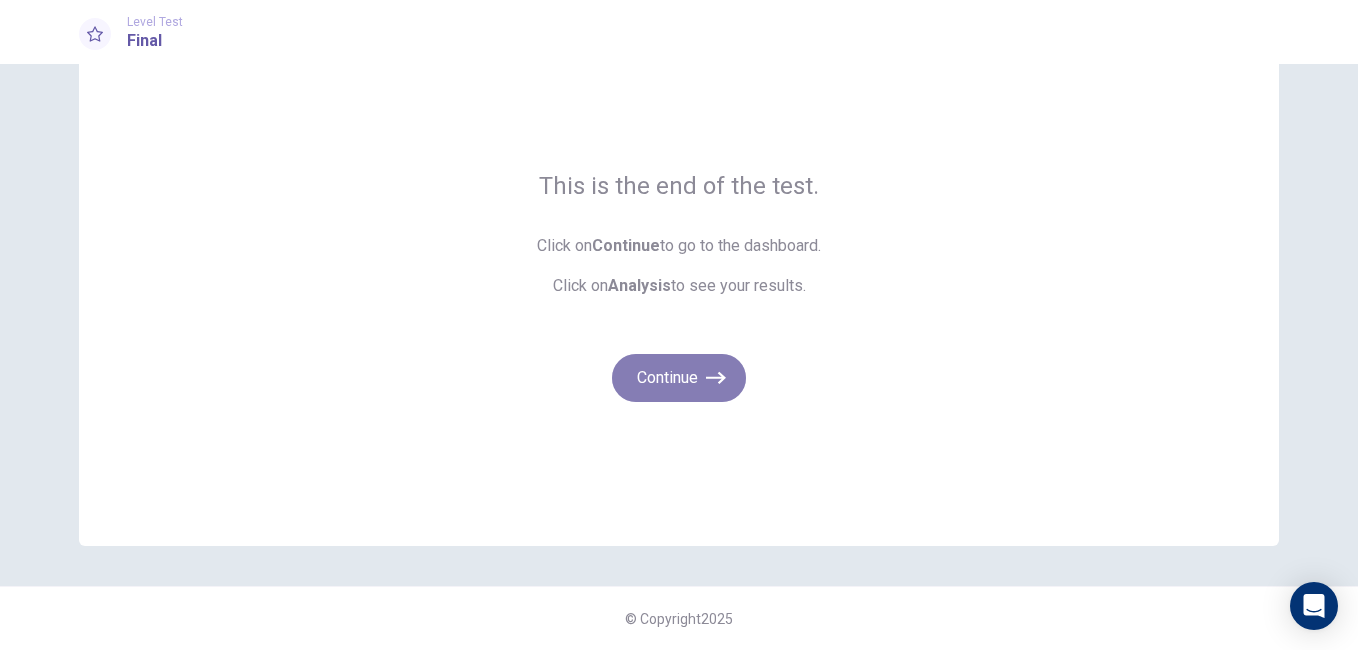click on "Continue" at bounding box center [679, 378] 